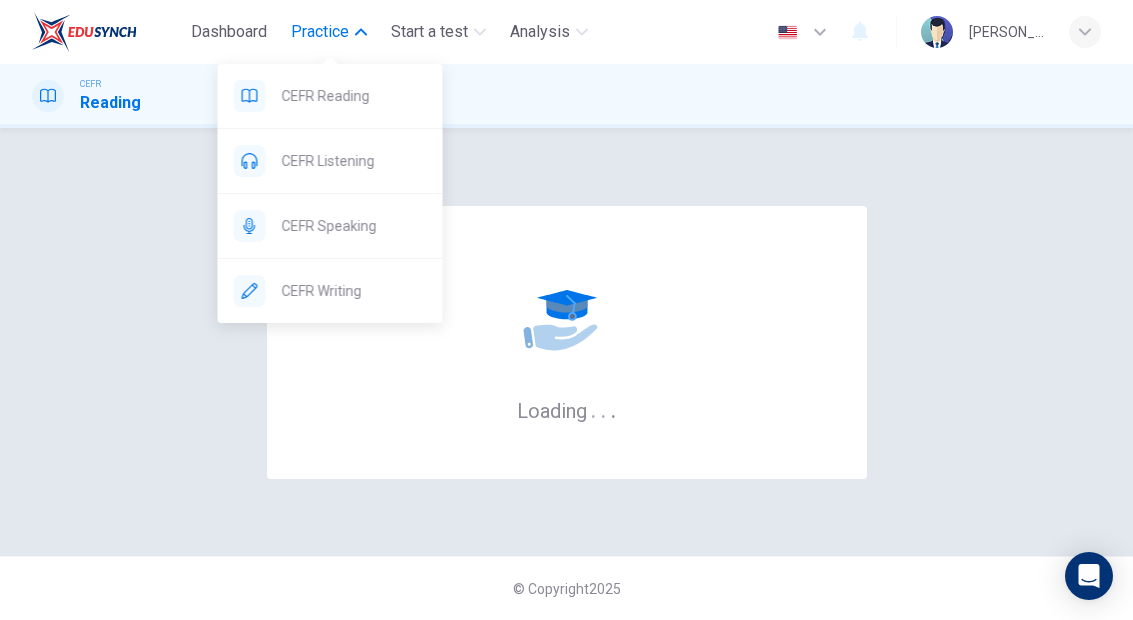 scroll, scrollTop: 0, scrollLeft: 0, axis: both 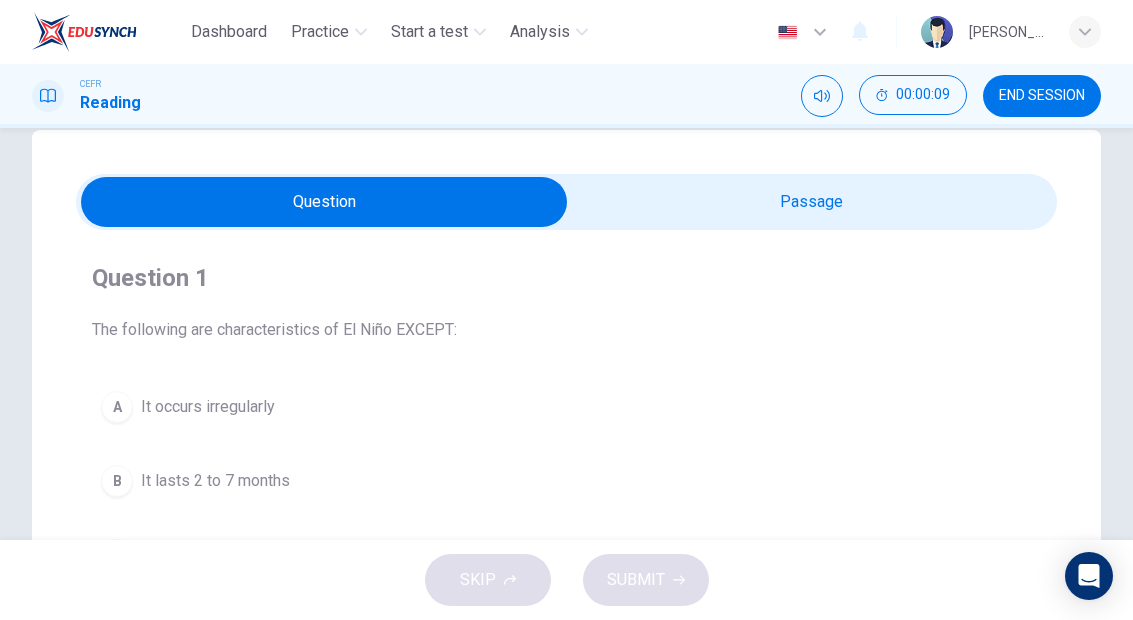 click at bounding box center [325, 202] 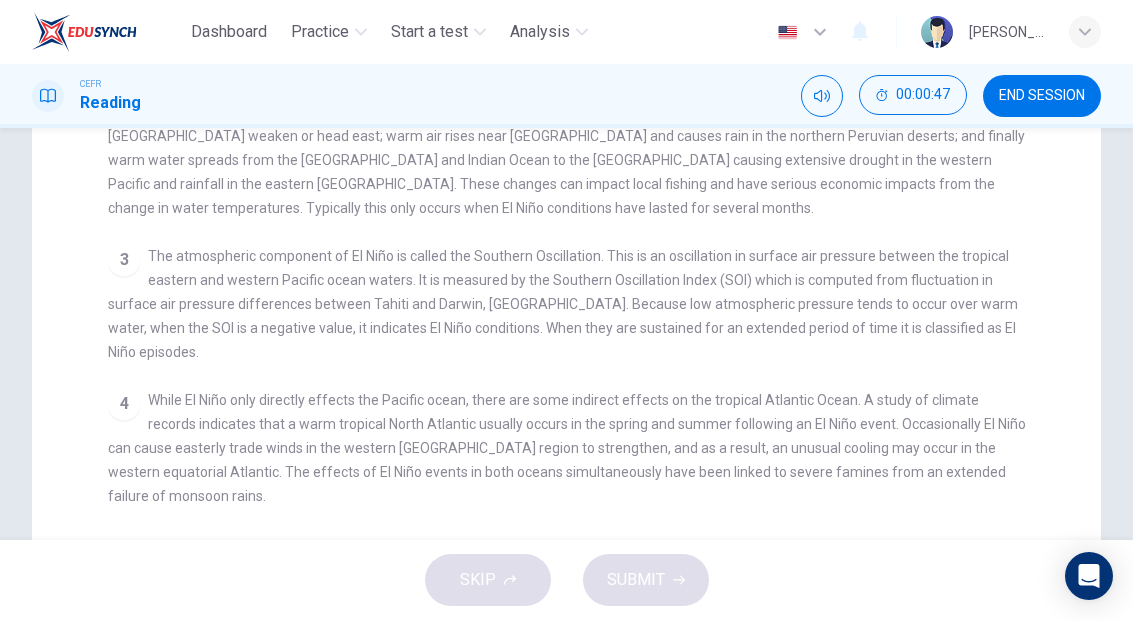 scroll, scrollTop: 378, scrollLeft: 0, axis: vertical 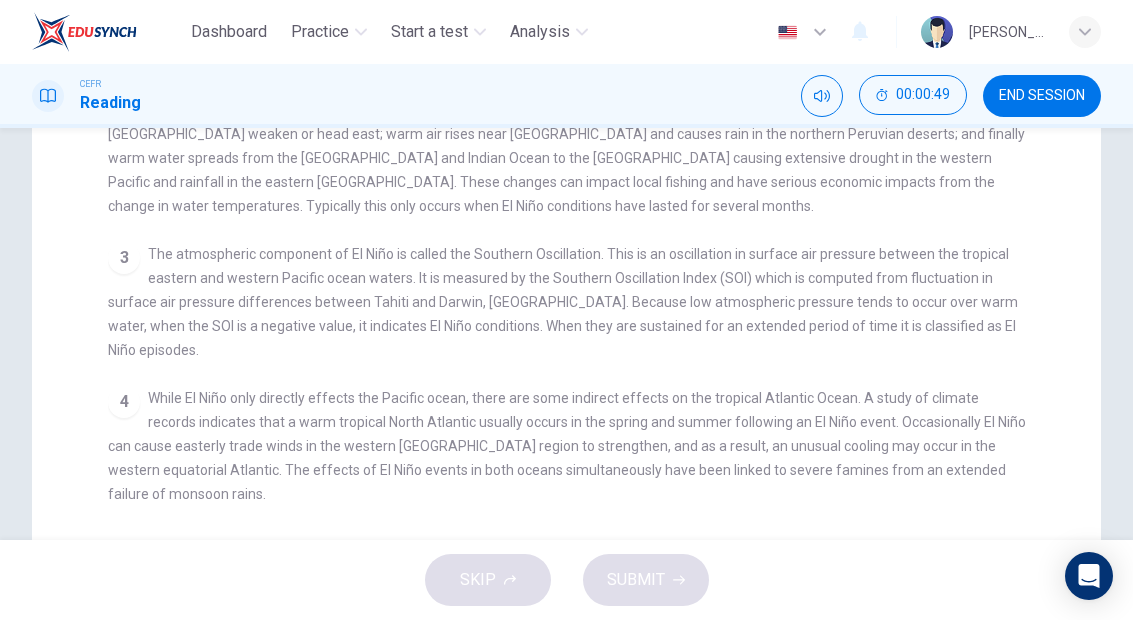 click on "3" at bounding box center (124, 258) 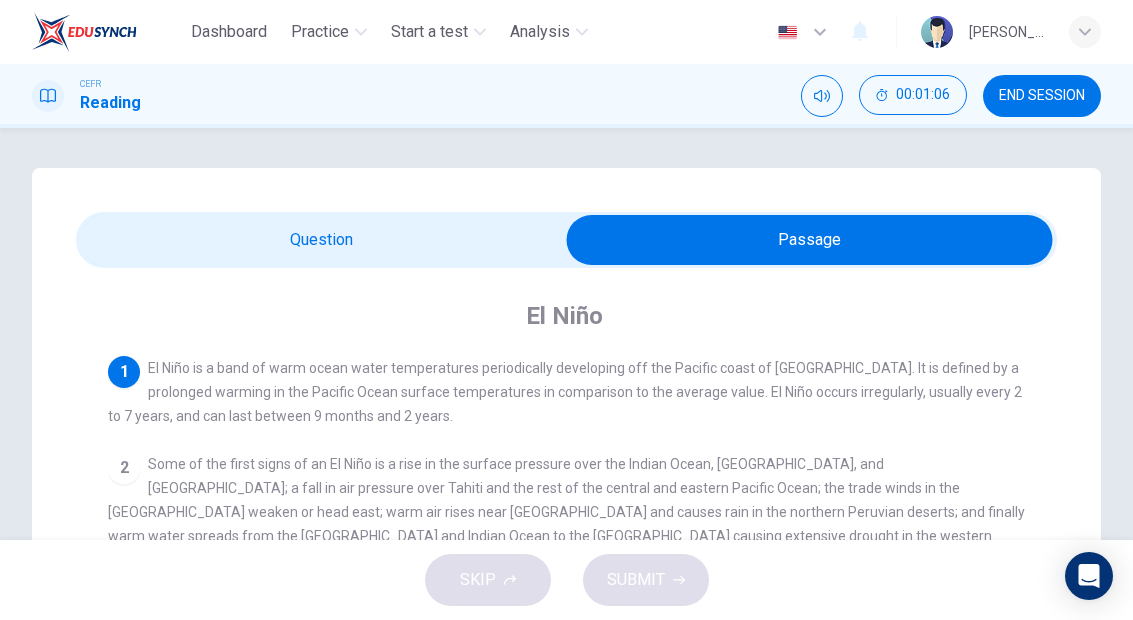 scroll, scrollTop: 0, scrollLeft: 0, axis: both 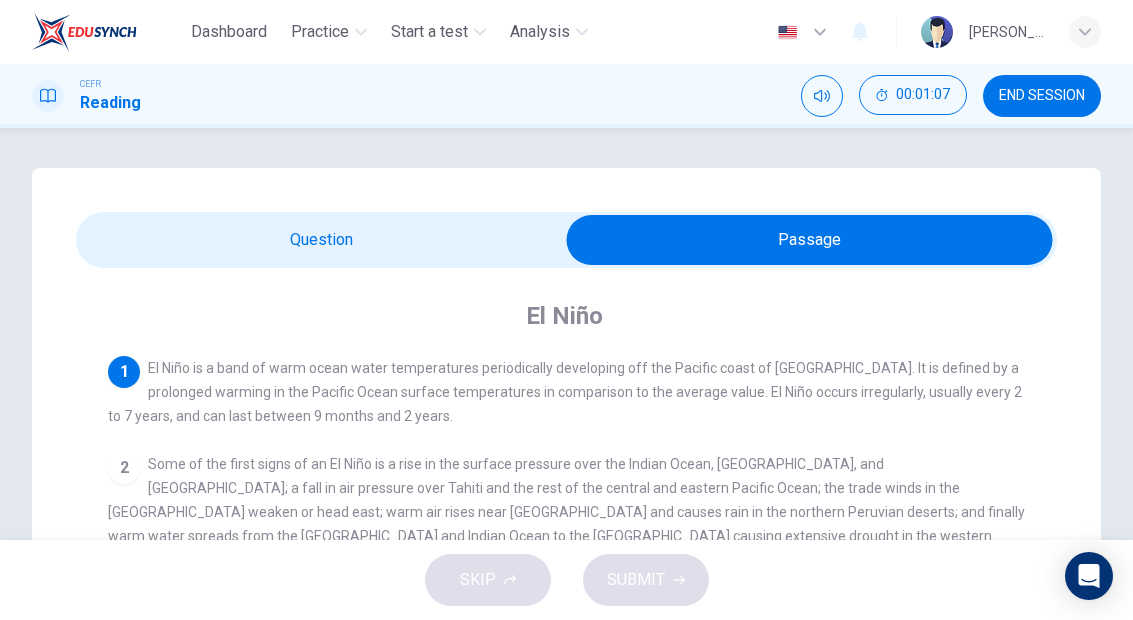 click at bounding box center (810, 240) 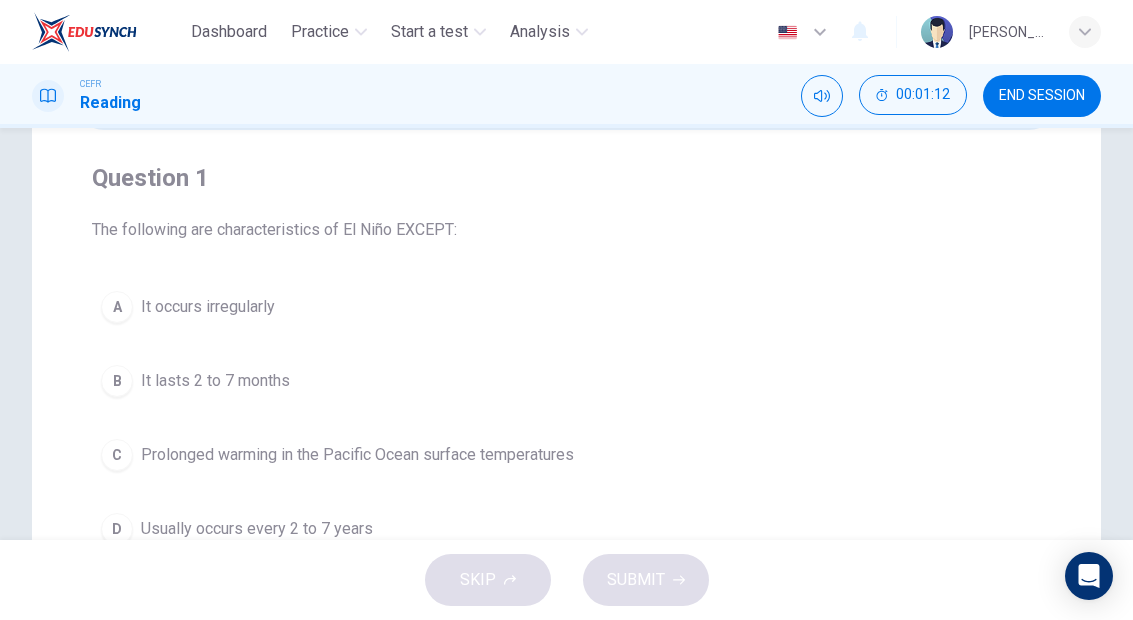 scroll, scrollTop: 76, scrollLeft: 0, axis: vertical 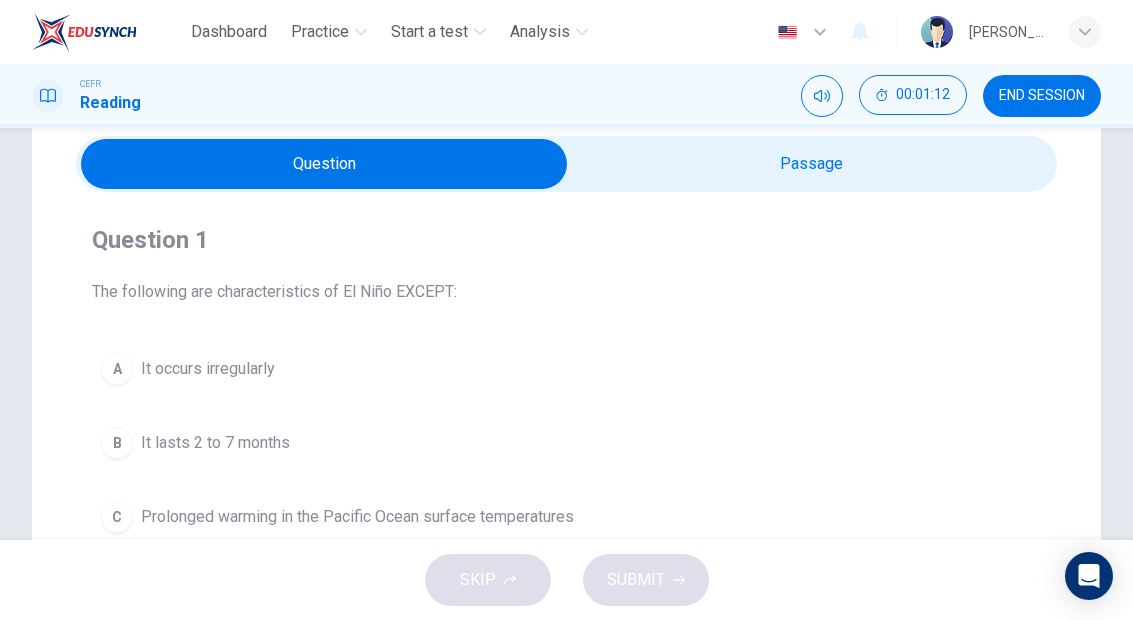 click at bounding box center (325, 164) 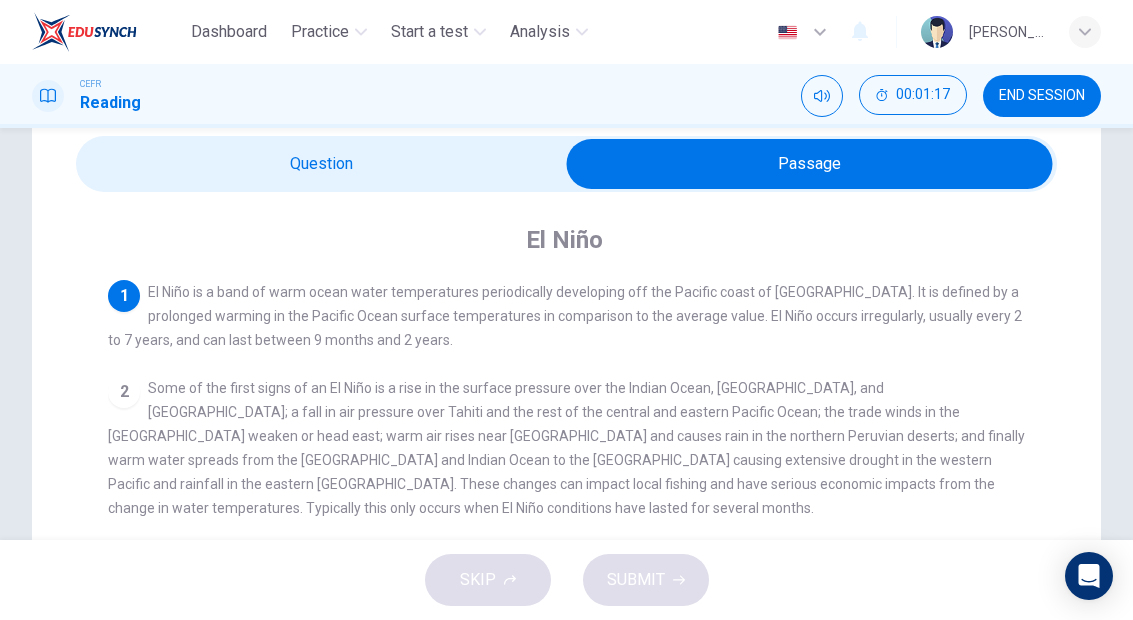 click at bounding box center (810, 164) 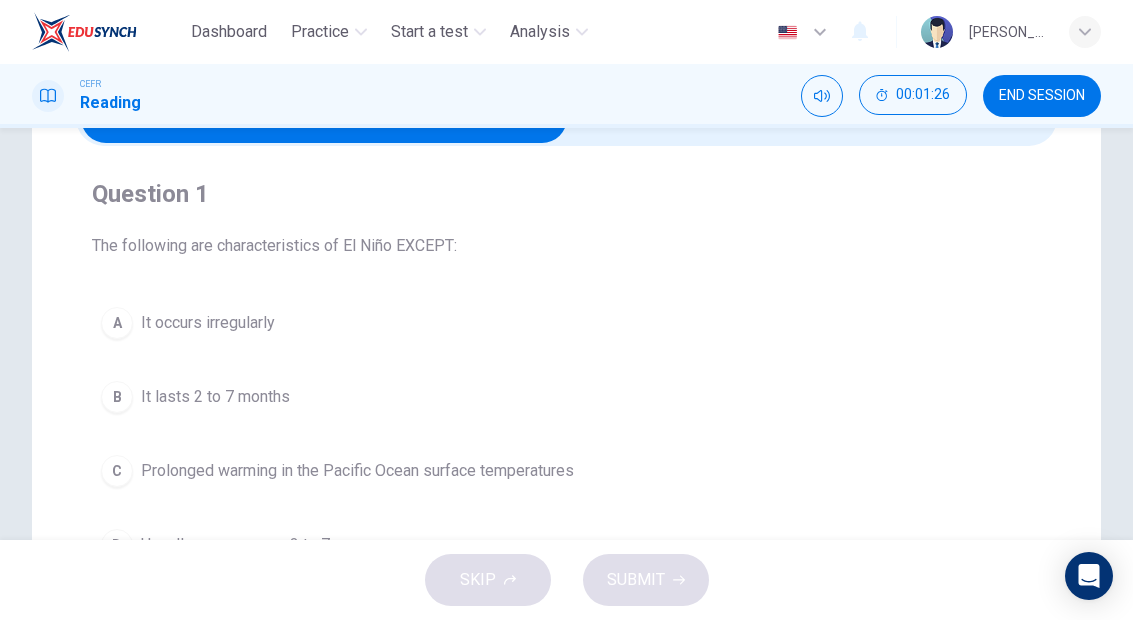 scroll, scrollTop: 98, scrollLeft: 0, axis: vertical 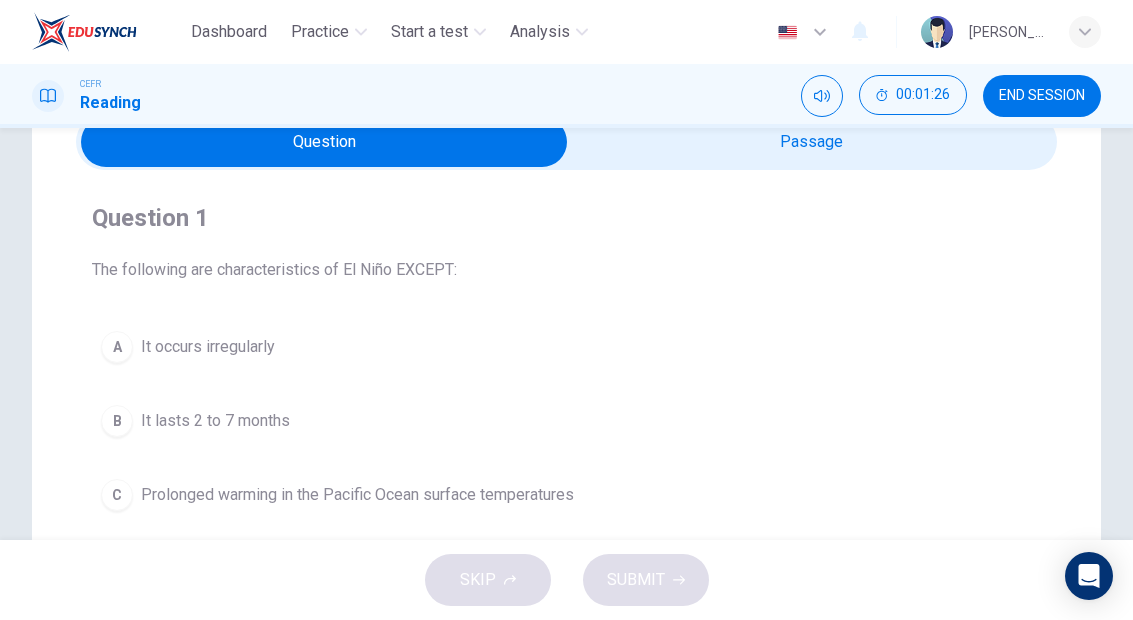 click at bounding box center (325, 142) 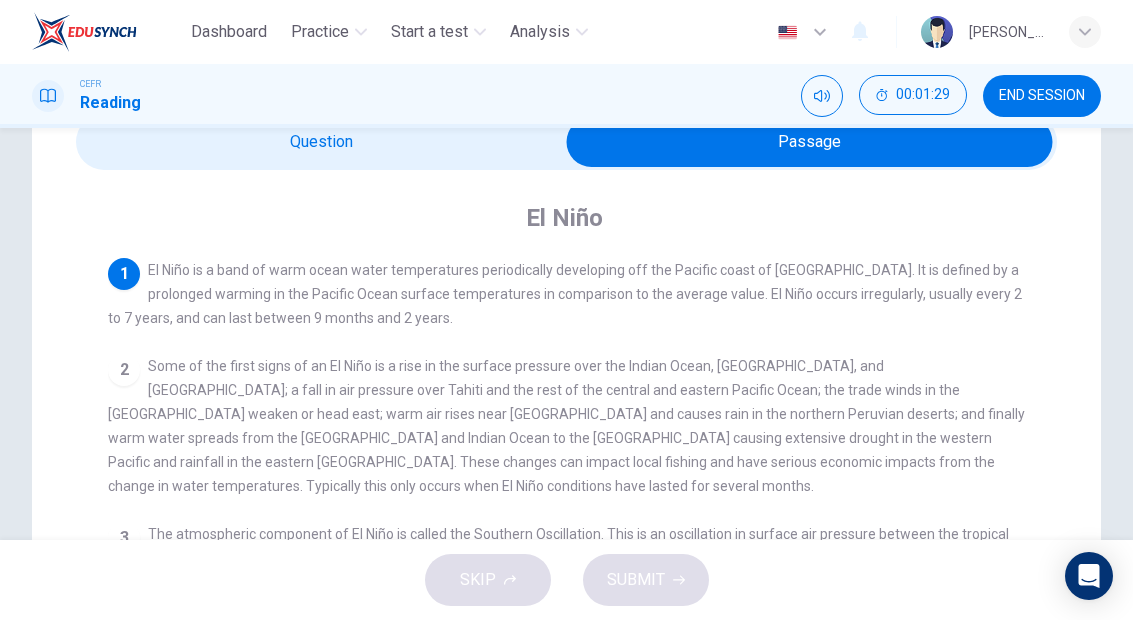 click at bounding box center (810, 142) 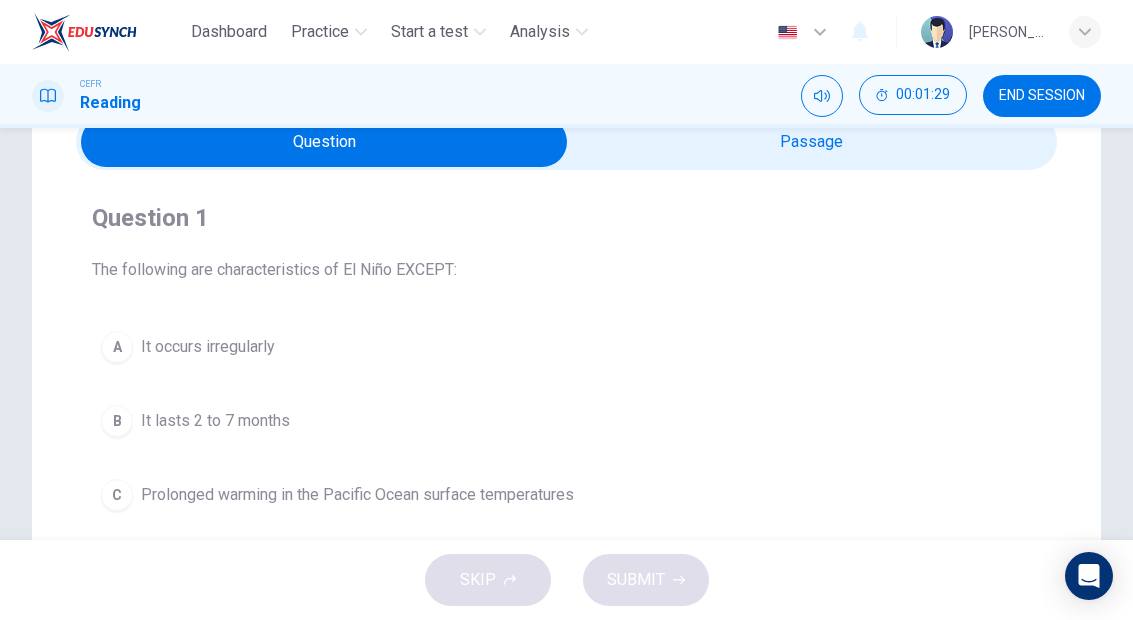 scroll, scrollTop: 166, scrollLeft: 0, axis: vertical 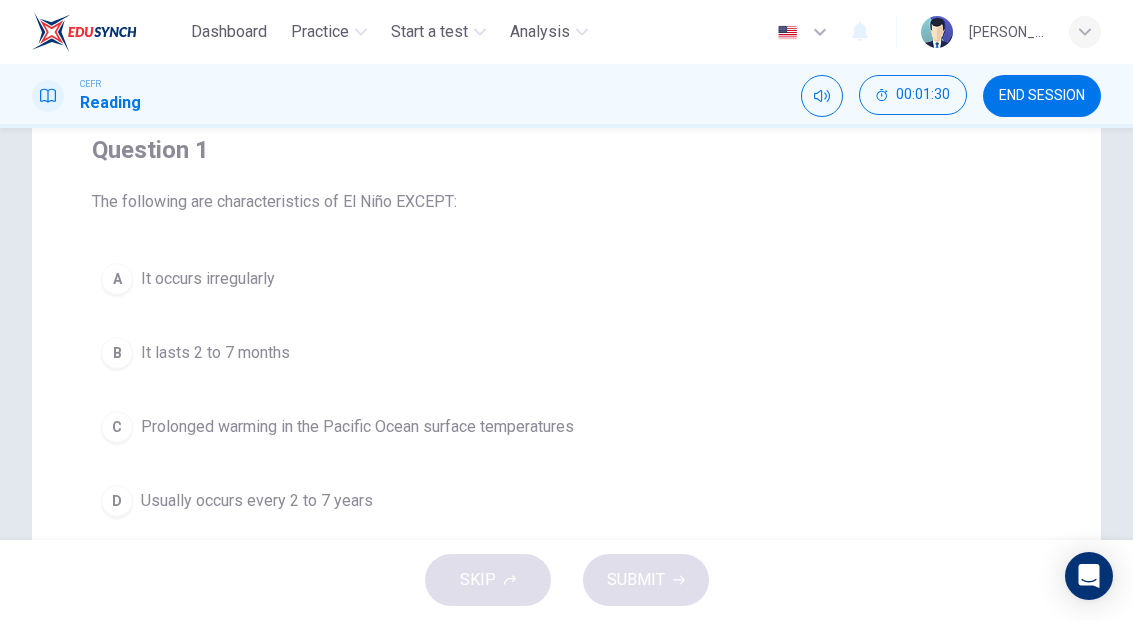 click on "B" at bounding box center [117, 353] 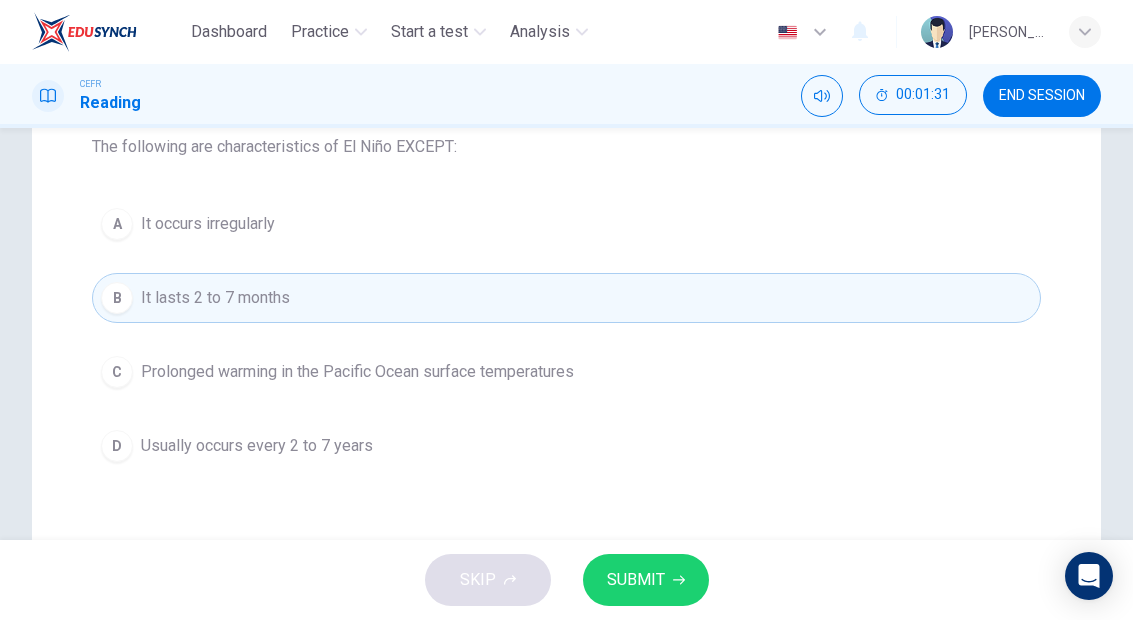 scroll, scrollTop: 253, scrollLeft: 0, axis: vertical 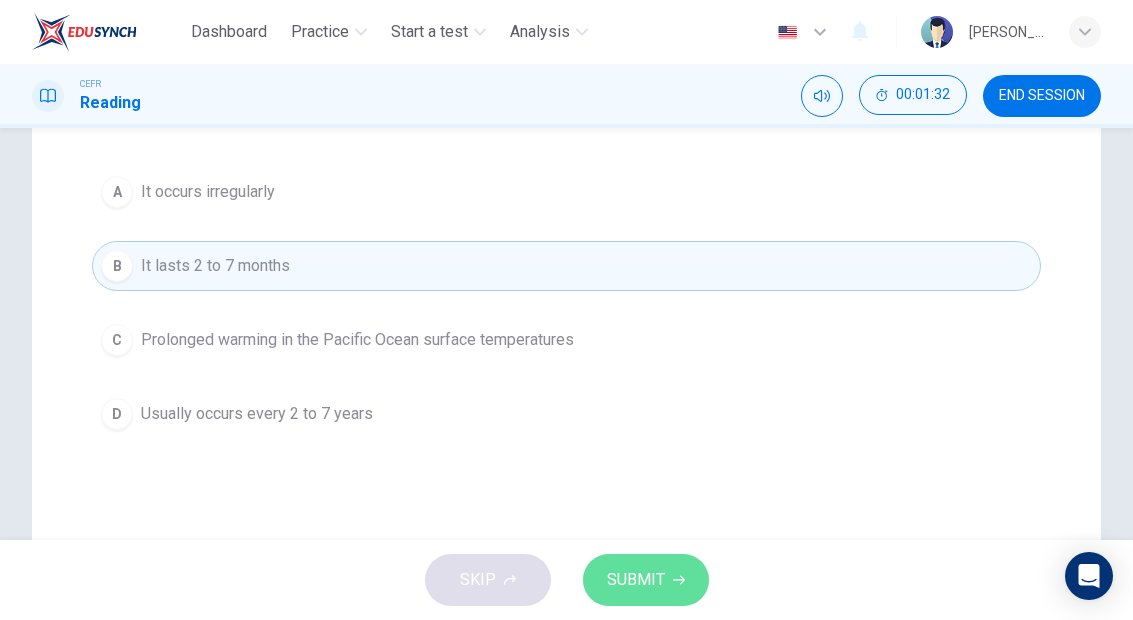 click on "SUBMIT" at bounding box center [636, 580] 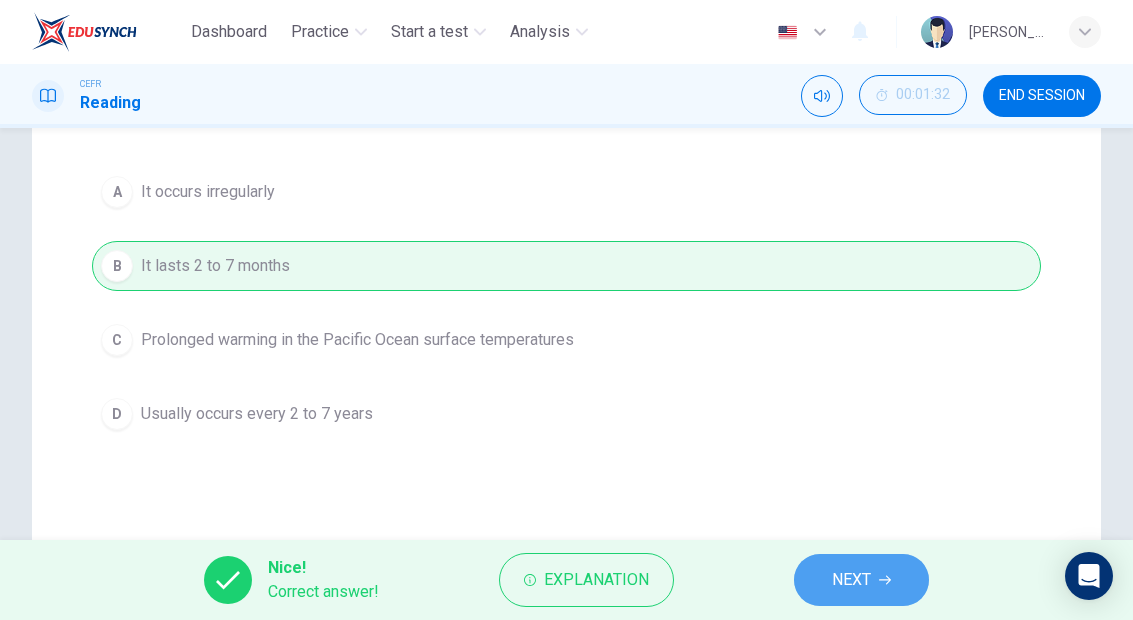 click on "NEXT" at bounding box center [851, 580] 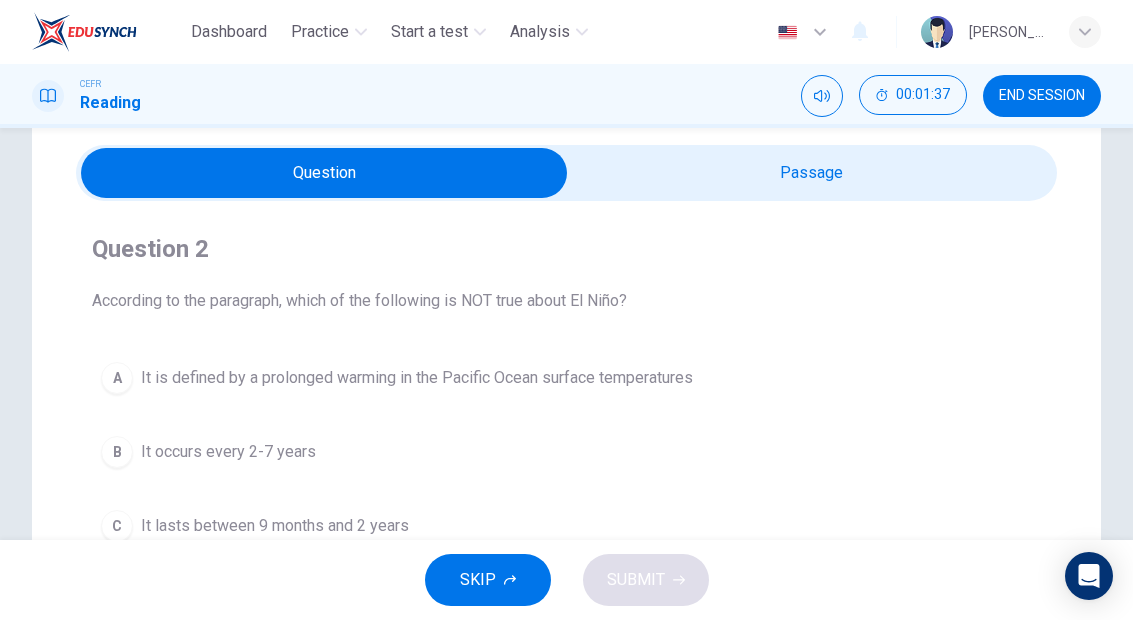 scroll, scrollTop: 68, scrollLeft: 0, axis: vertical 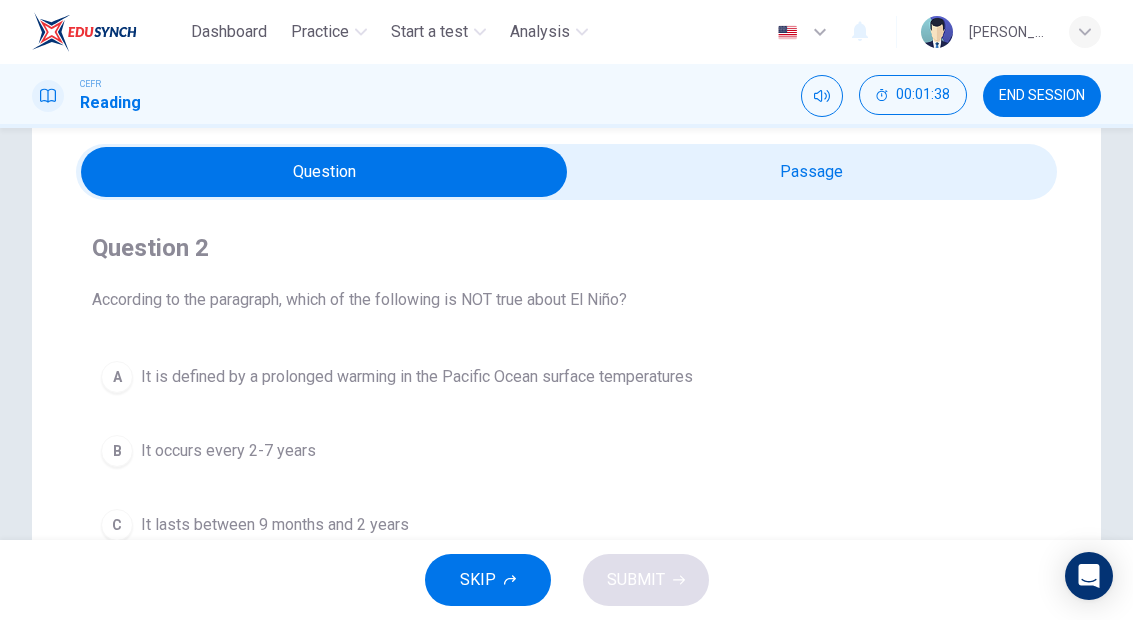 click at bounding box center [325, 172] 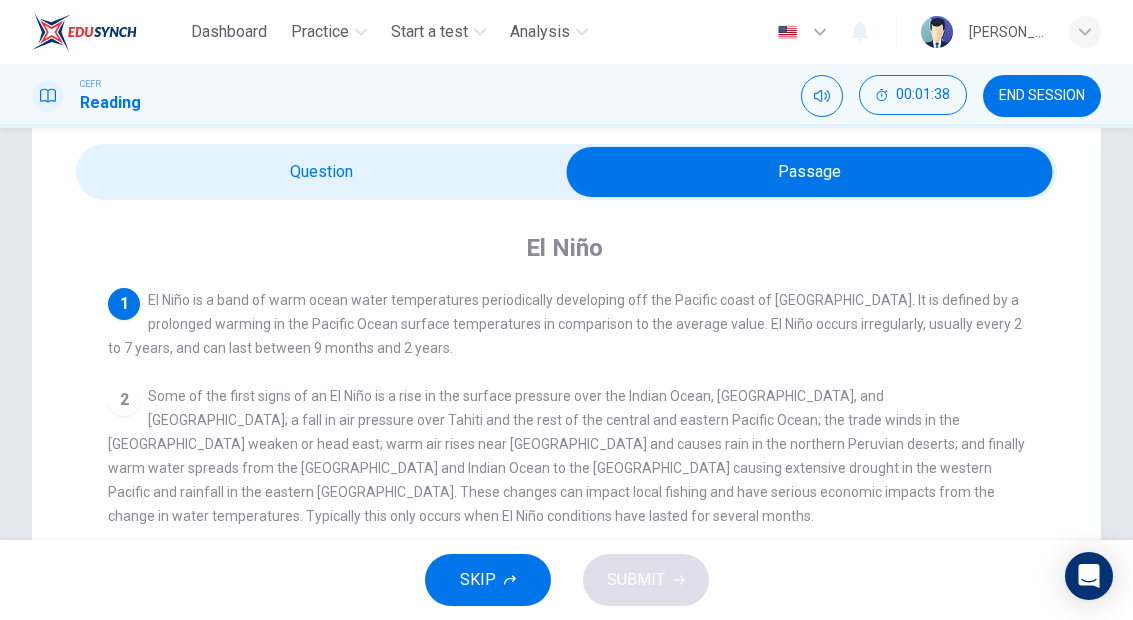 click at bounding box center [810, 172] 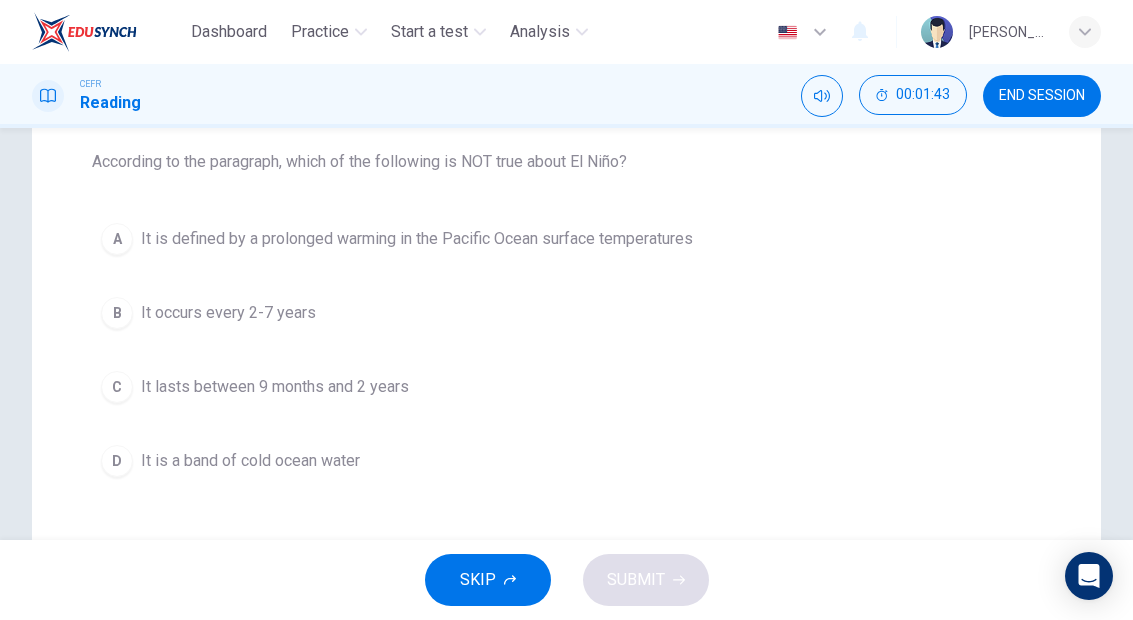 scroll, scrollTop: 207, scrollLeft: 0, axis: vertical 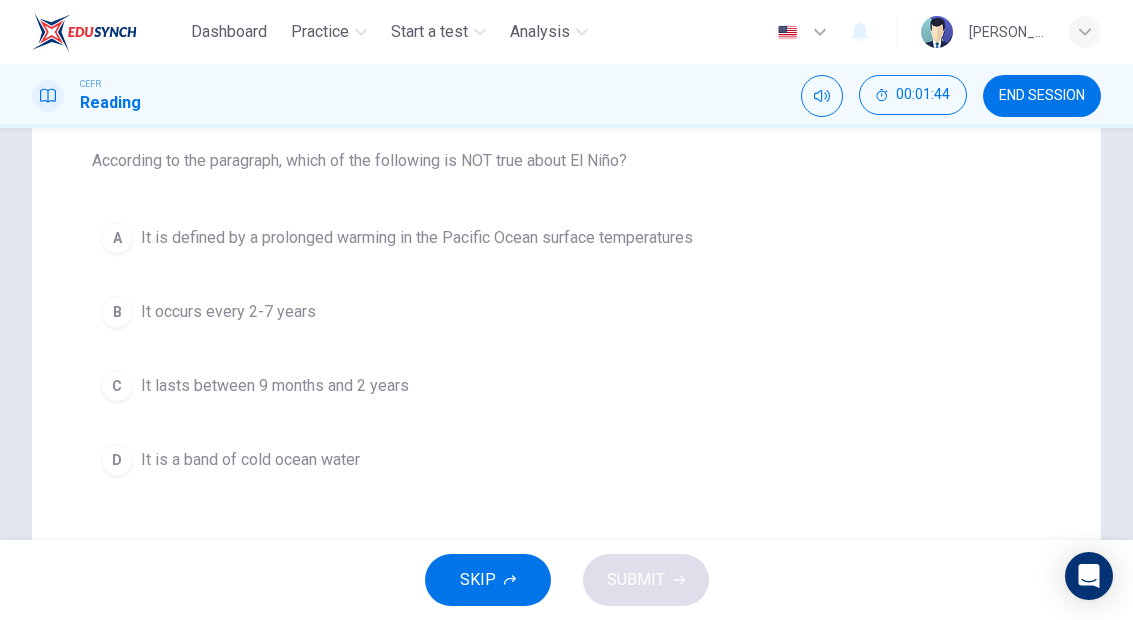 click on "D" at bounding box center [117, 460] 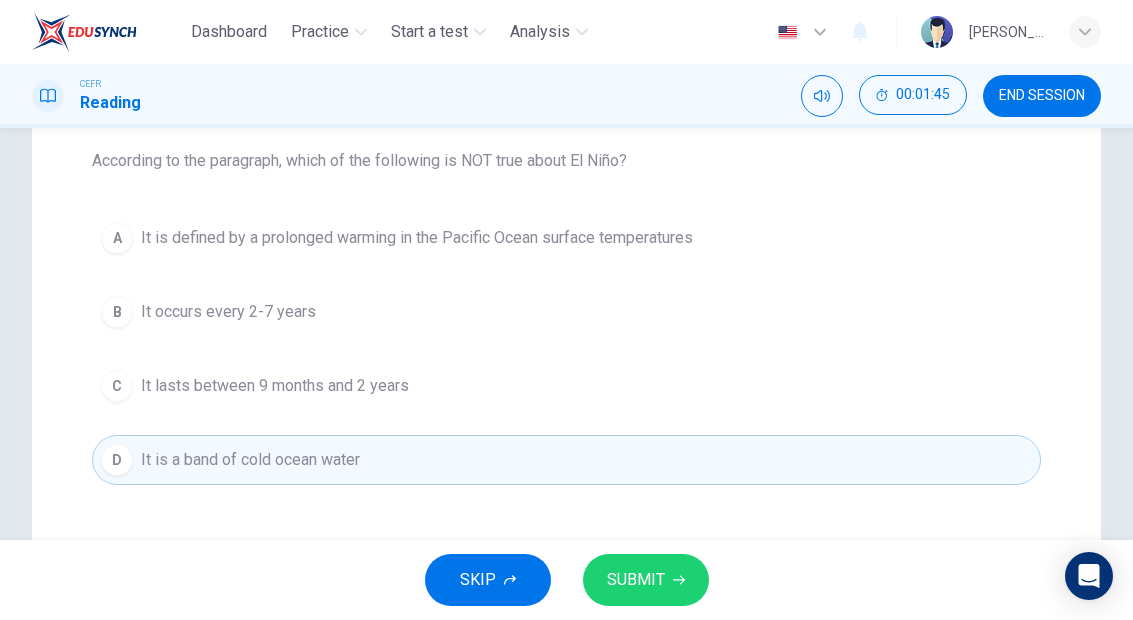click on "SUBMIT" at bounding box center [646, 580] 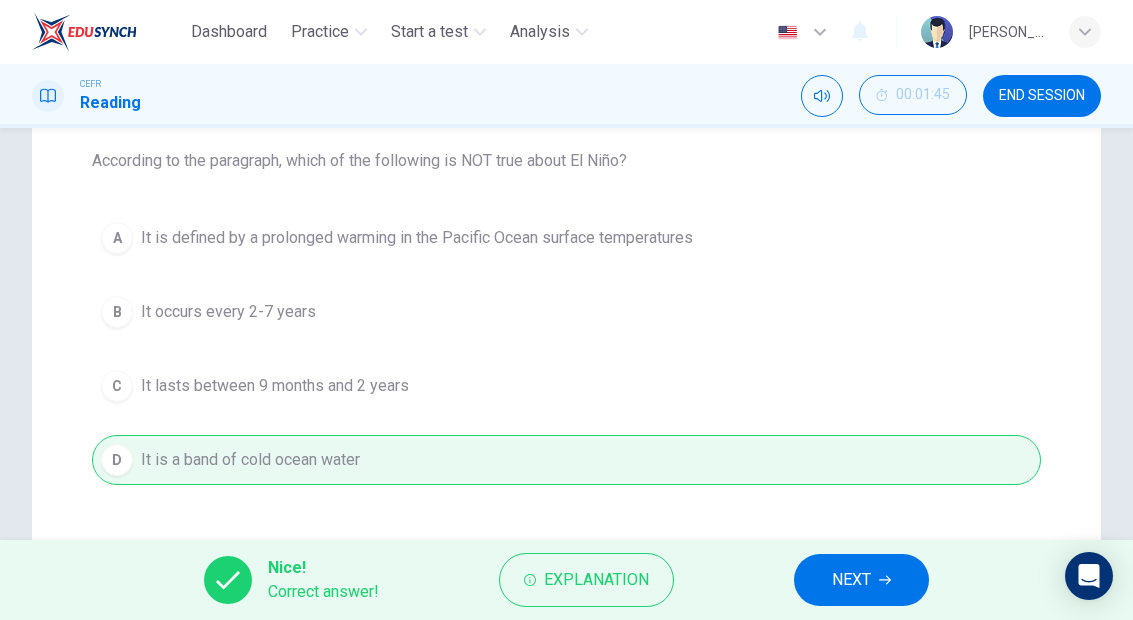click on "NEXT" at bounding box center (851, 580) 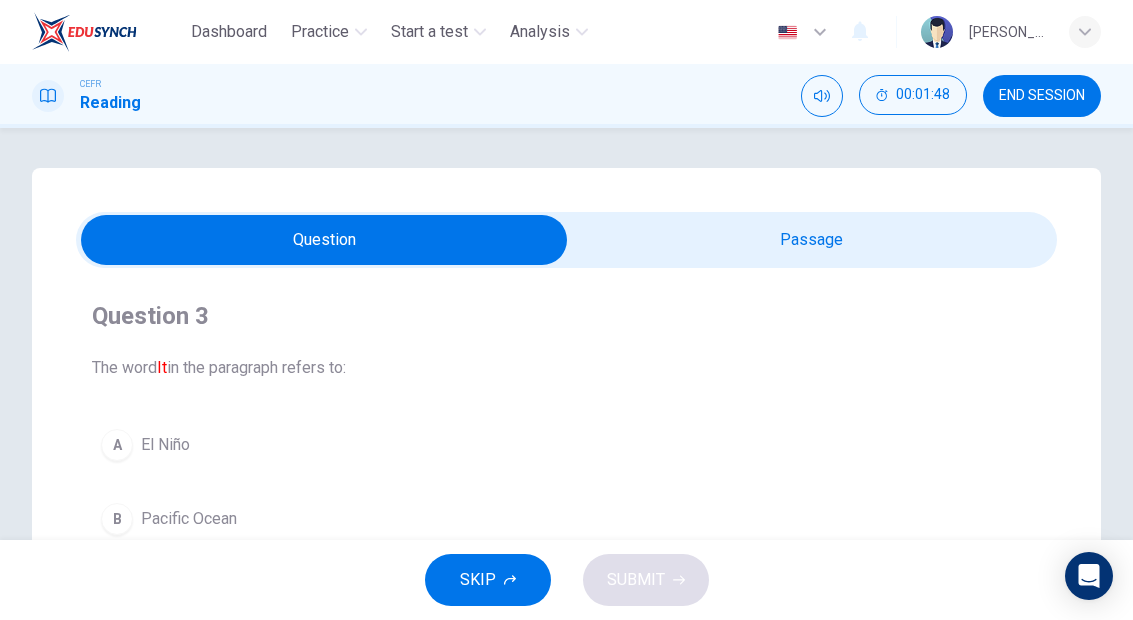 scroll, scrollTop: 0, scrollLeft: 0, axis: both 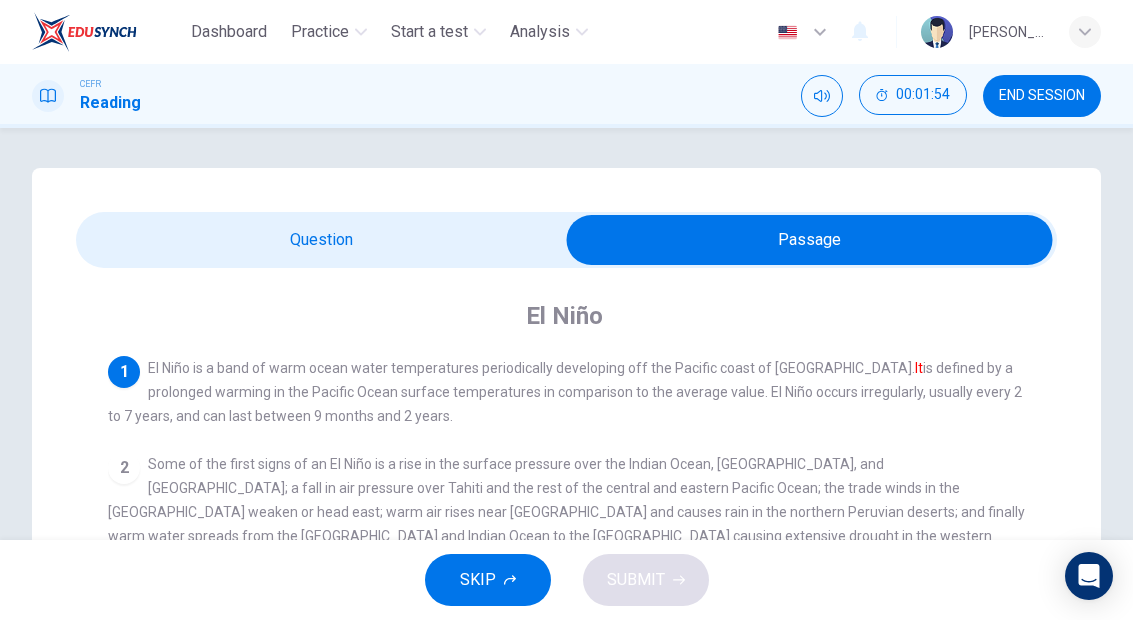 click on "Question 3 The word  It  in the paragraph refers to: A El Niño B Pacific Ocean C South America D Band of warm ocean water El Niño 1 El Niño is a band of warm ocean water temperatures periodically developing off the Pacific coast of [GEOGRAPHIC_DATA].  It  is defined by a prolonged warming in the Pacific Ocean surface temperatures in comparison to the average value. El Niño occurs irregularly, usually every 2 to 7 years, and can last between 9 months and 2 years. 2 3 4" at bounding box center (566, 576) 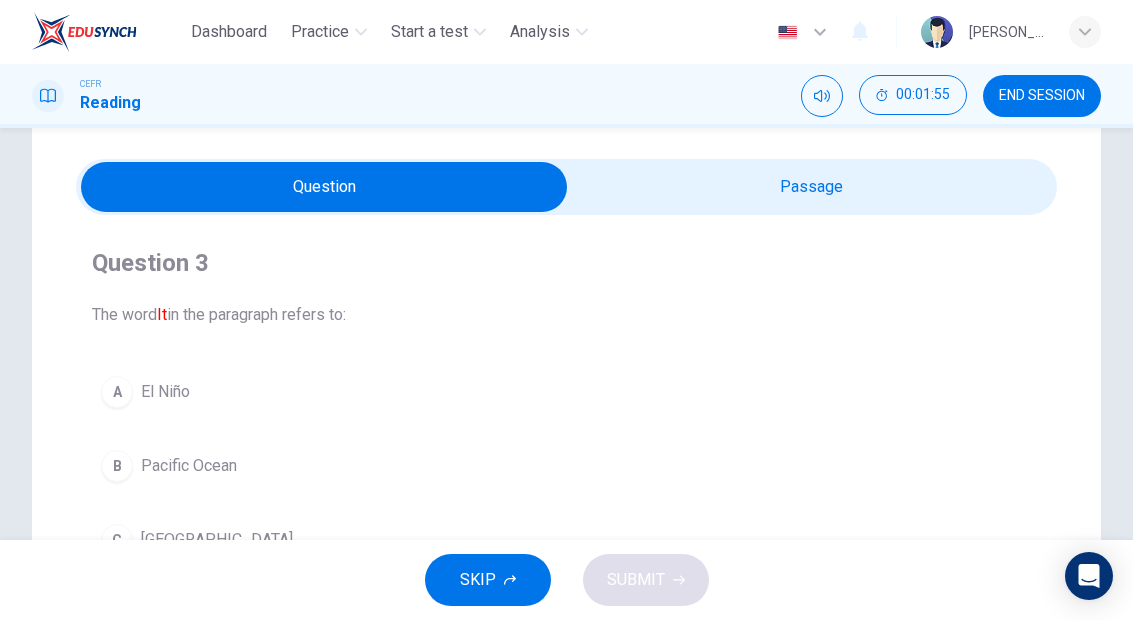 scroll, scrollTop: 63, scrollLeft: 0, axis: vertical 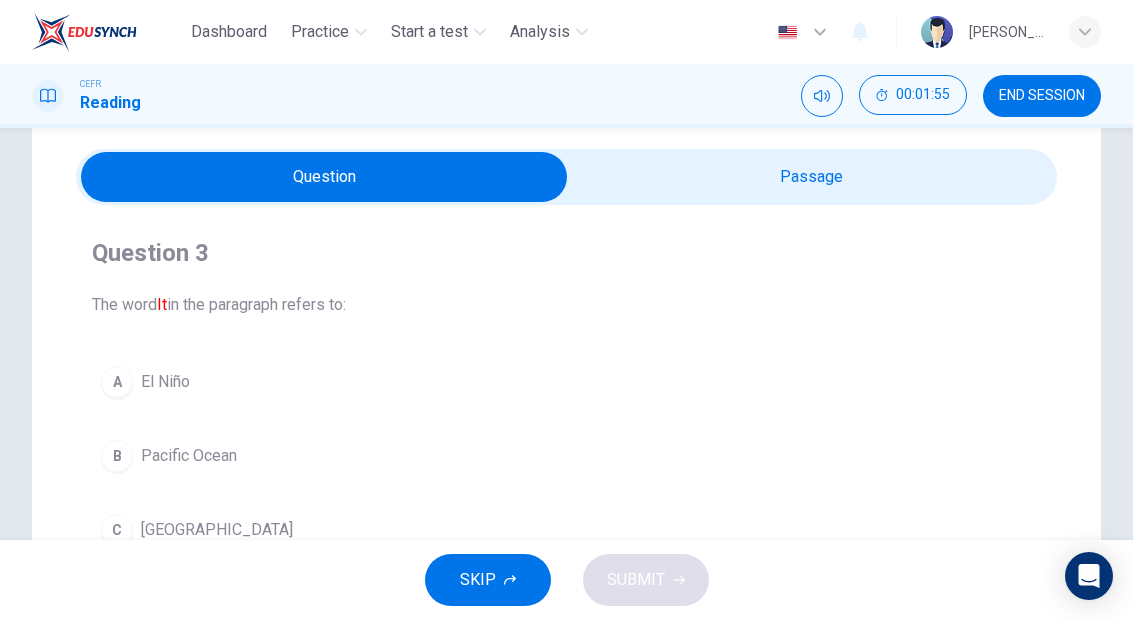 click on "A" at bounding box center (117, 382) 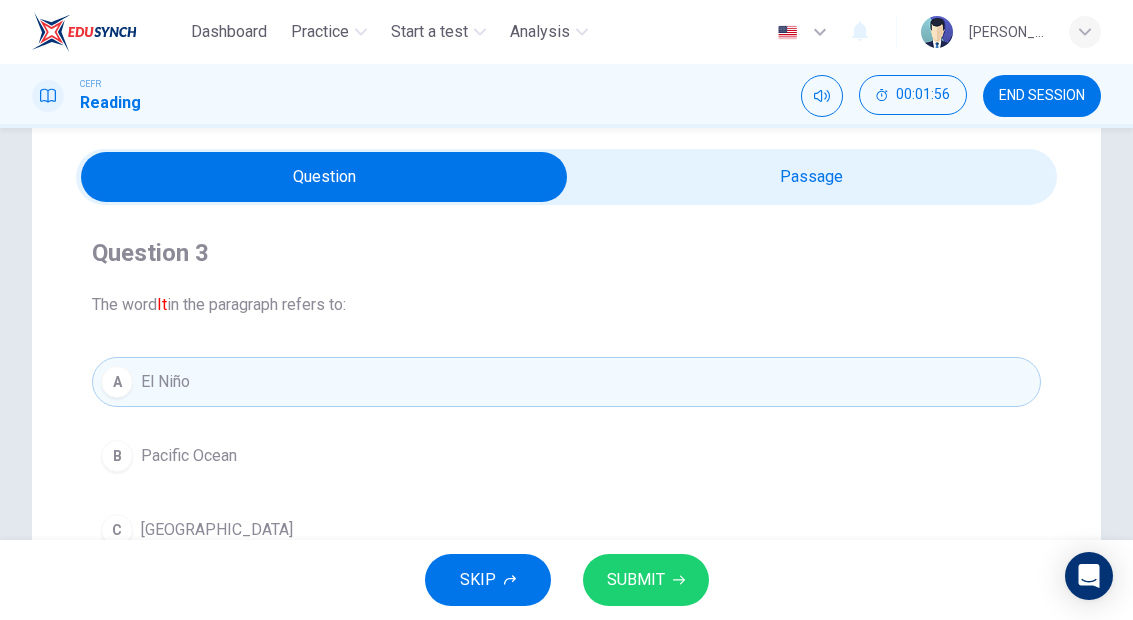 click 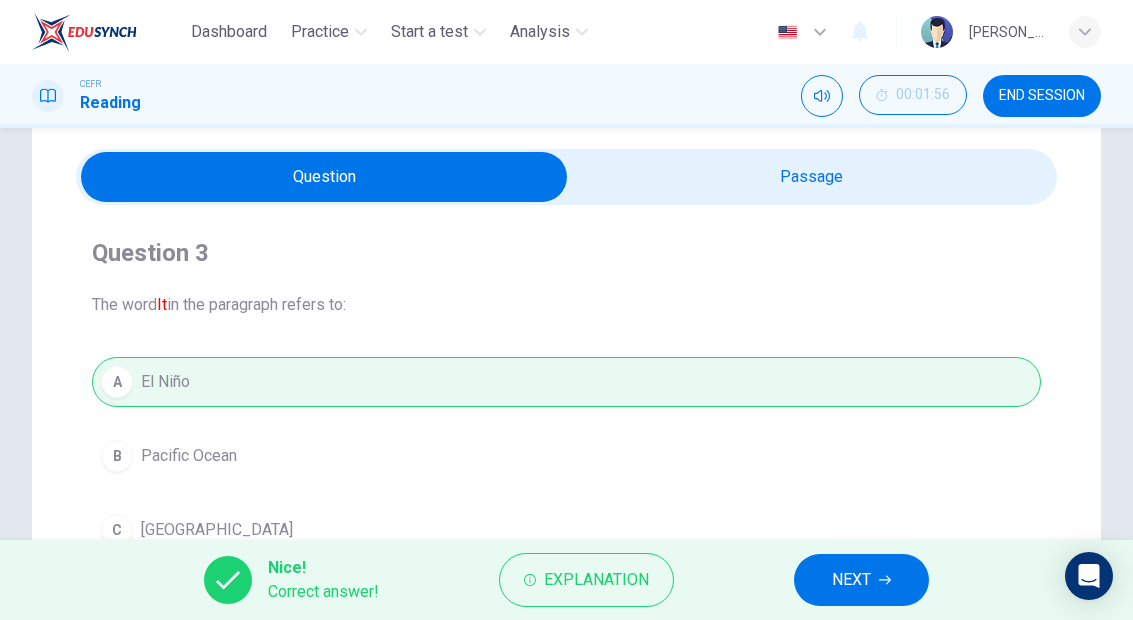click on "NEXT" at bounding box center (851, 580) 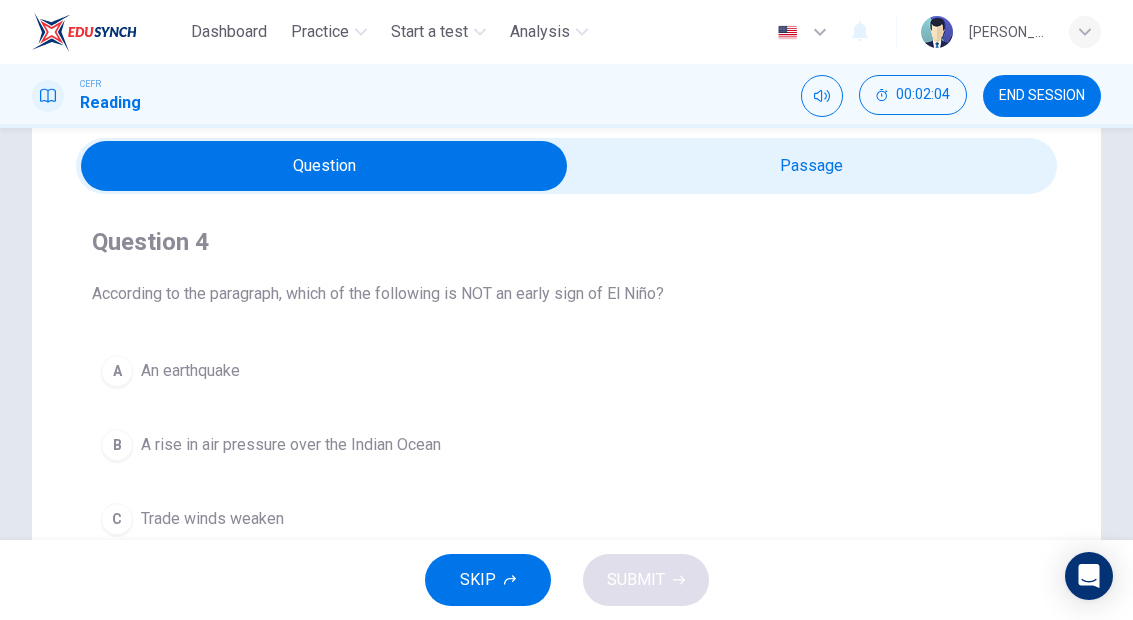 scroll, scrollTop: 68, scrollLeft: 0, axis: vertical 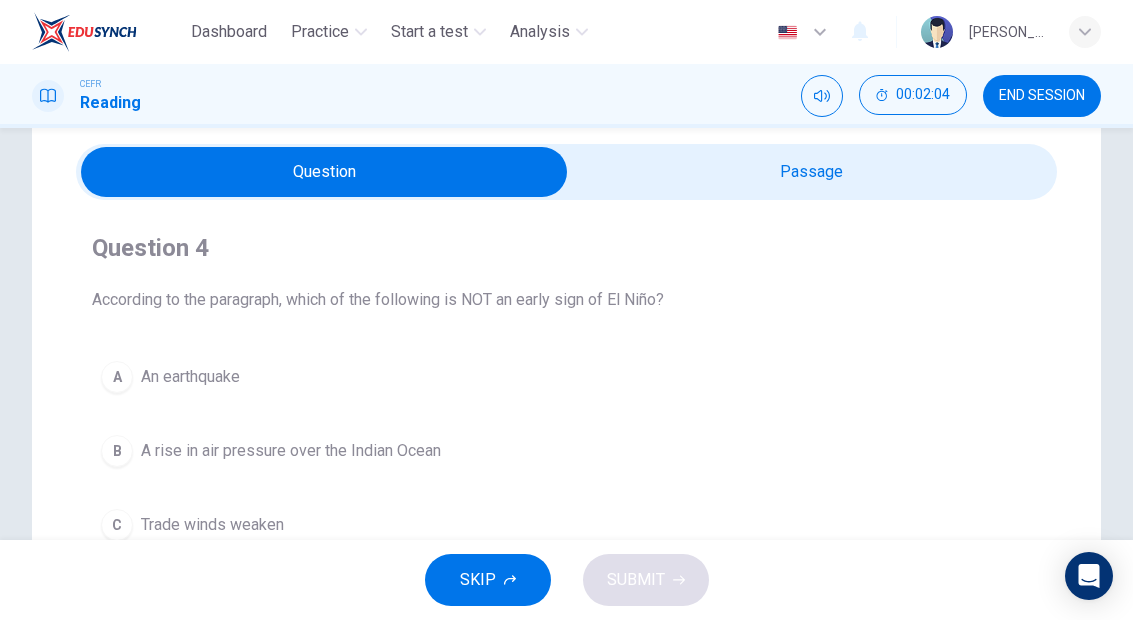 click at bounding box center (325, 172) 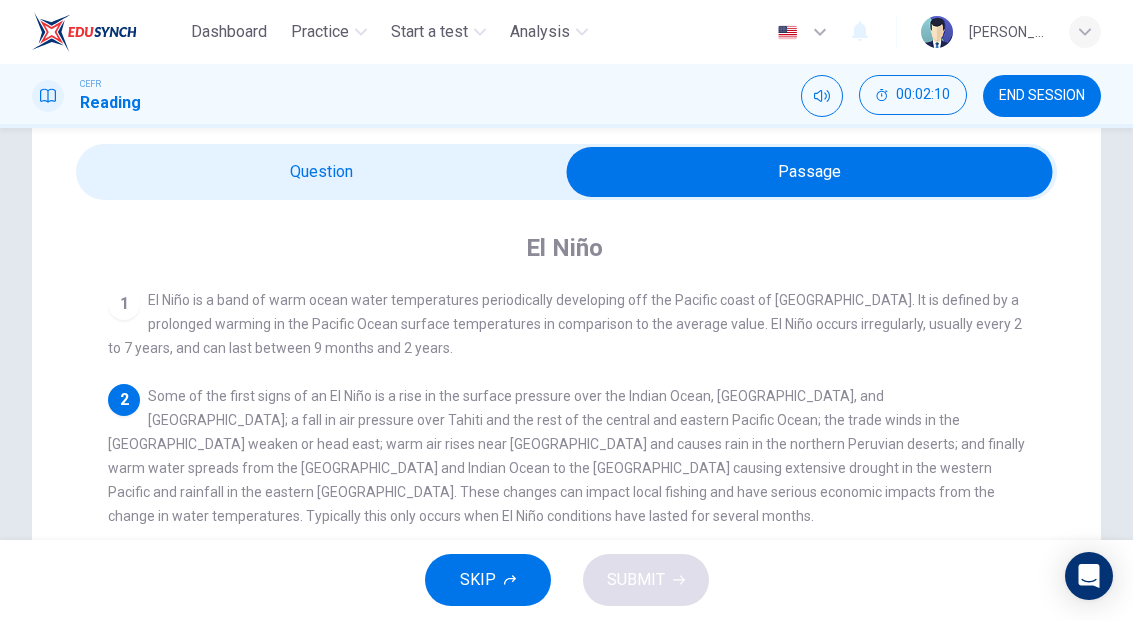 click at bounding box center (810, 172) 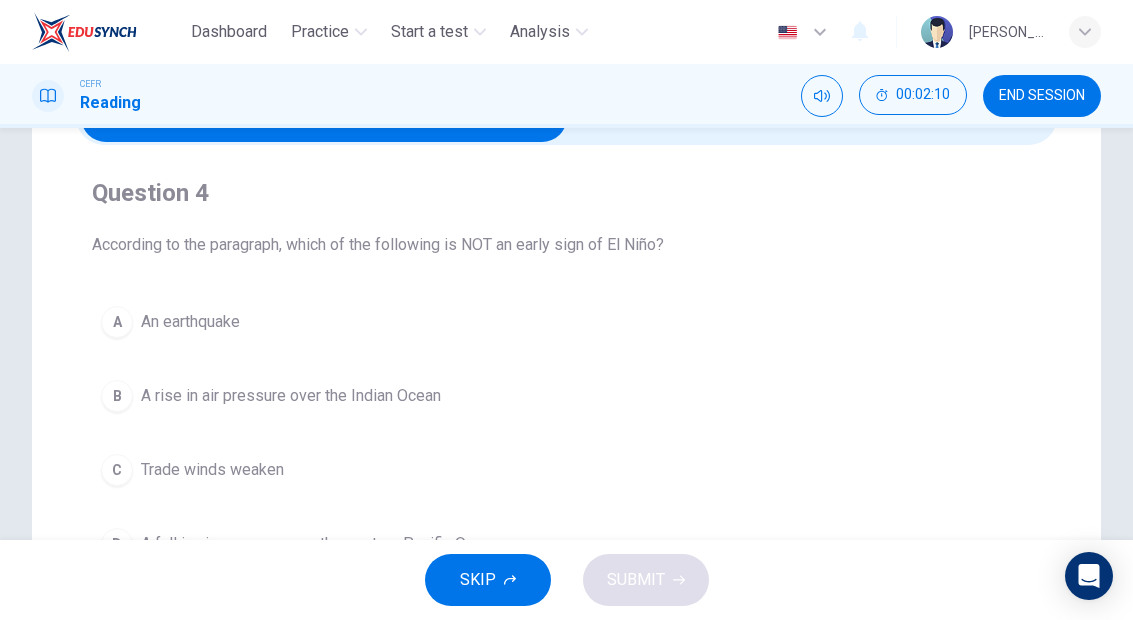 scroll, scrollTop: 136, scrollLeft: 0, axis: vertical 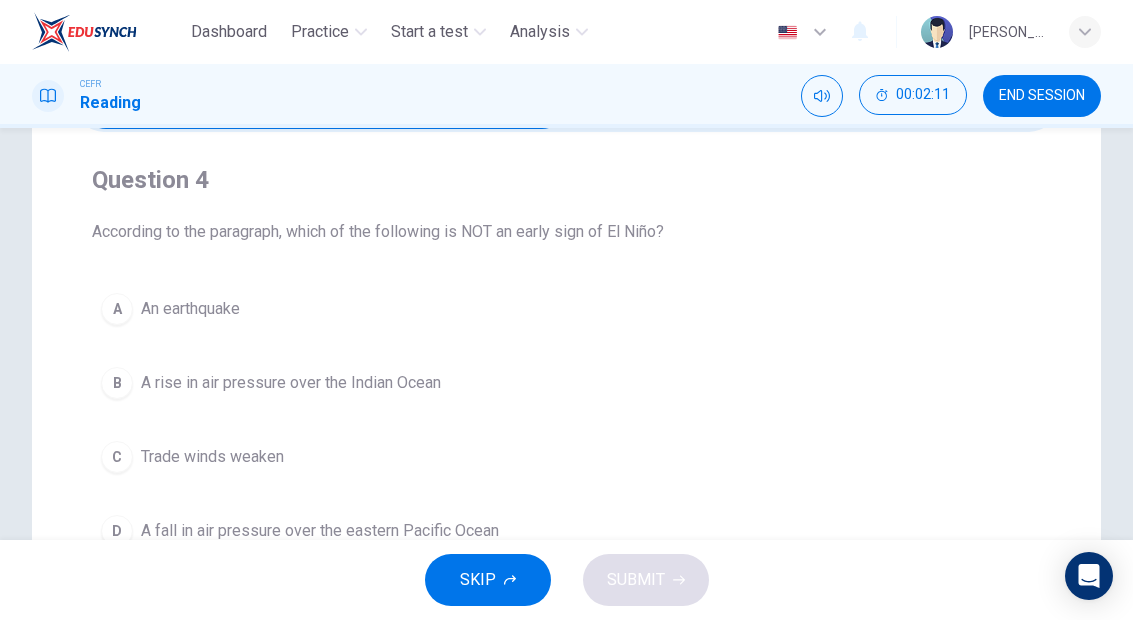 click on "A An earthquake" at bounding box center (566, 309) 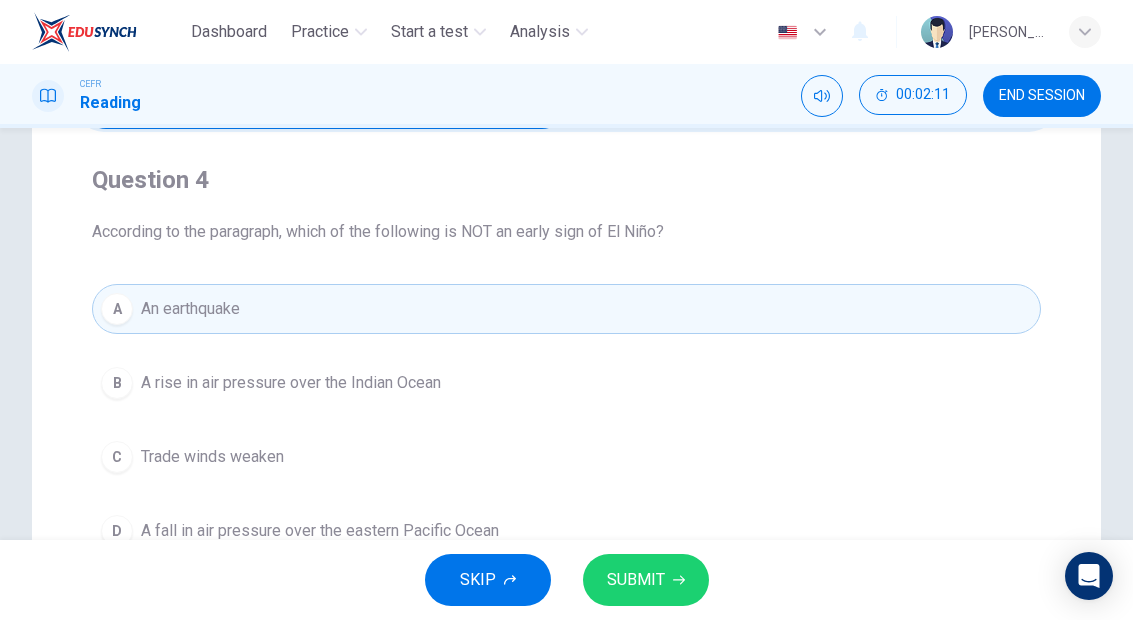 click on "SUBMIT" at bounding box center (646, 580) 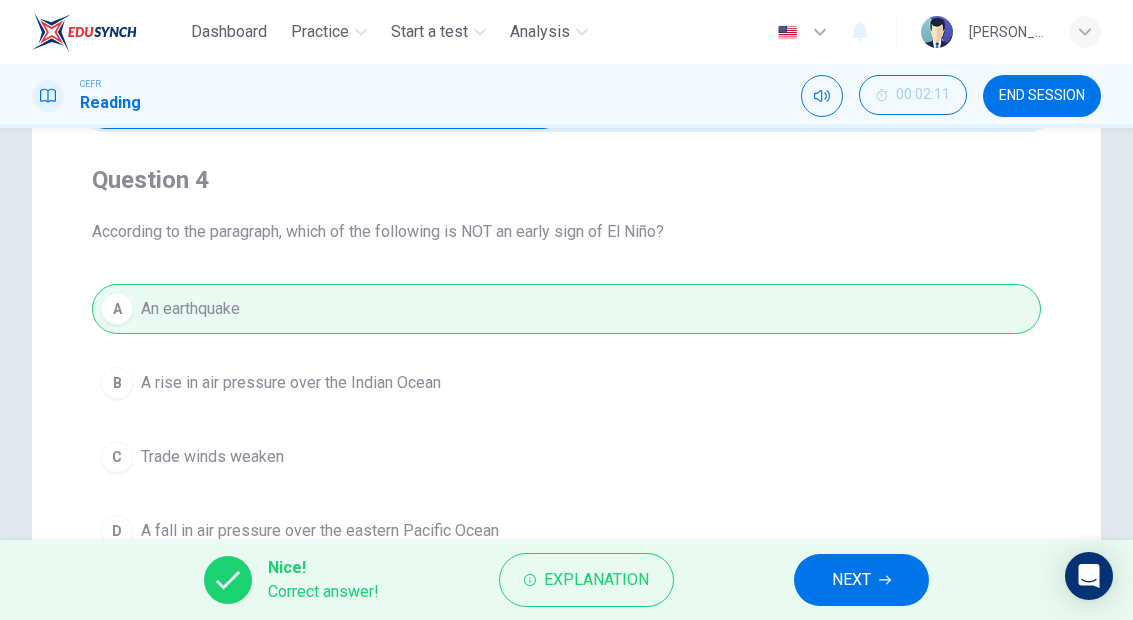 click on "NEXT" at bounding box center [851, 580] 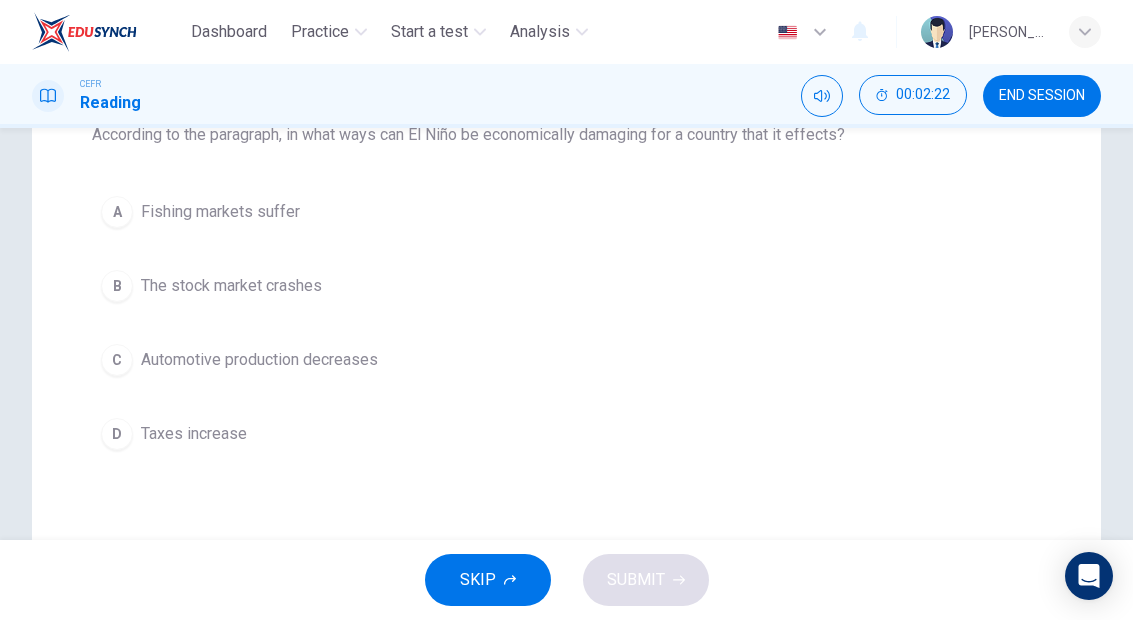 scroll, scrollTop: 230, scrollLeft: 0, axis: vertical 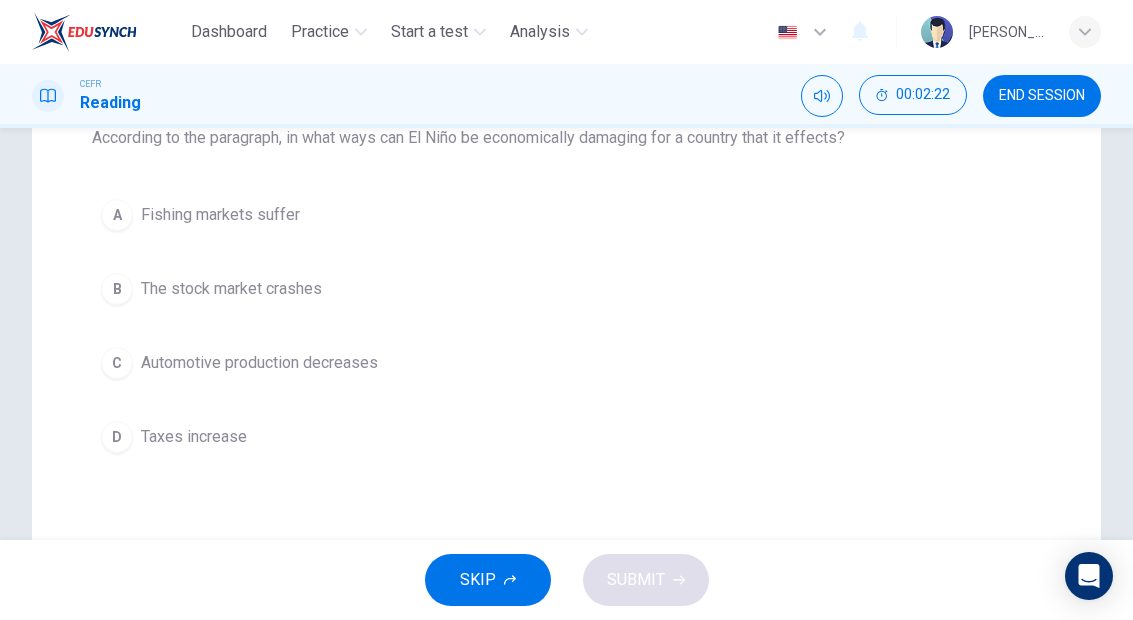 click on "A" at bounding box center (117, 215) 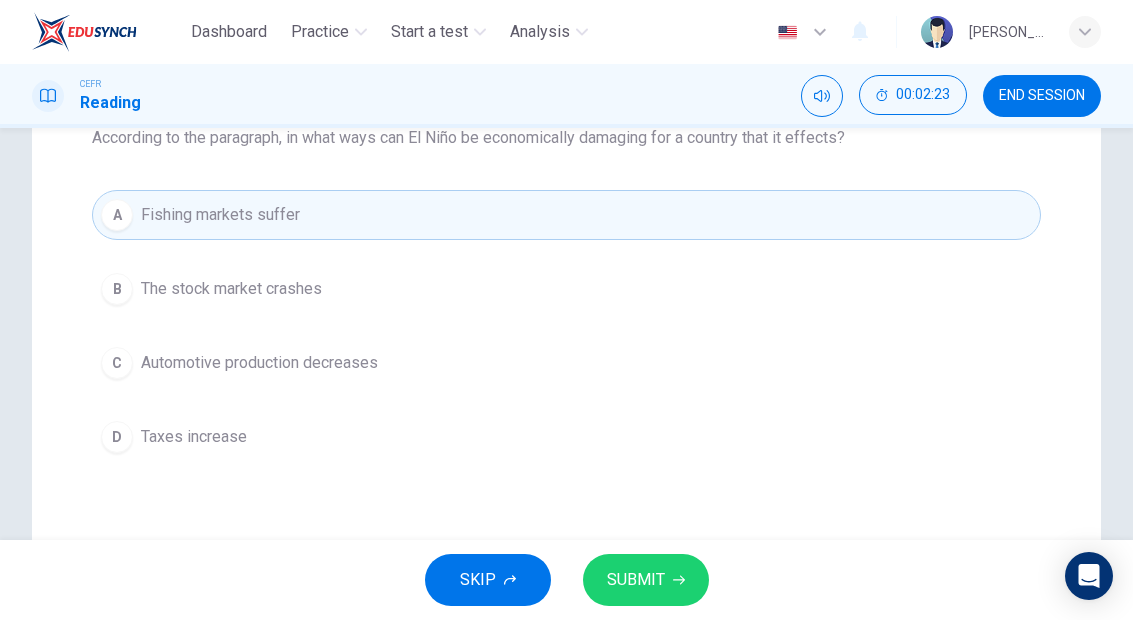 click on "SUBMIT" at bounding box center (646, 580) 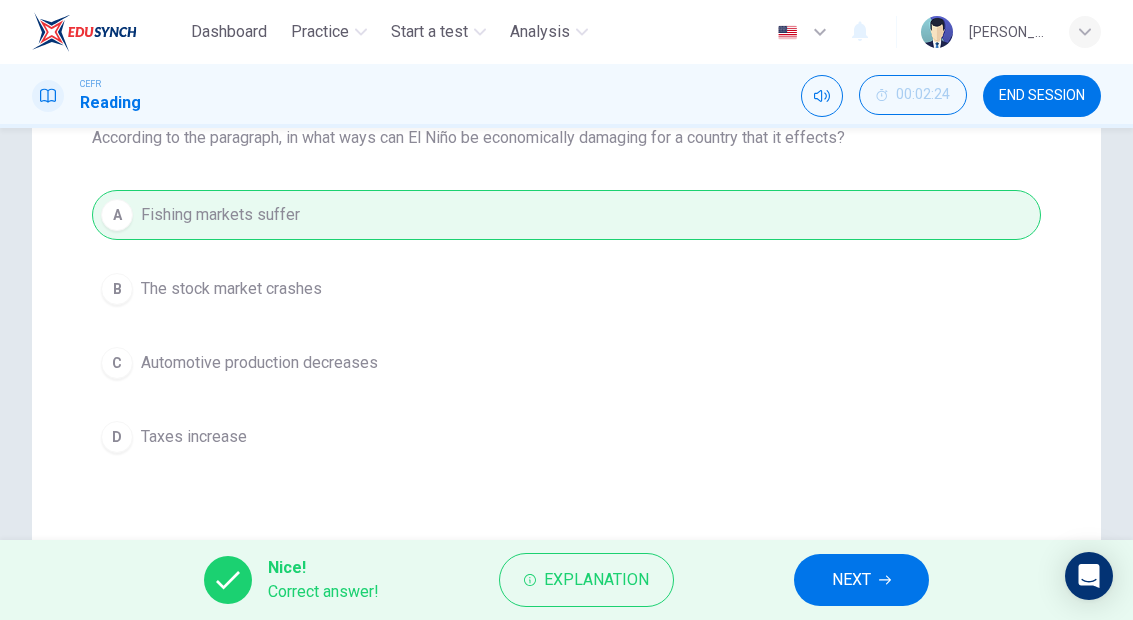 click on "NEXT" at bounding box center (861, 580) 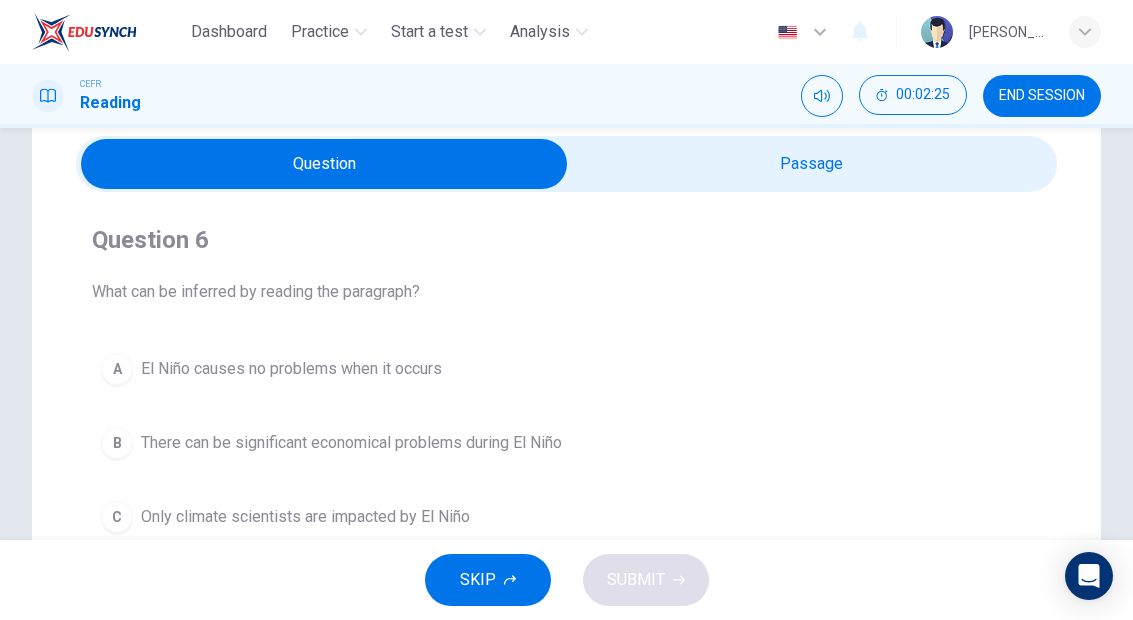 scroll, scrollTop: 75, scrollLeft: 0, axis: vertical 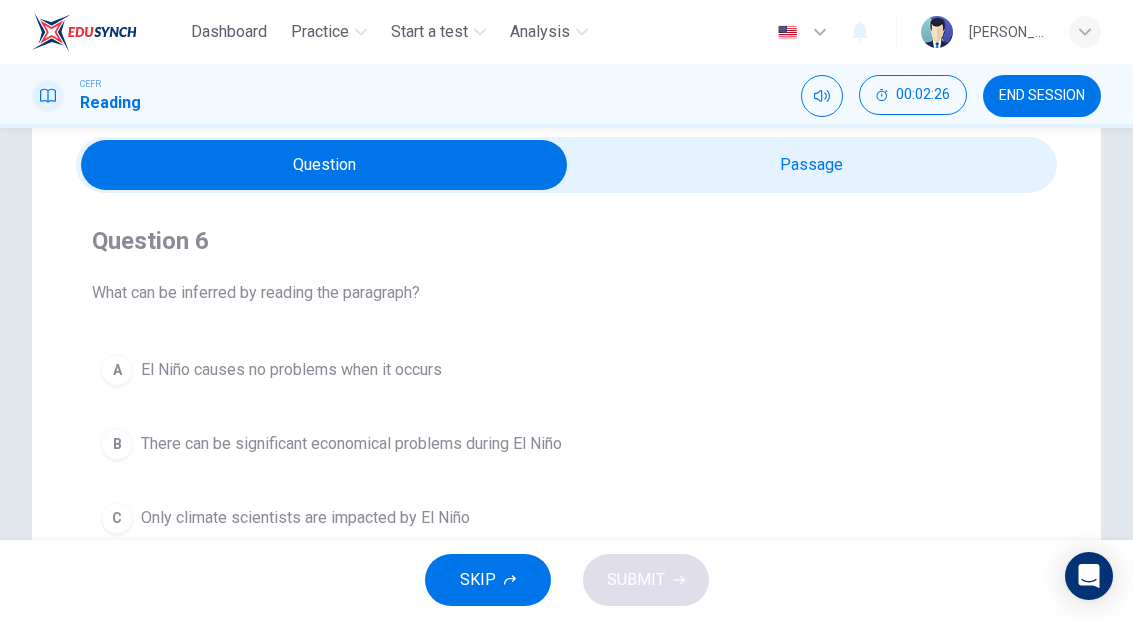 click at bounding box center (325, 165) 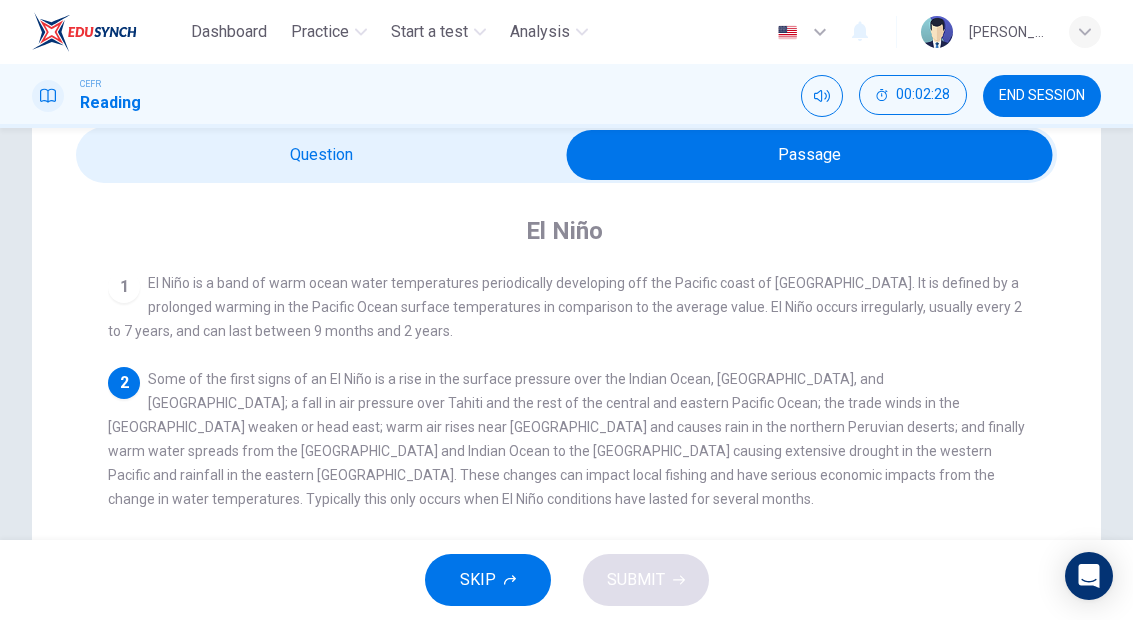 scroll, scrollTop: 83, scrollLeft: 0, axis: vertical 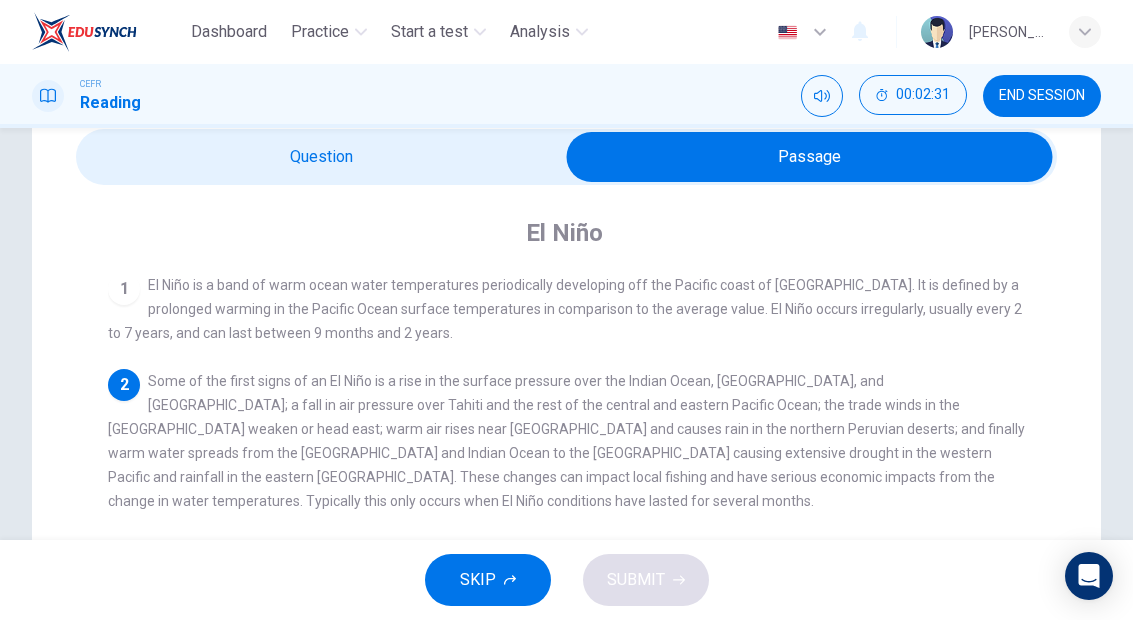 click at bounding box center [810, 157] 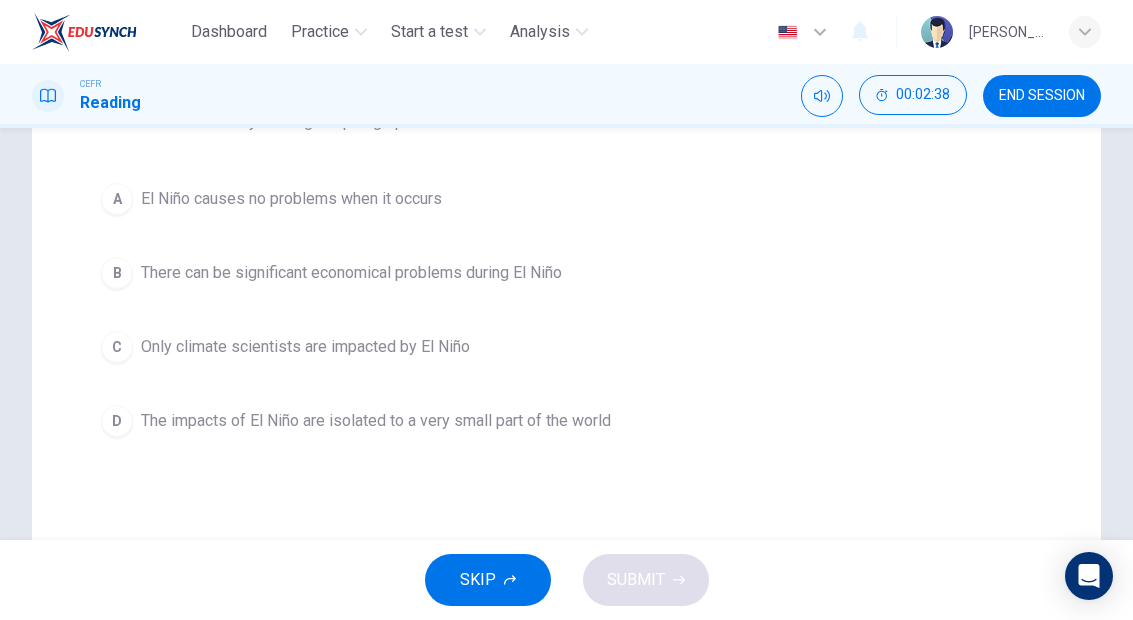 scroll, scrollTop: 218, scrollLeft: 0, axis: vertical 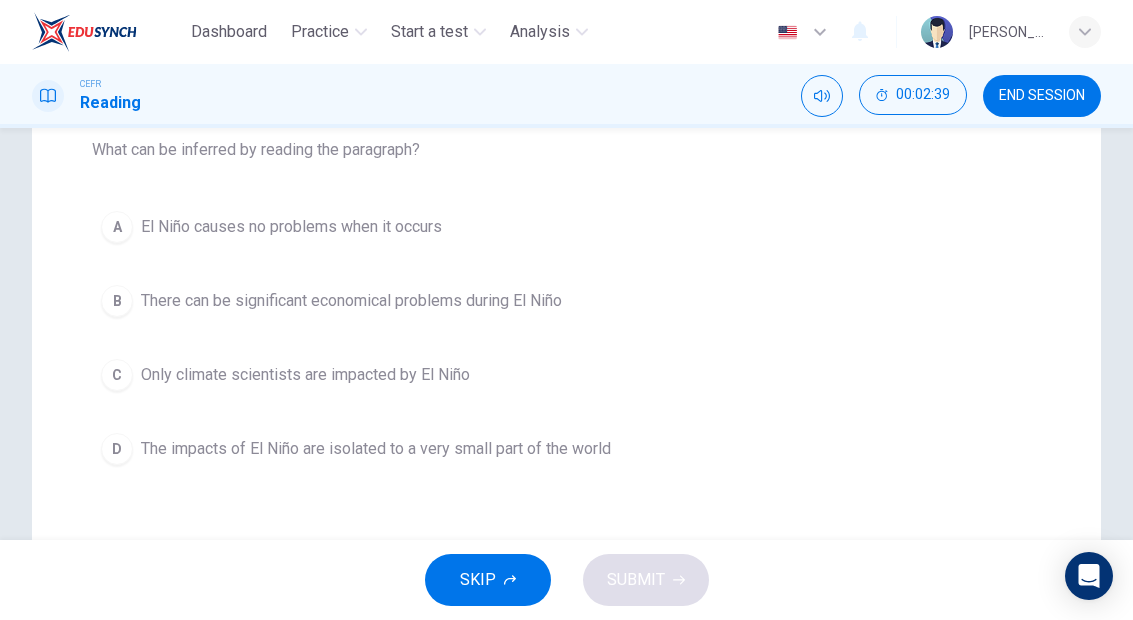 click on "B" at bounding box center [117, 301] 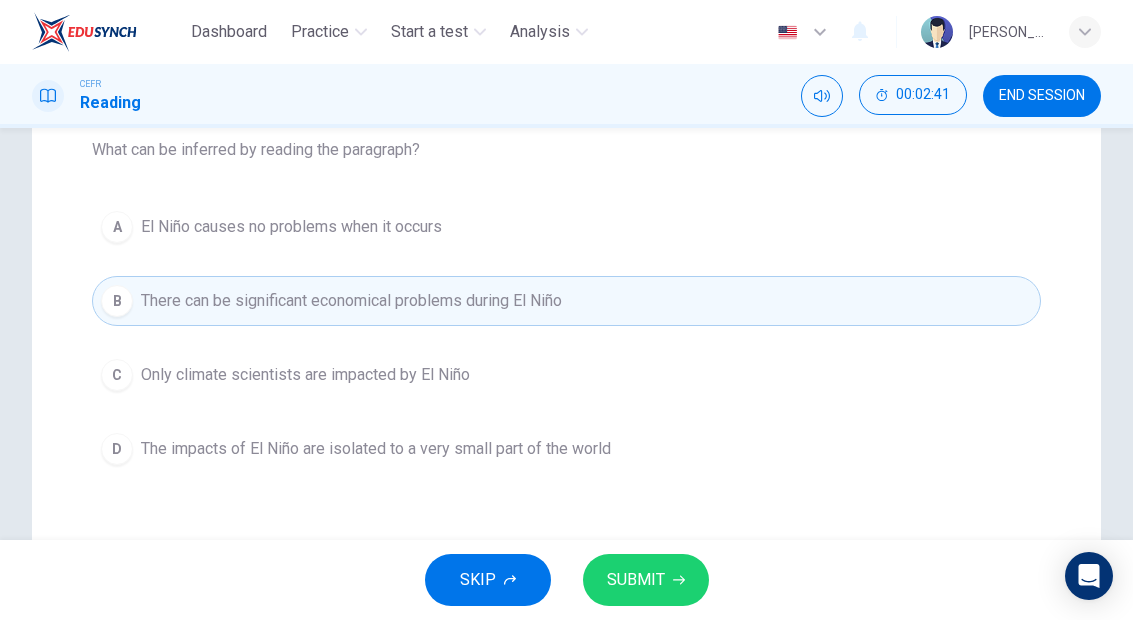 click on "SUBMIT" at bounding box center [646, 580] 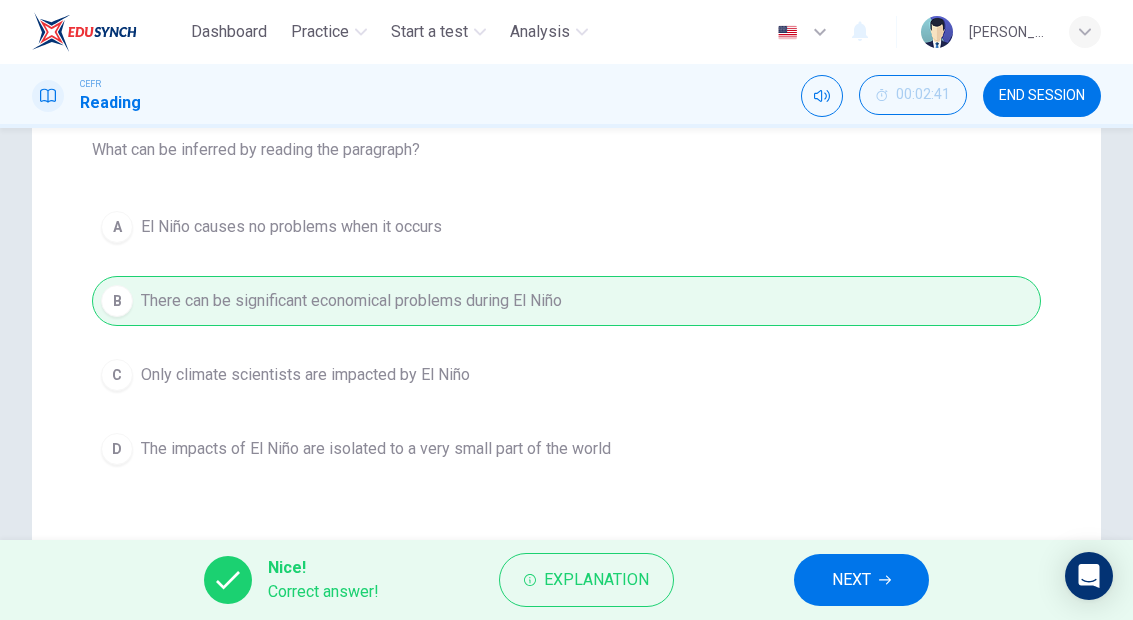 click on "NEXT" at bounding box center [851, 580] 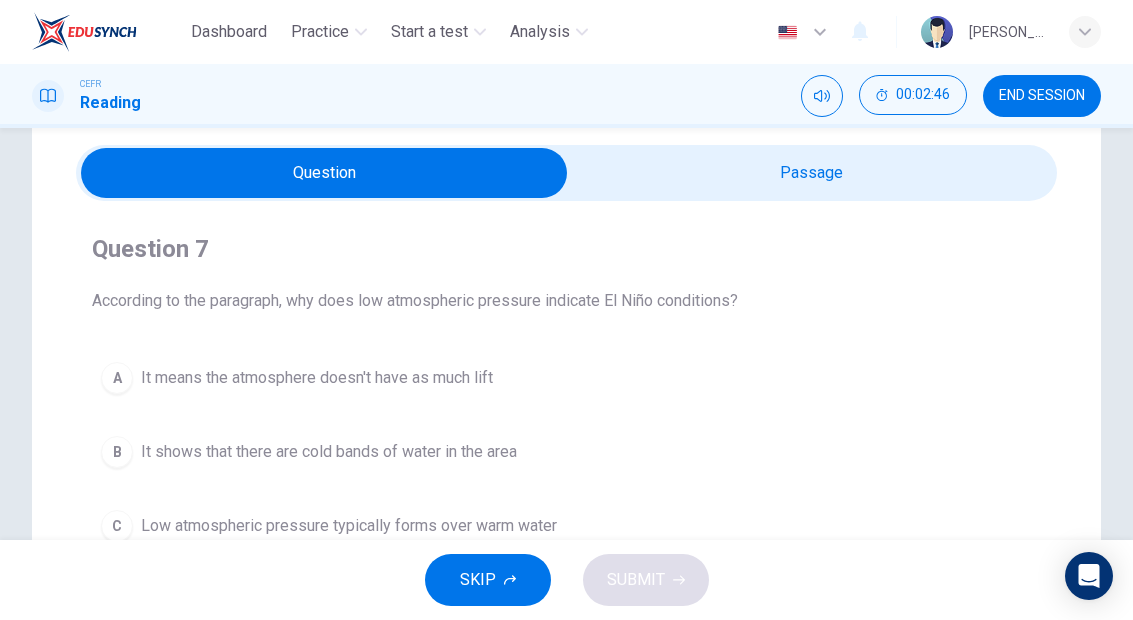 scroll, scrollTop: 66, scrollLeft: 0, axis: vertical 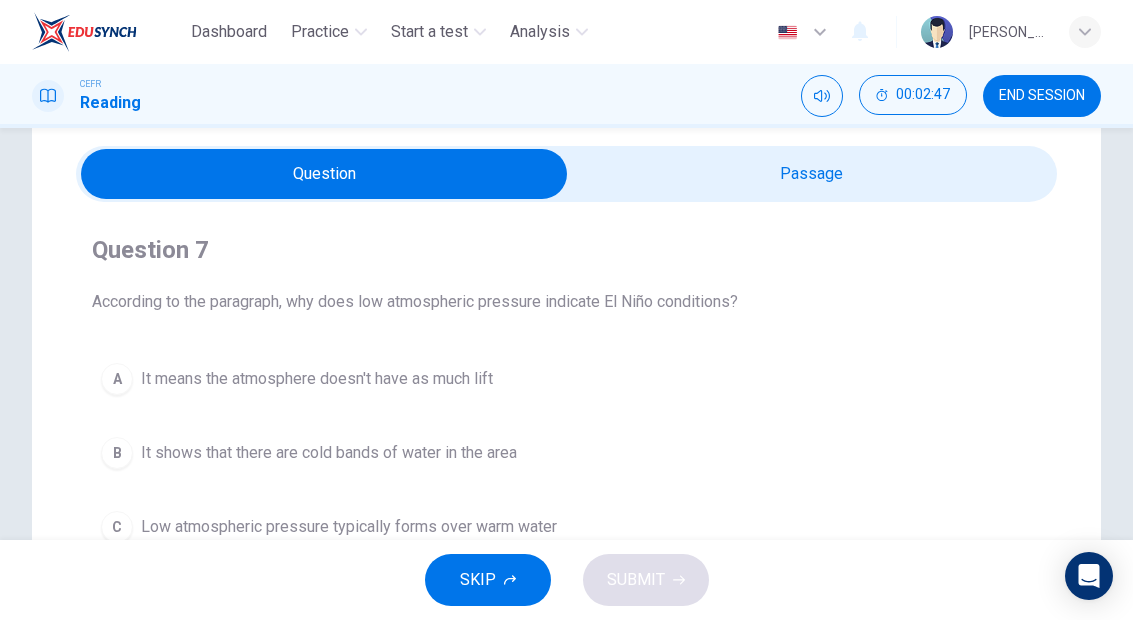 click at bounding box center [325, 174] 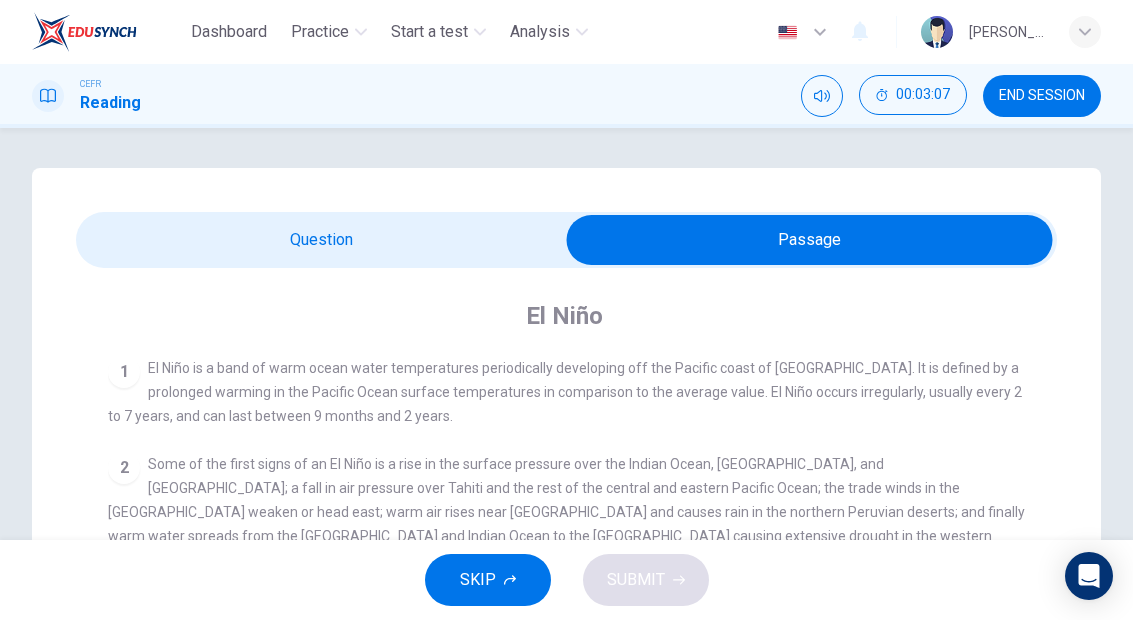 scroll, scrollTop: 0, scrollLeft: 0, axis: both 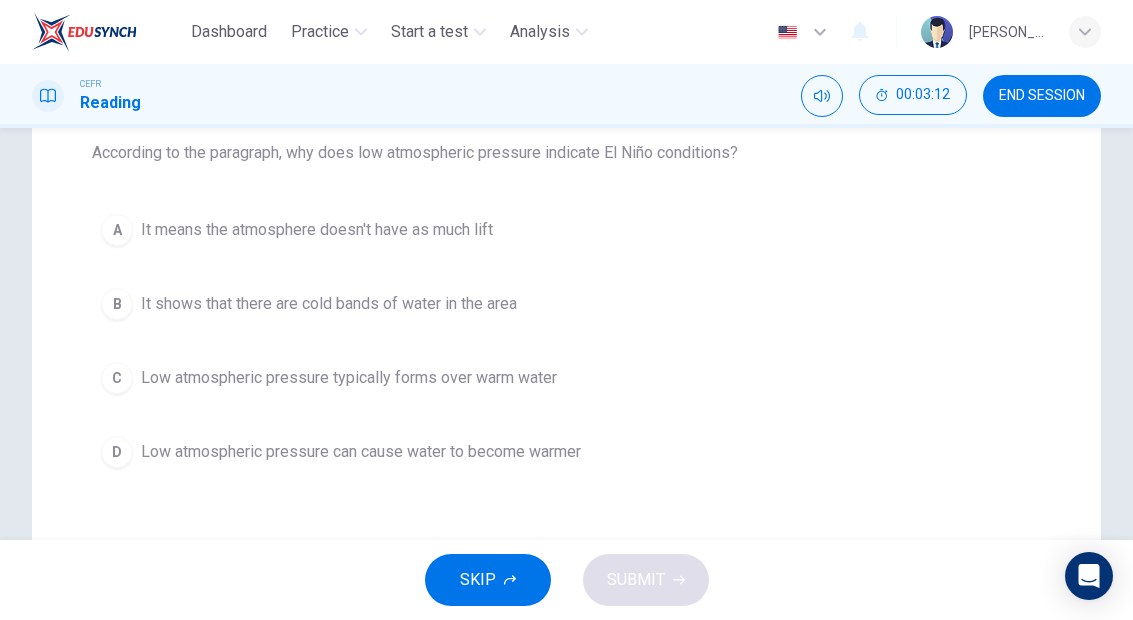 click on "C Low atmospheric pressure typically forms over warm water" at bounding box center (566, 378) 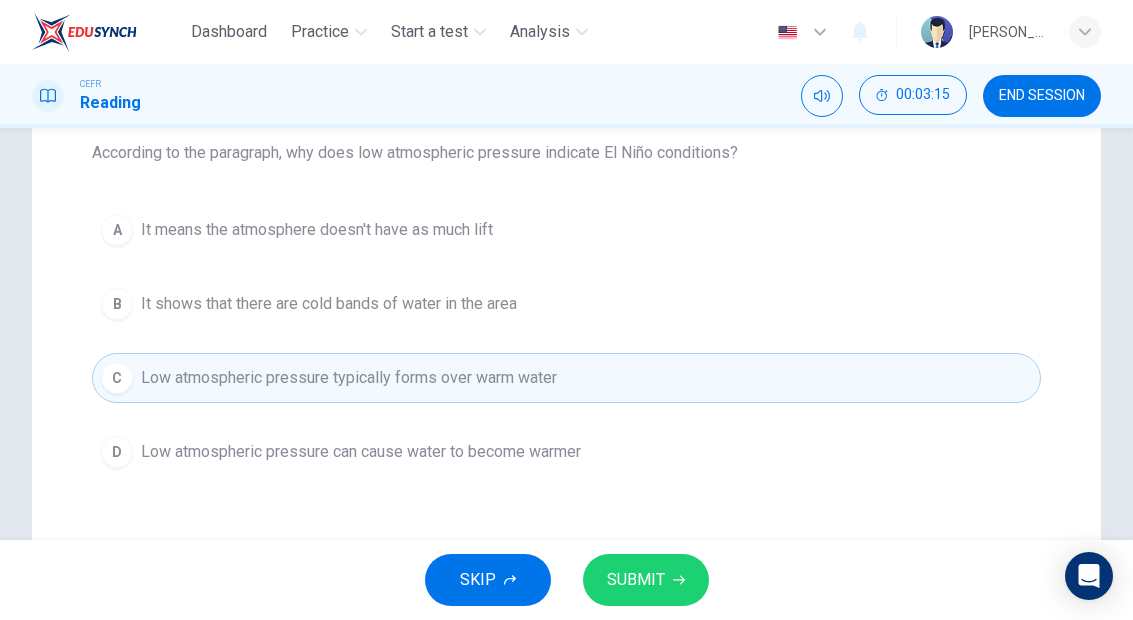 click on "SUBMIT" at bounding box center (646, 580) 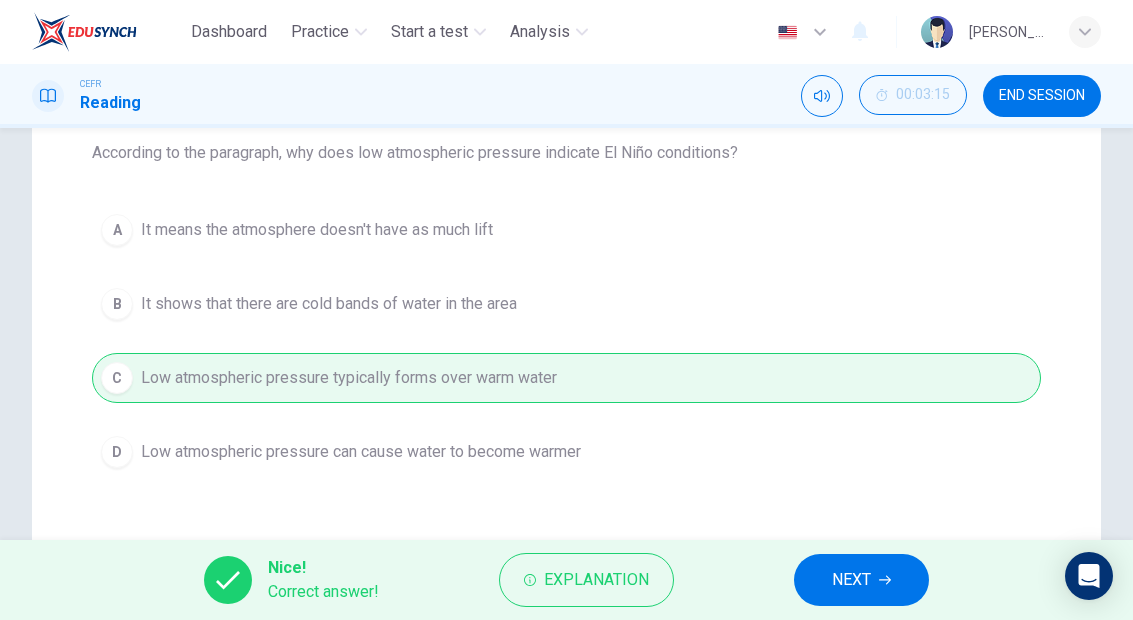 click on "NEXT" at bounding box center [851, 580] 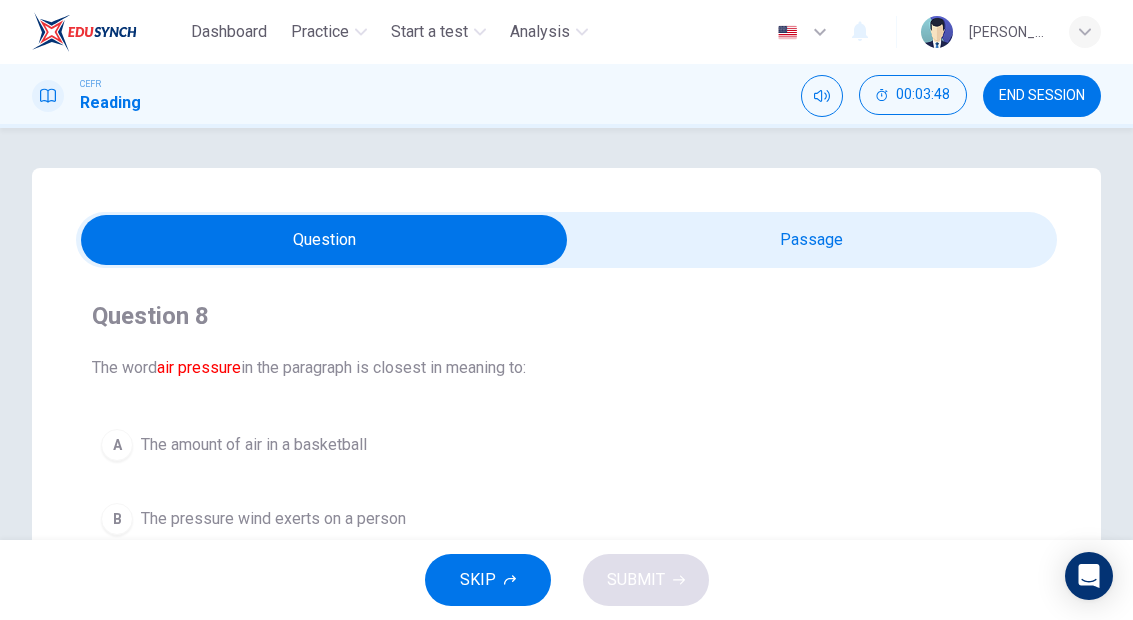 scroll, scrollTop: 0, scrollLeft: 0, axis: both 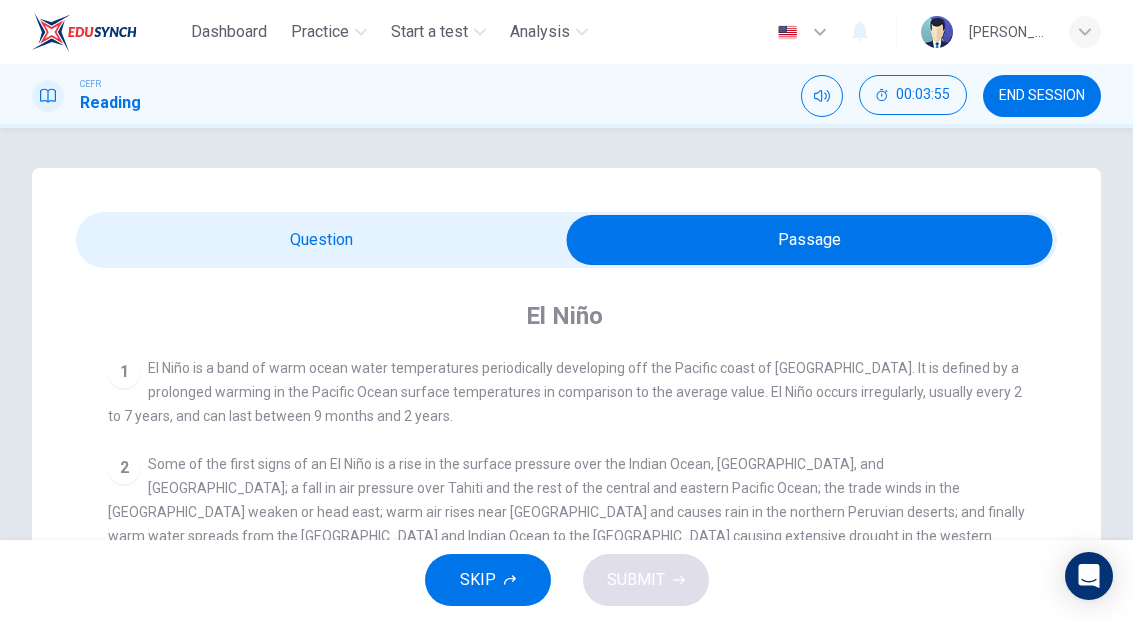click at bounding box center [810, 240] 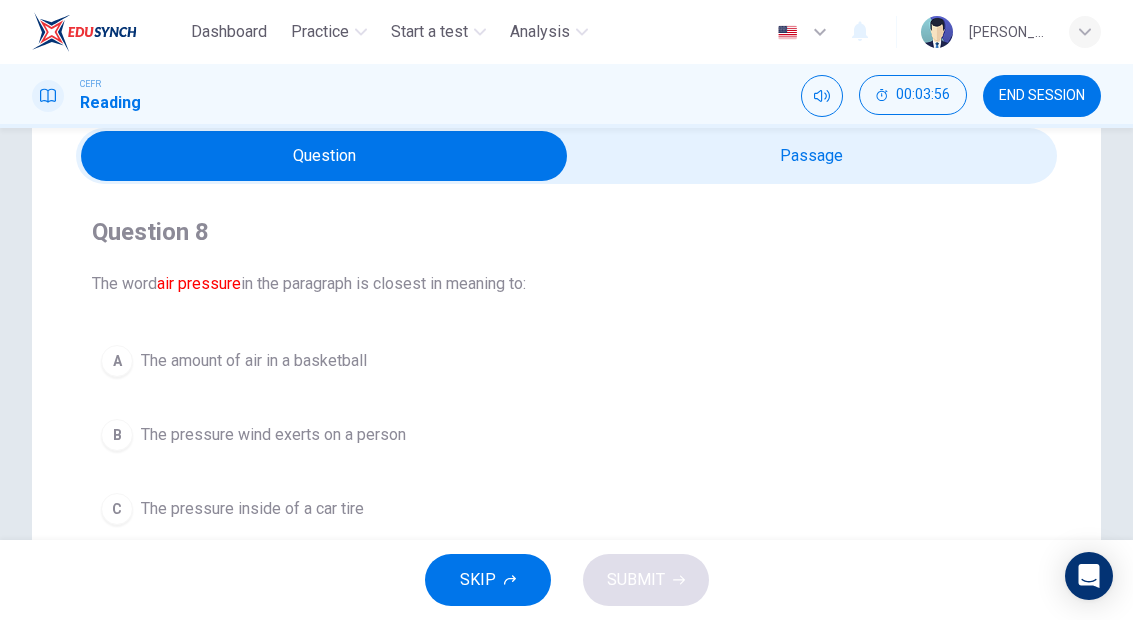 scroll, scrollTop: 297, scrollLeft: 0, axis: vertical 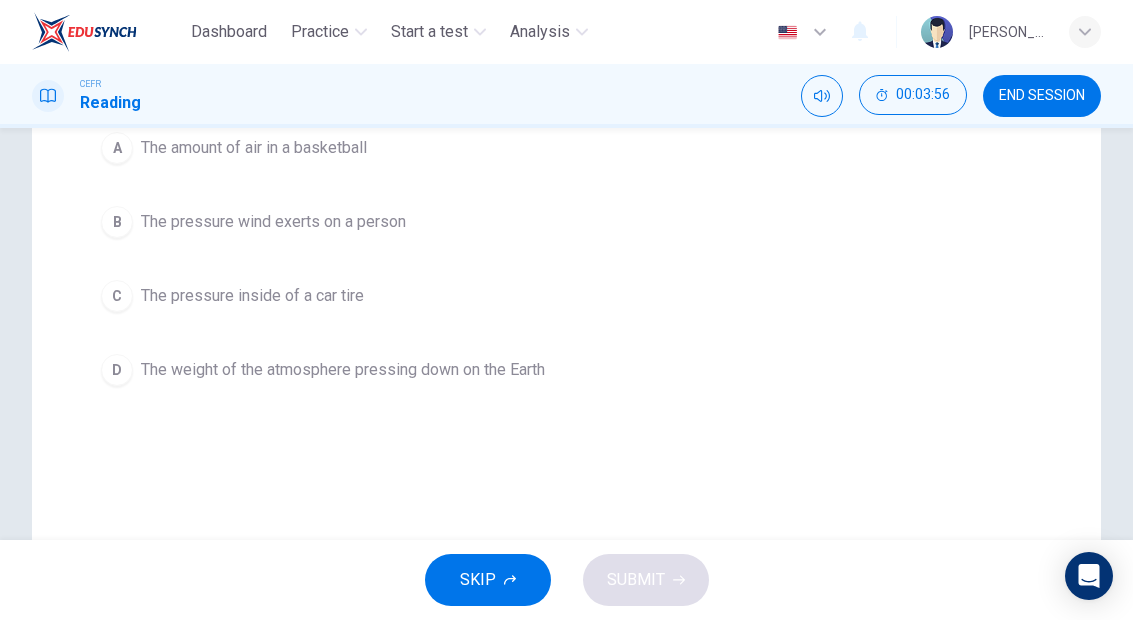 click on "D The weight of the atmosphere pressing down on the Earth" at bounding box center (566, 370) 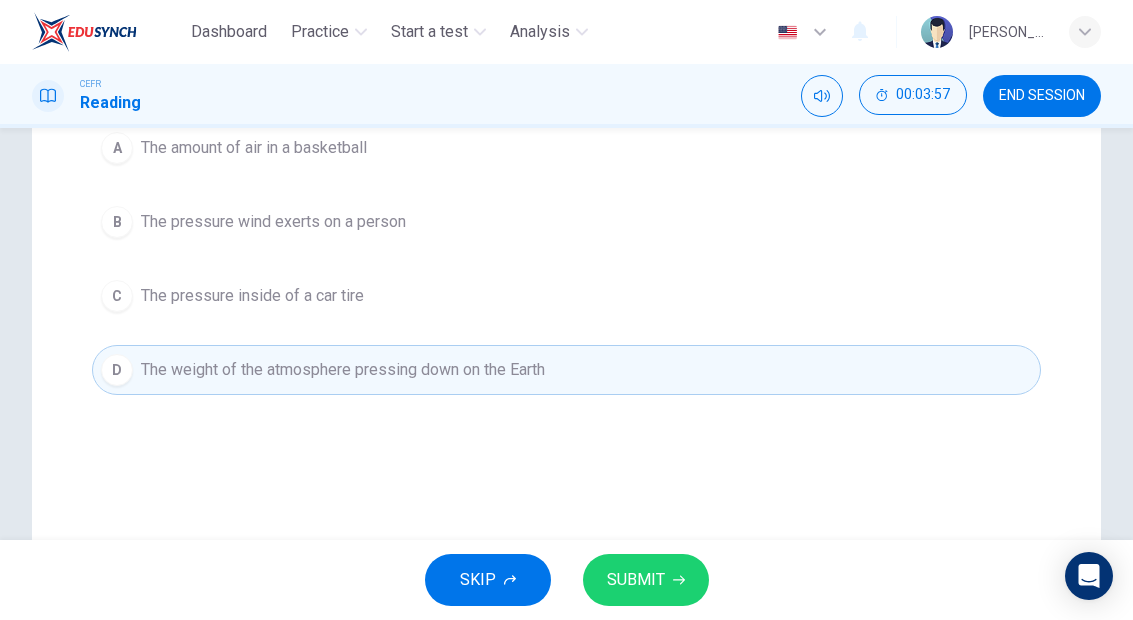 click on "SUBMIT" at bounding box center [646, 580] 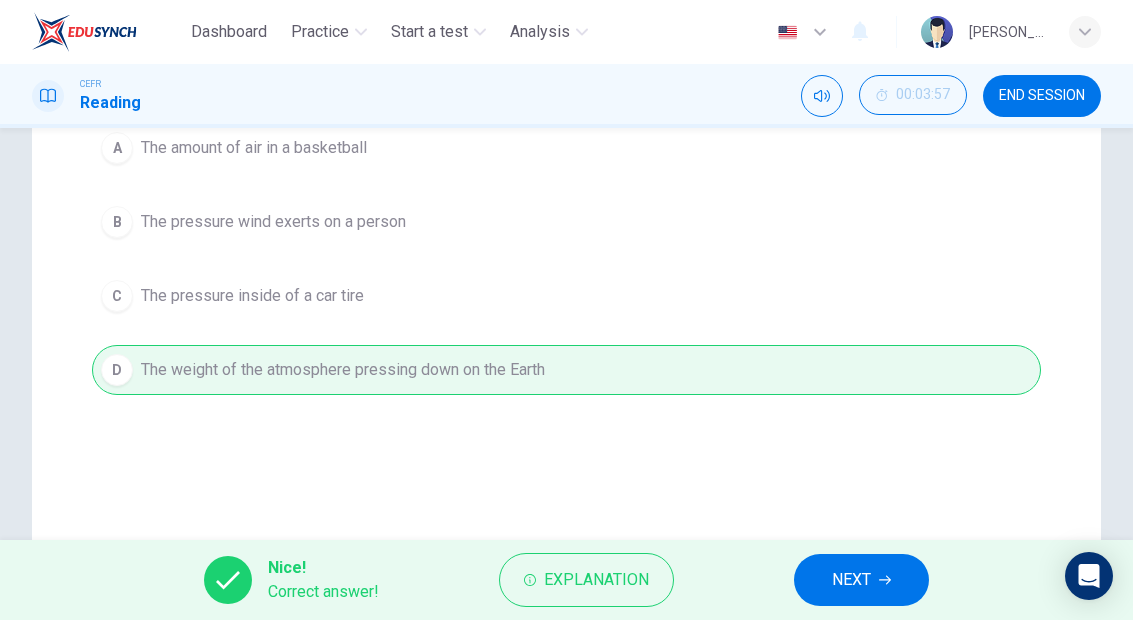 click on "NEXT" at bounding box center [851, 580] 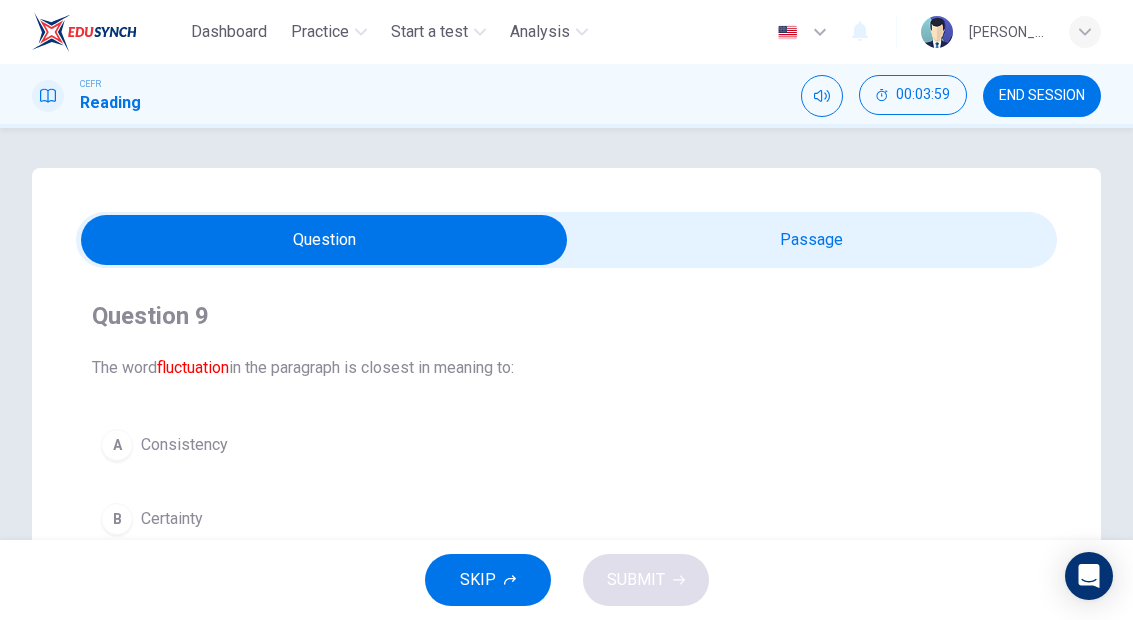 scroll, scrollTop: 0, scrollLeft: 0, axis: both 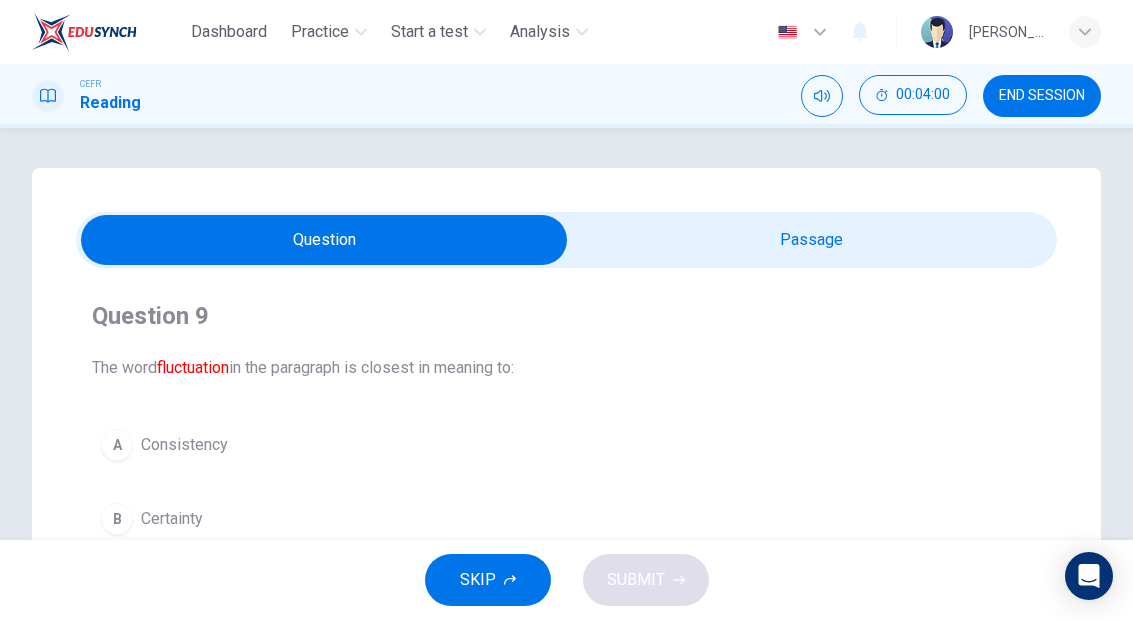 click at bounding box center [325, 240] 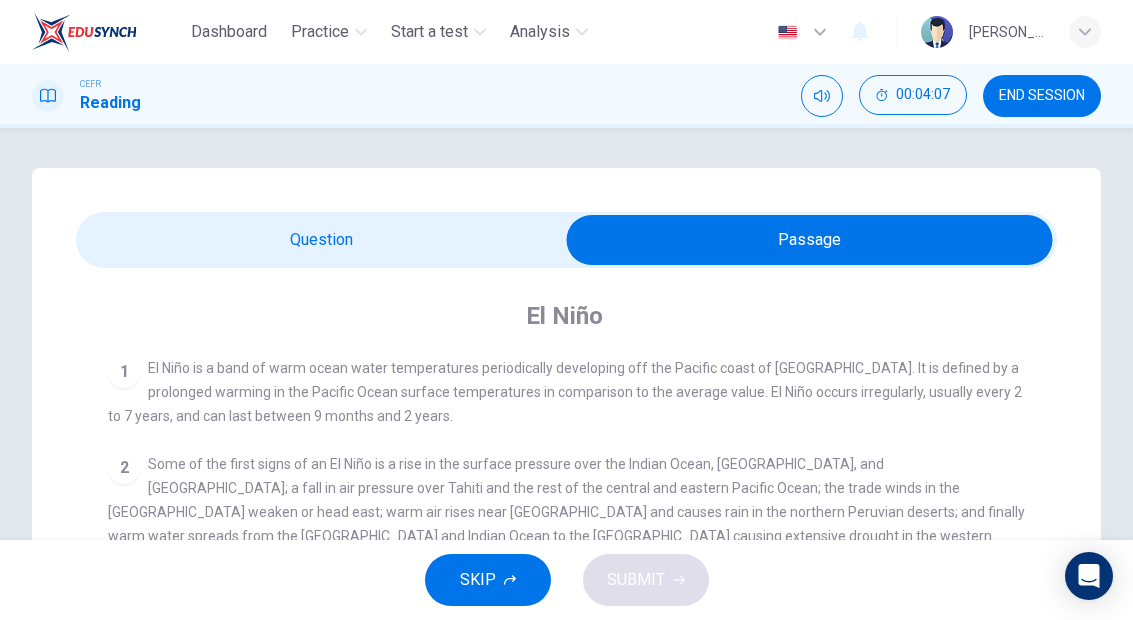 scroll, scrollTop: 0, scrollLeft: 0, axis: both 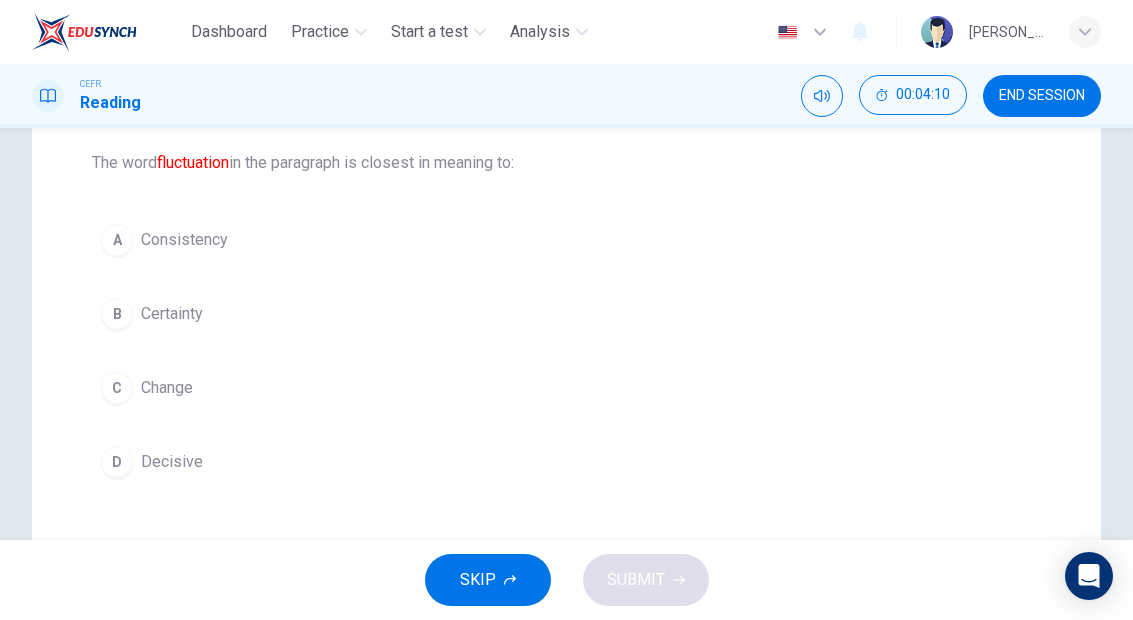 click on "C" at bounding box center (117, 388) 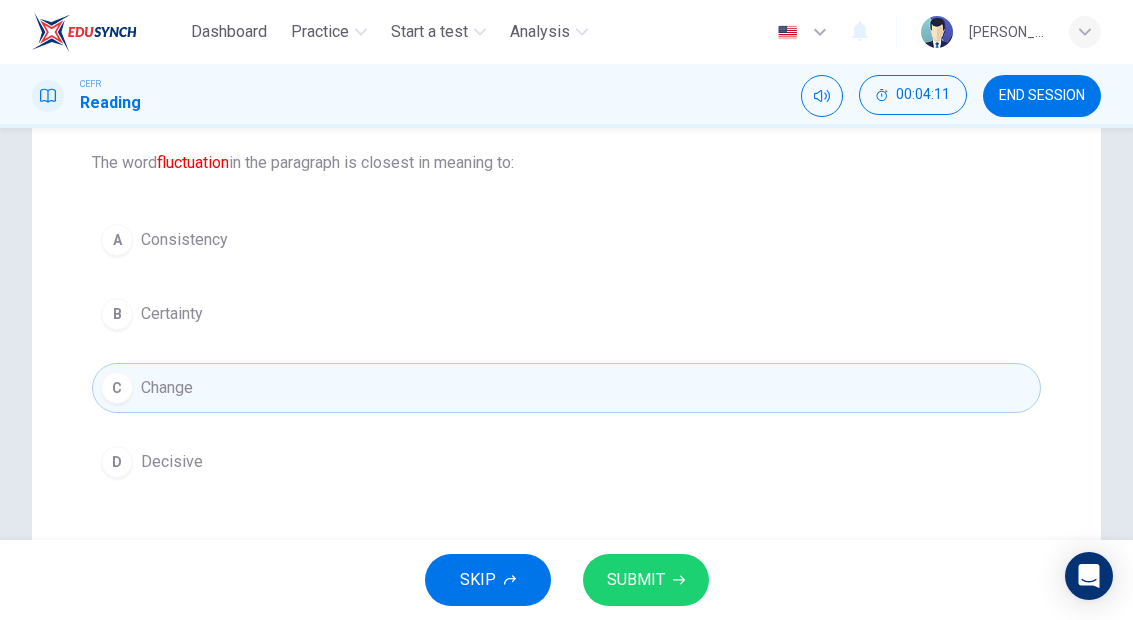 click on "SUBMIT" at bounding box center [646, 580] 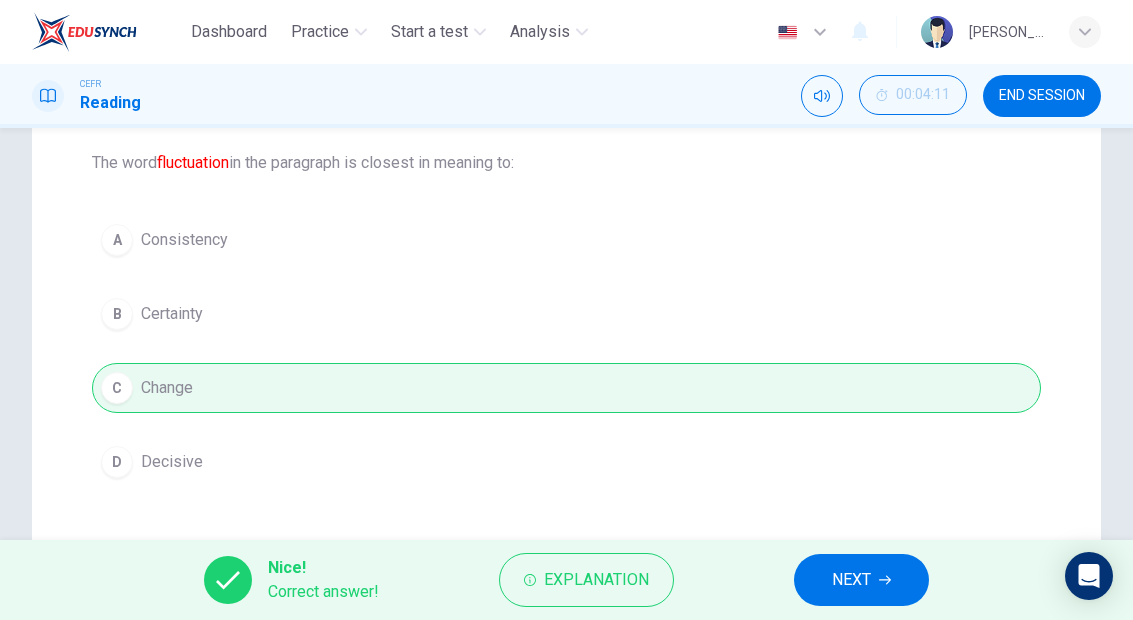 click on "NEXT" at bounding box center [851, 580] 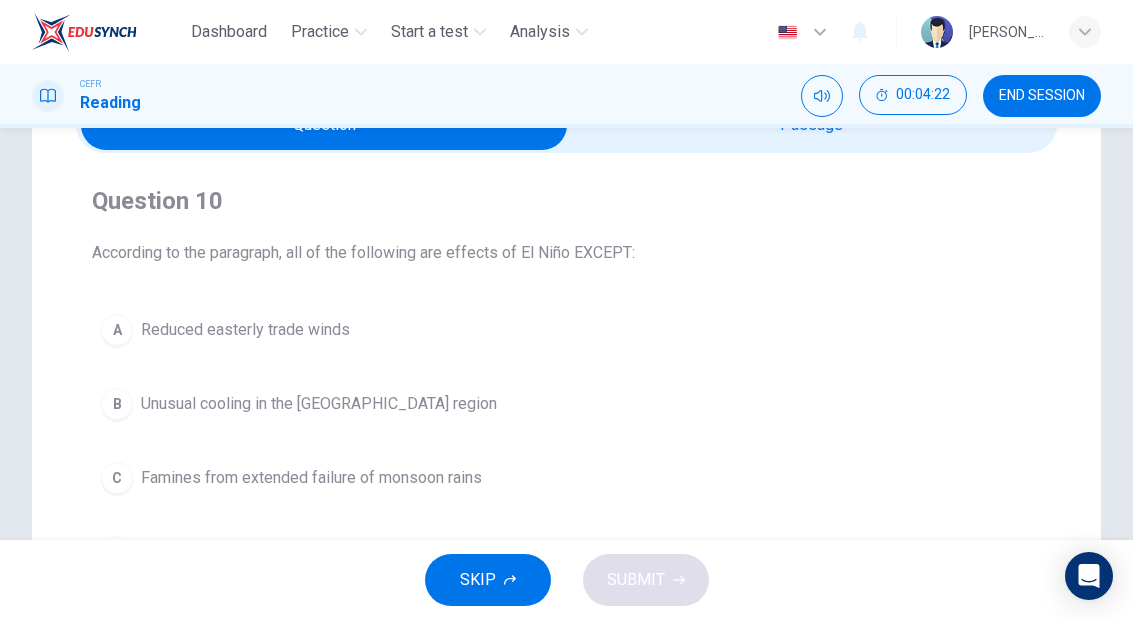 scroll, scrollTop: 61, scrollLeft: 0, axis: vertical 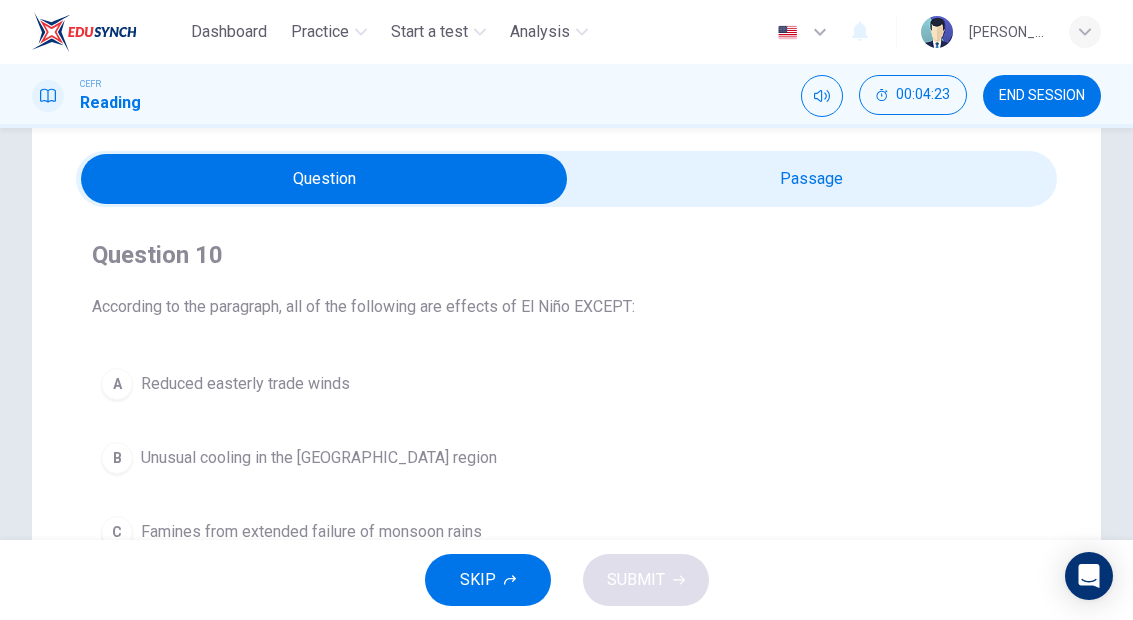click at bounding box center [325, 179] 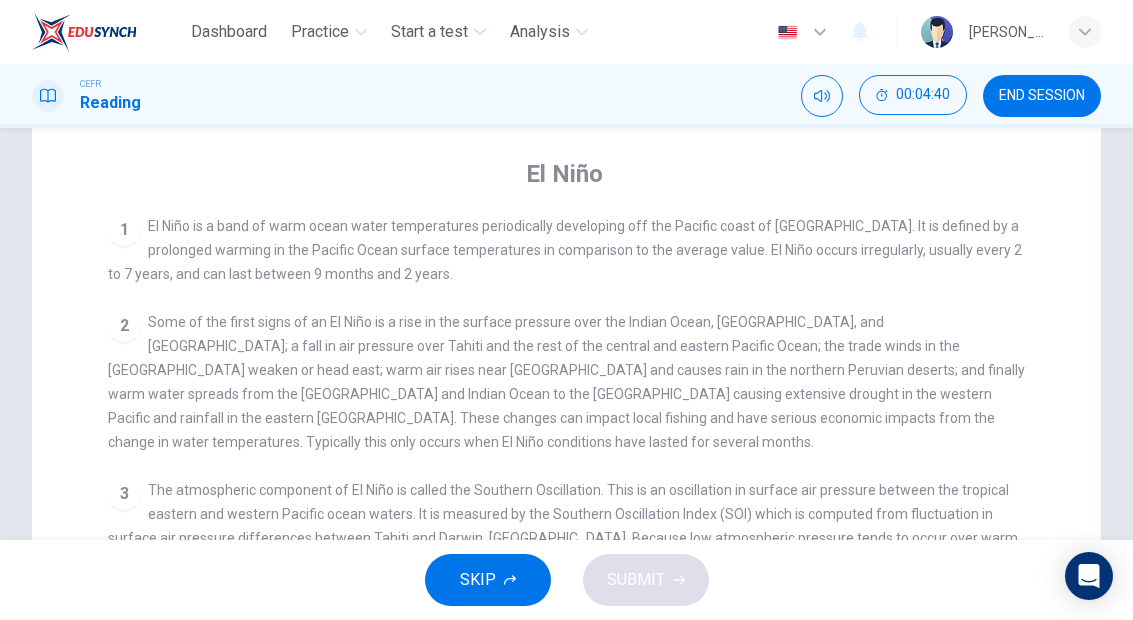 scroll, scrollTop: 81, scrollLeft: 0, axis: vertical 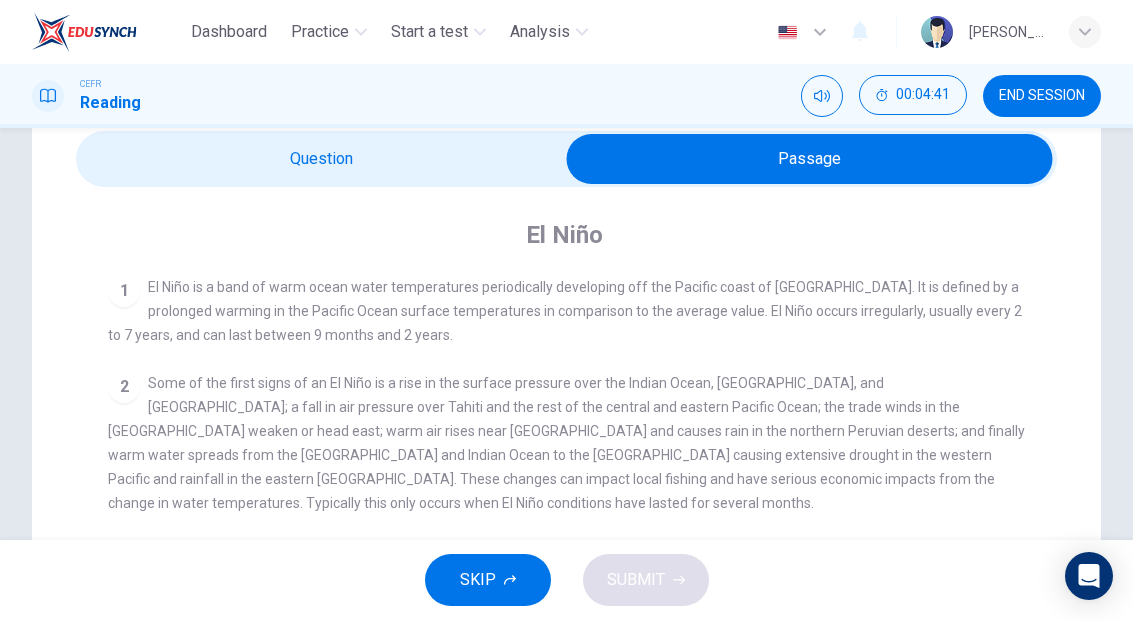 click at bounding box center (810, 159) 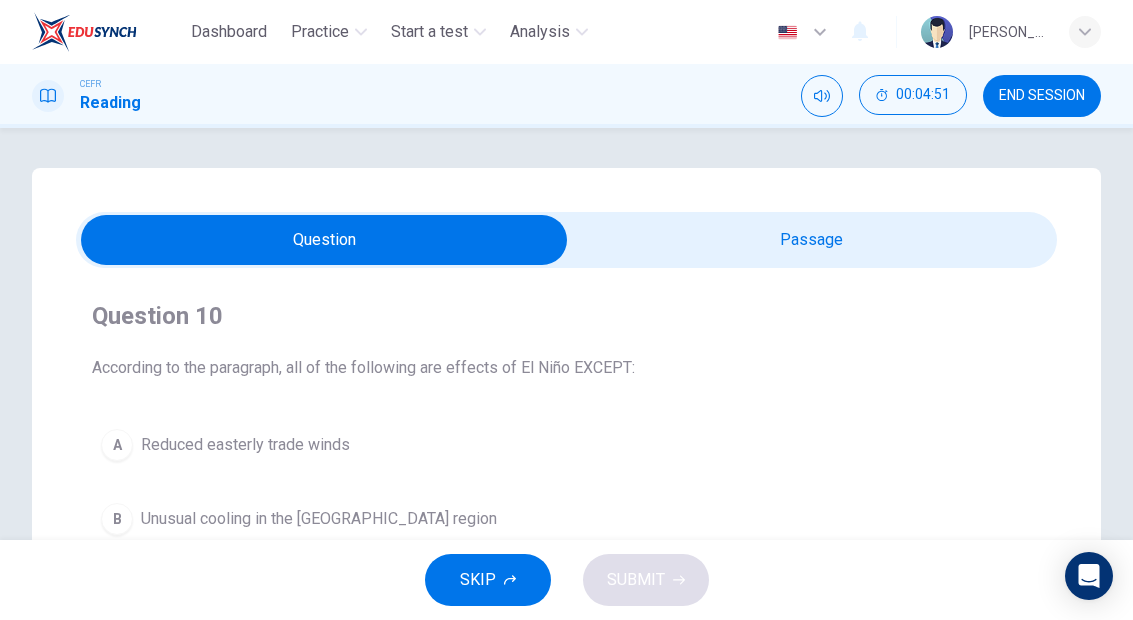 scroll, scrollTop: 0, scrollLeft: 0, axis: both 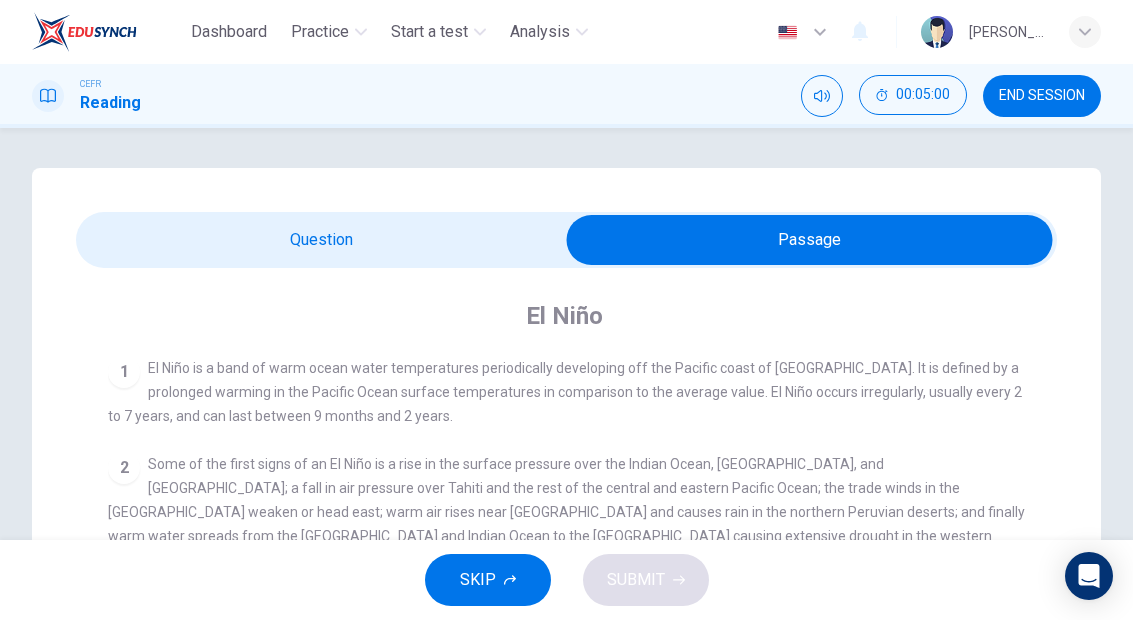 click at bounding box center (810, 240) 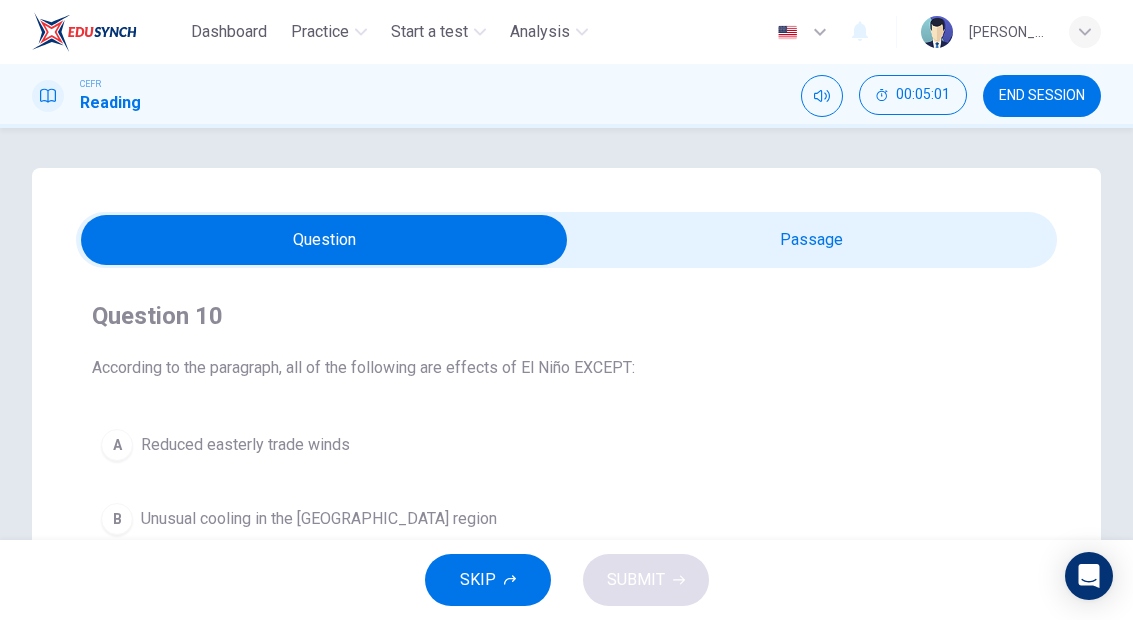 click on "A Reduced easterly trade winds" at bounding box center [566, 445] 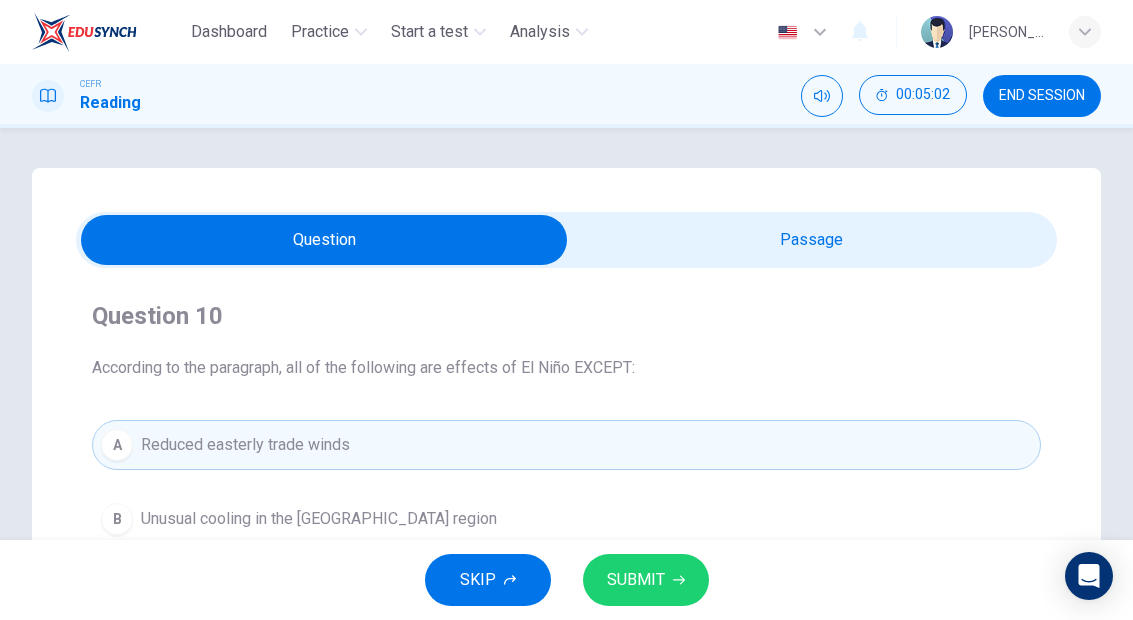 click on "SUBMIT" at bounding box center [646, 580] 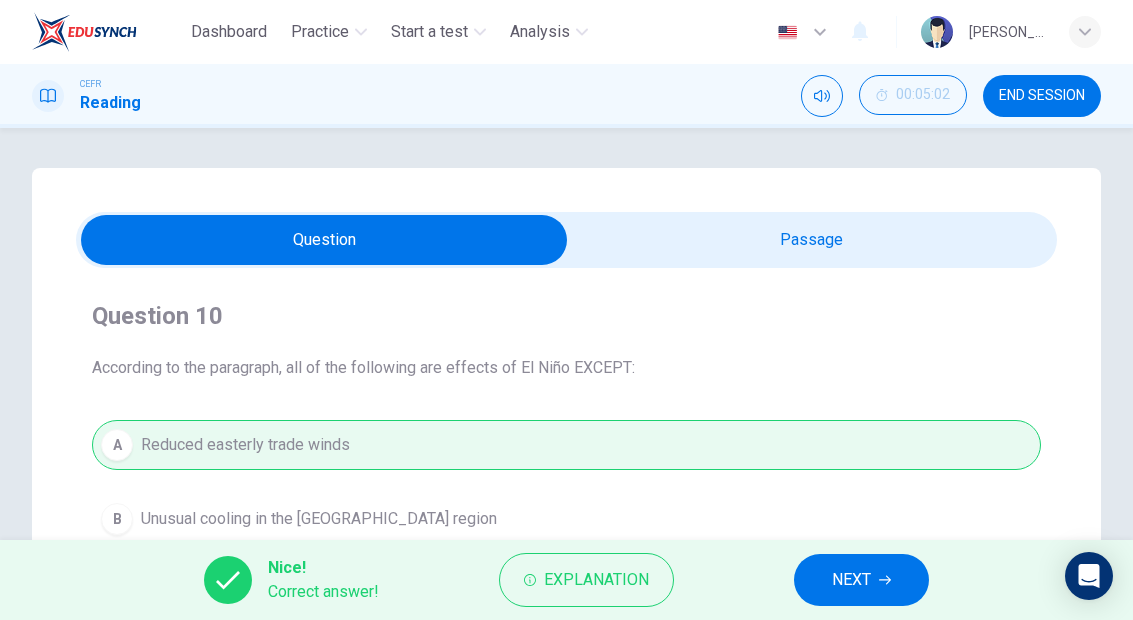 click on "NEXT" at bounding box center [861, 580] 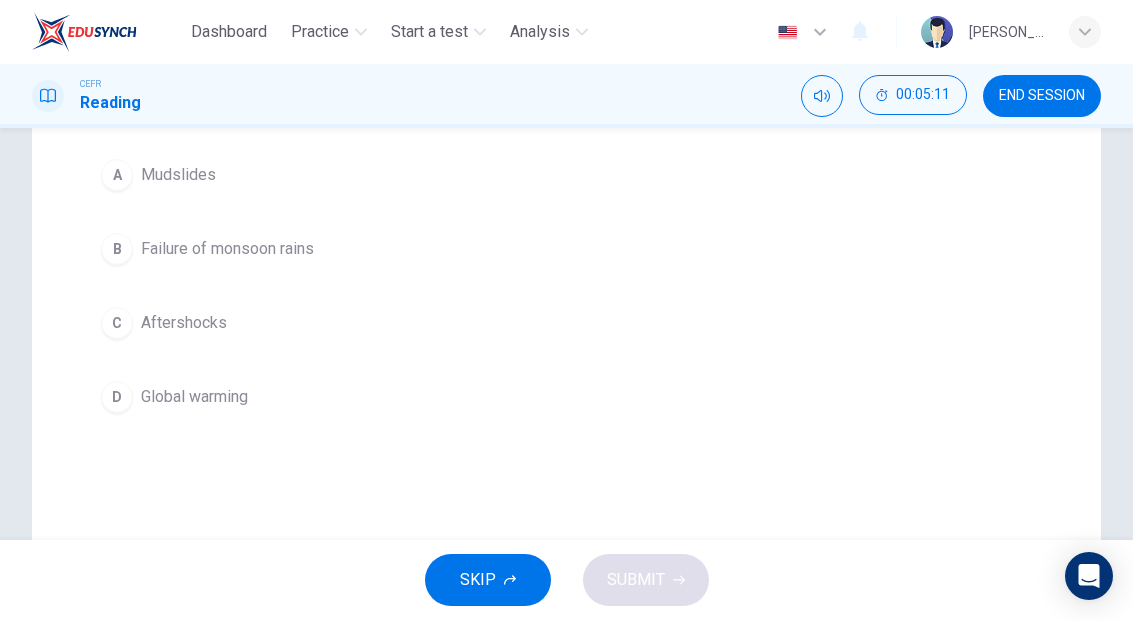 scroll, scrollTop: 271, scrollLeft: 0, axis: vertical 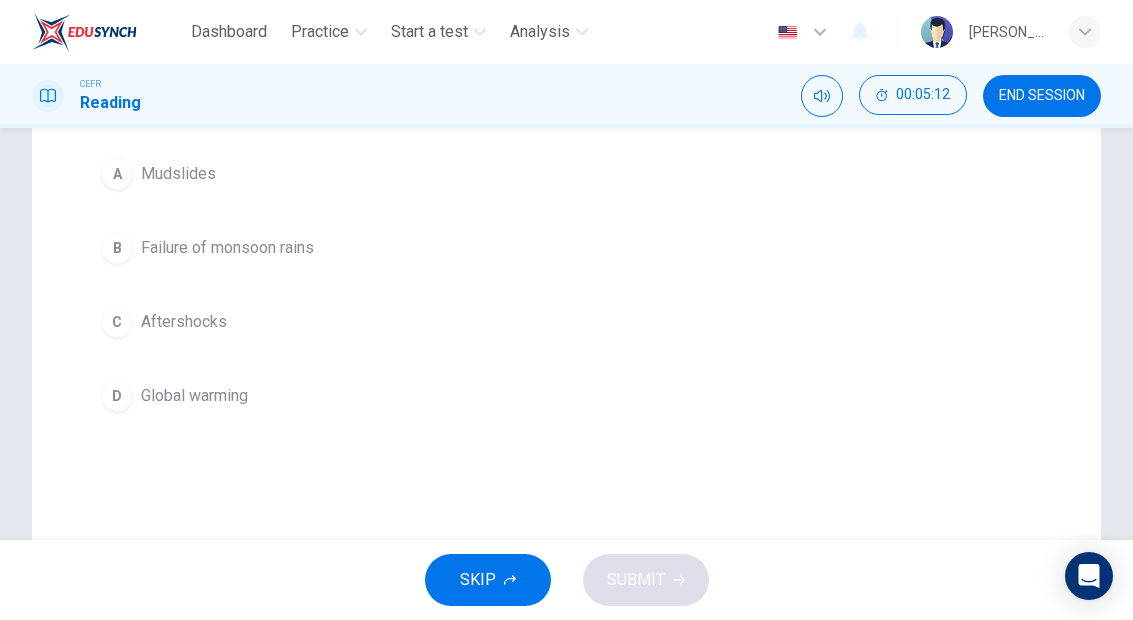 click on "D" at bounding box center [117, 396] 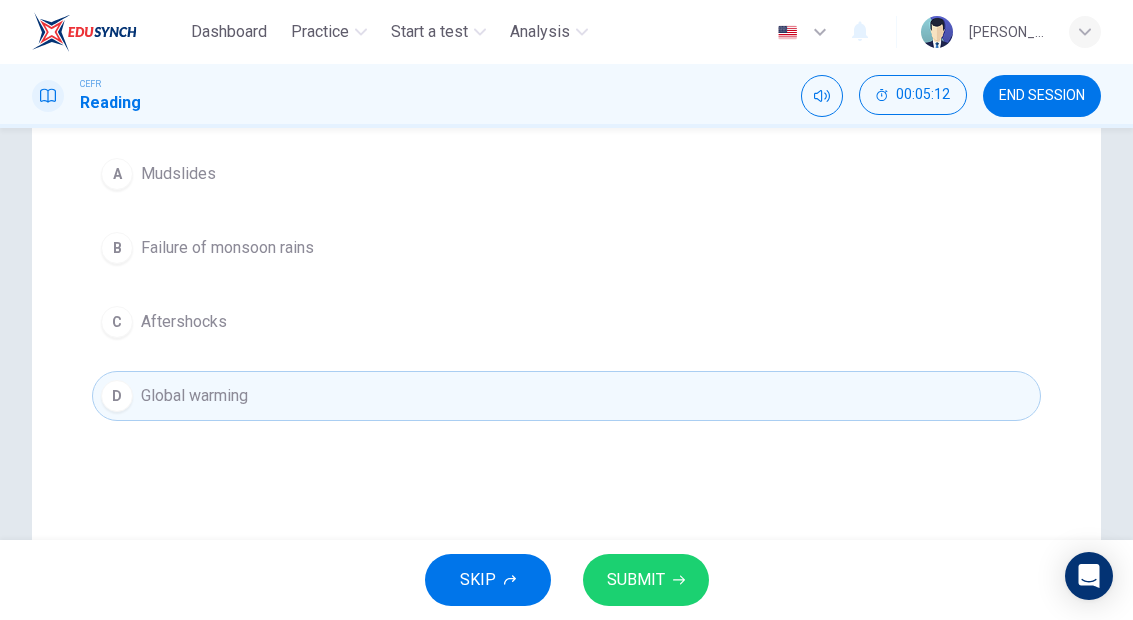 click on "SUBMIT" at bounding box center [646, 580] 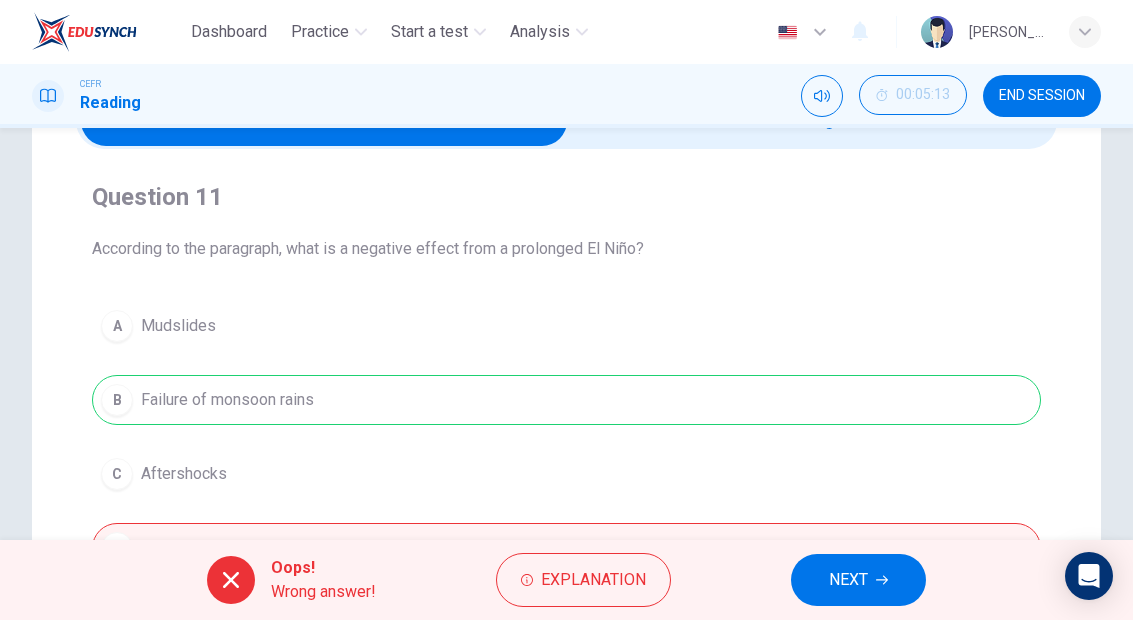 scroll, scrollTop: 126, scrollLeft: 0, axis: vertical 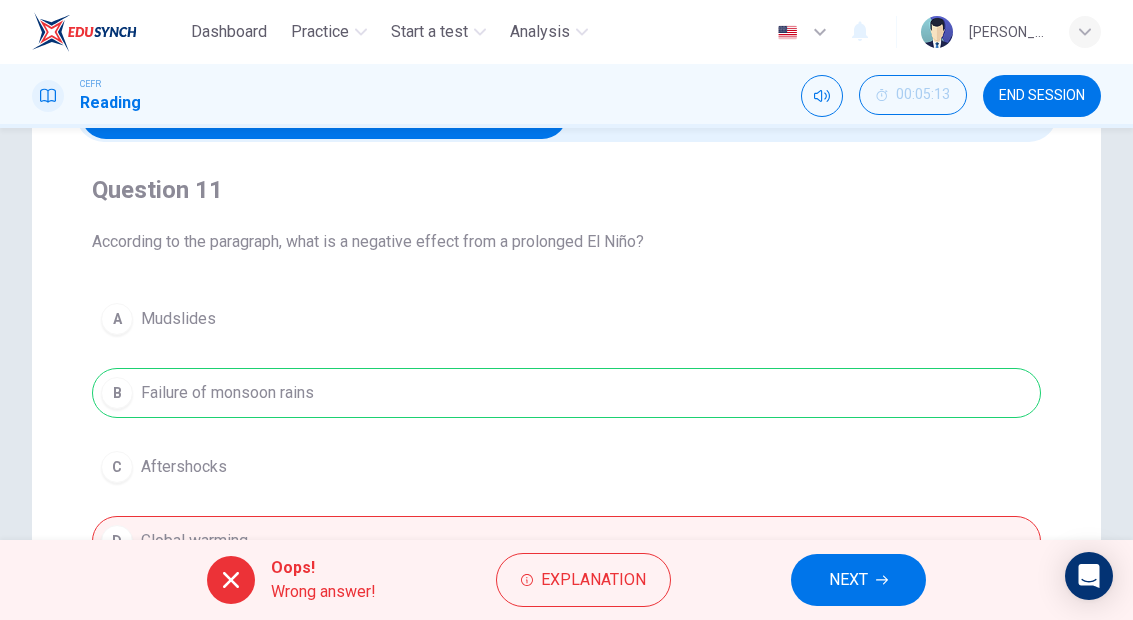 click on "Explanation" at bounding box center (593, 580) 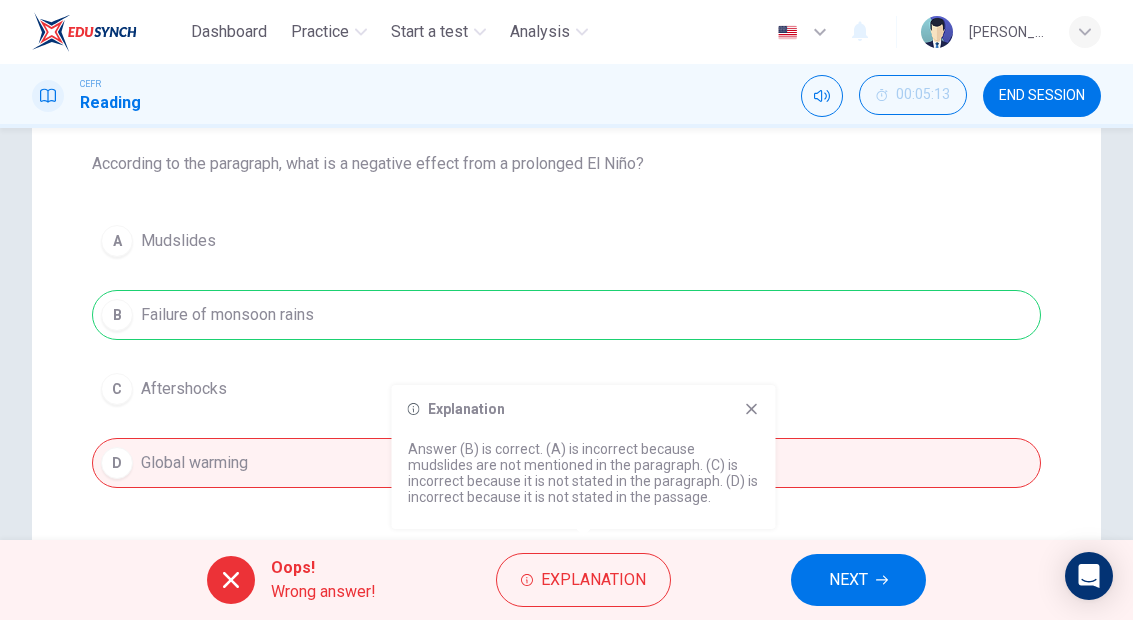 scroll, scrollTop: 214, scrollLeft: 0, axis: vertical 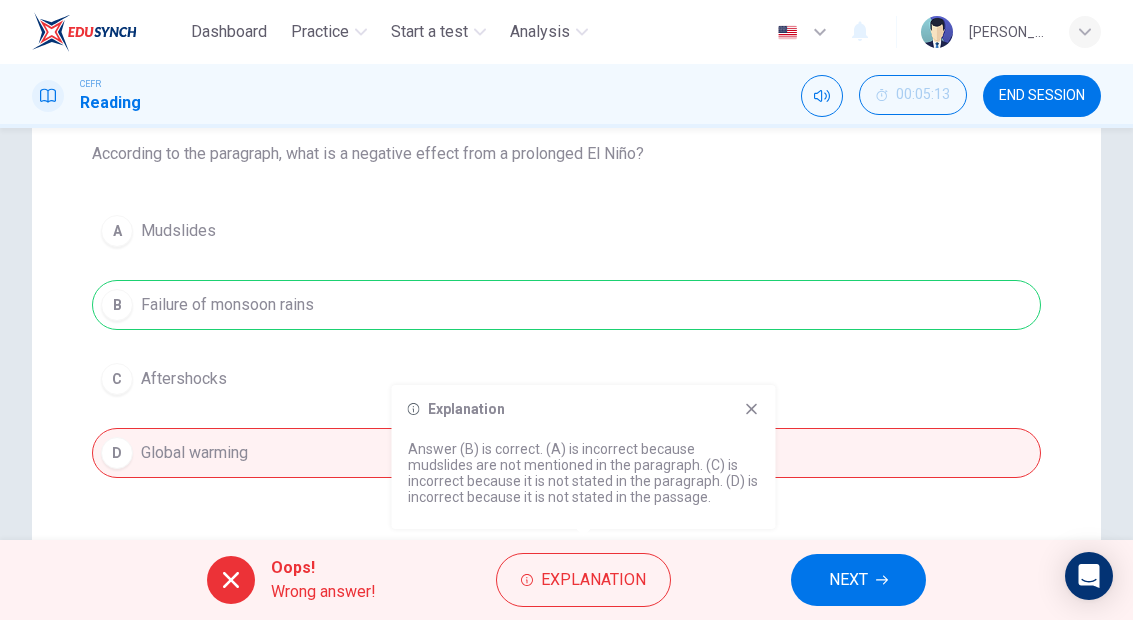 click 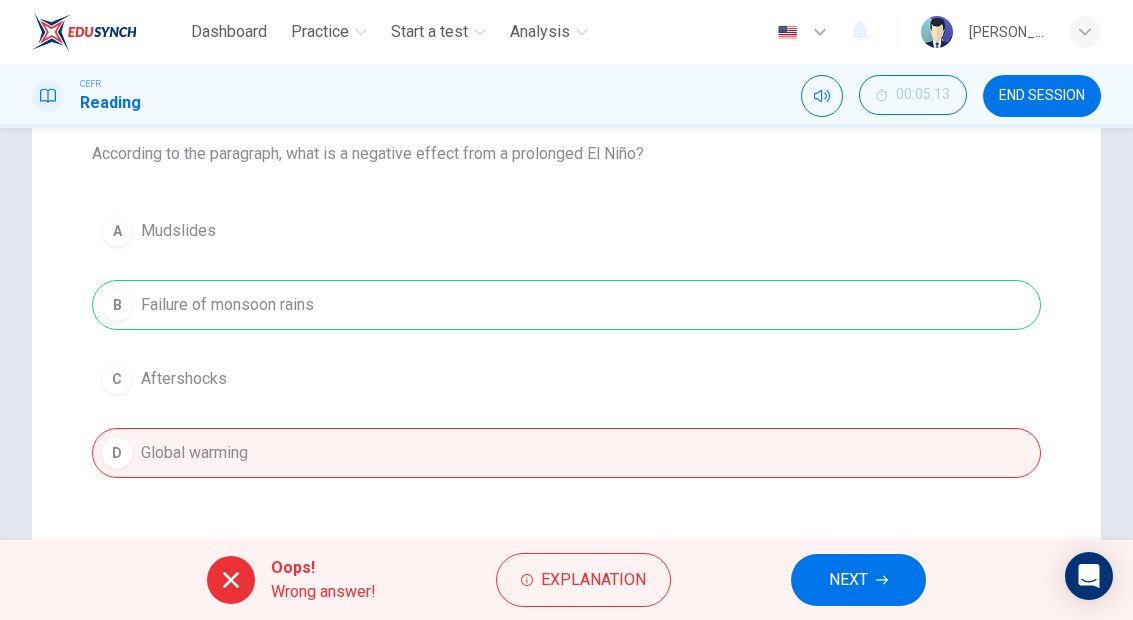 click on "NEXT" at bounding box center (848, 580) 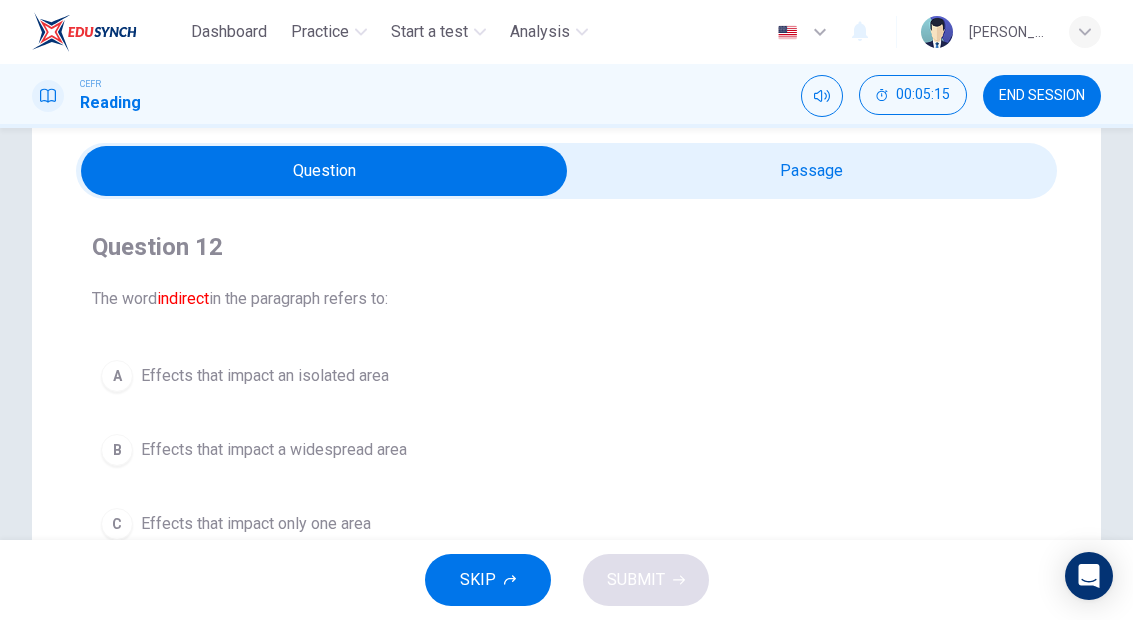 scroll, scrollTop: 54, scrollLeft: 0, axis: vertical 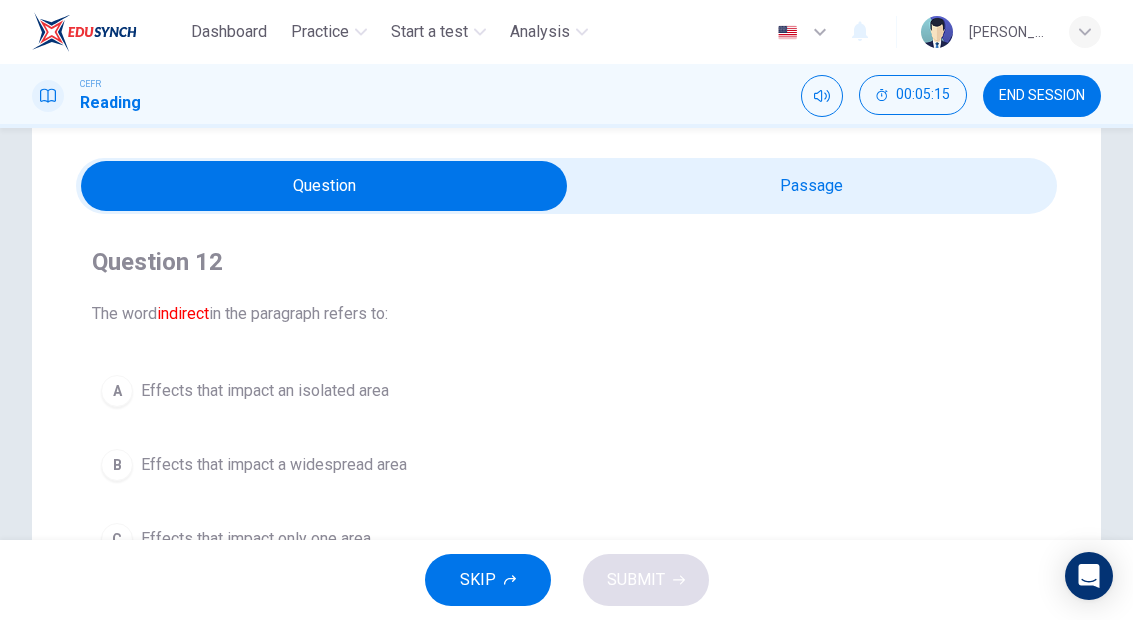 click at bounding box center (325, 186) 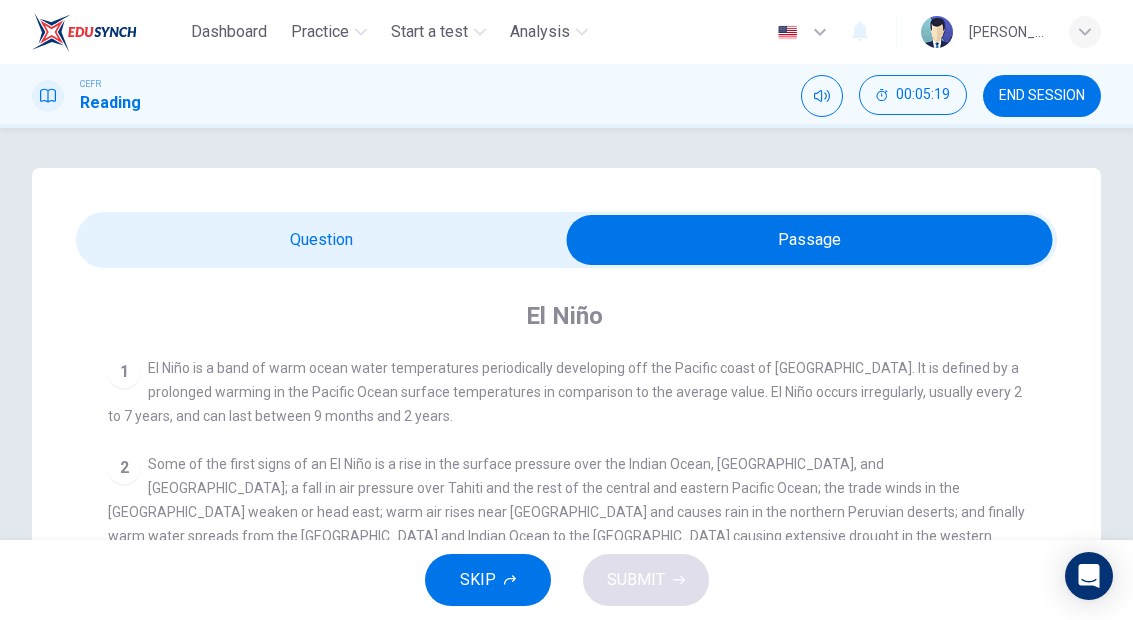 scroll, scrollTop: 0, scrollLeft: 0, axis: both 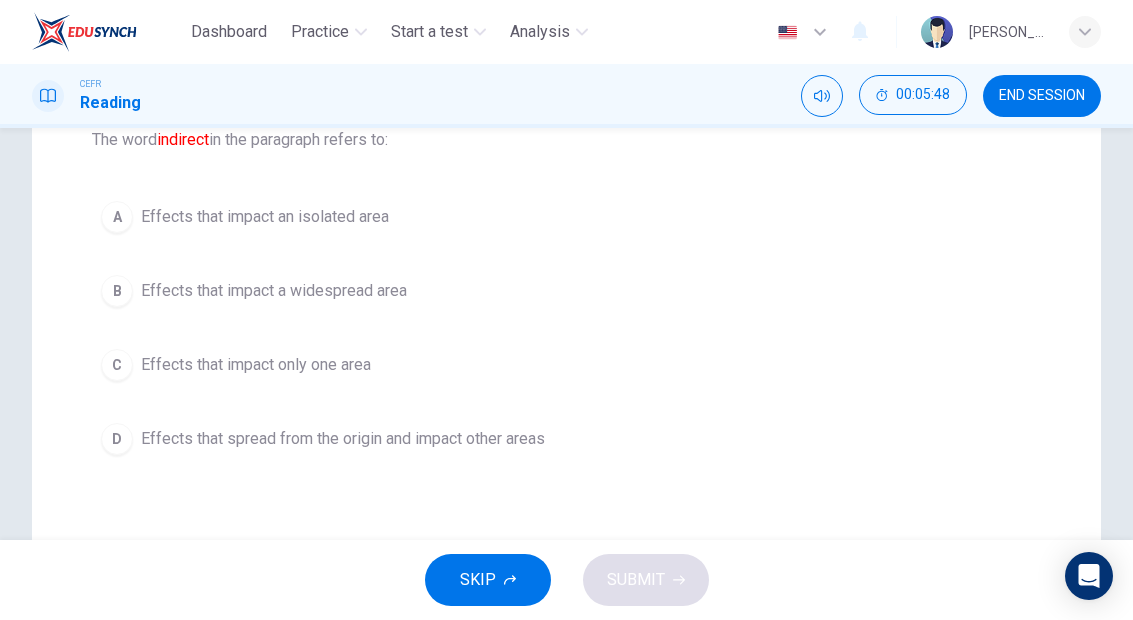 click on "B" at bounding box center (117, 291) 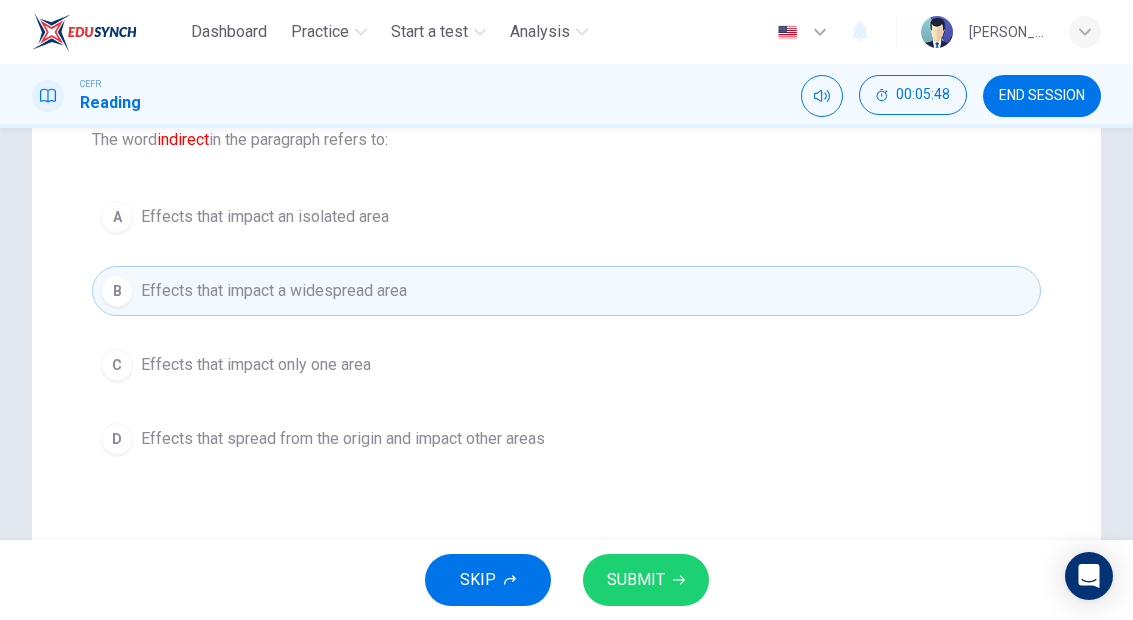 click on "SUBMIT" at bounding box center [646, 580] 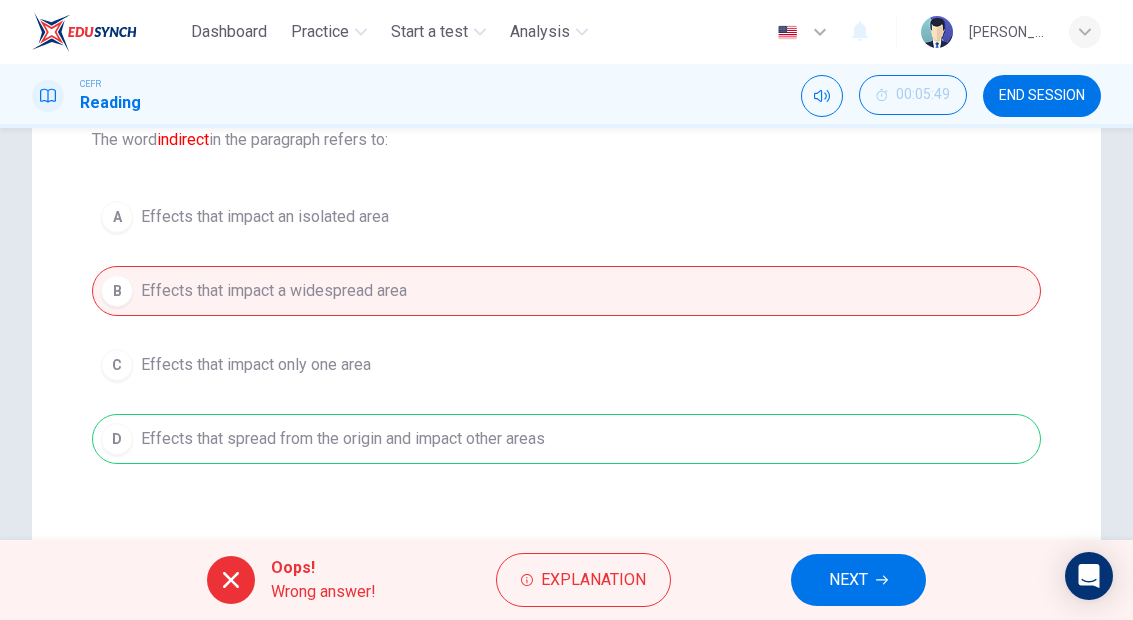 click on "Explanation" at bounding box center [593, 580] 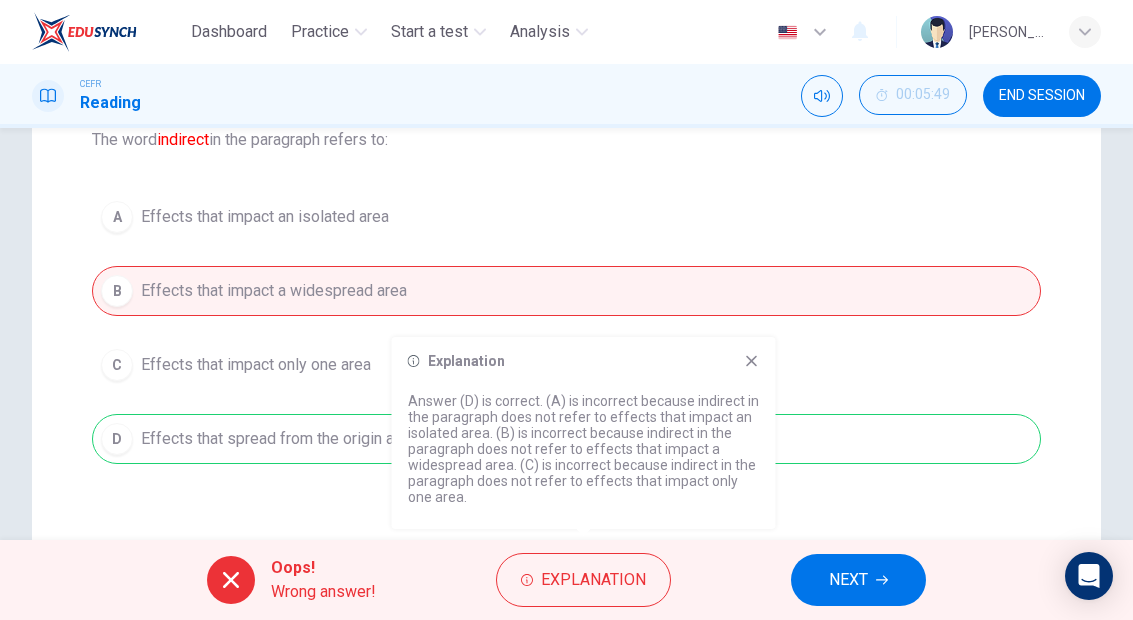 click on "A Effects that impact an isolated area B Effects that impact a widespread area C Effects that impact only one area D Effects that spread from the origin and impact other areas" at bounding box center (566, 328) 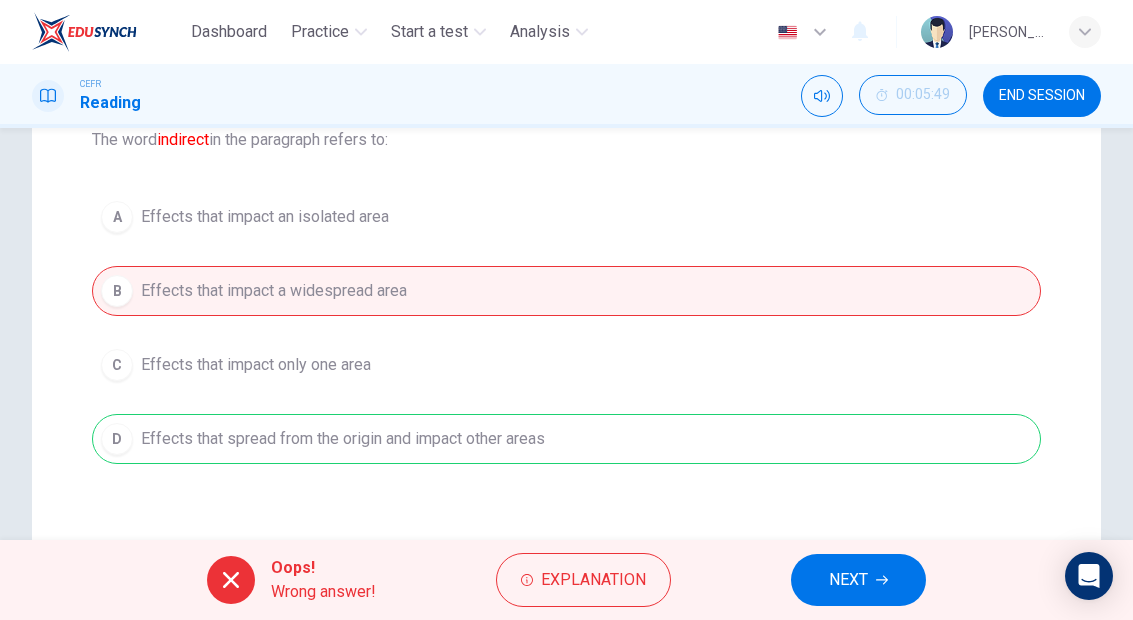 click on "NEXT" at bounding box center (848, 580) 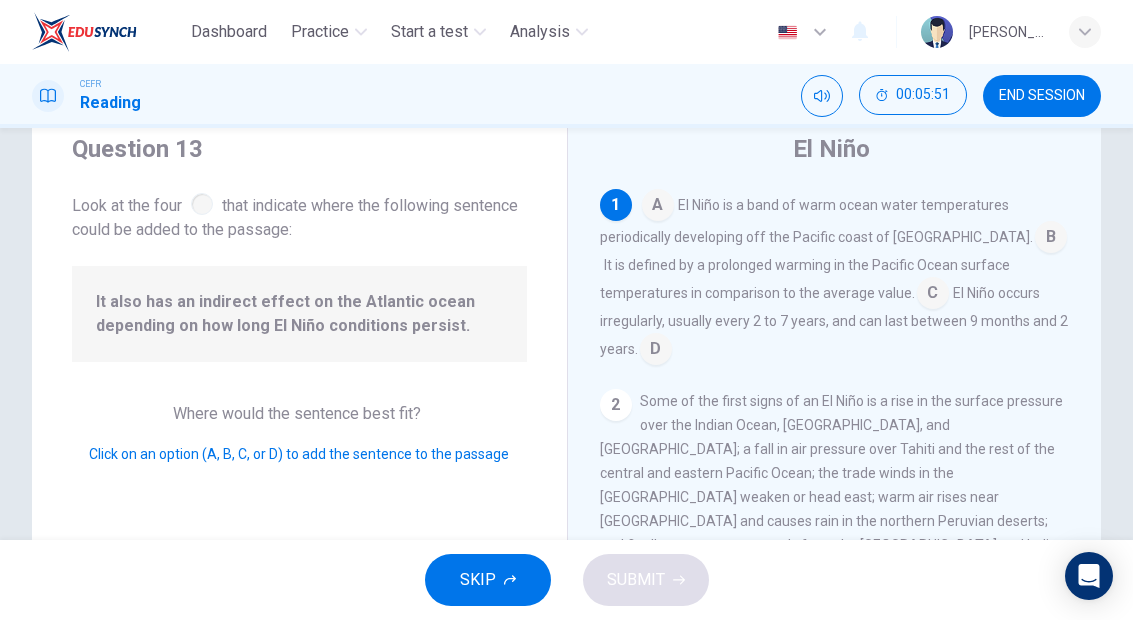 scroll, scrollTop: 60, scrollLeft: 0, axis: vertical 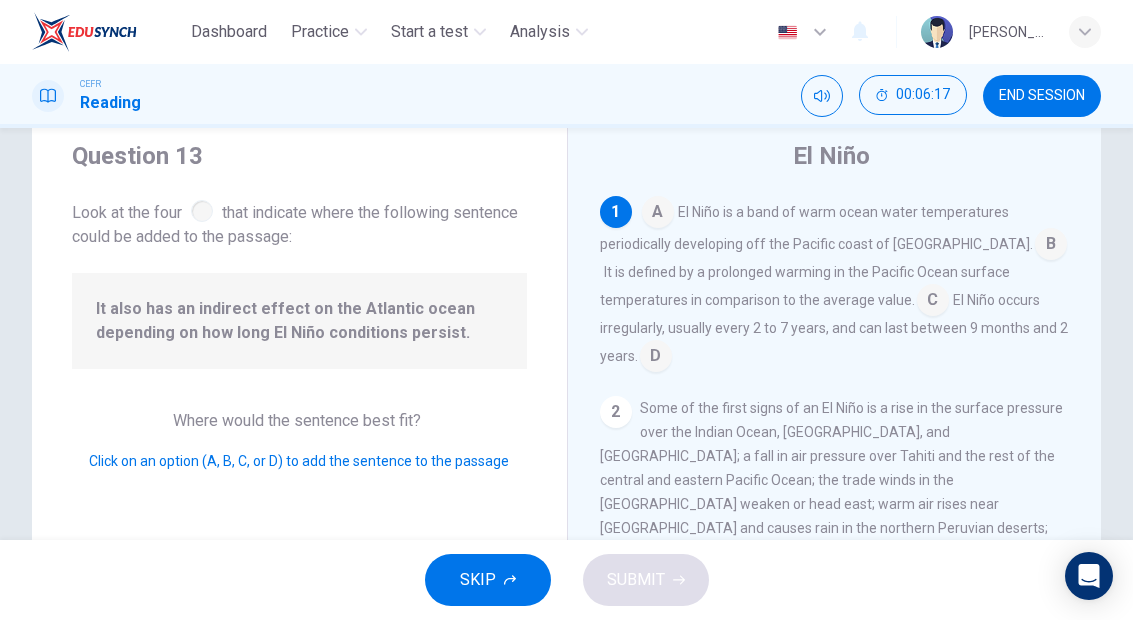 click at bounding box center [933, 302] 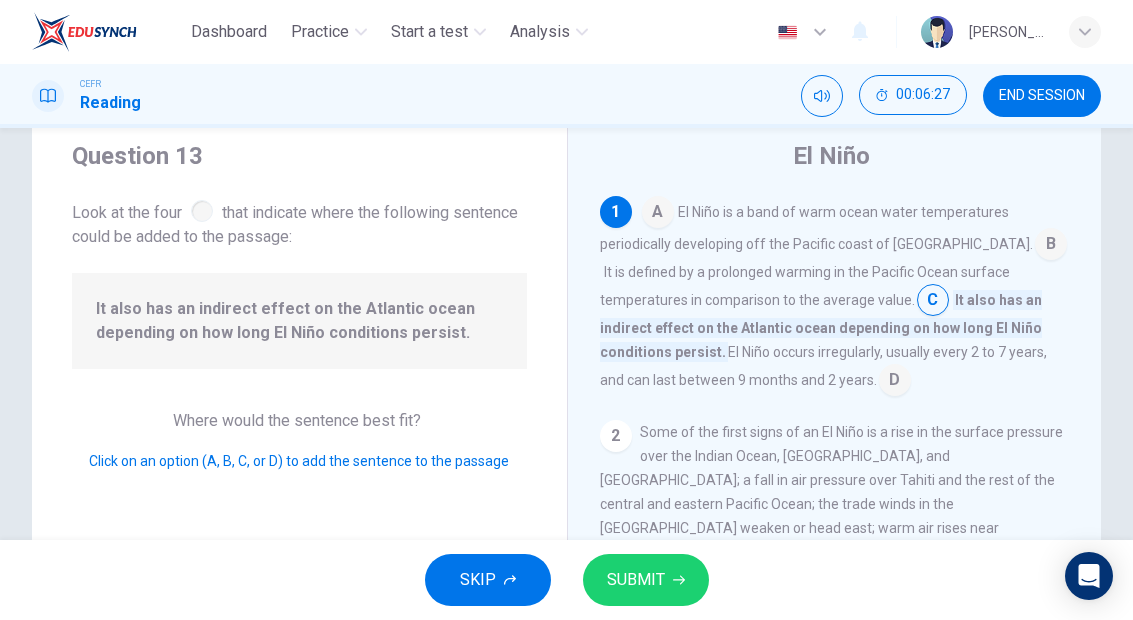 click on "SUBMIT" at bounding box center [636, 580] 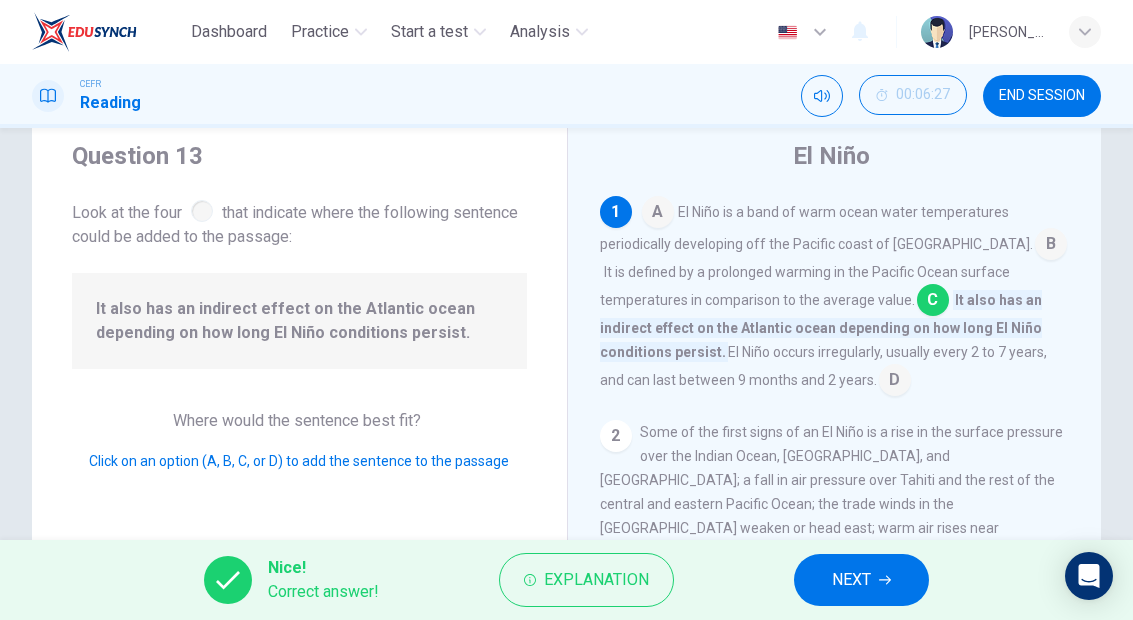 click on "NEXT" at bounding box center [851, 580] 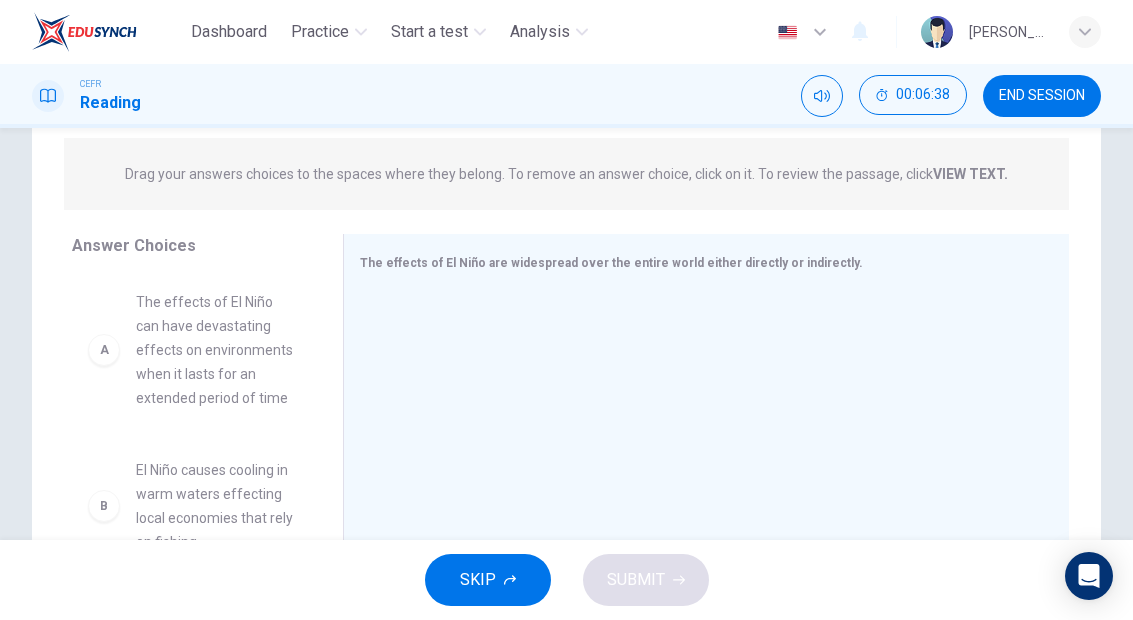 scroll, scrollTop: 242, scrollLeft: 0, axis: vertical 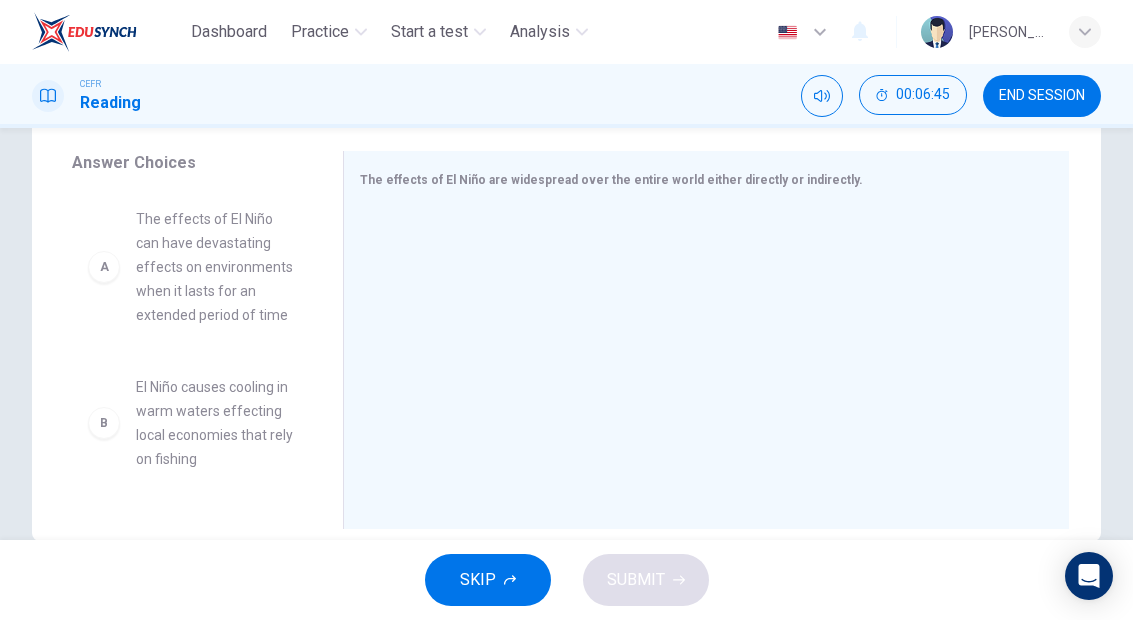 click on "A" at bounding box center (104, 267) 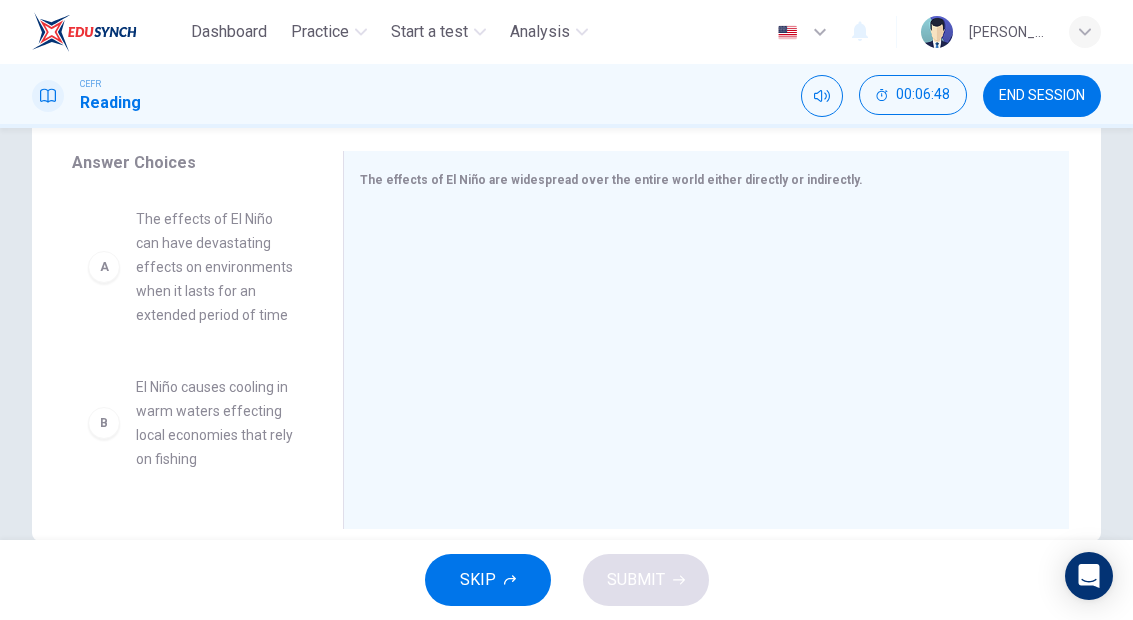 click on "A" at bounding box center [104, 267] 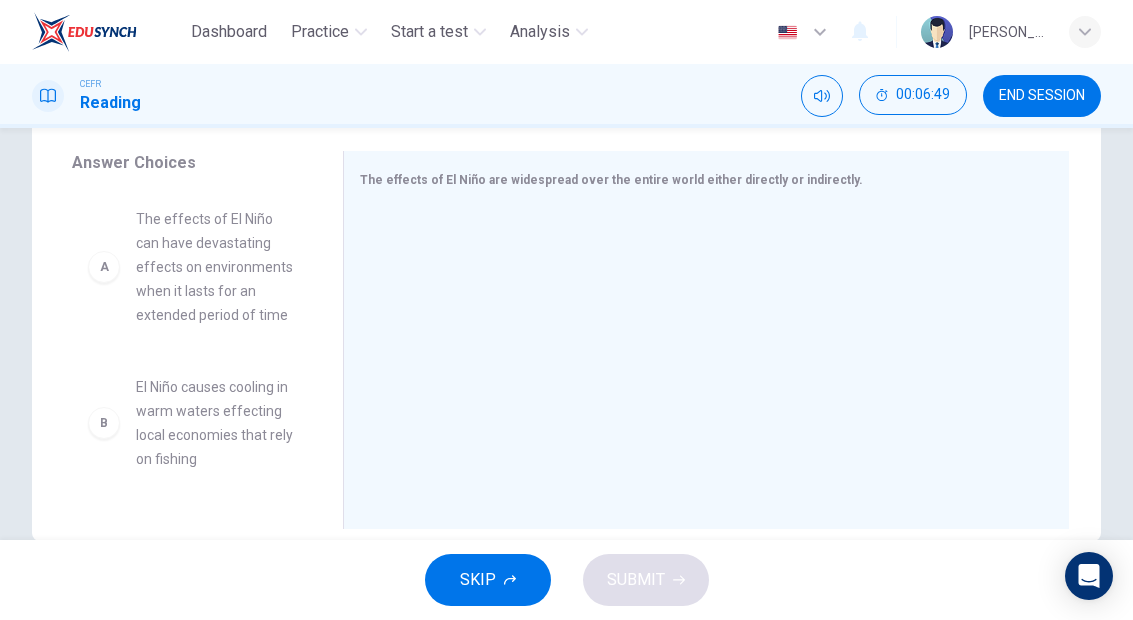 click on "A" at bounding box center (104, 267) 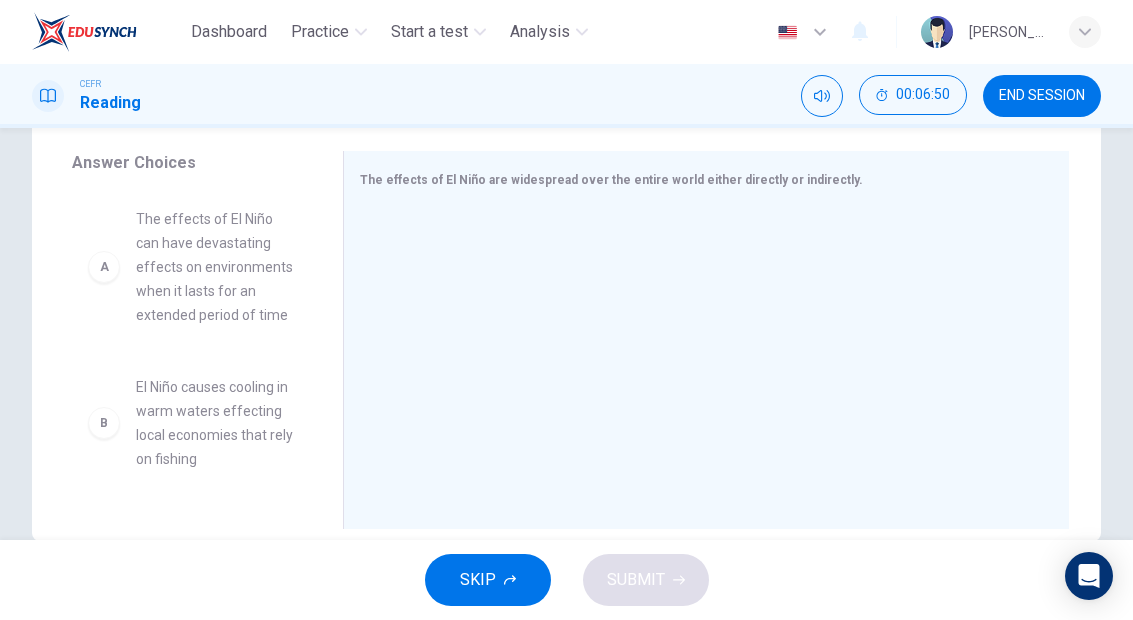 click on "A" at bounding box center [104, 267] 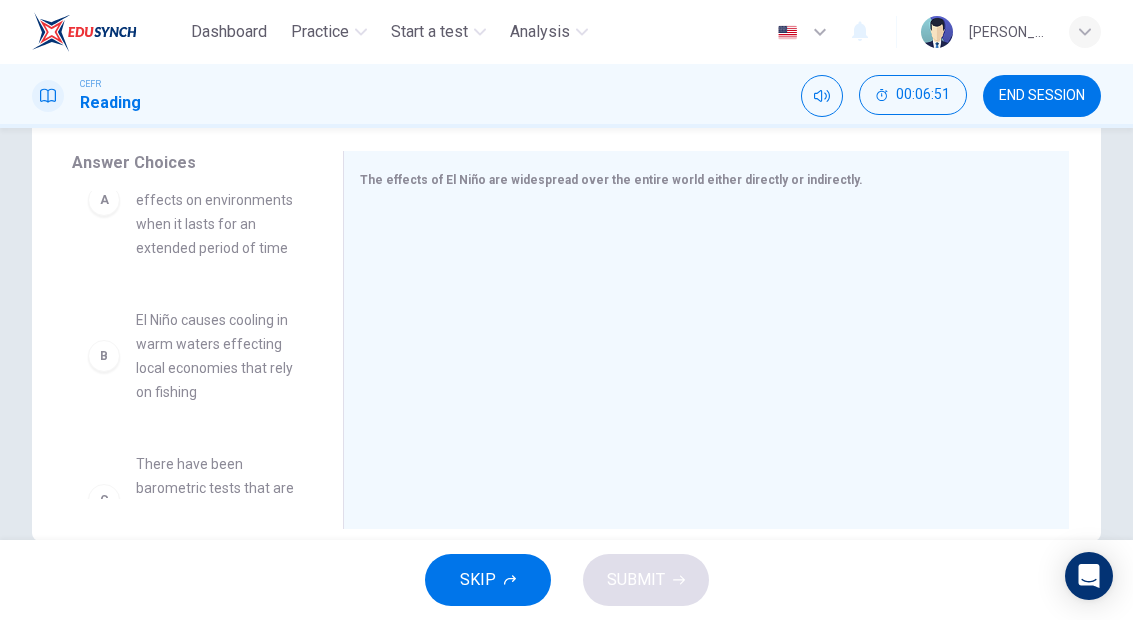 click on "A" at bounding box center (104, 200) 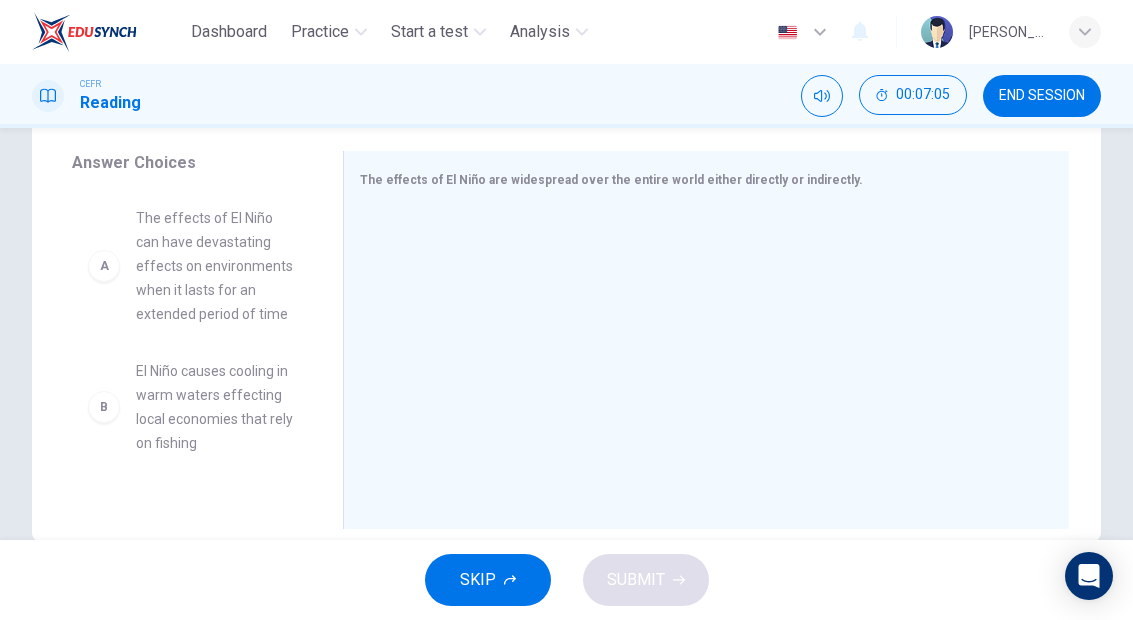 scroll, scrollTop: 0, scrollLeft: 0, axis: both 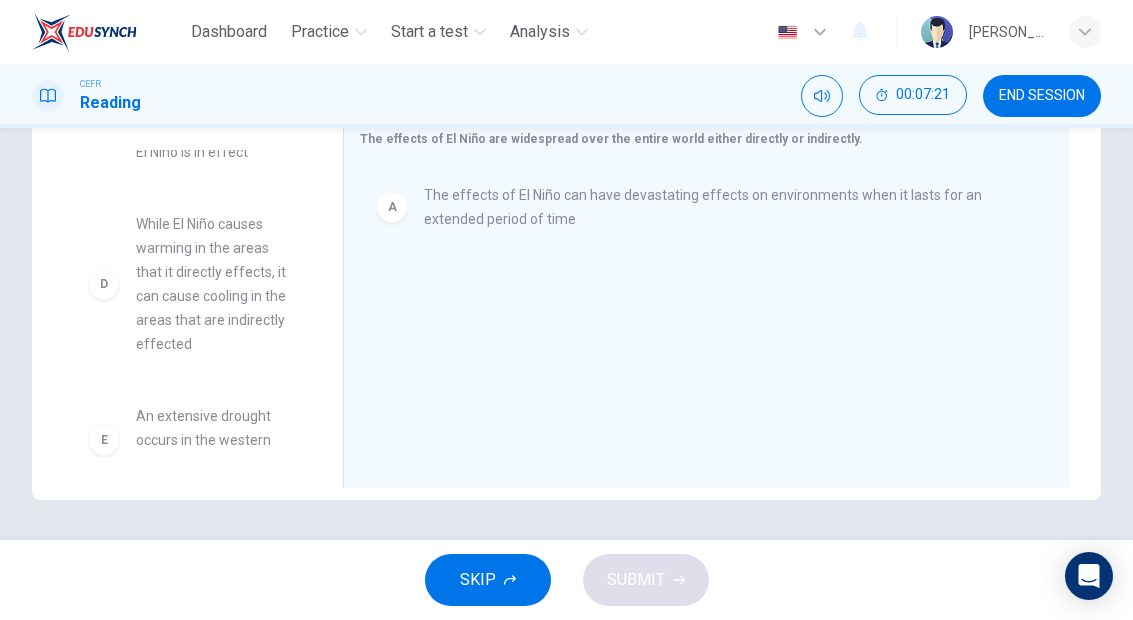 click on "While El Niño causes warming in the areas that it directly effects, it can cause cooling in the areas that are indirectly effected" at bounding box center [215, 284] 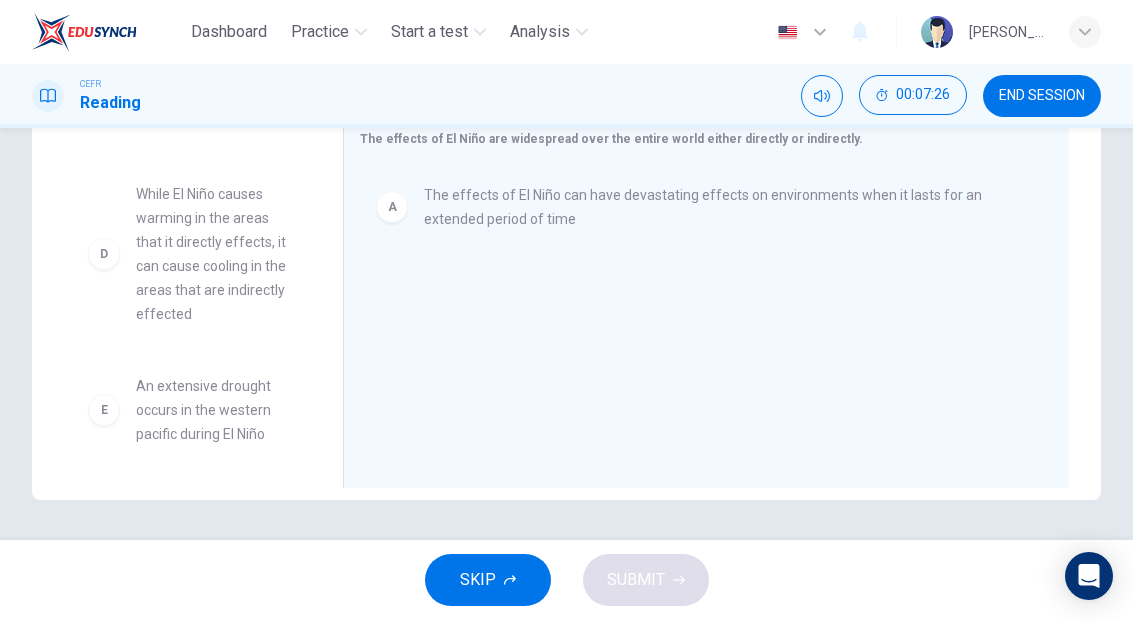 scroll, scrollTop: 270, scrollLeft: 0, axis: vertical 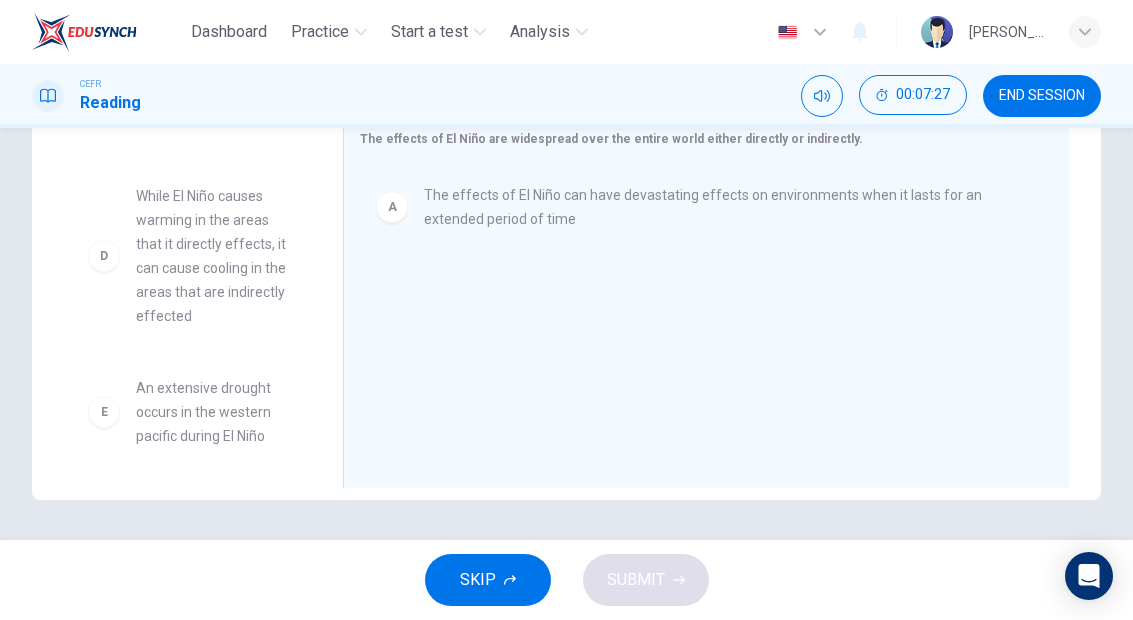 click on "While El Niño causes warming in the areas that it directly effects, it can cause cooling in the areas that are indirectly effected" at bounding box center [215, 256] 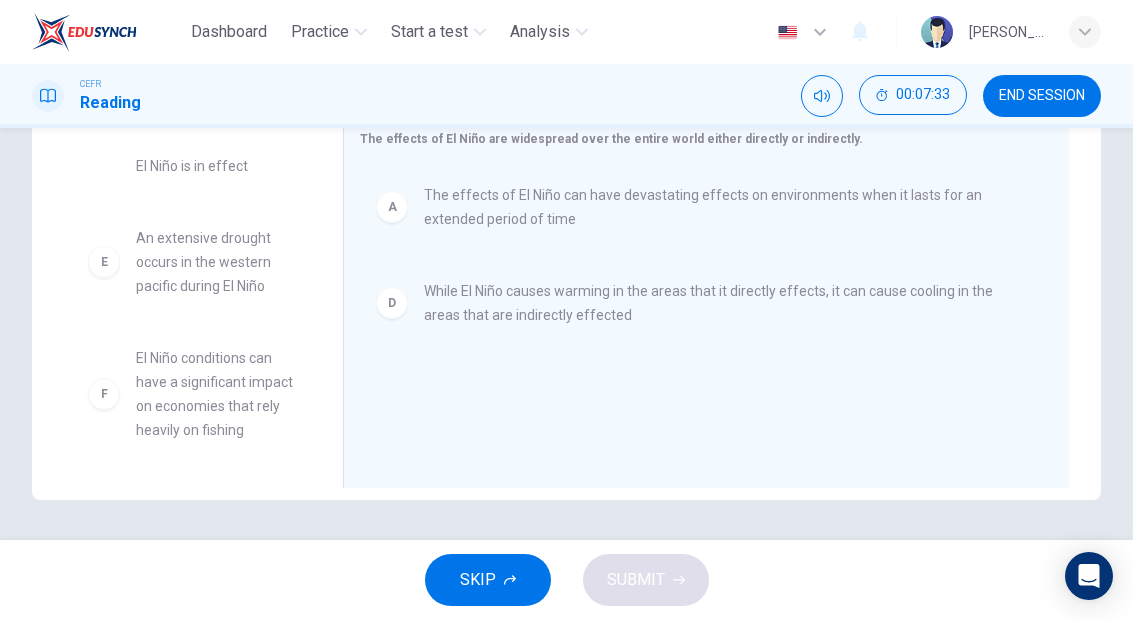 scroll, scrollTop: 228, scrollLeft: 0, axis: vertical 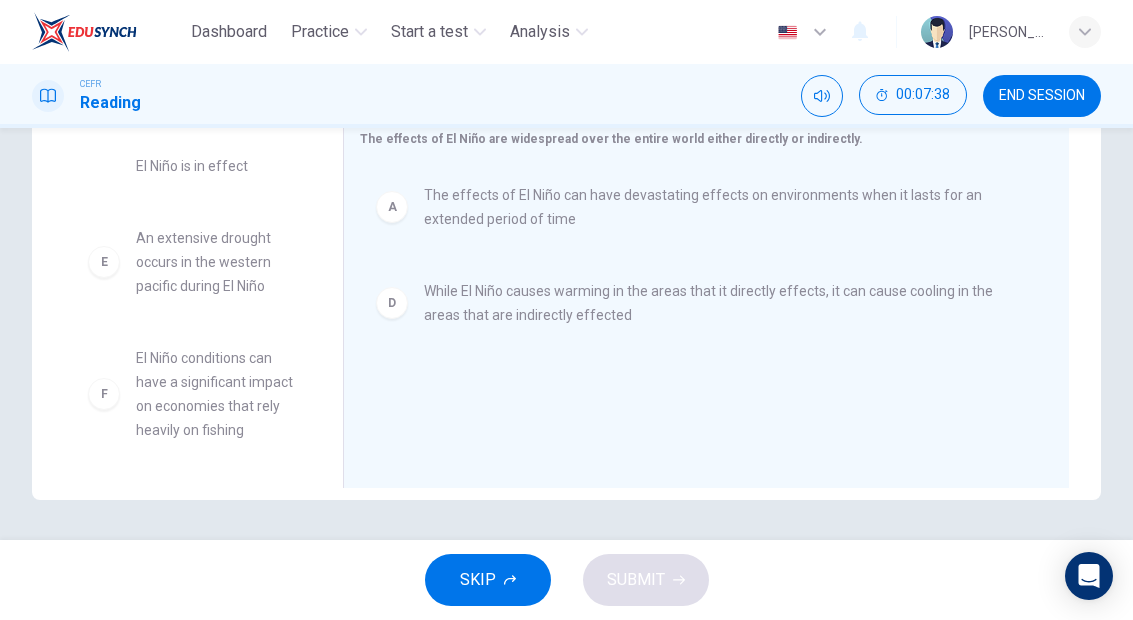 click on "El Niño conditions can have a significant impact on economies that rely heavily on fishing" at bounding box center (215, 394) 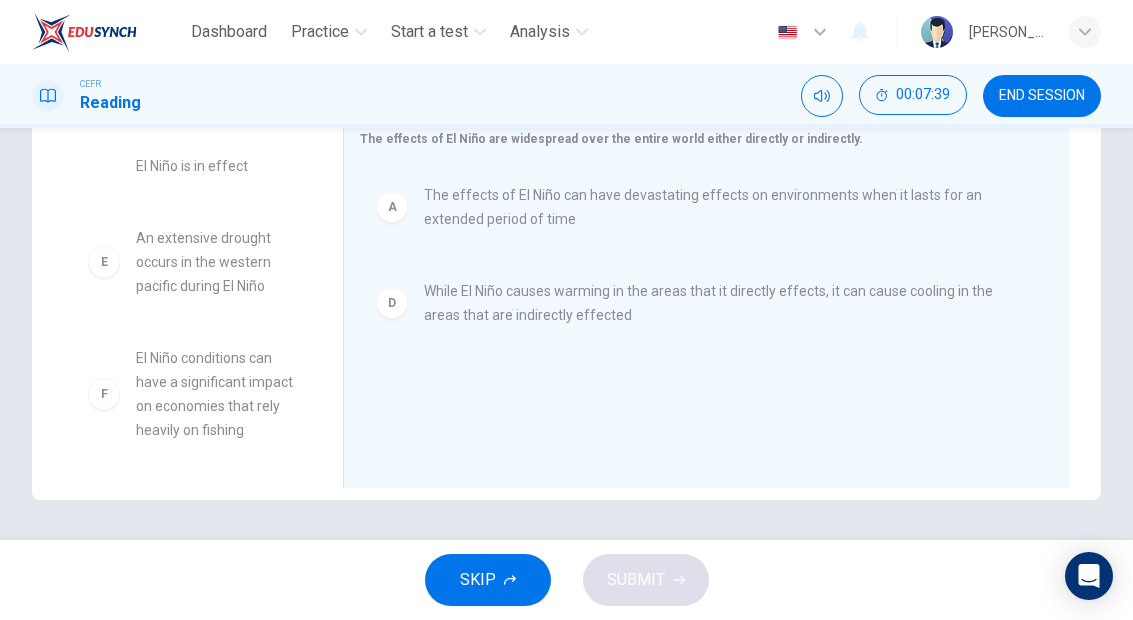 click on "F" at bounding box center [104, 394] 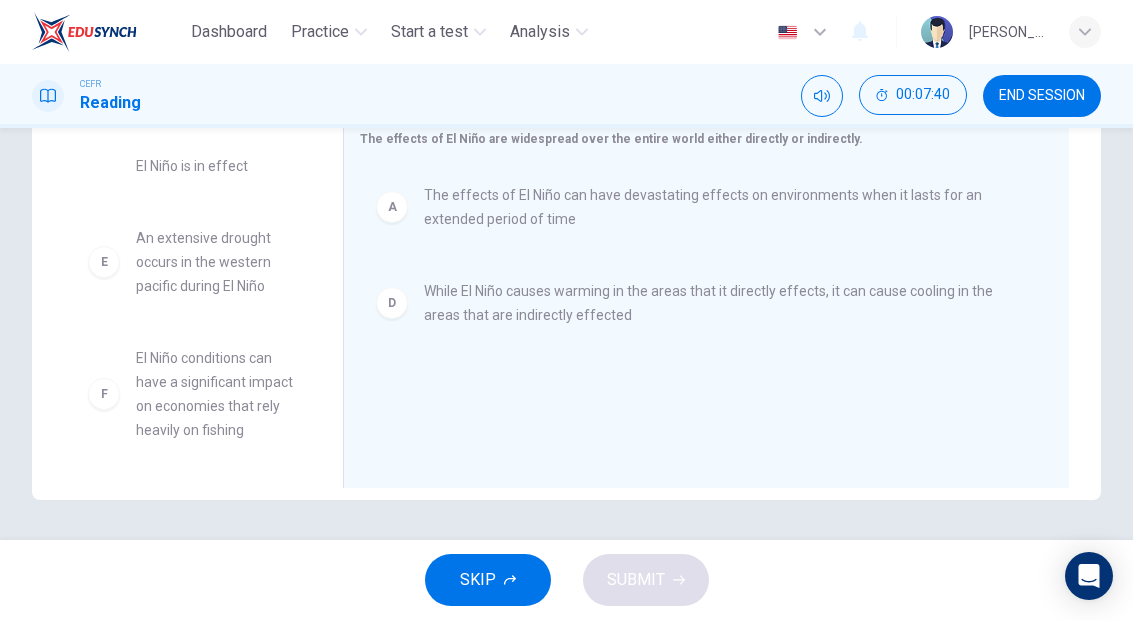 click on "El Niño conditions can have a significant impact on economies that rely heavily on fishing" at bounding box center [215, 394] 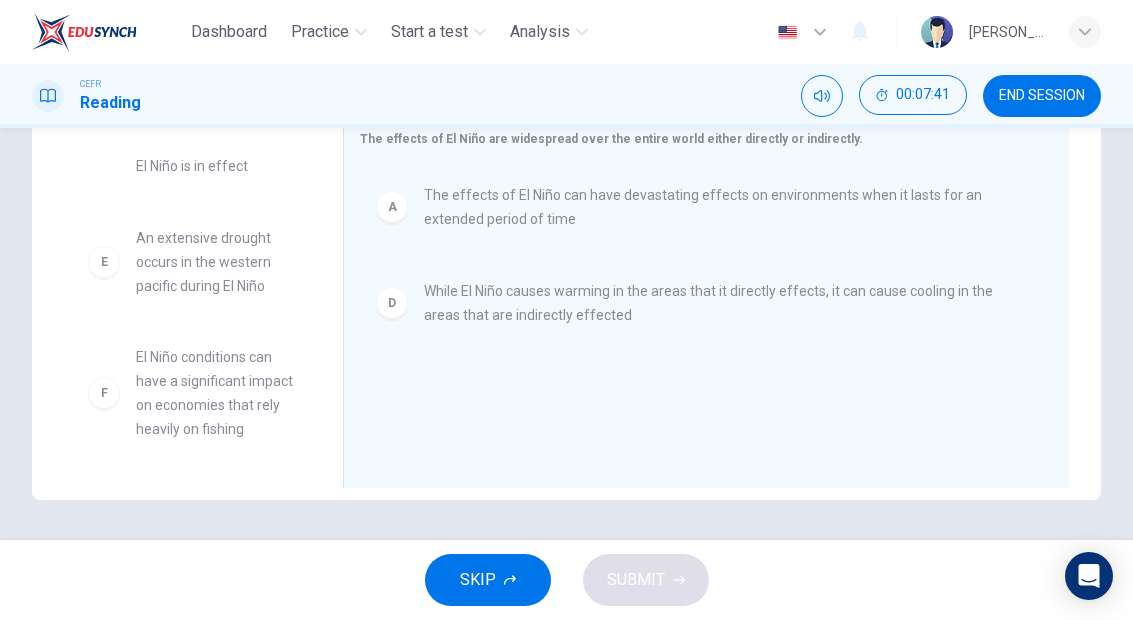 click on "B El Niño causes cooling in warm waters effecting local economies that rely on fishing C There have been barometric tests that are able to determine when El Niño is in effect E An extensive drought occurs in the western pacific during El Niño" at bounding box center [199, 304] 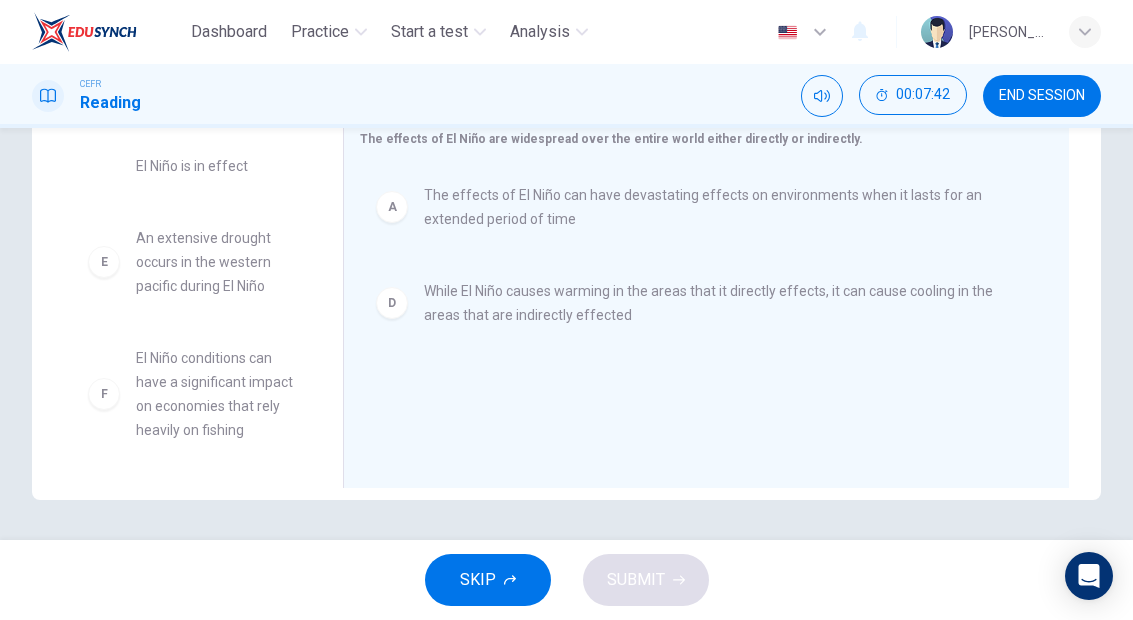 click on "El Niño conditions can have a significant impact on economies that rely heavily on fishing" at bounding box center (215, 394) 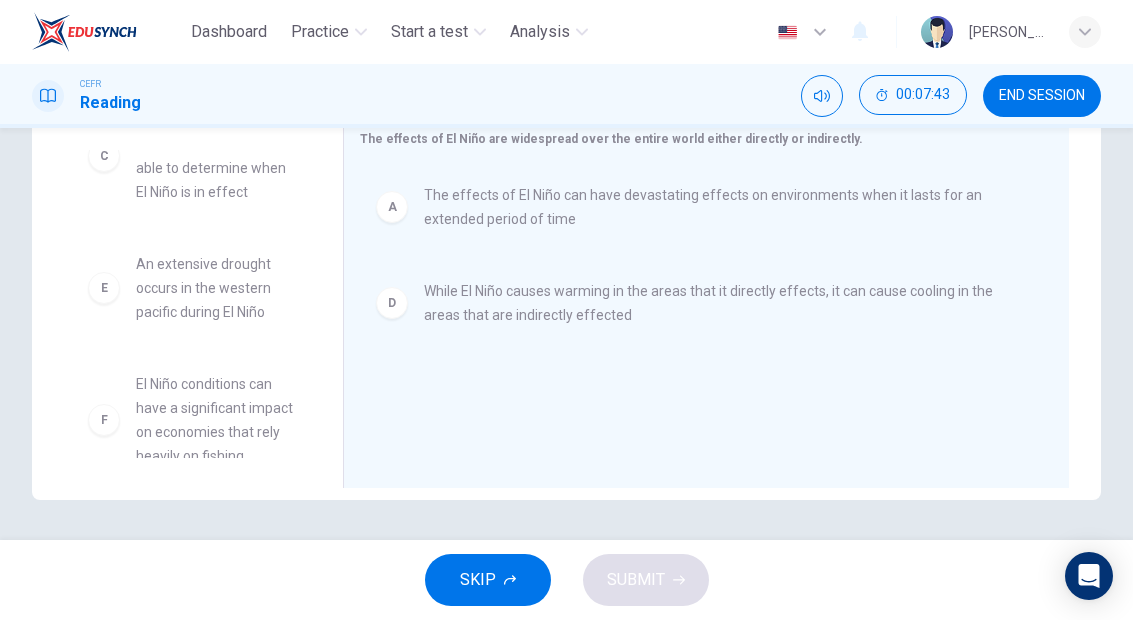 click on "El Niño conditions can have a significant impact on economies that rely heavily on fishing" at bounding box center (215, 420) 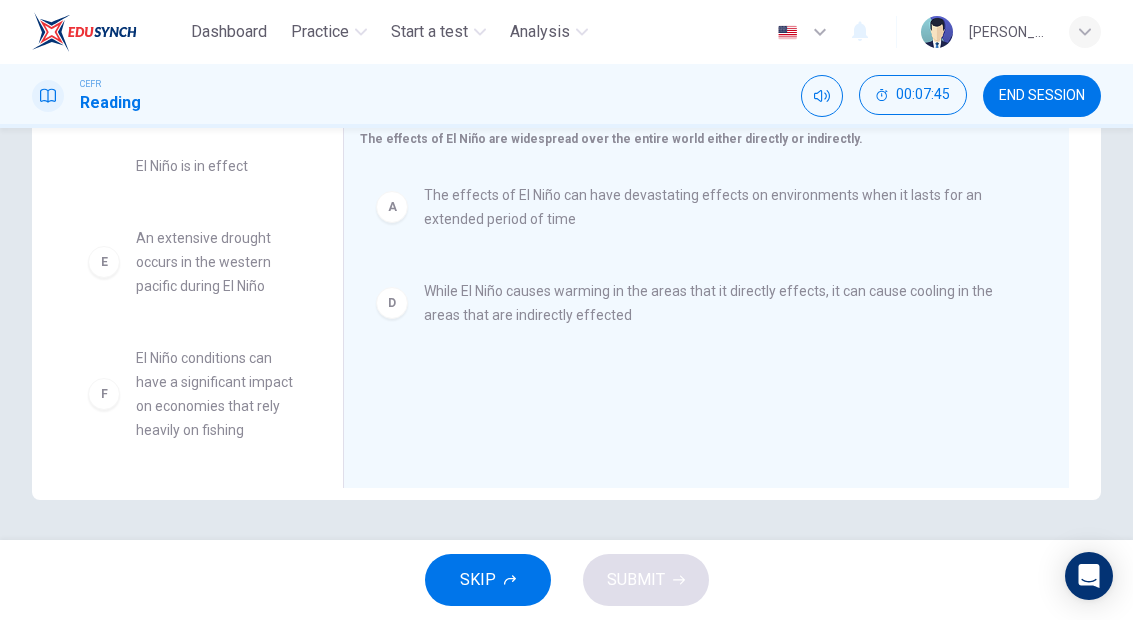 scroll, scrollTop: 228, scrollLeft: 0, axis: vertical 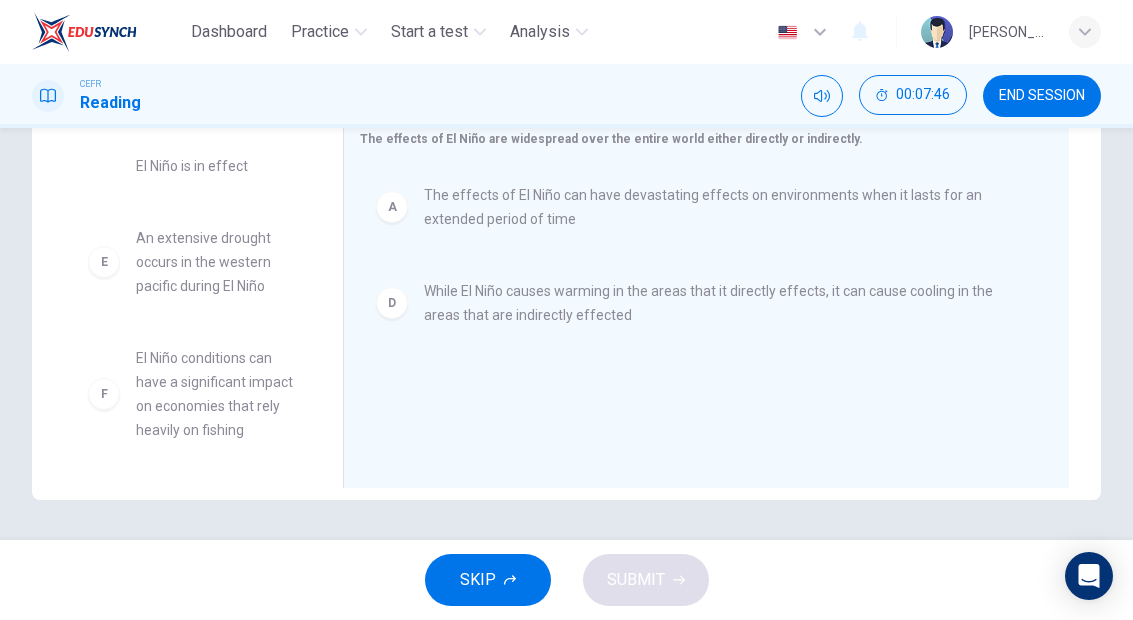 click on "El Niño conditions can have a significant impact on economies that rely heavily on fishing" at bounding box center (215, 394) 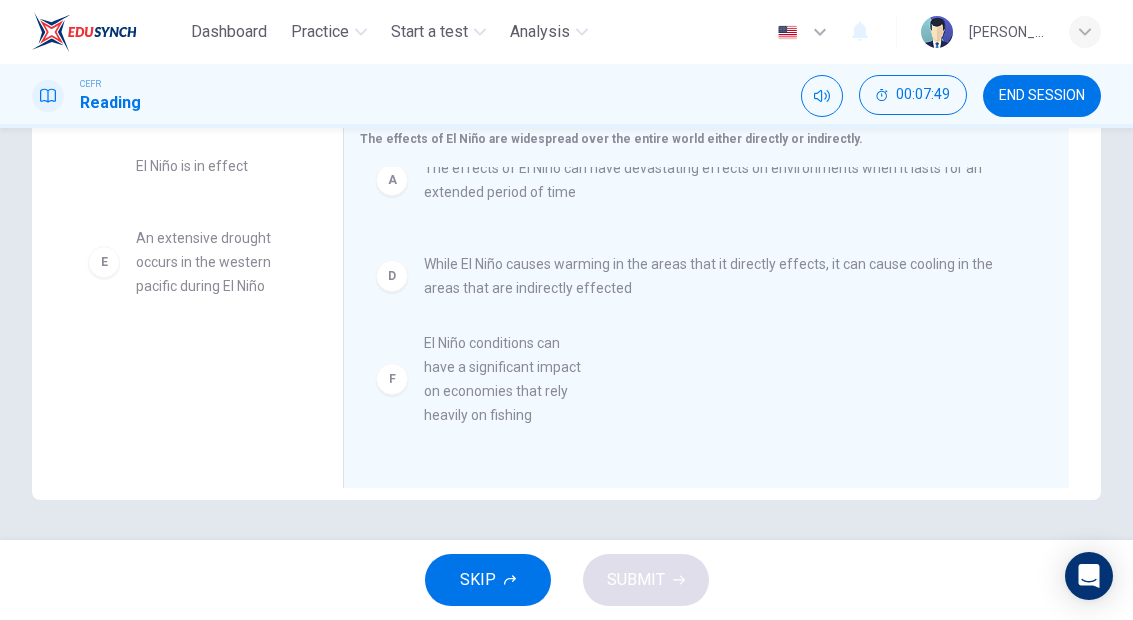 scroll, scrollTop: 0, scrollLeft: 0, axis: both 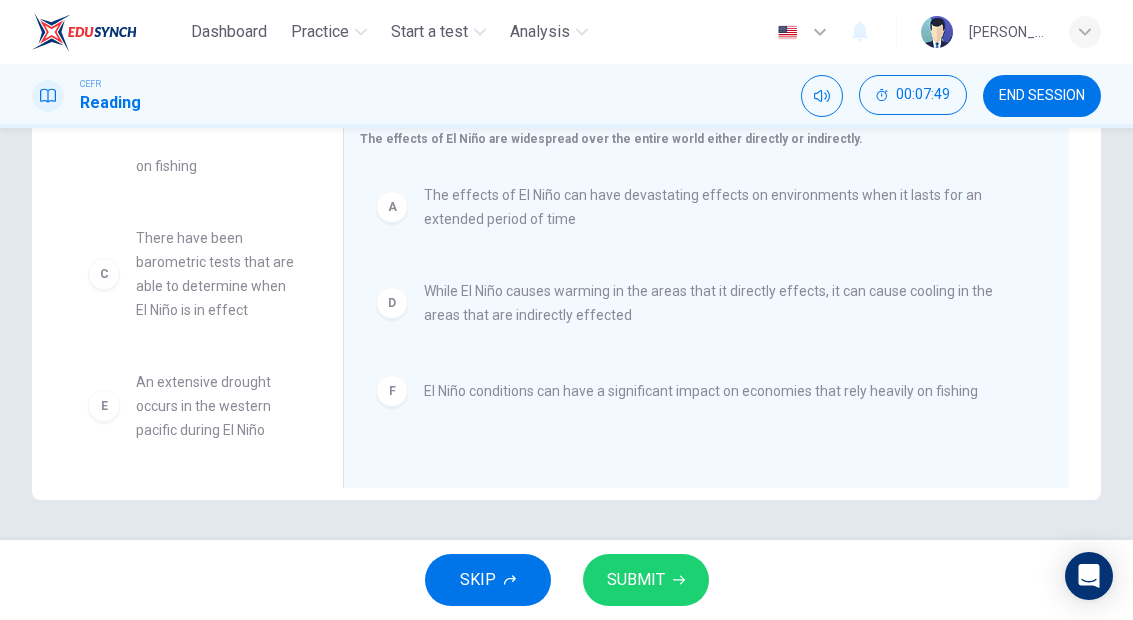click on "SUBMIT" at bounding box center [636, 580] 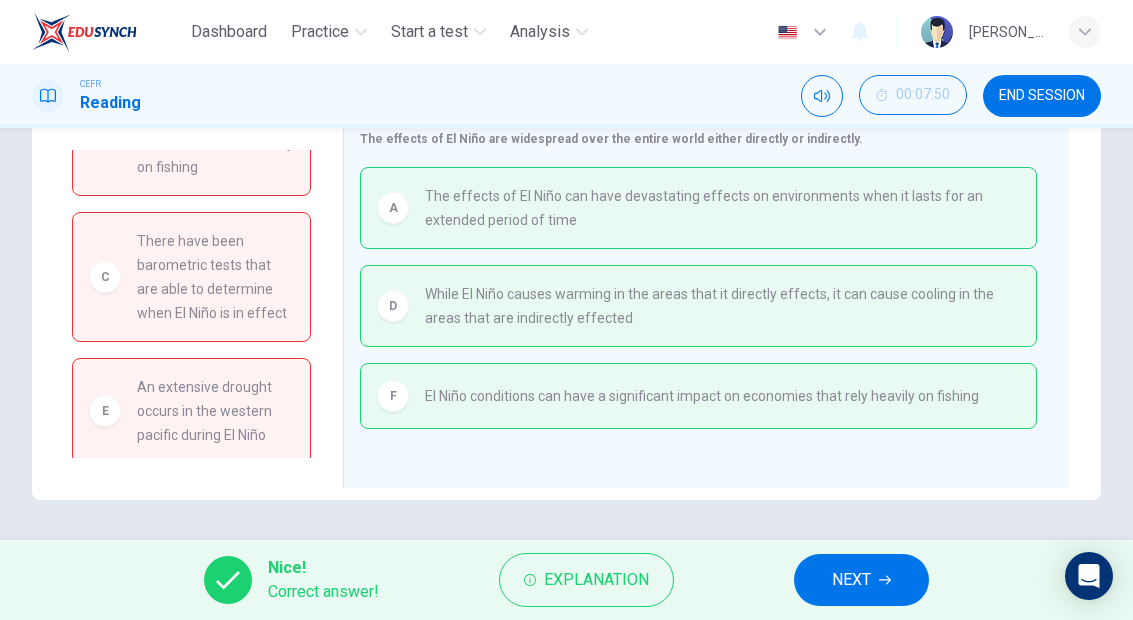 click on "NEXT" at bounding box center [851, 580] 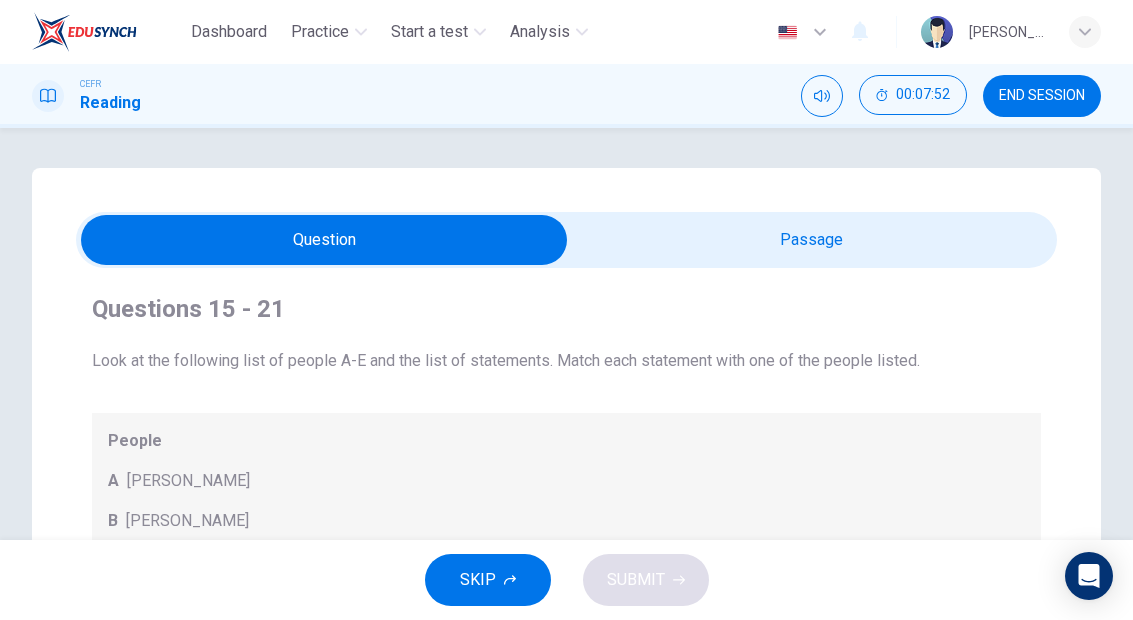 scroll, scrollTop: 4, scrollLeft: 0, axis: vertical 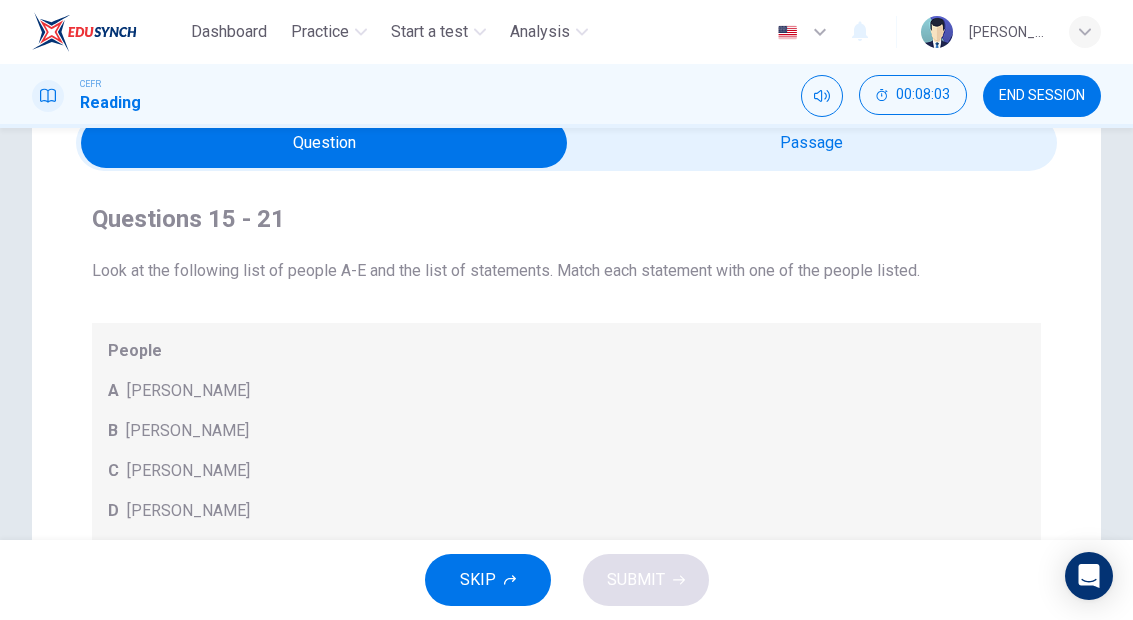 click at bounding box center (325, 143) 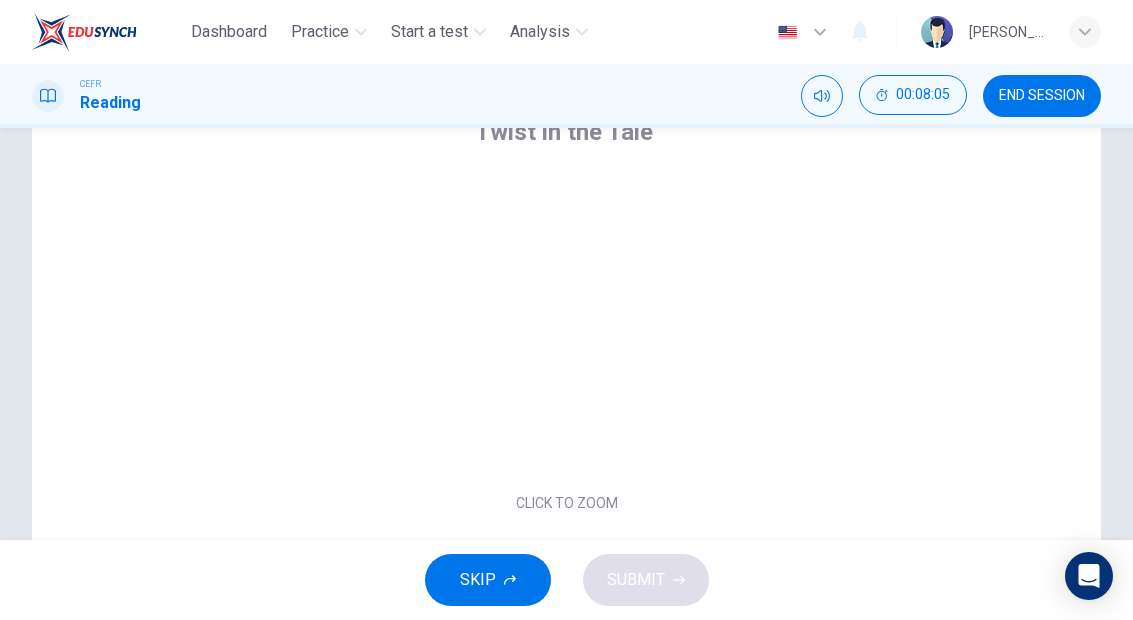 scroll, scrollTop: 205, scrollLeft: 0, axis: vertical 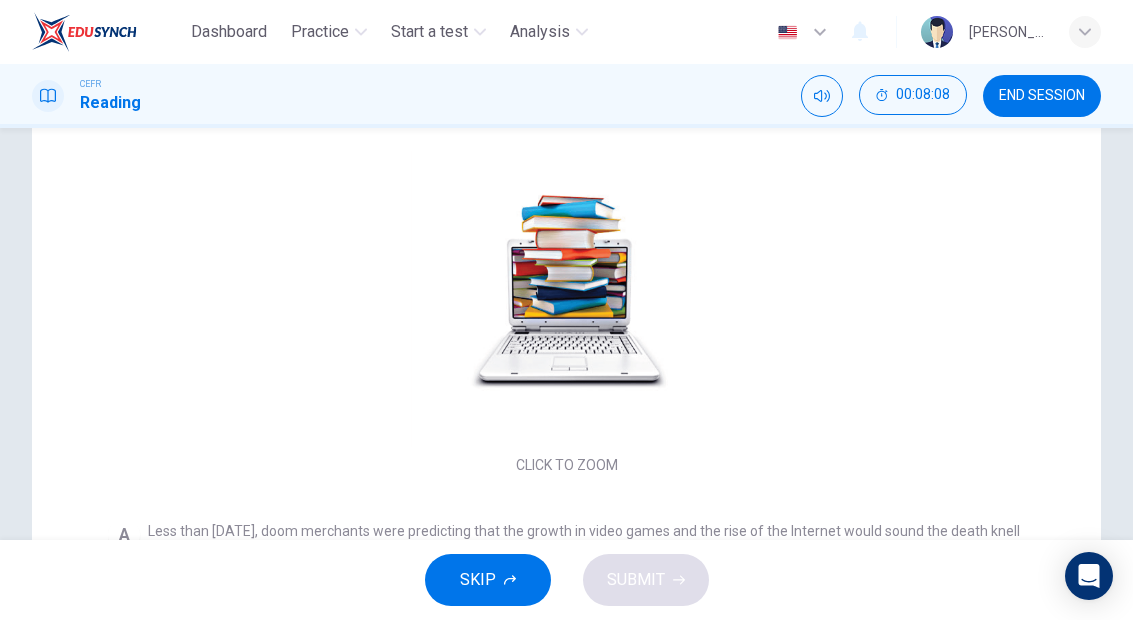 click on "Click to Zoom" at bounding box center (567, 307) 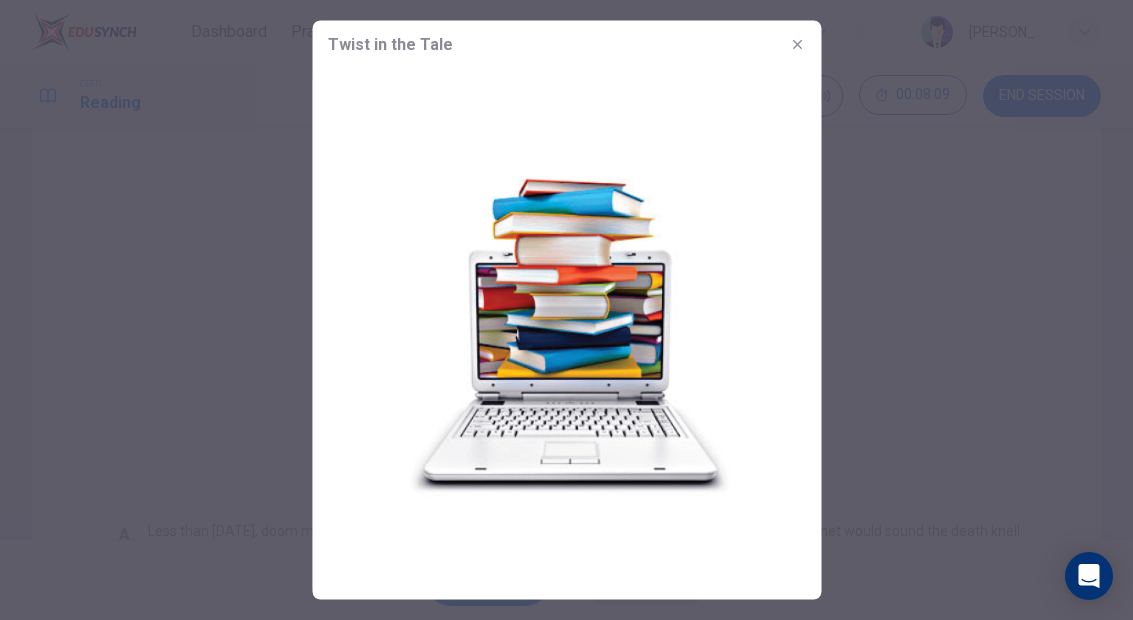 click 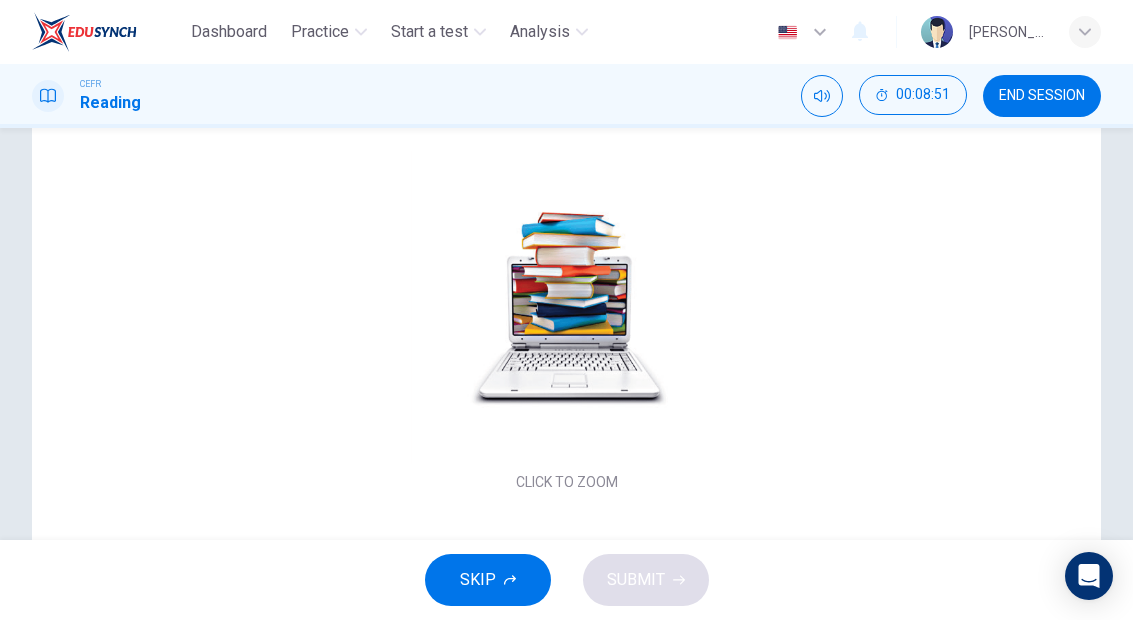 scroll, scrollTop: 0, scrollLeft: 0, axis: both 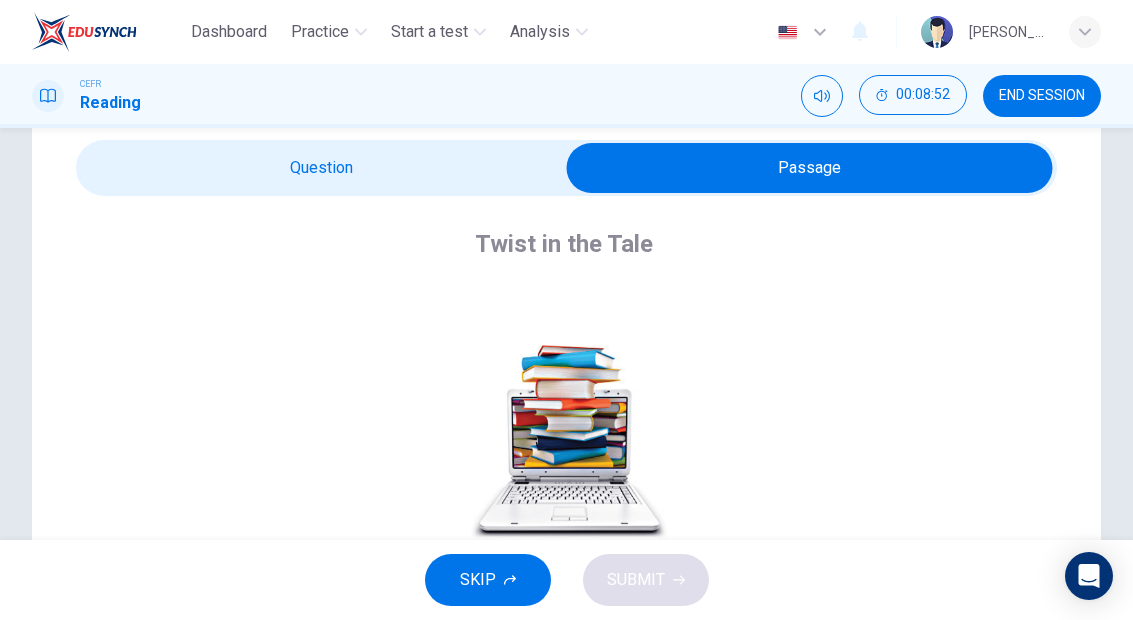 click at bounding box center (810, 168) 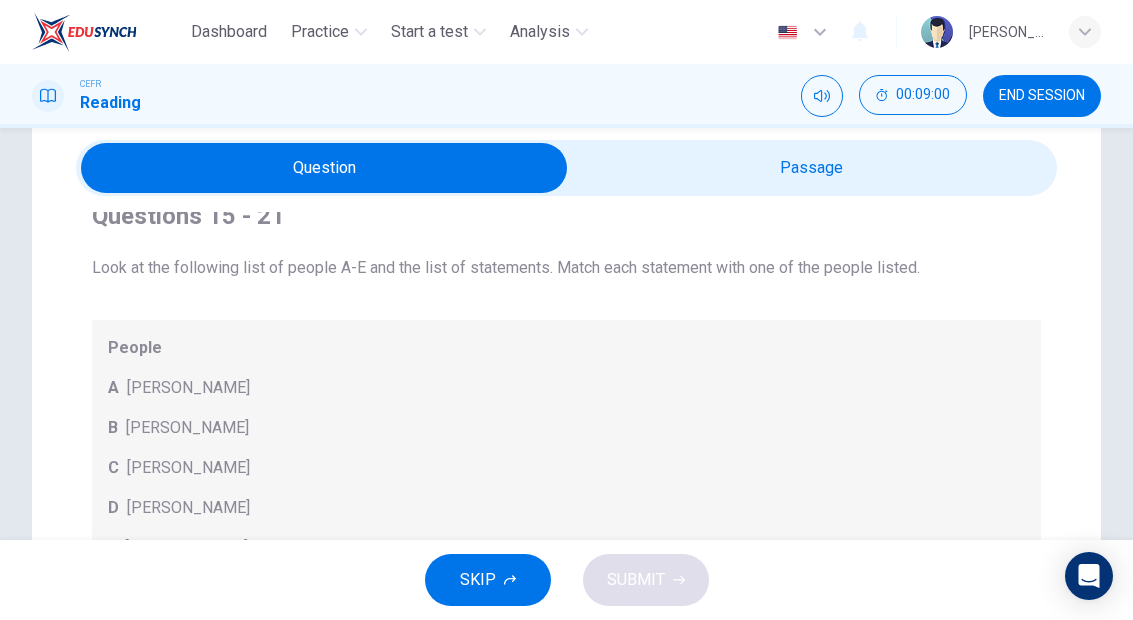 scroll, scrollTop: 28, scrollLeft: 0, axis: vertical 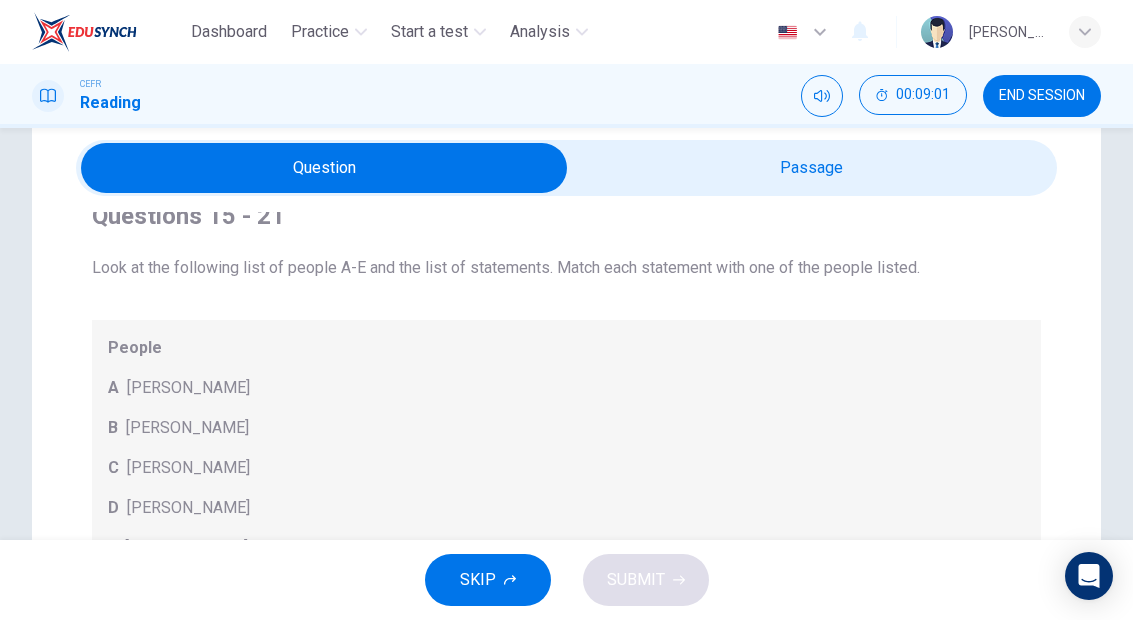 click at bounding box center [325, 168] 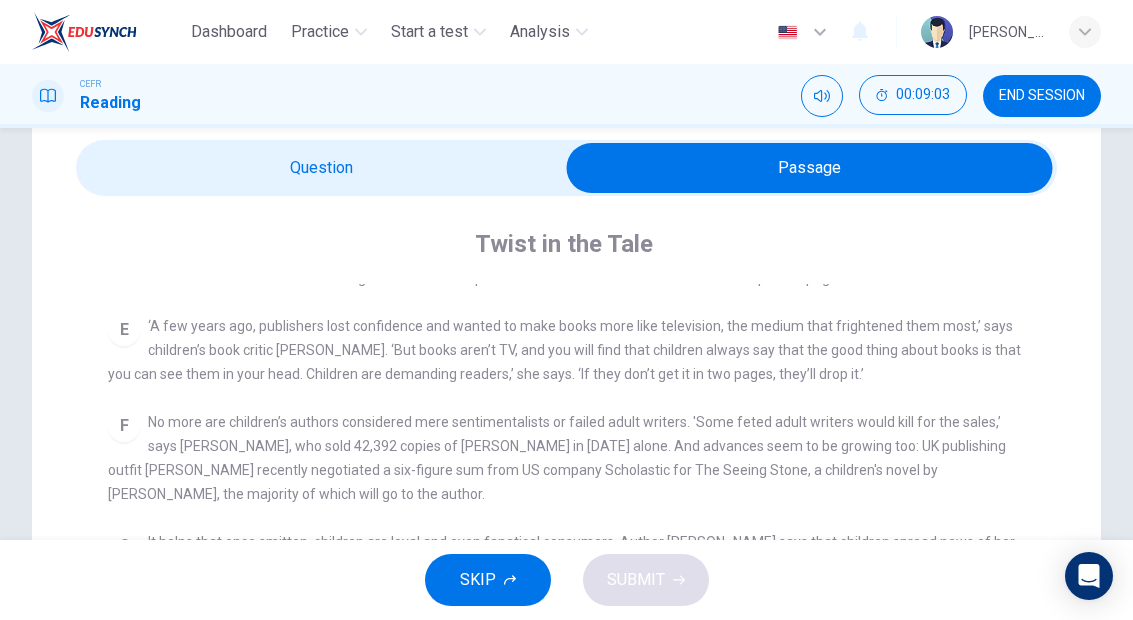 scroll, scrollTop: 834, scrollLeft: 0, axis: vertical 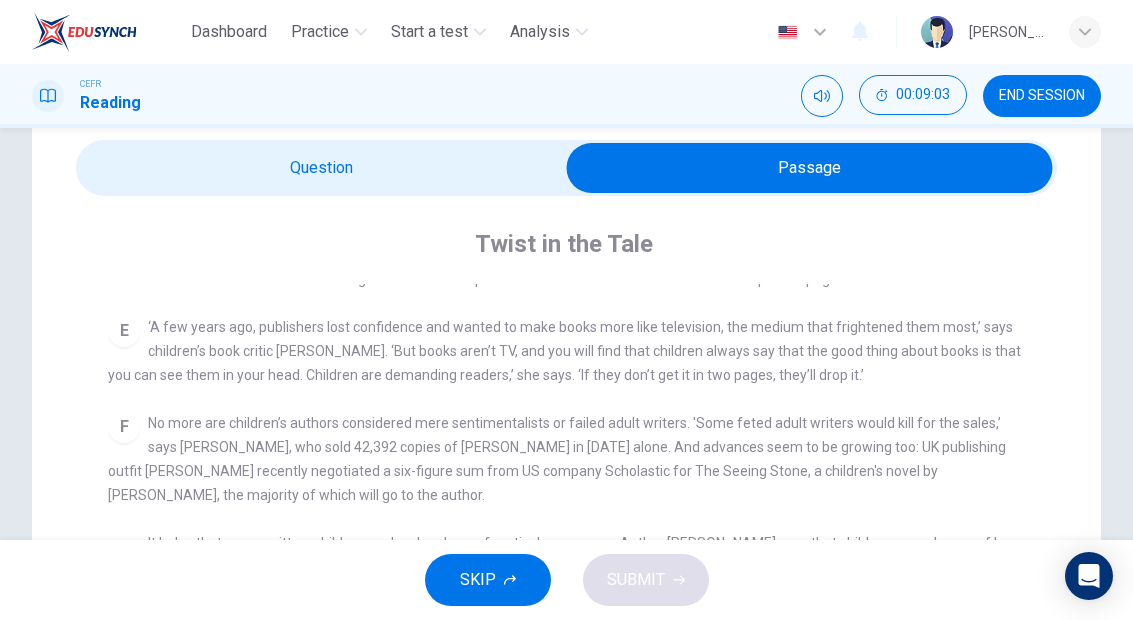 click on "‘A few years ago, publishers lost confidence and wanted to make books more like television, the medium that frightened them most,’ says children’s book critic [PERSON_NAME]. ‘But books aren’t TV, and you will find that children always say that the good thing about books is that you can see them in your head. Children are demanding readers,’ she says. ‘If they don’t get it in two pages, they’ll drop it.’" at bounding box center (564, 351) 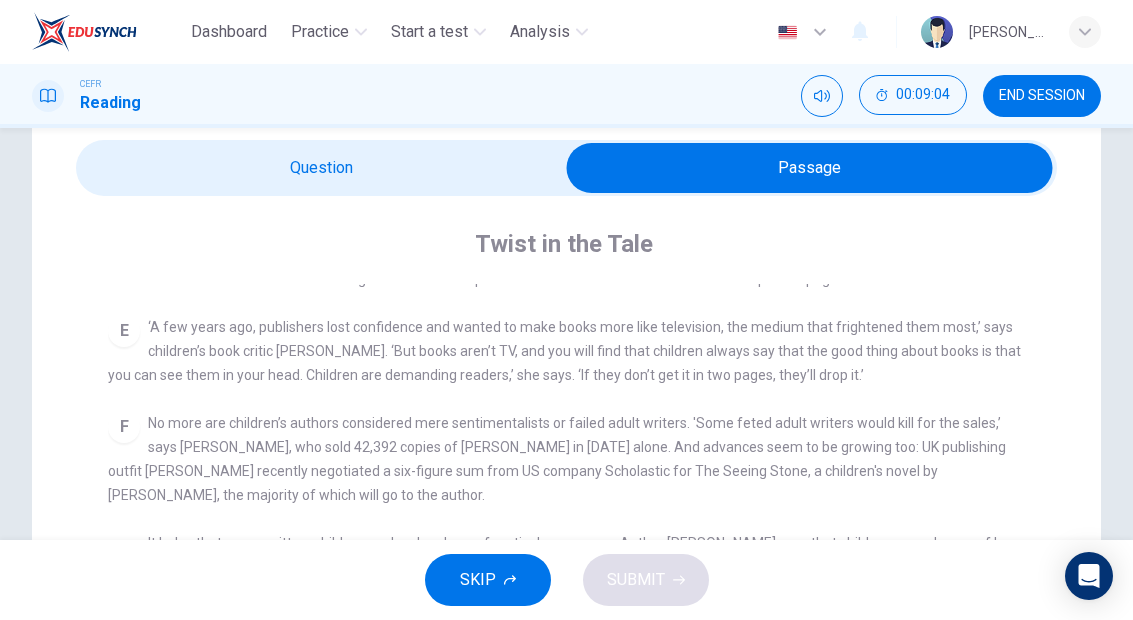 click on "‘A few years ago, publishers lost confidence and wanted to make books more like television, the medium that frightened them most,’ says children’s book critic [PERSON_NAME]. ‘But books aren’t TV, and you will find that children always say that the good thing about books is that you can see them in your head. Children are demanding readers,’ she says. ‘If they don’t get it in two pages, they’ll drop it.’" at bounding box center [564, 351] 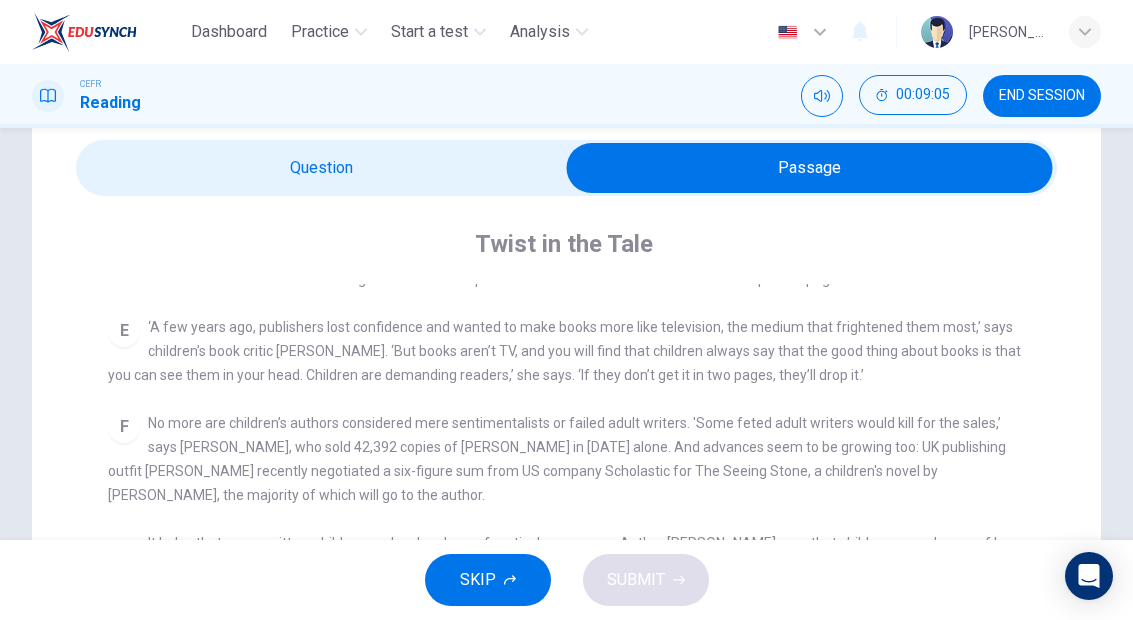 click on "E" at bounding box center (124, 331) 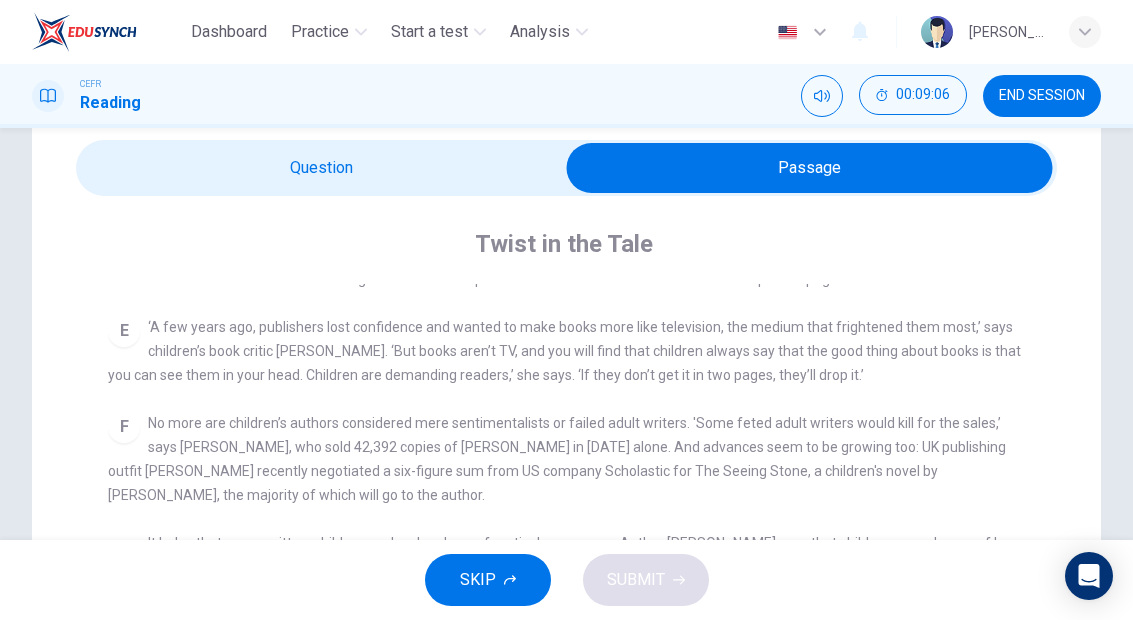 click on "E" at bounding box center (124, 331) 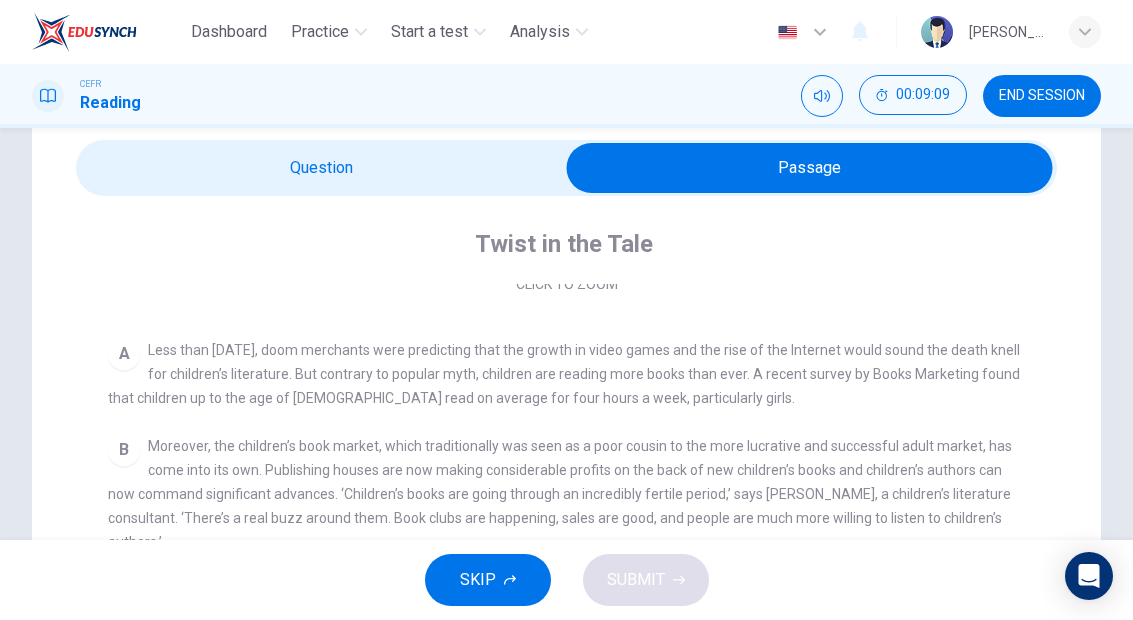 scroll, scrollTop: 380, scrollLeft: 0, axis: vertical 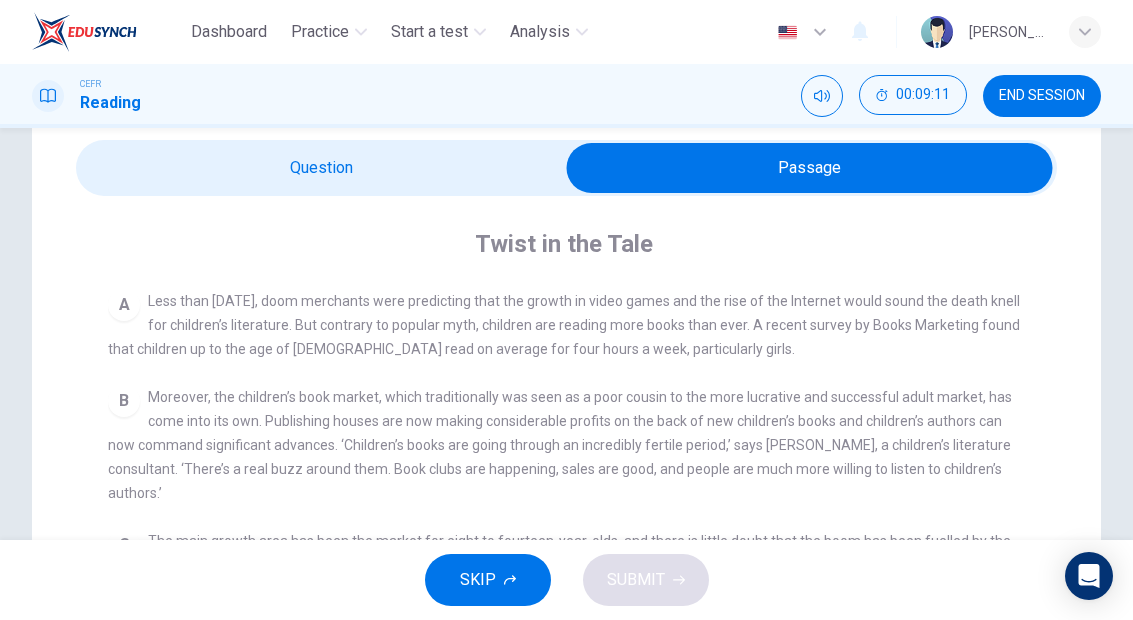 click on "A" at bounding box center (124, 305) 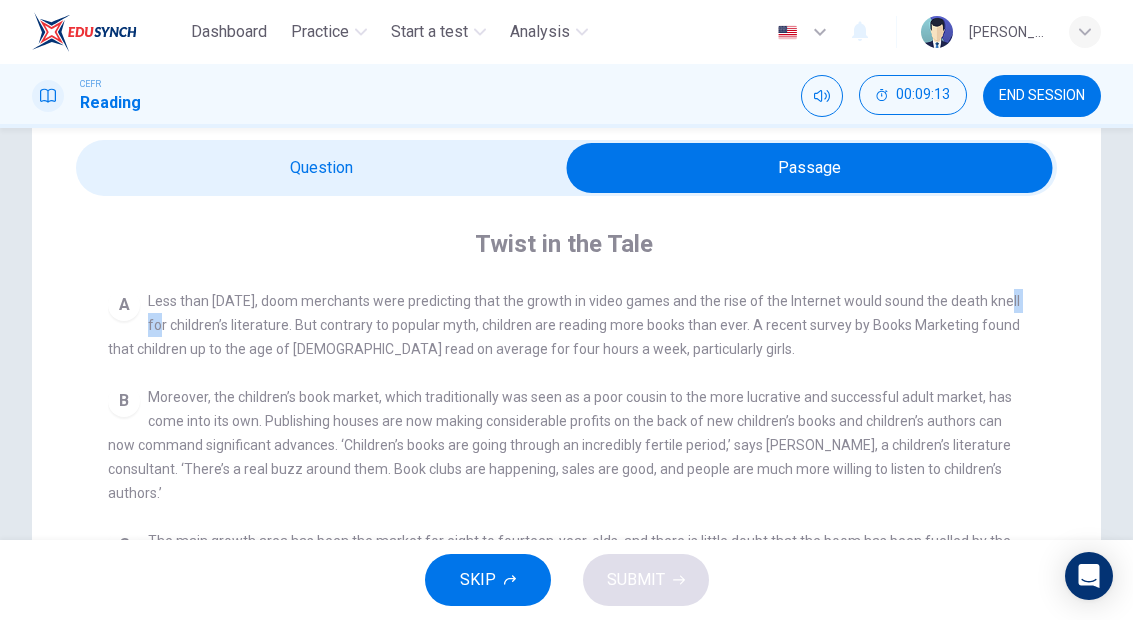 click on "A" at bounding box center (124, 305) 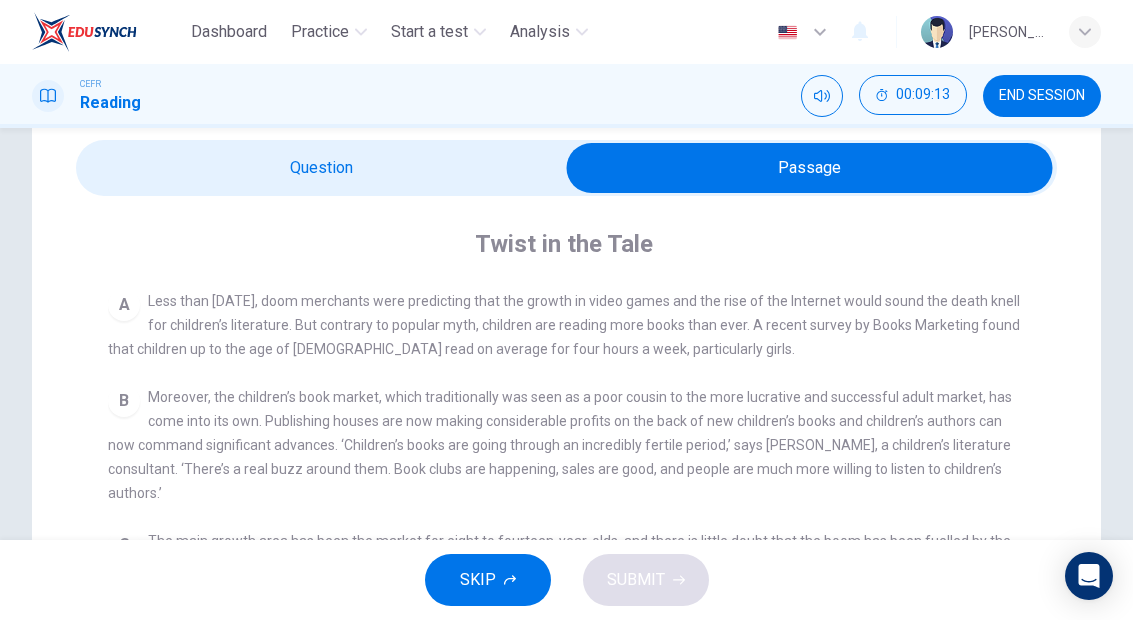 click on "A" at bounding box center [124, 305] 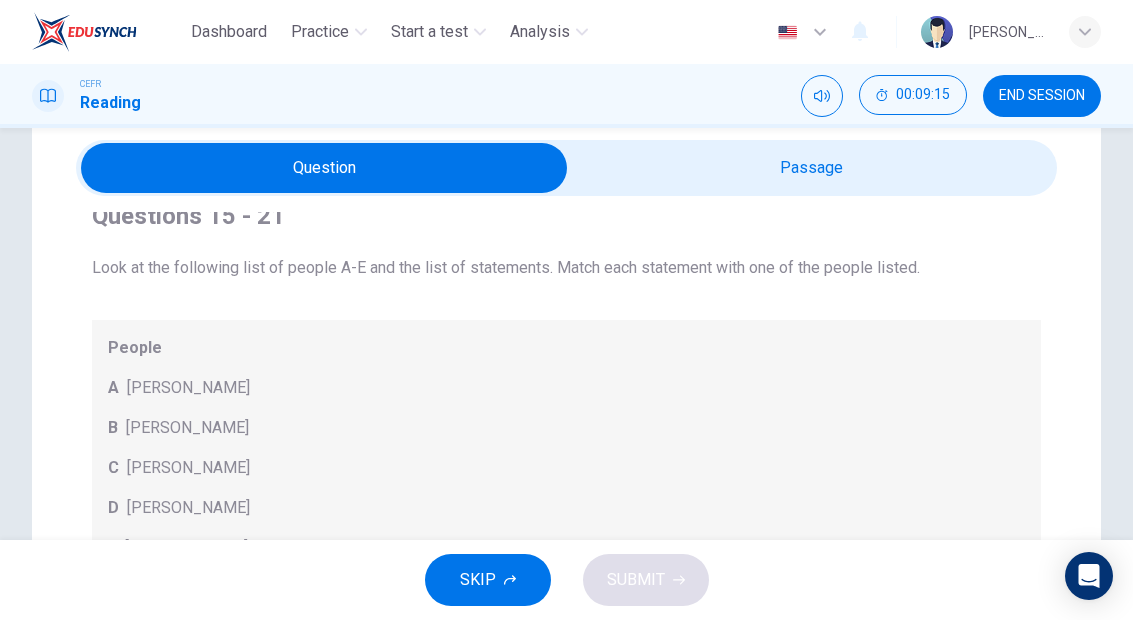 click on "[PERSON_NAME]" at bounding box center [188, 388] 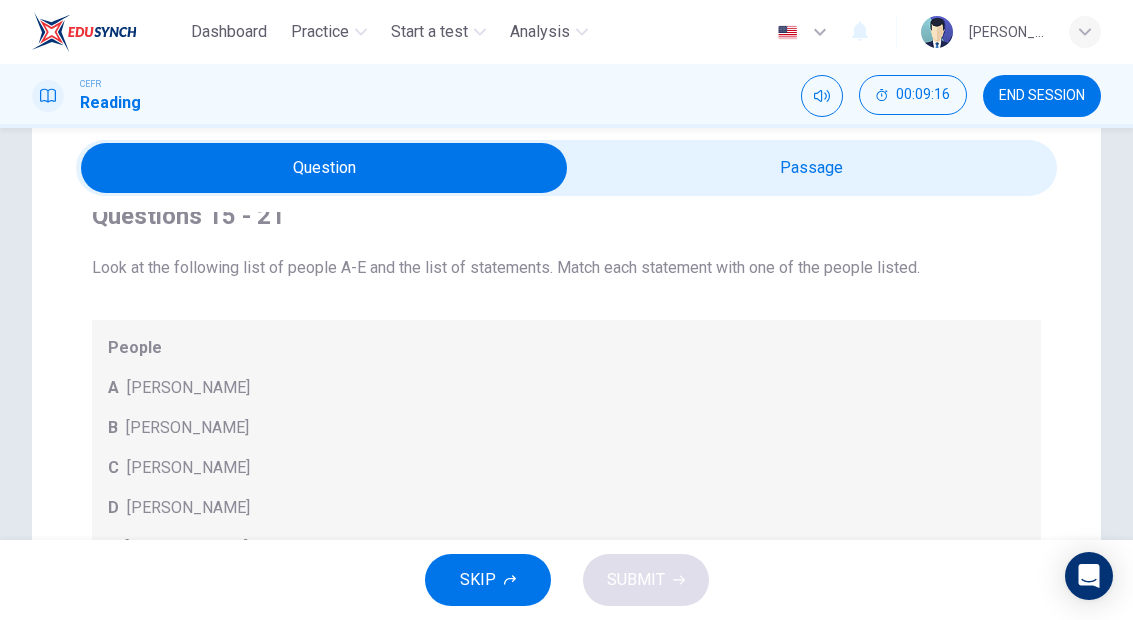 click on "A" at bounding box center (113, 388) 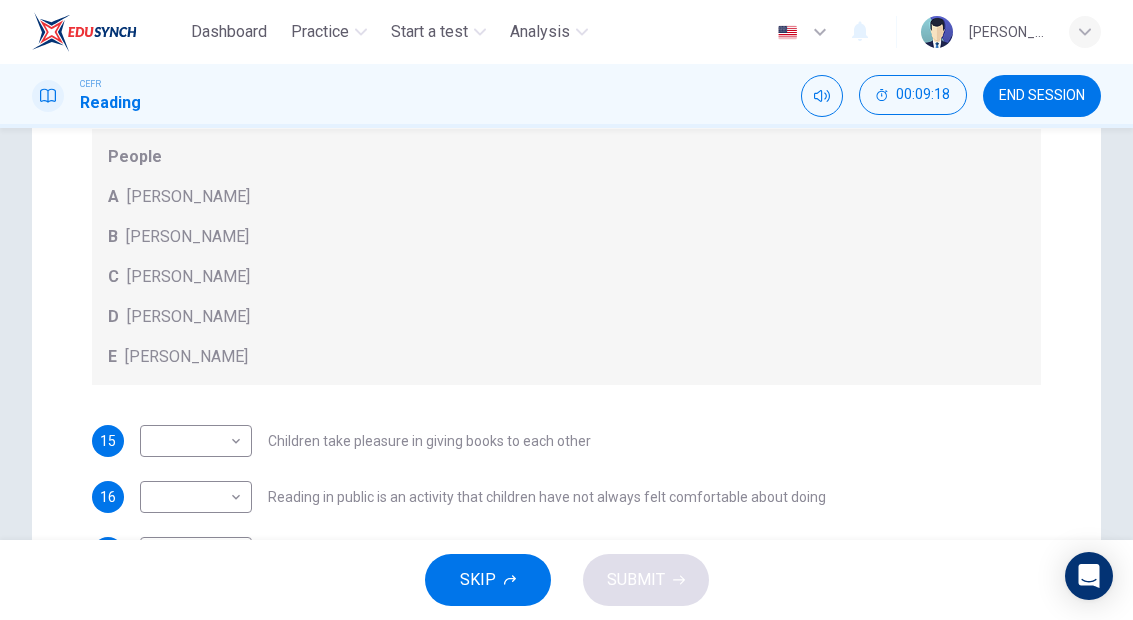scroll, scrollTop: 294, scrollLeft: 0, axis: vertical 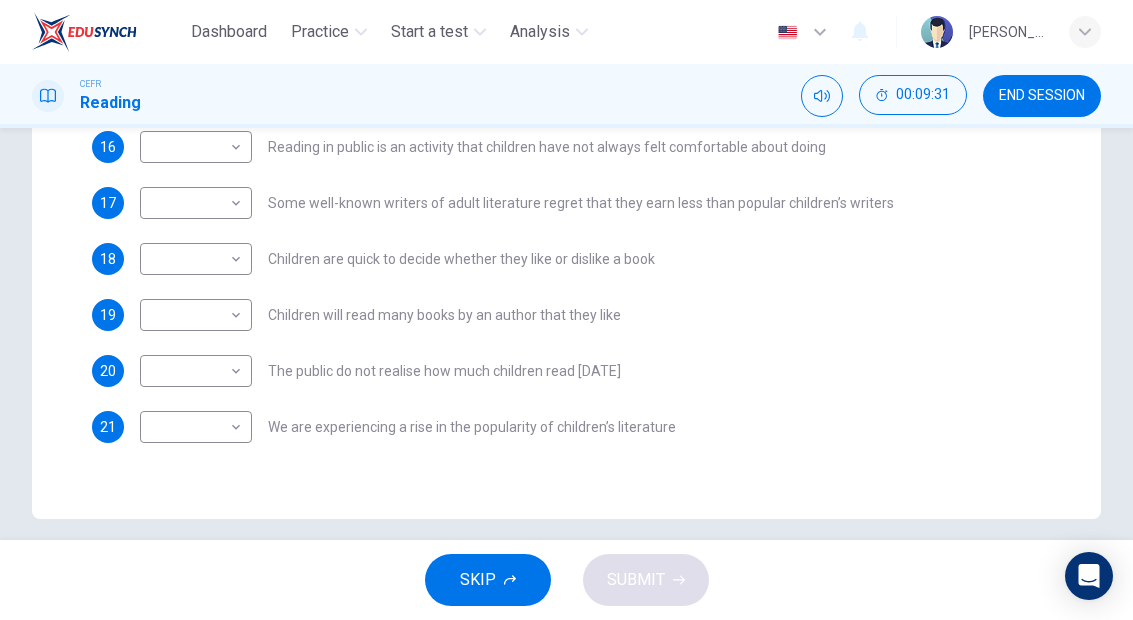 click on "Dashboard Practice Start a test Analysis English en ​ [PERSON_NAME] CEFR Reading 00:09:31 END SESSION Questions 15 - 21 Look at the following list of people A-E and the list of statements. Match each statement with one of the people listed. People A [PERSON_NAME] B [PERSON_NAME] C [PERSON_NAME] D [PERSON_NAME] E [PERSON_NAME] 15 ​ ​ Children take pleasure in giving books to each other 16 ​ ​ Reading in public is an activity that children have not always felt comfortable about doing 17 ​ ​ Some well-known writers of adult literature regret that they earn less than popular children’s writers 18 ​ ​ Children are quick to decide whether they like or dislike a book 19 ​ ​ Children will read many books by an author that they like 20 ​ ​ The public do not realise how much children read [DATE] 21 ​ ​ We are experiencing a rise in the popularity of children’s literature Twist in the Tale CLICK TO ZOOM Click to Zoom A B C D E F G H I J SKIP SUBMIT
Dashboard Practice" at bounding box center [566, 310] 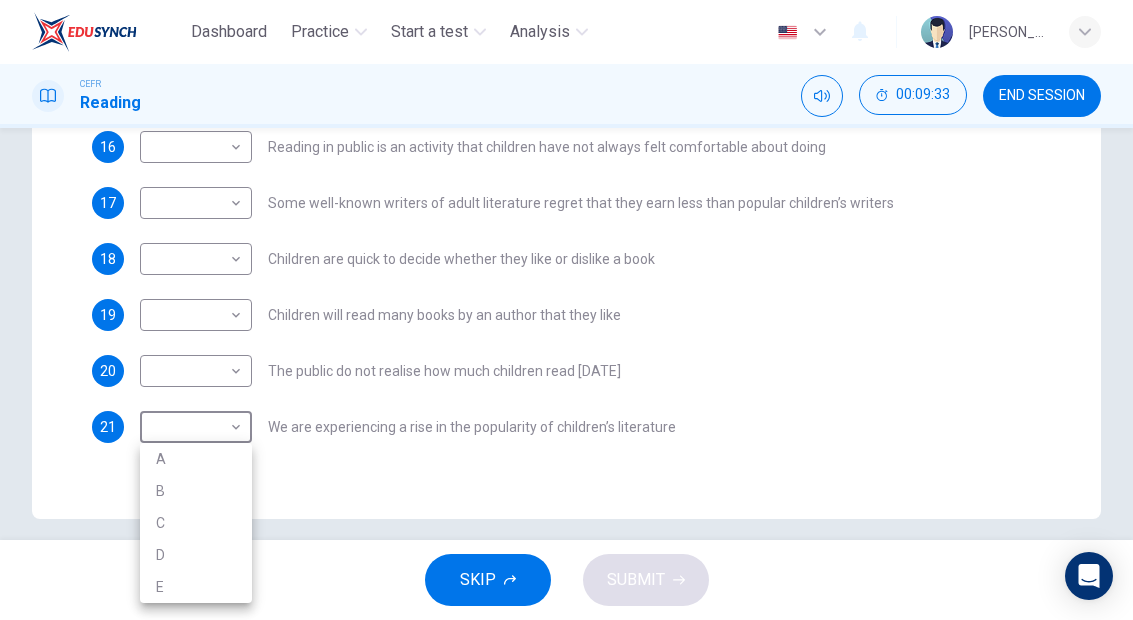 click at bounding box center [566, 310] 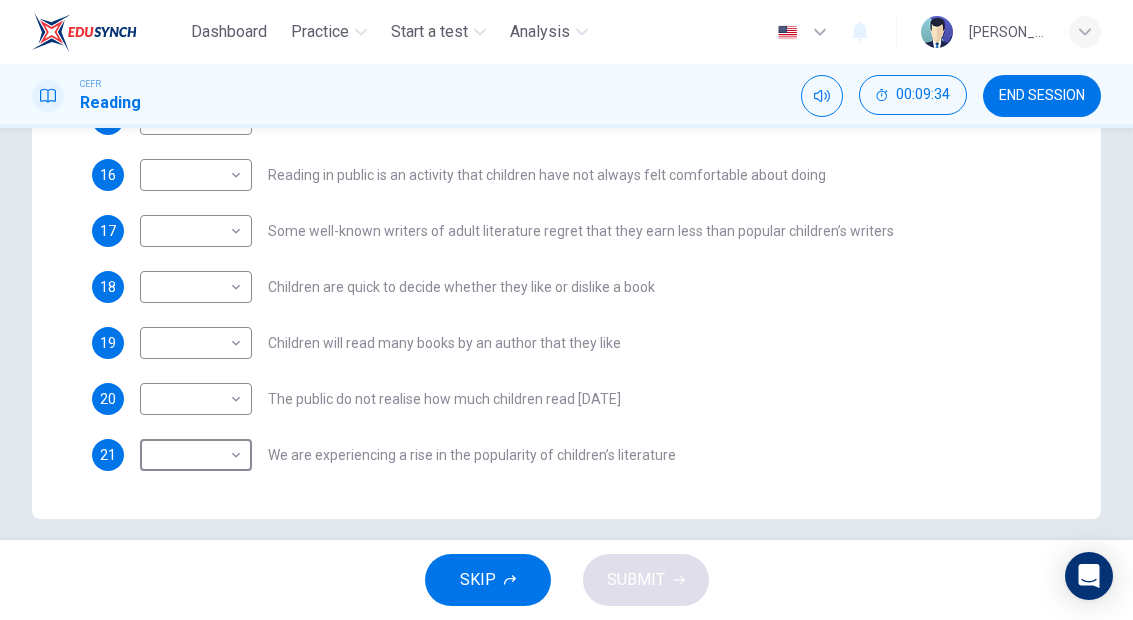 scroll, scrollTop: -3, scrollLeft: 0, axis: vertical 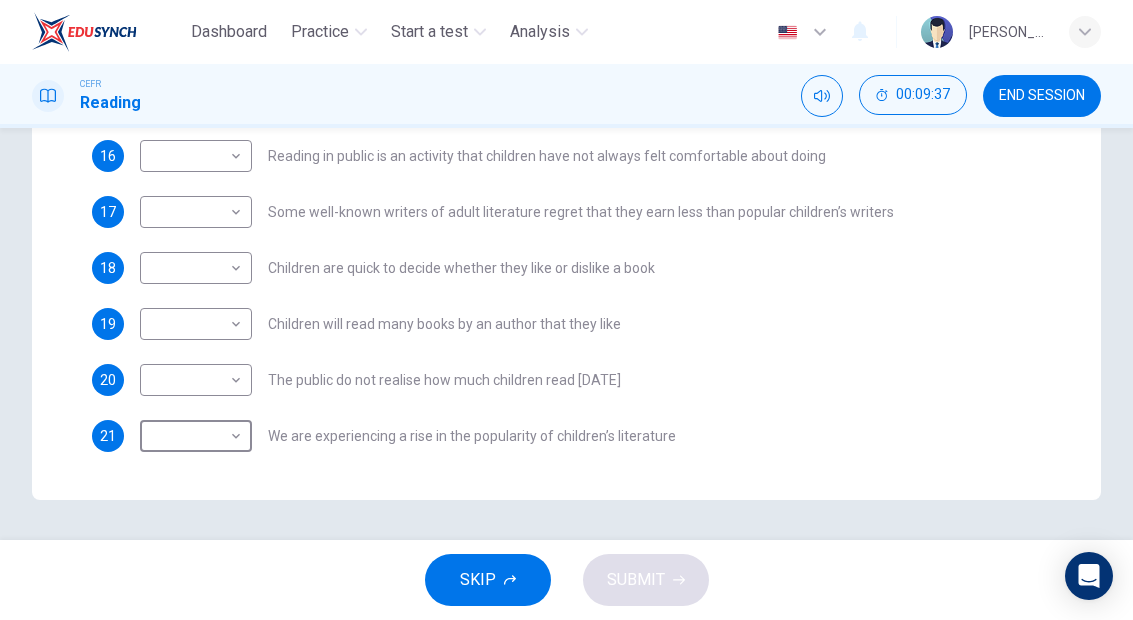 click on "Dashboard Practice Start a test Analysis English en ​ [PERSON_NAME] CEFR Reading 00:09:37 END SESSION Questions 15 - 21 Look at the following list of people A-E and the list of statements. Match each statement with one of the people listed. People A [PERSON_NAME] B [PERSON_NAME] C [PERSON_NAME] D [PERSON_NAME] E [PERSON_NAME] 15 ​ ​ Children take pleasure in giving books to each other 16 ​ ​ Reading in public is an activity that children have not always felt comfortable about doing 17 ​ ​ Some well-known writers of adult literature regret that they earn less than popular children’s writers 18 ​ ​ Children are quick to decide whether they like or dislike a book 19 ​ ​ Children will read many books by an author that they like 20 ​ ​ The public do not realise how much children read [DATE] 21 ​ ​ We are experiencing a rise in the popularity of children’s literature Twist in the Tale CLICK TO ZOOM Click to Zoom A B C D E F G H I J SKIP SUBMIT
Dashboard Practice" at bounding box center (566, 310) 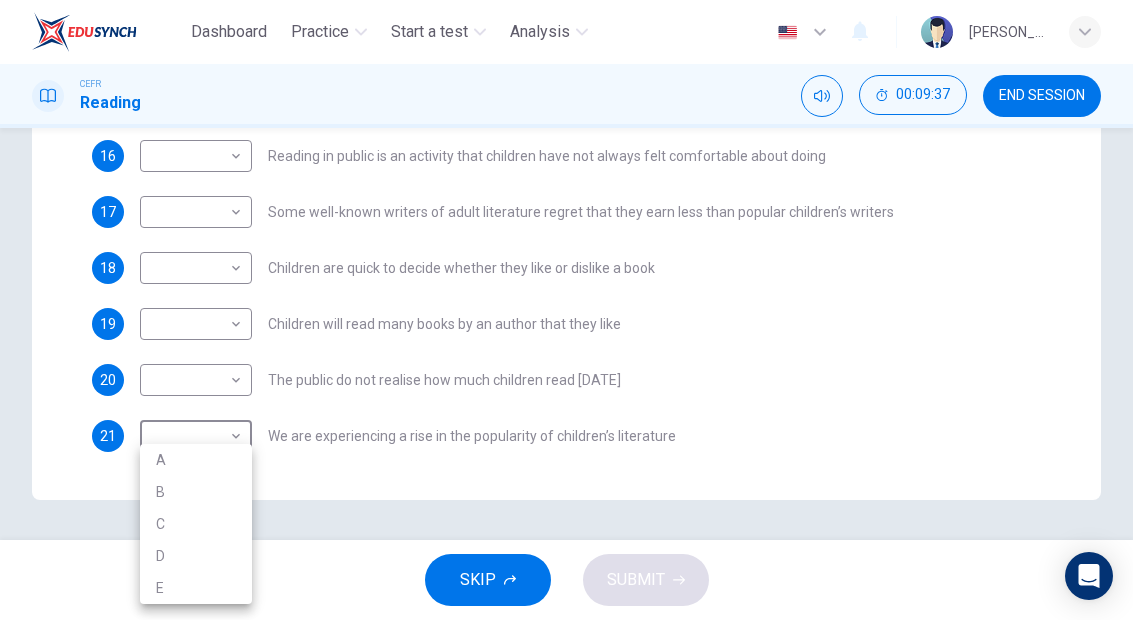 click on "A" at bounding box center (196, 460) 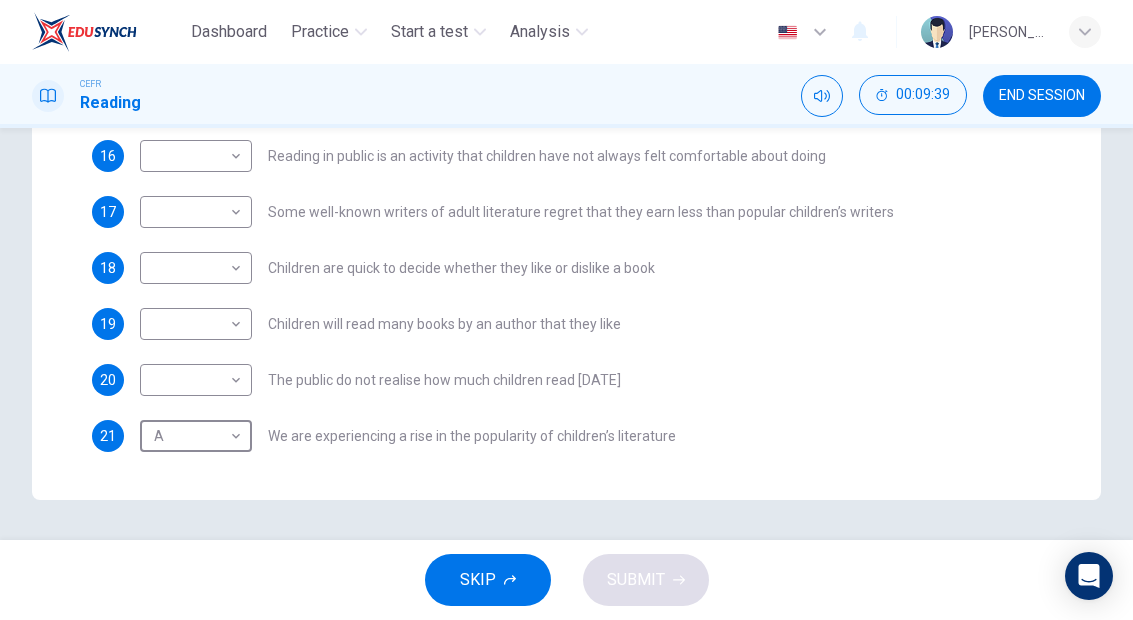 scroll, scrollTop: 0, scrollLeft: 0, axis: both 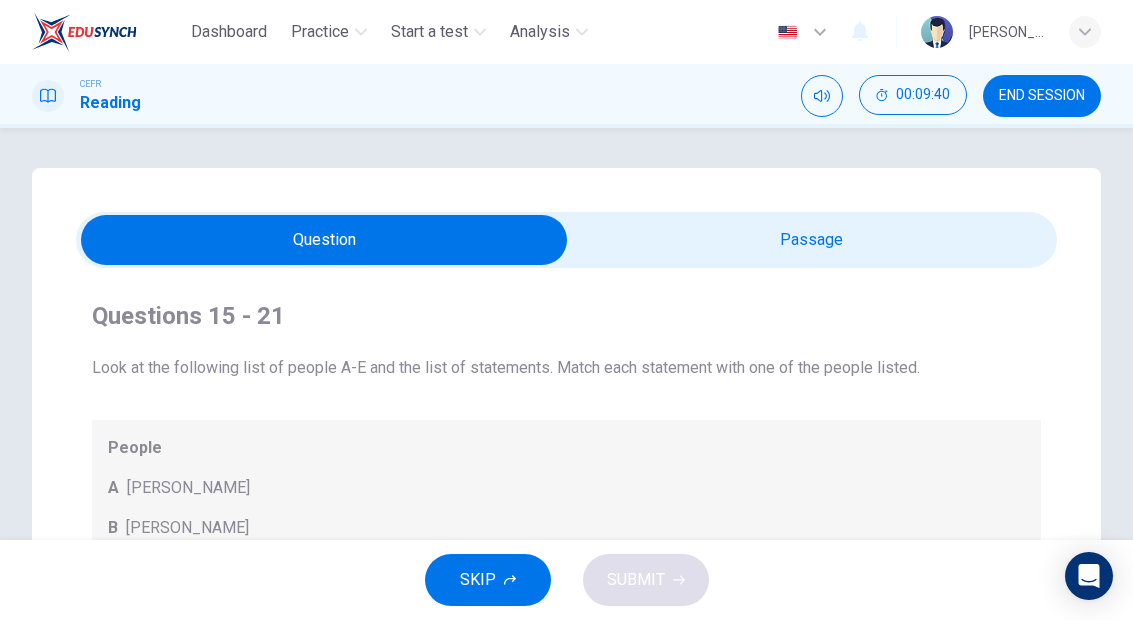 click at bounding box center [325, 240] 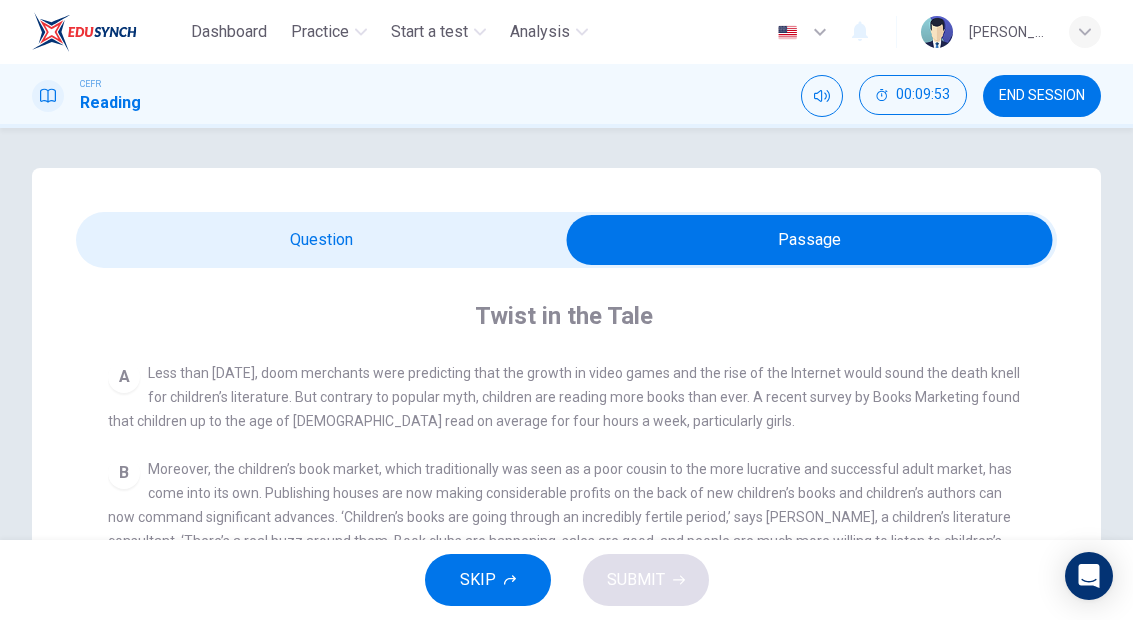 scroll, scrollTop: 0, scrollLeft: 0, axis: both 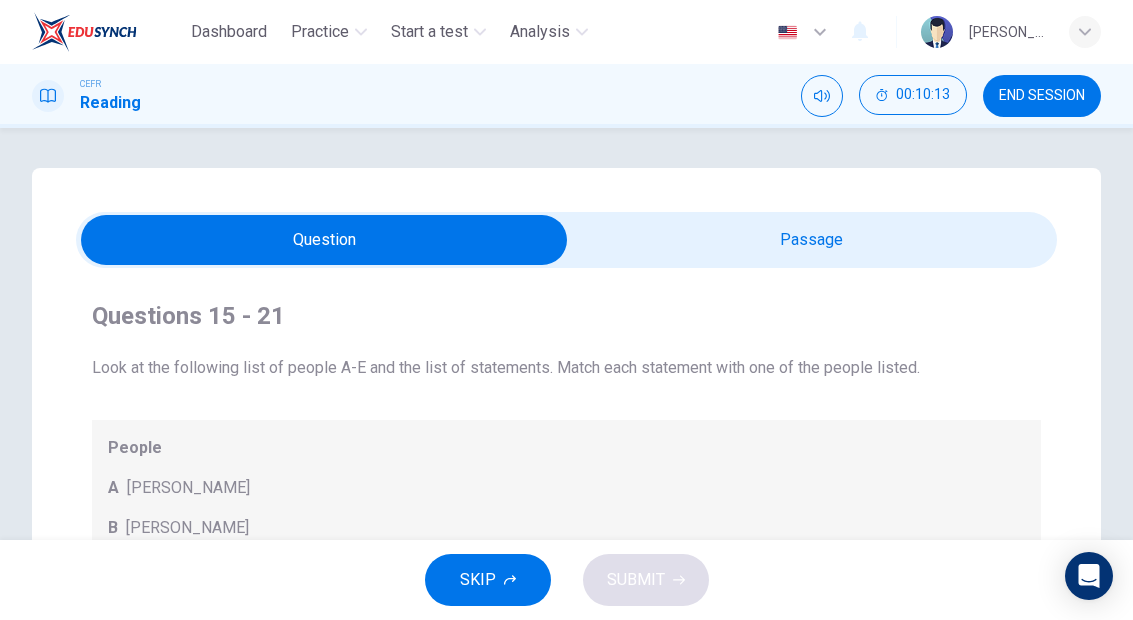 click at bounding box center (325, 240) 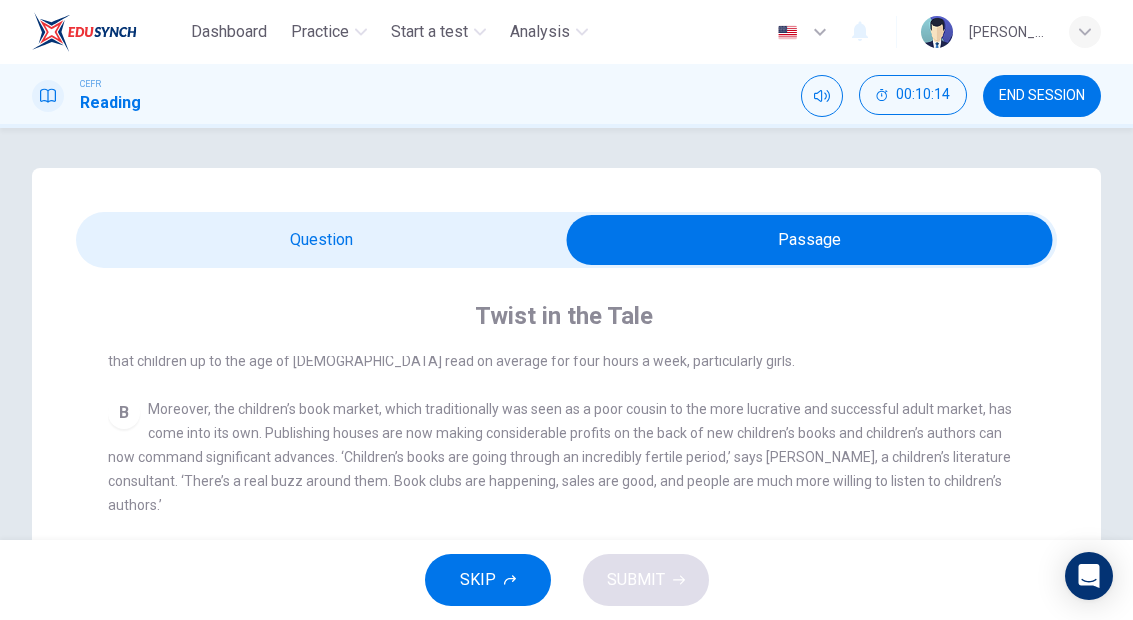scroll 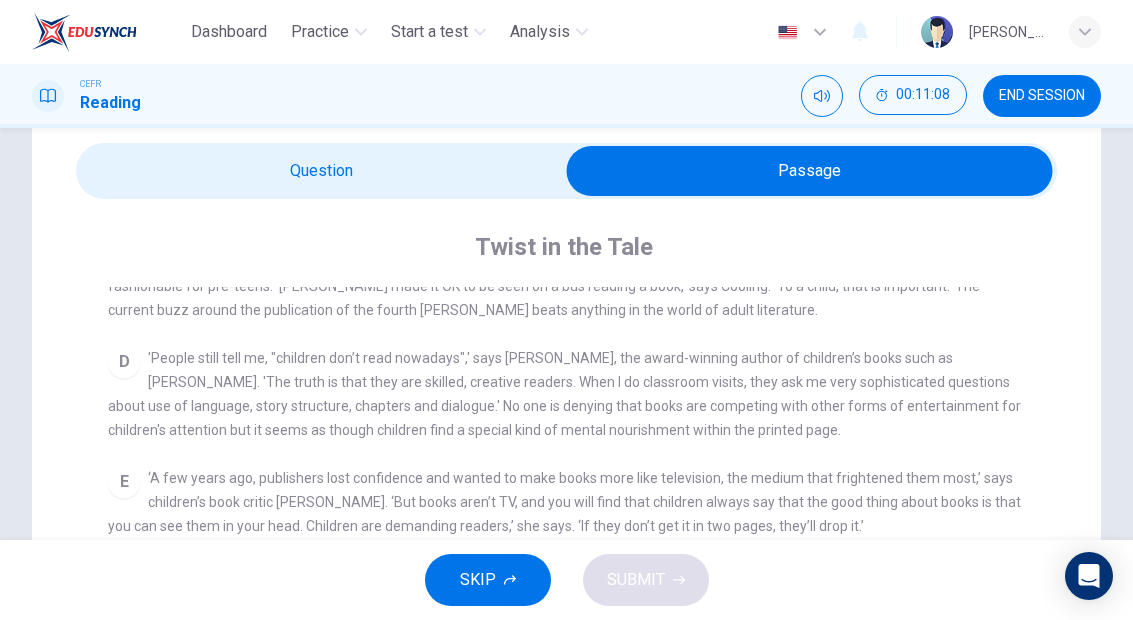 click at bounding box center (810, 171) 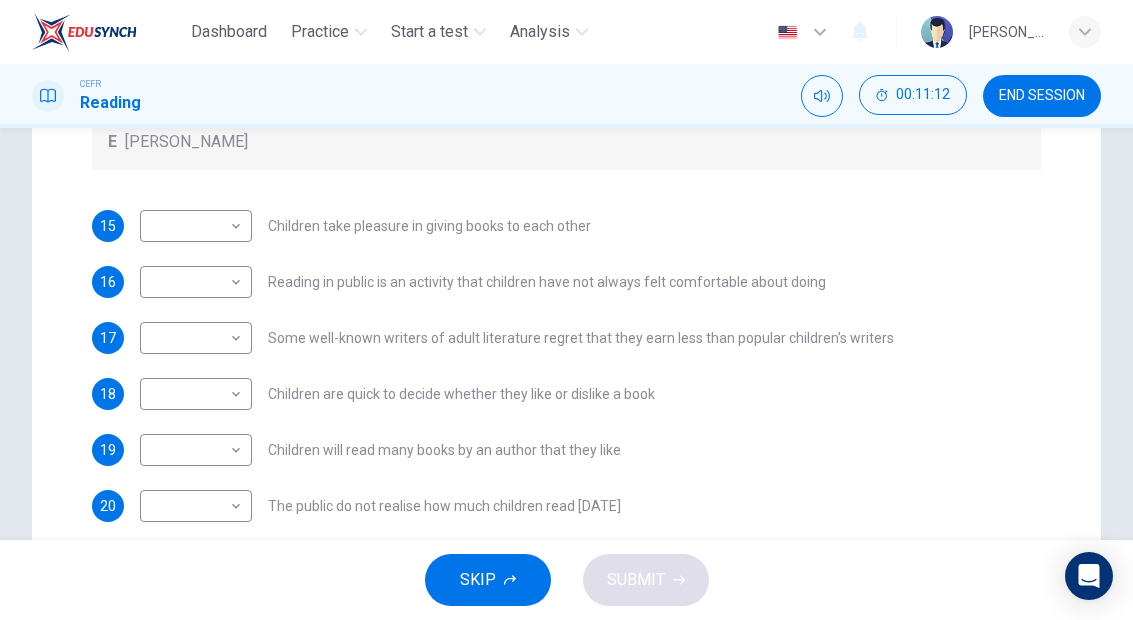 scroll, scrollTop: 510, scrollLeft: 0, axis: vertical 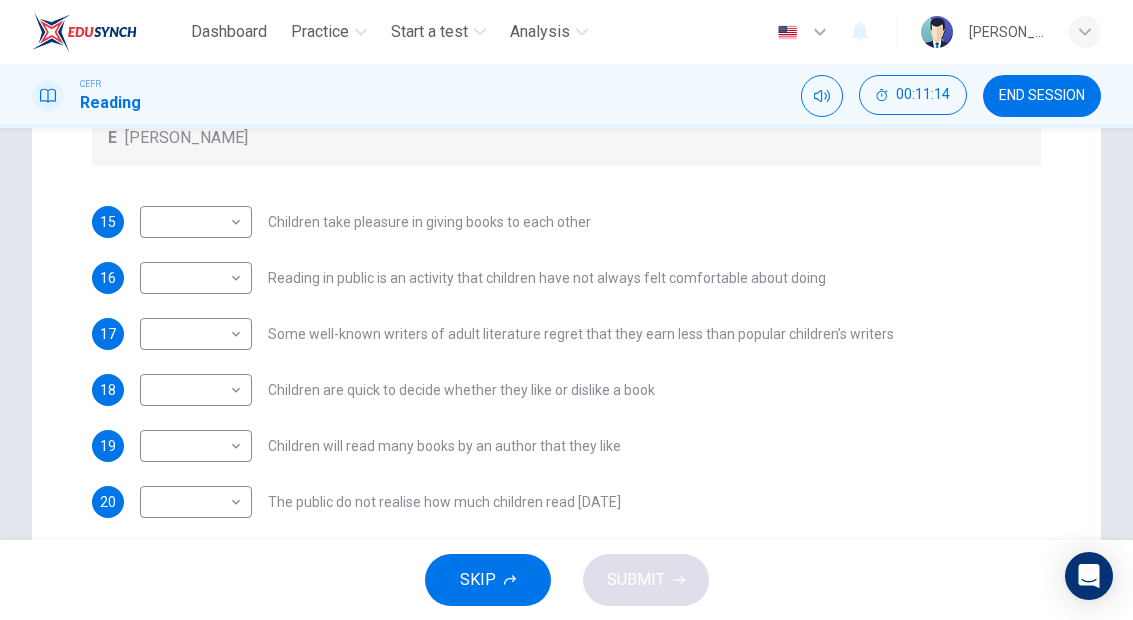click on "Dashboard Practice Start a test Analysis English en ​ [PERSON_NAME] CEFR Reading 00:11:14 END SESSION Questions 15 - 21 Look at the following list of people A-E and the list of statements. Match each statement with one of the people listed. People A [PERSON_NAME] B [PERSON_NAME] C [PERSON_NAME] D [PERSON_NAME] E [PERSON_NAME] 15 ​ ​ Children take pleasure in giving books to each other 16 ​ ​ Reading in public is an activity that children have not always felt comfortable about doing 17 ​ ​ Some well-known writers of adult literature regret that they earn less than popular children’s writers 18 ​ ​ Children are quick to decide whether they like or dislike a book 19 ​ ​ Children will read many books by an author that they like 20 ​ ​ The public do not realise how much children read [DATE] 21 A A ​ We are experiencing a rise in the popularity of children’s literature Twist in the Tale CLICK TO ZOOM Click to Zoom A B C D E F G H I J SKIP SUBMIT
Dashboard Practice" at bounding box center (566, 310) 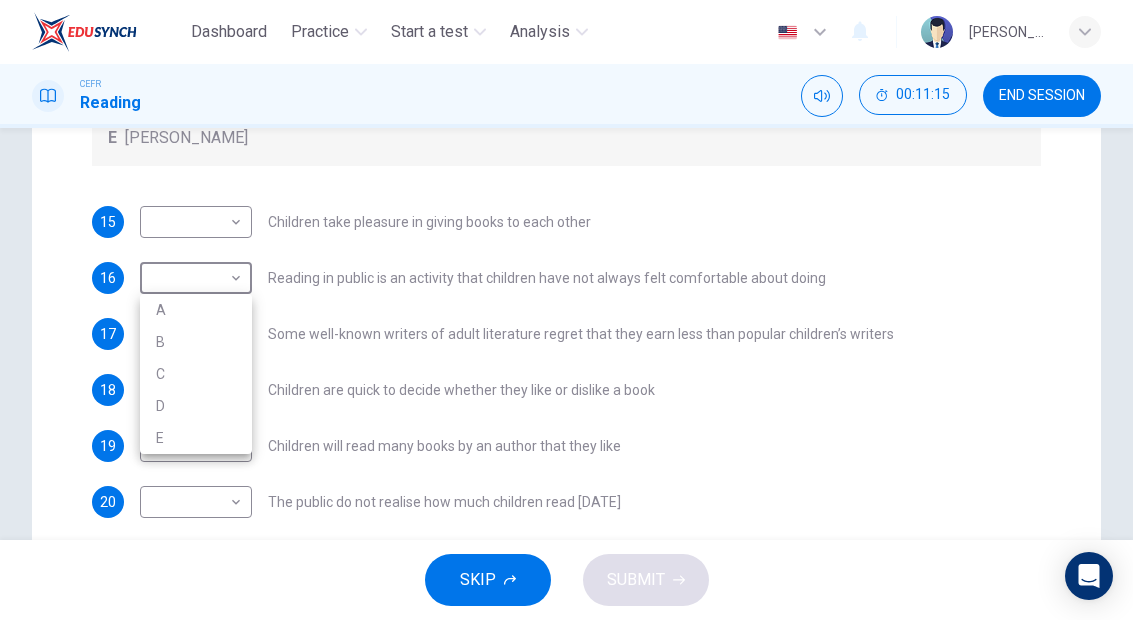 click at bounding box center [566, 310] 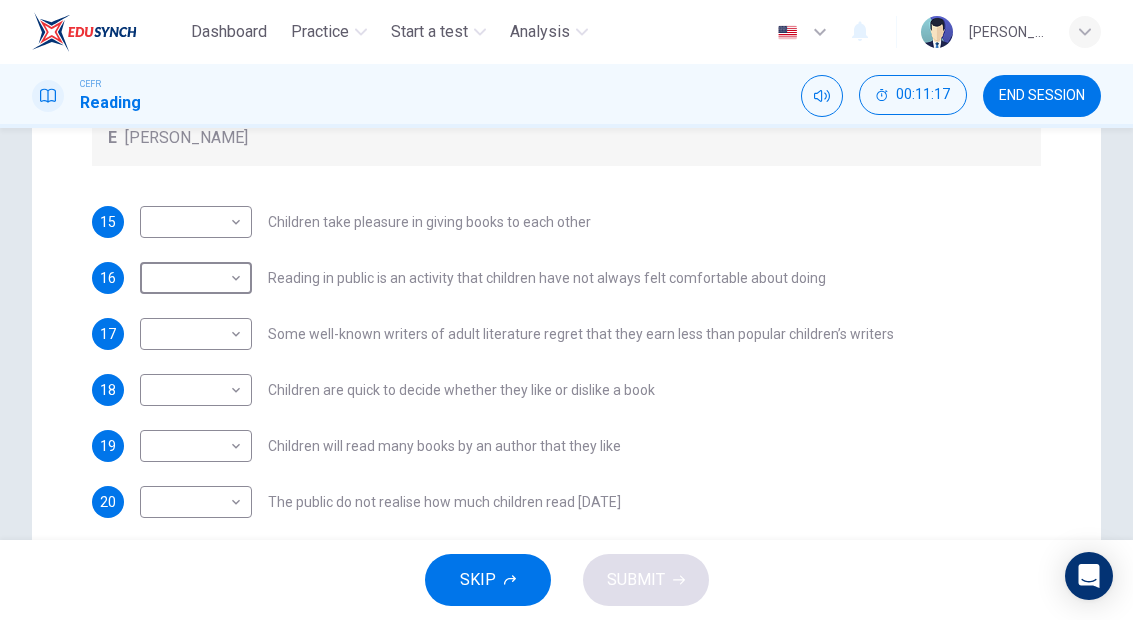 click on "Dashboard Practice Start a test Analysis English en ​ [PERSON_NAME] CEFR Reading 00:11:17 END SESSION Questions 15 - 21 Look at the following list of people A-E and the list of statements. Match each statement with one of the people listed. People A [PERSON_NAME] B [PERSON_NAME] C [PERSON_NAME] D [PERSON_NAME] E [PERSON_NAME] 15 ​ ​ Children take pleasure in giving books to each other 16 ​ ​ Reading in public is an activity that children have not always felt comfortable about doing 17 ​ ​ Some well-known writers of adult literature regret that they earn less than popular children’s writers 18 ​ ​ Children are quick to decide whether they like or dislike a book 19 ​ ​ Children will read many books by an author that they like 20 ​ ​ The public do not realise how much children read [DATE] 21 A A ​ We are experiencing a rise in the popularity of children’s literature Twist in the Tale CLICK TO ZOOM Click to Zoom A B C D E F G H I J SKIP SUBMIT
Dashboard Practice" at bounding box center (566, 310) 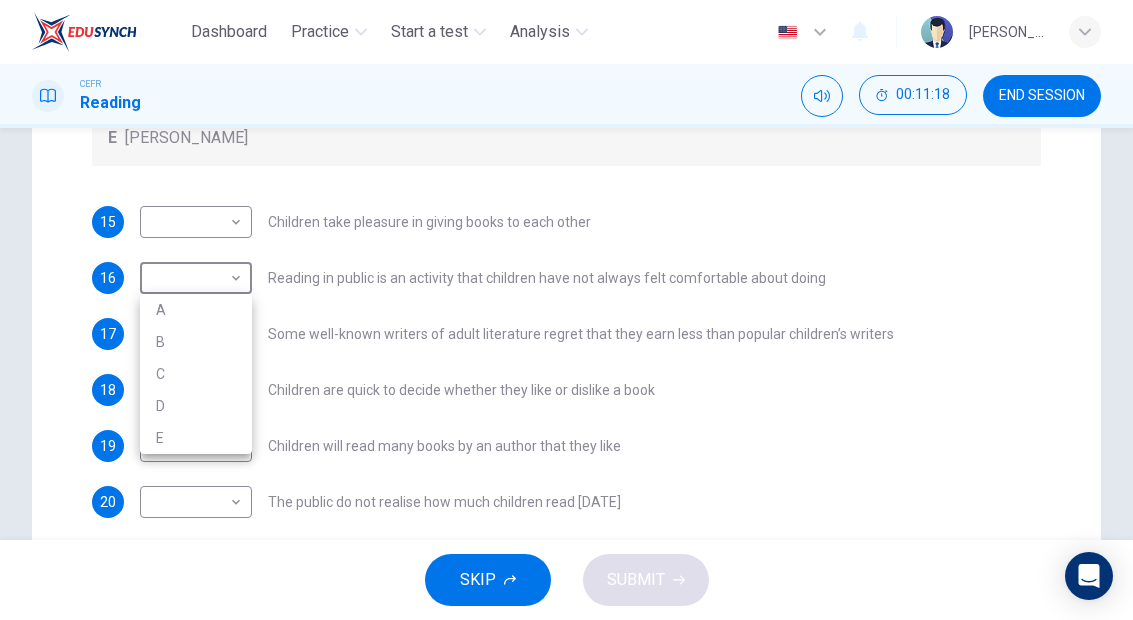 click at bounding box center [566, 310] 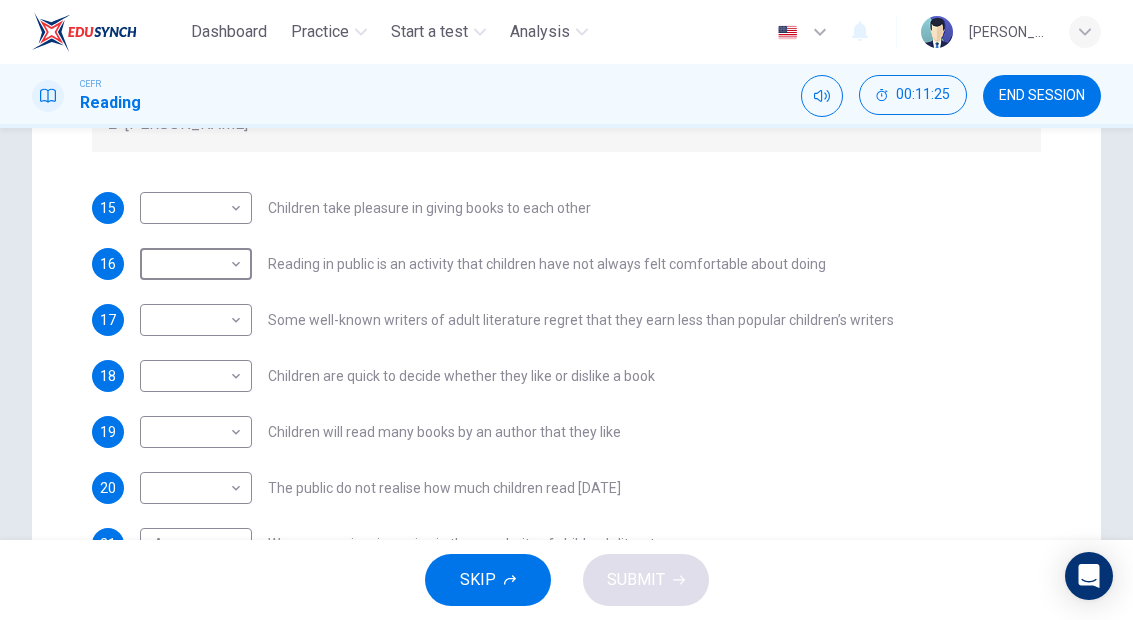 scroll, scrollTop: 531, scrollLeft: 0, axis: vertical 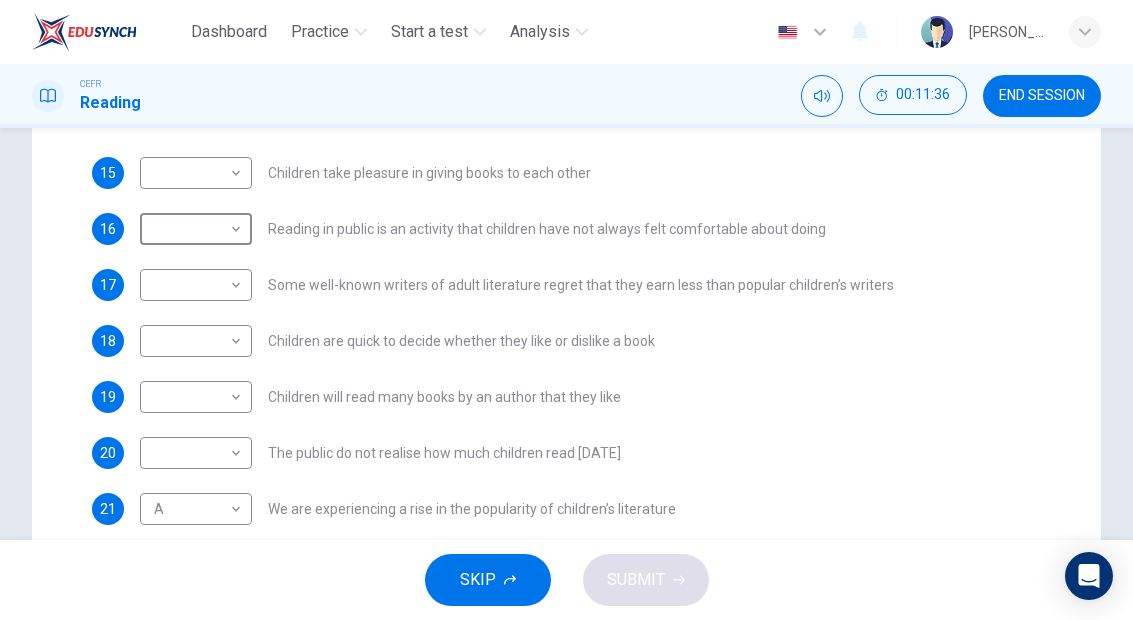 click on "Dashboard Practice Start a test Analysis English en ​ [PERSON_NAME] CEFR Reading 00:11:36 END SESSION Questions 15 - 21 Look at the following list of people A-E and the list of statements. Match each statement with one of the people listed. People A [PERSON_NAME] B [PERSON_NAME] C [PERSON_NAME] D [PERSON_NAME] E [PERSON_NAME] 15 ​ ​ Children take pleasure in giving books to each other 16 ​ ​ Reading in public is an activity that children have not always felt comfortable about doing 17 ​ ​ Some well-known writers of adult literature regret that they earn less than popular children’s writers 18 ​ ​ Children are quick to decide whether they like or dislike a book 19 ​ ​ Children will read many books by an author that they like 20 ​ ​ The public do not realise how much children read [DATE] 21 A A ​ We are experiencing a rise in the popularity of children’s literature Twist in the Tale CLICK TO ZOOM Click to Zoom A B C D E F G H I J SKIP SUBMIT
Dashboard Practice" at bounding box center [566, 310] 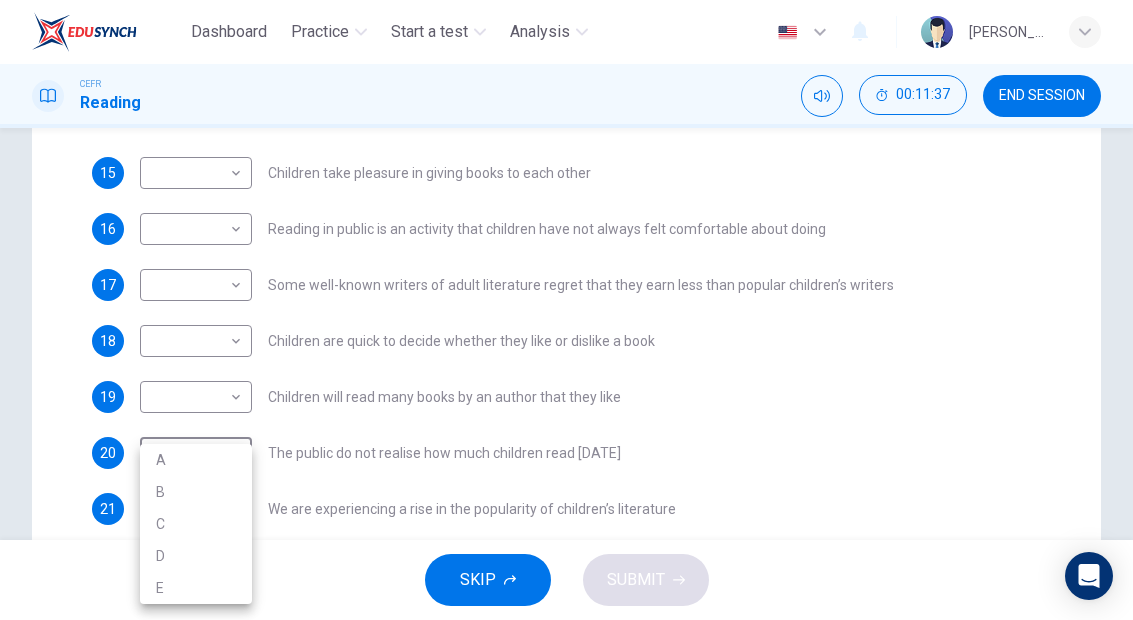 click on "A" at bounding box center (196, 460) 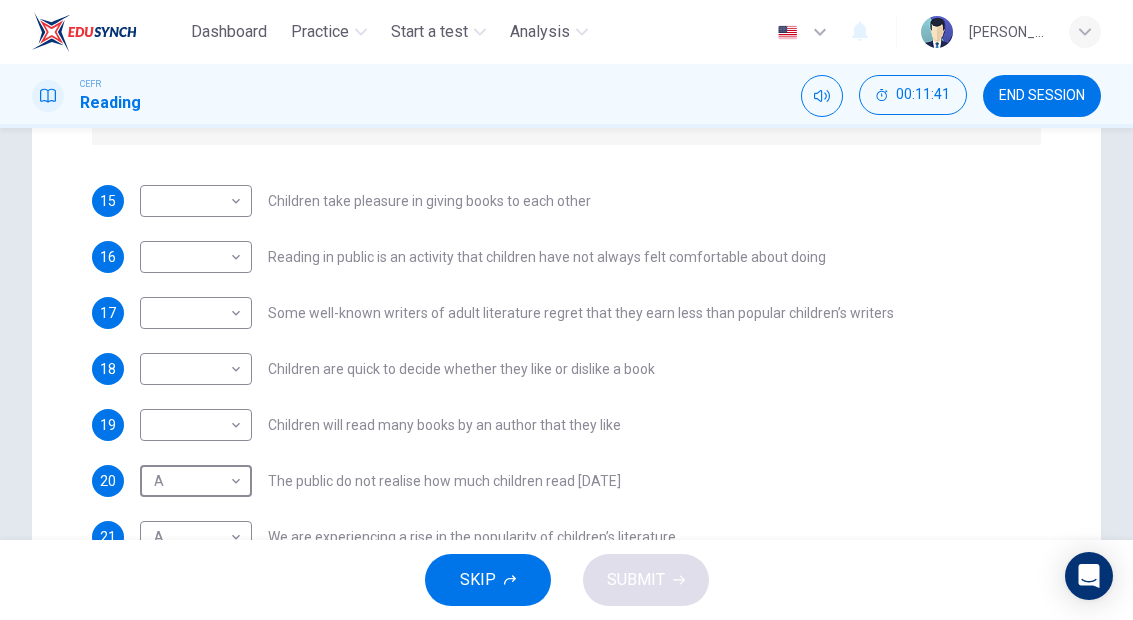 scroll, scrollTop: -1, scrollLeft: 0, axis: vertical 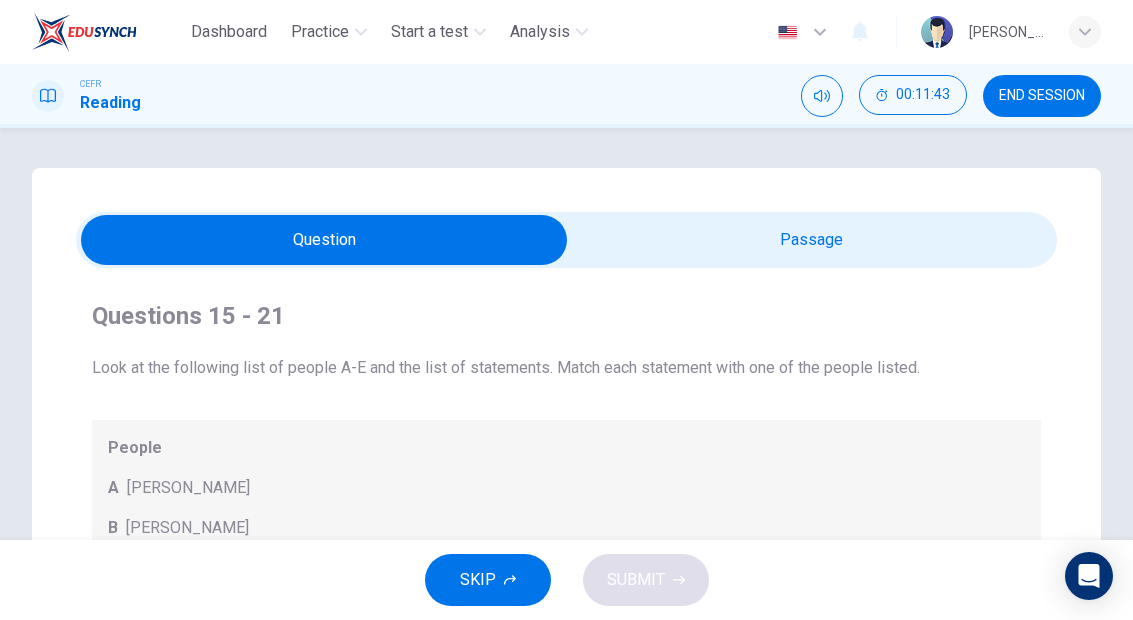 click at bounding box center [325, 240] 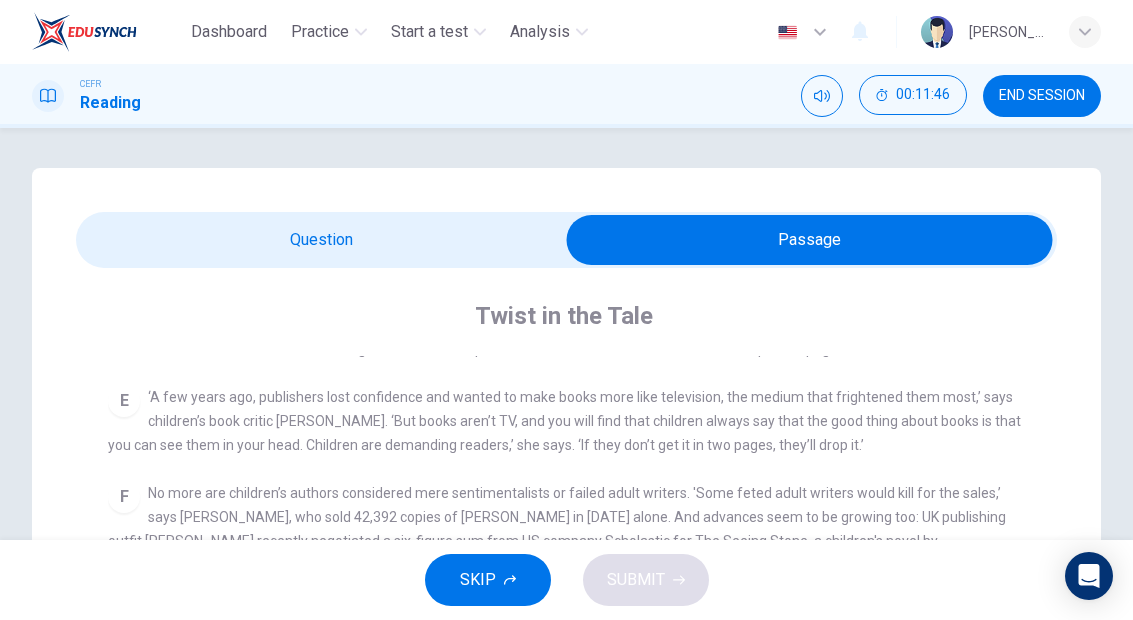 scroll, scrollTop: 834, scrollLeft: 0, axis: vertical 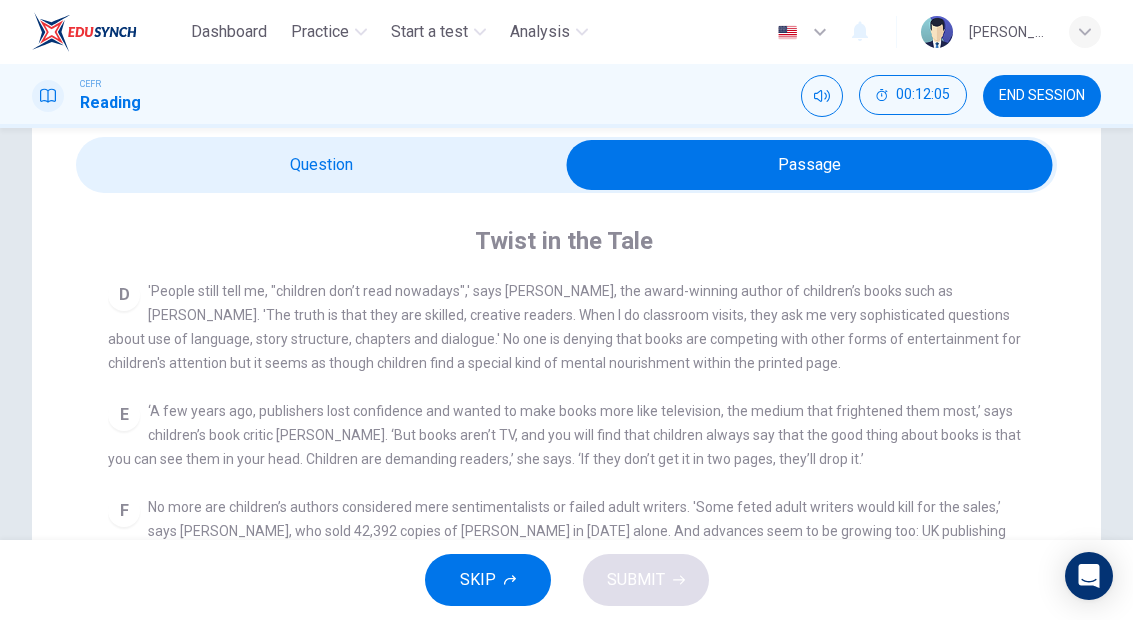 click at bounding box center (810, 165) 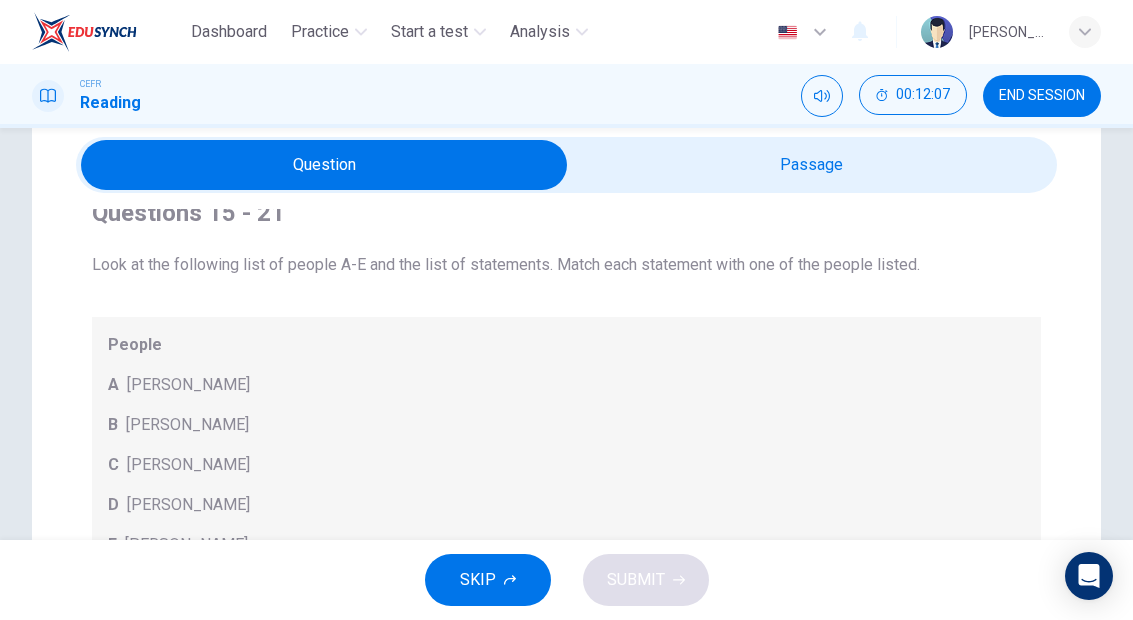 scroll, scrollTop: 28, scrollLeft: 0, axis: vertical 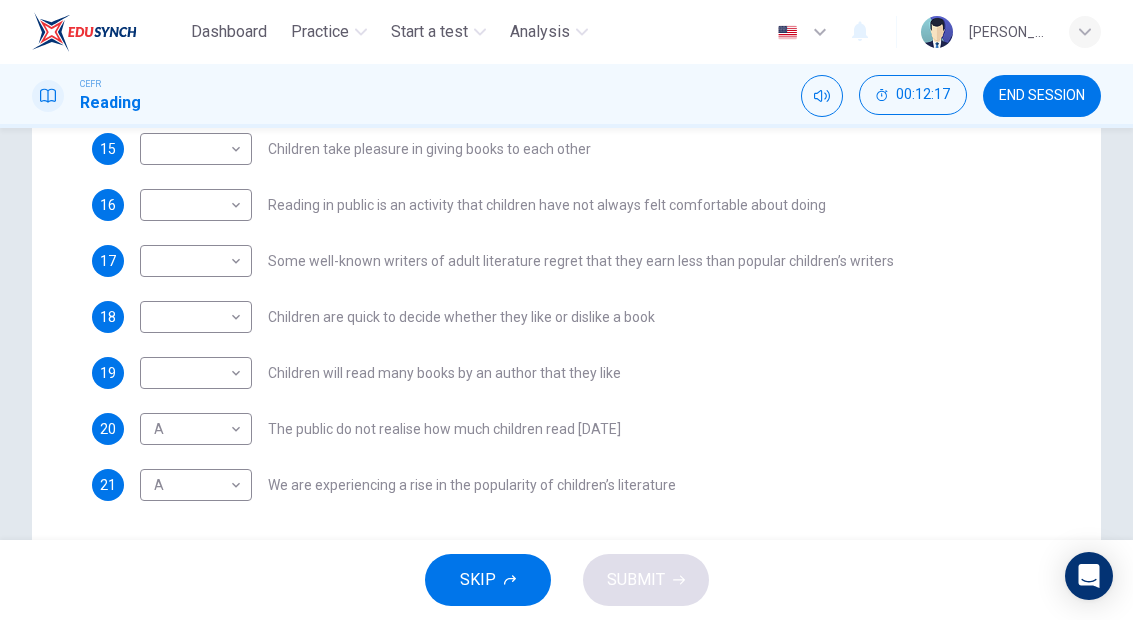 click on "Dashboard Practice Start a test Analysis English en ​ [PERSON_NAME] CEFR Reading 00:12:17 END SESSION Questions 15 - 21 Look at the following list of people A-E and the list of statements. Match each statement with one of the people listed. People A [PERSON_NAME] B [PERSON_NAME] C [PERSON_NAME] D [PERSON_NAME] E [PERSON_NAME] 15 ​ ​ Children take pleasure in giving books to each other 16 ​ ​ Reading in public is an activity that children have not always felt comfortable about doing 17 ​ ​ Some well-known writers of adult literature regret that they earn less than popular children’s writers 18 ​ ​ Children are quick to decide whether they like or dislike a book 19 ​ ​ Children will read many books by an author that they like 20 A A ​ The public do not realise how much children read [DATE] 21 A A ​ We are experiencing a rise in the popularity of children’s literature Twist in the Tale CLICK TO ZOOM Click to Zoom A B C D E F G H I J SKIP SUBMIT
Dashboard Practice" at bounding box center (566, 310) 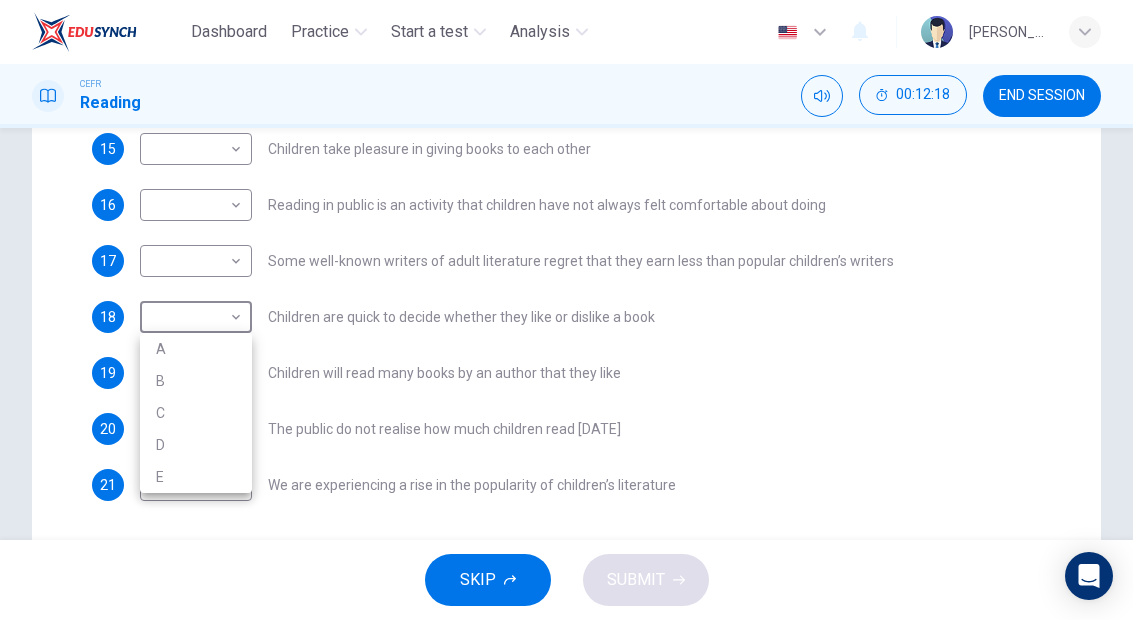 click on "C" at bounding box center [196, 413] 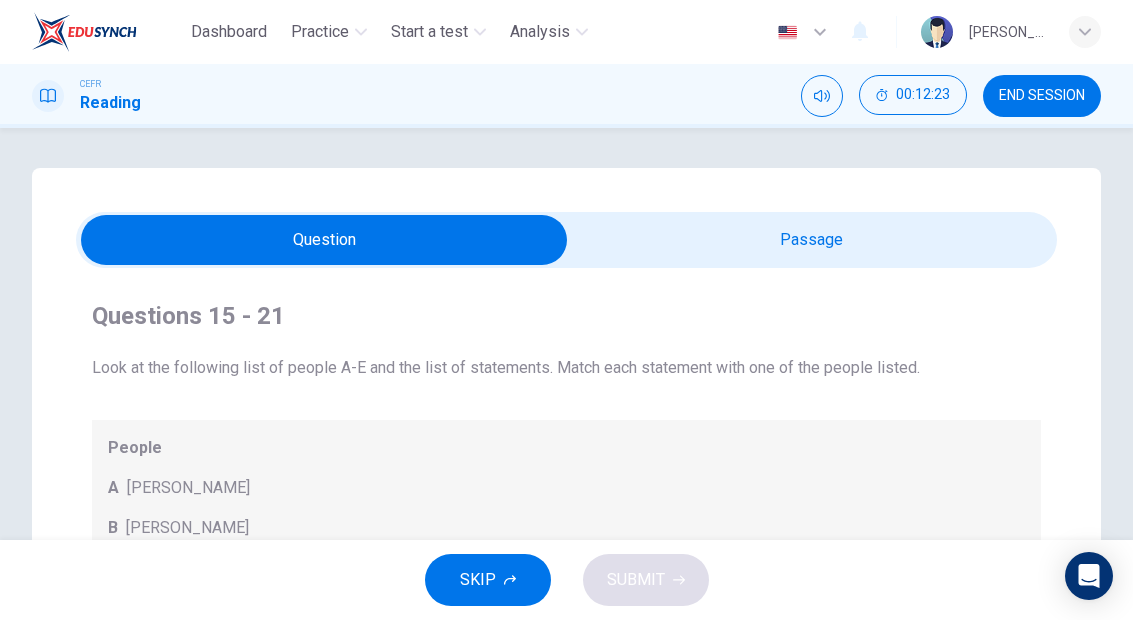 scroll, scrollTop: 0, scrollLeft: 0, axis: both 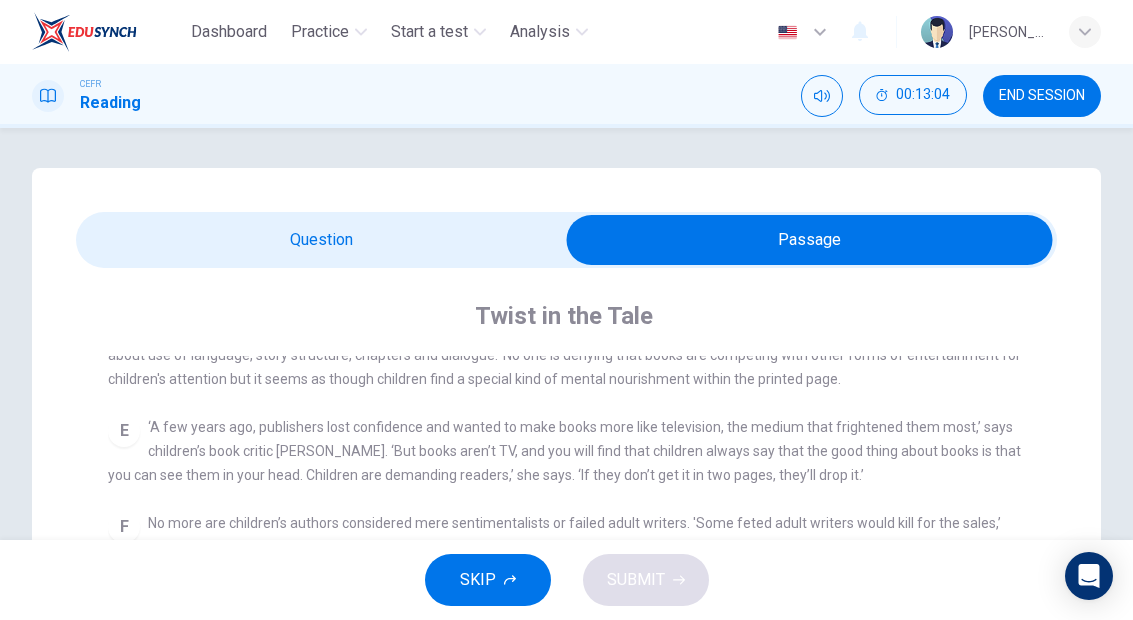 click at bounding box center [810, 240] 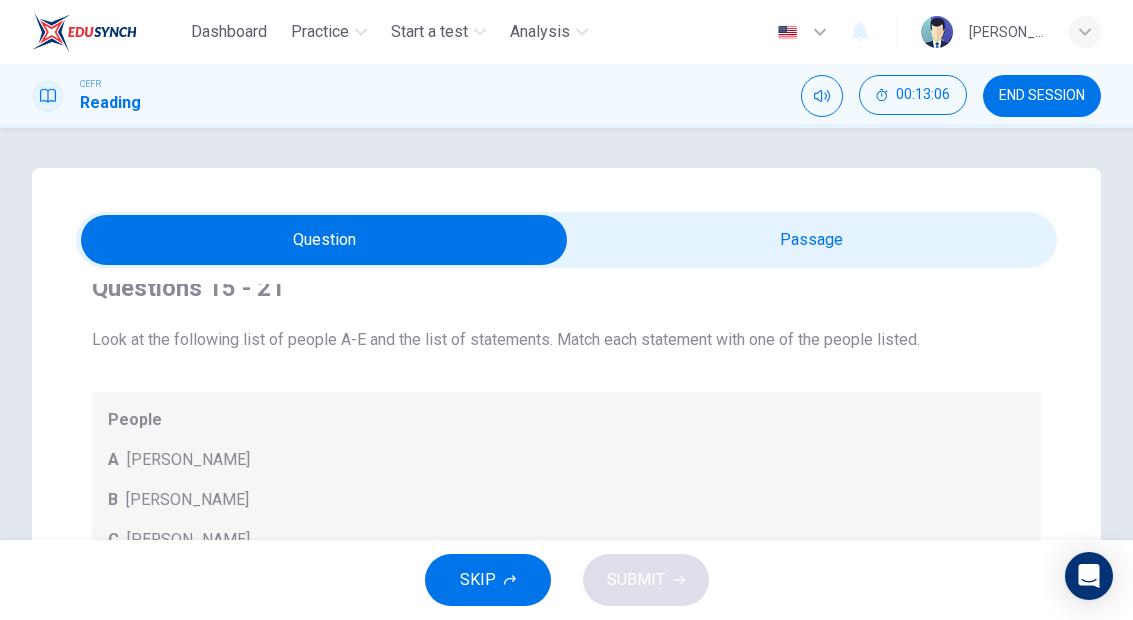scroll, scrollTop: 30, scrollLeft: 0, axis: vertical 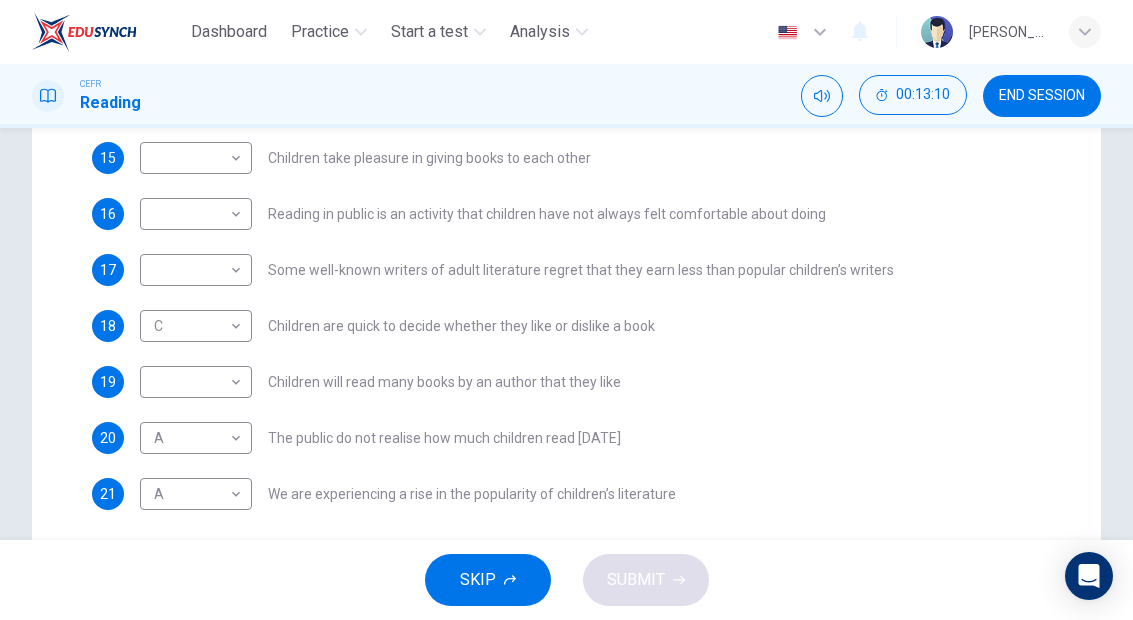 click on "20 A A ​ The public do not realise how much children read [DATE]" at bounding box center [566, 438] 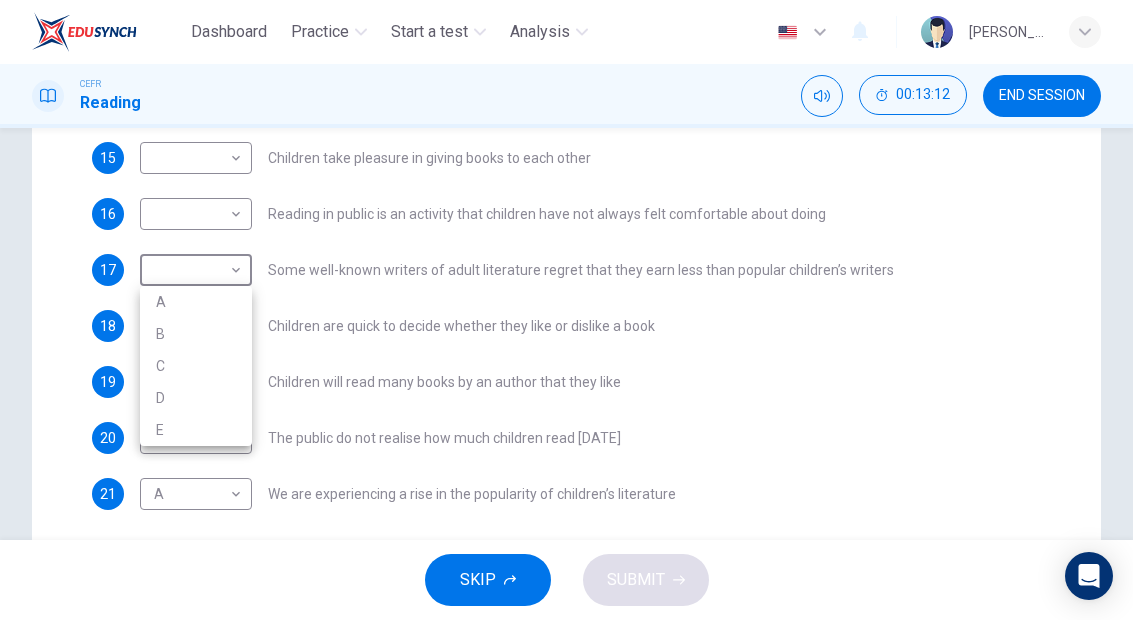 click at bounding box center (566, 310) 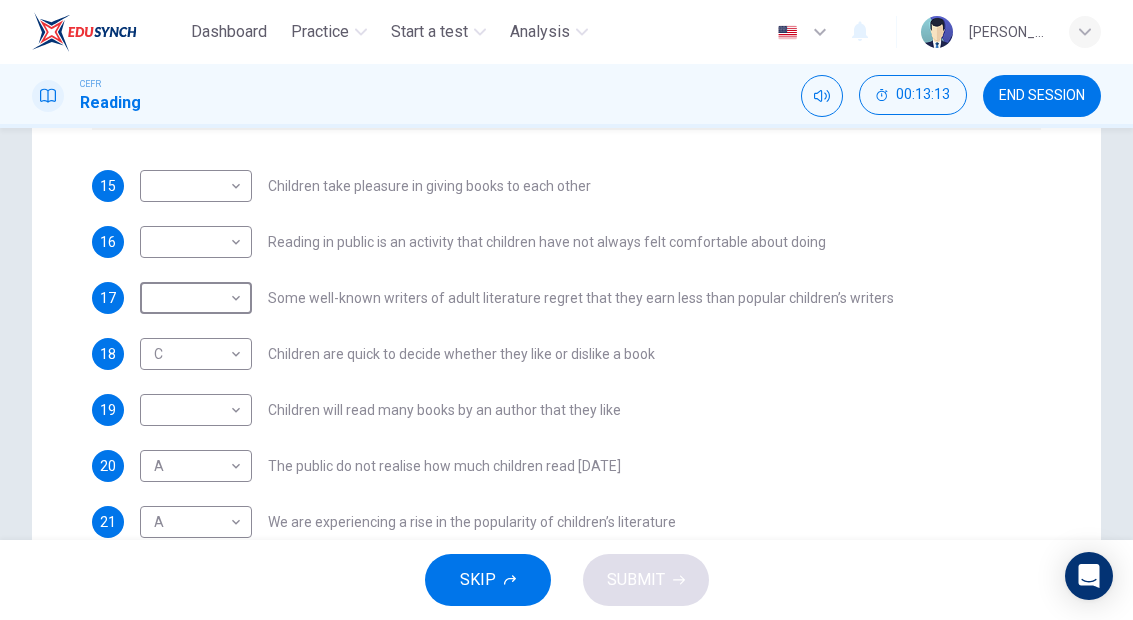 scroll, scrollTop: -4, scrollLeft: 0, axis: vertical 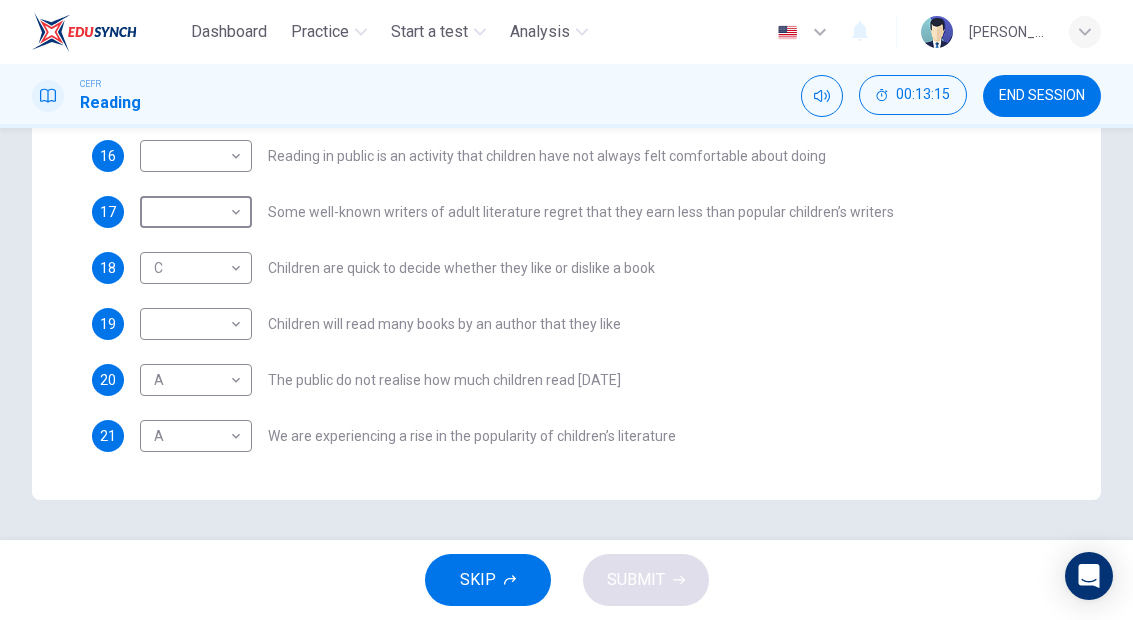 click on "15 ​ ​ Children take pleasure in giving books to each other 16 ​ ​ Reading in public is an activity that children have not always felt comfortable about doing 17 ​ ​ Some well-known writers of adult literature regret that they earn less than popular children’s writers 18 C C ​ Children are quick to decide whether they like or dislike a book 19 ​ ​ Children will read many books by an author that they like 20 A A ​ The public do not realise how much children read [DATE] 21 A A ​ We are experiencing a rise in the popularity of children’s literature" at bounding box center [566, 268] 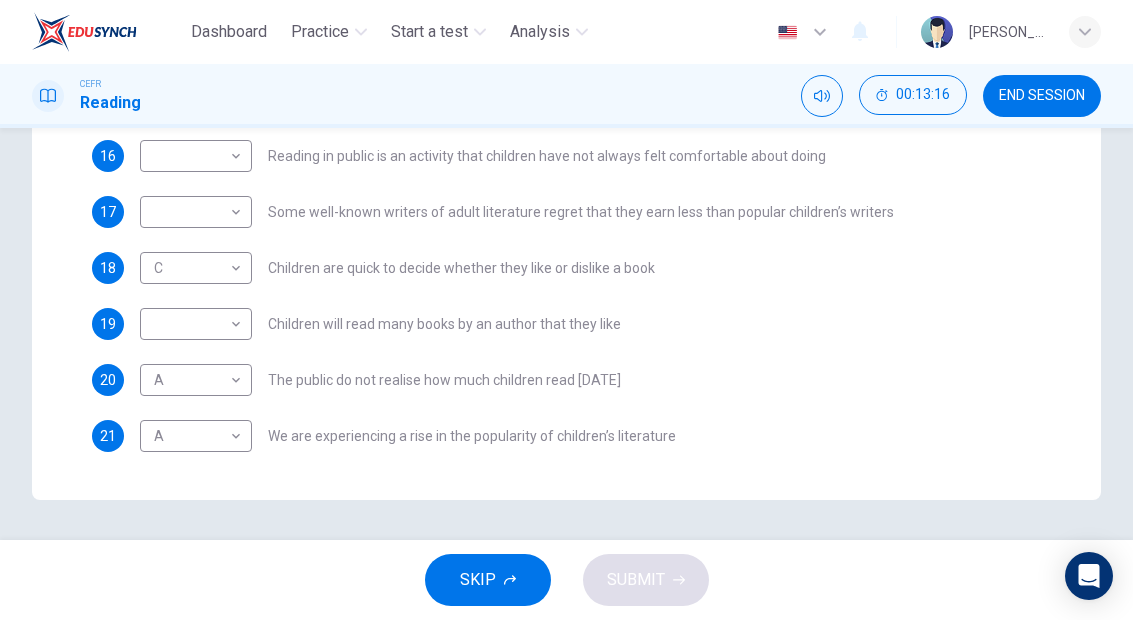click on "Dashboard Practice Start a test Analysis English en ​ [PERSON_NAME] CEFR Reading 00:13:16 END SESSION Questions 15 - 21 Look at the following list of people A-E and the list of statements. Match each statement with one of the people listed. People A [PERSON_NAME] B [PERSON_NAME] C [PERSON_NAME] D [PERSON_NAME] E [PERSON_NAME] 15 ​ ​ Children take pleasure in giving books to each other 16 ​ ​ Reading in public is an activity that children have not always felt comfortable about doing 17 ​ ​ Some well-known writers of adult literature regret that they earn less than popular children’s writers 18 C C ​ Children are quick to decide whether they like or dislike a book 19 ​ ​ Children will read many books by an author that they like 20 A A ​ The public do not realise how much children read [DATE] 21 A A ​ We are experiencing a rise in the popularity of children’s literature Twist in the Tale CLICK TO ZOOM Click to Zoom A B C D E F G H I J SKIP SUBMIT
Dashboard Practice" at bounding box center (566, 310) 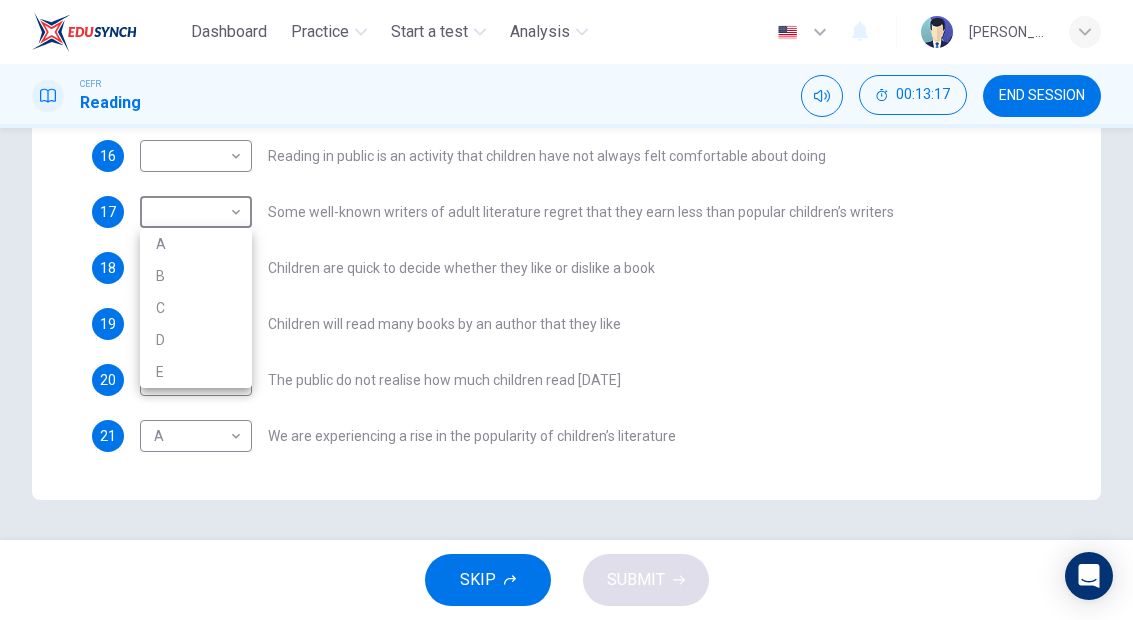 click on "B" at bounding box center [196, 276] 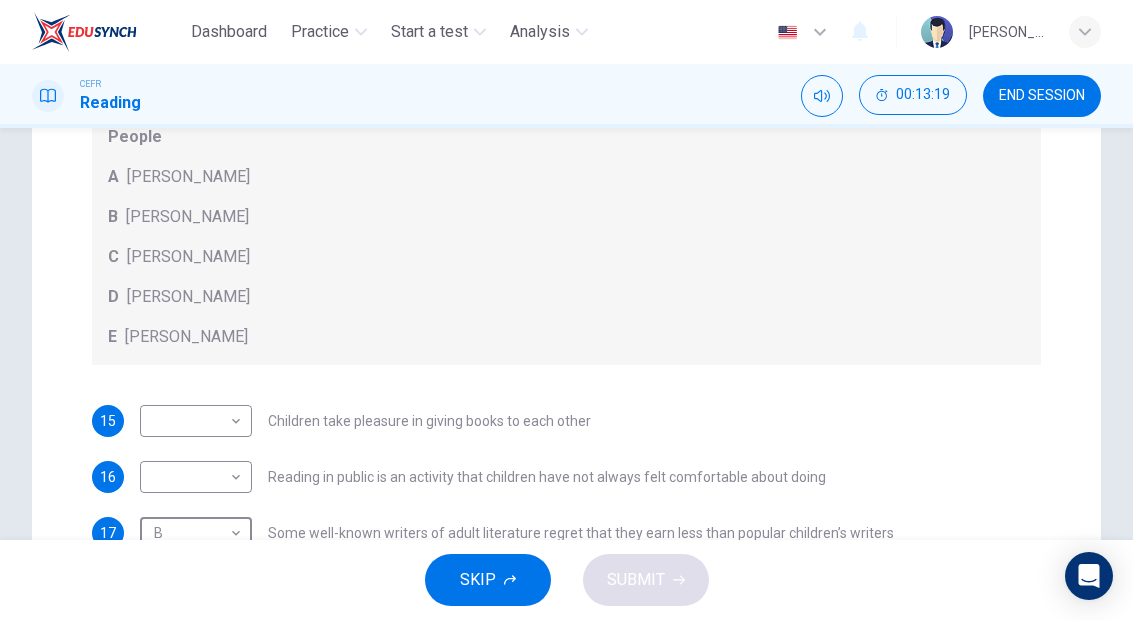 click on "Questions 15 - 21 Look at the following list of people A-E and the list of statements. Match each statement with one of the people listed. People A [PERSON_NAME] B [PERSON_NAME] C [PERSON_NAME] D [PERSON_NAME] E [PERSON_NAME] 15 ​ ​ Children take pleasure in giving books to each other 16 ​ ​ Reading in public is an activity that children have not always felt comfortable about doing 17 B B ​ Some well-known writers of adult literature regret that they earn less than popular children’s writers 18 C C ​ Children are quick to decide whether they like or dislike a book 19 ​ ​ Children will read many books by an author that they like 20 A A ​ The public do not realise how much children read [DATE] 21 A A ​ We are experiencing a rise in the popularity of children’s literature" at bounding box center (566, 381) 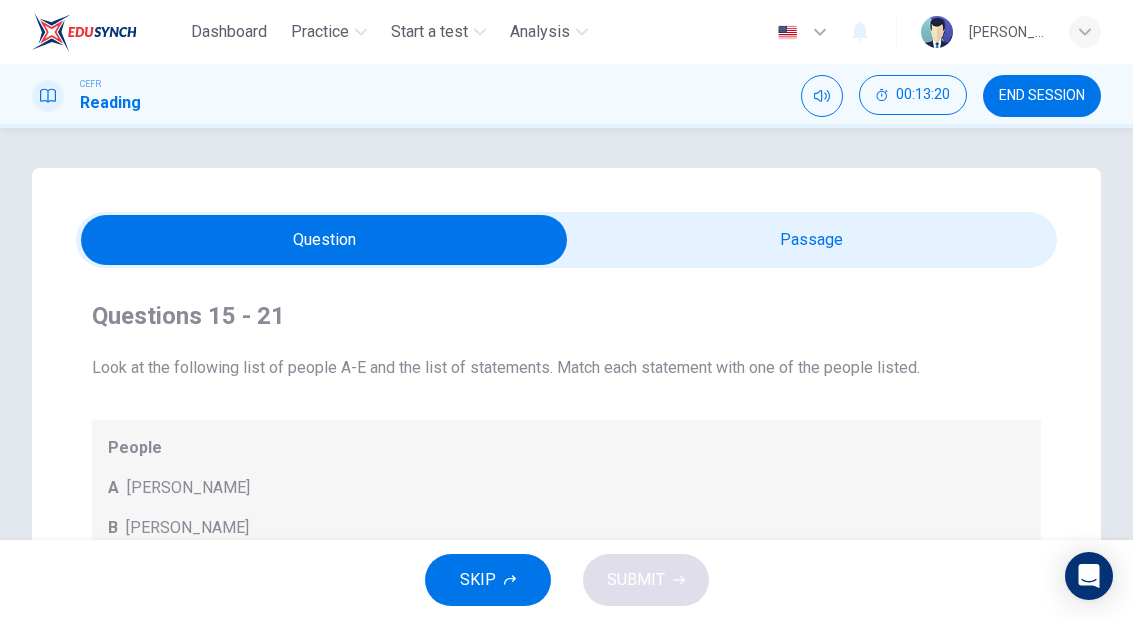 click on "Look at the following list of people A-E and the list of statements. Match each statement with one of the people listed." at bounding box center [566, 368] 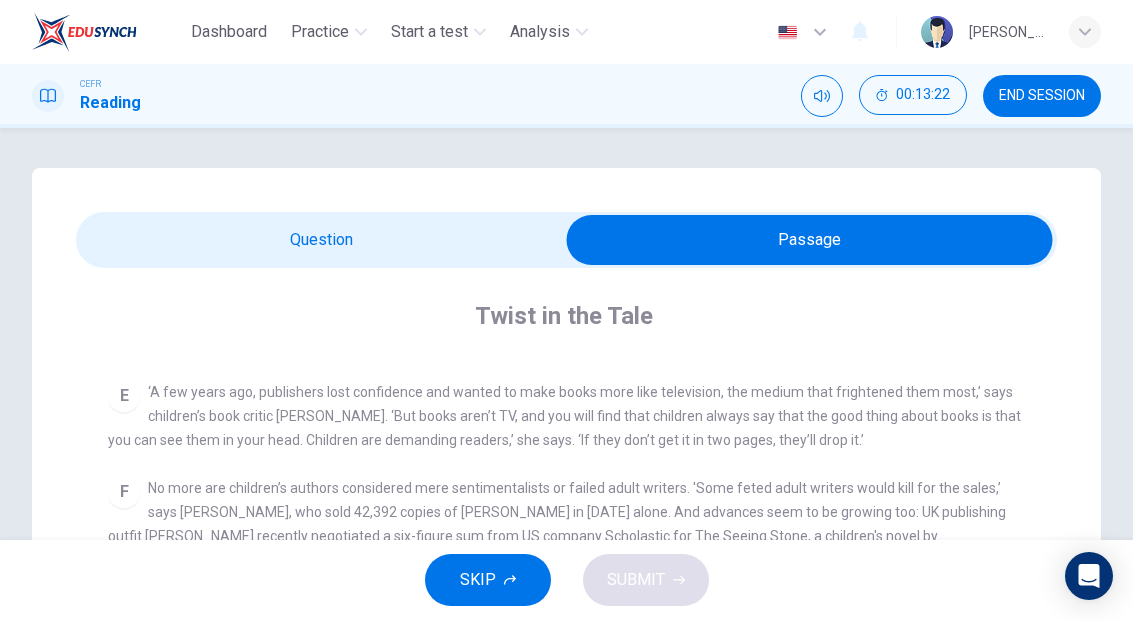 scroll, scrollTop: 835, scrollLeft: 0, axis: vertical 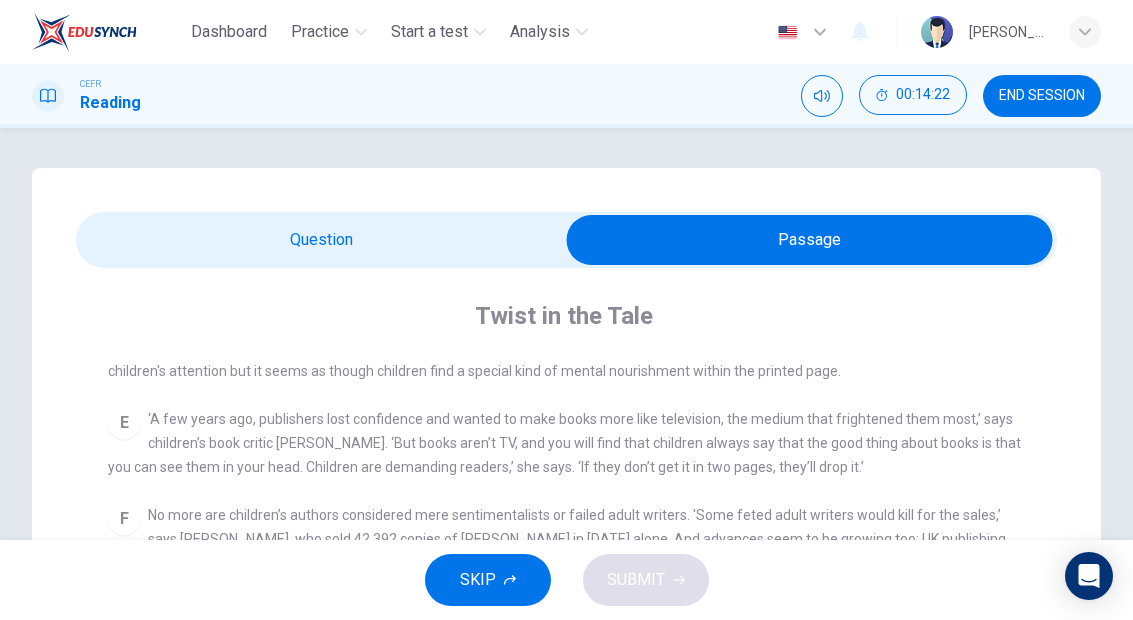 click at bounding box center (810, 240) 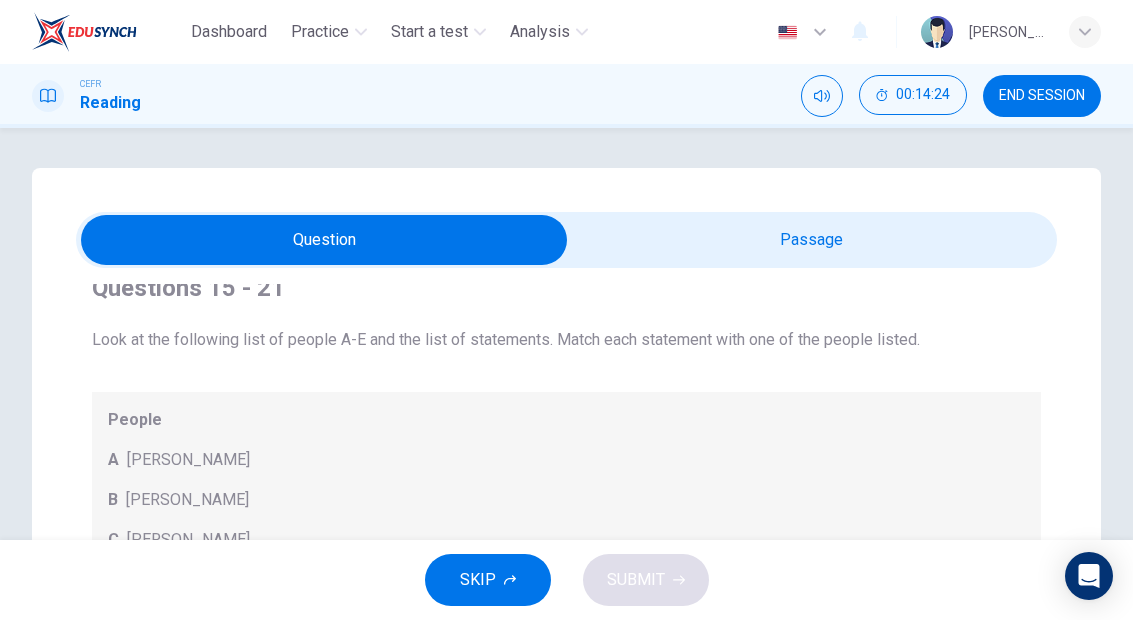 scroll, scrollTop: 28, scrollLeft: 0, axis: vertical 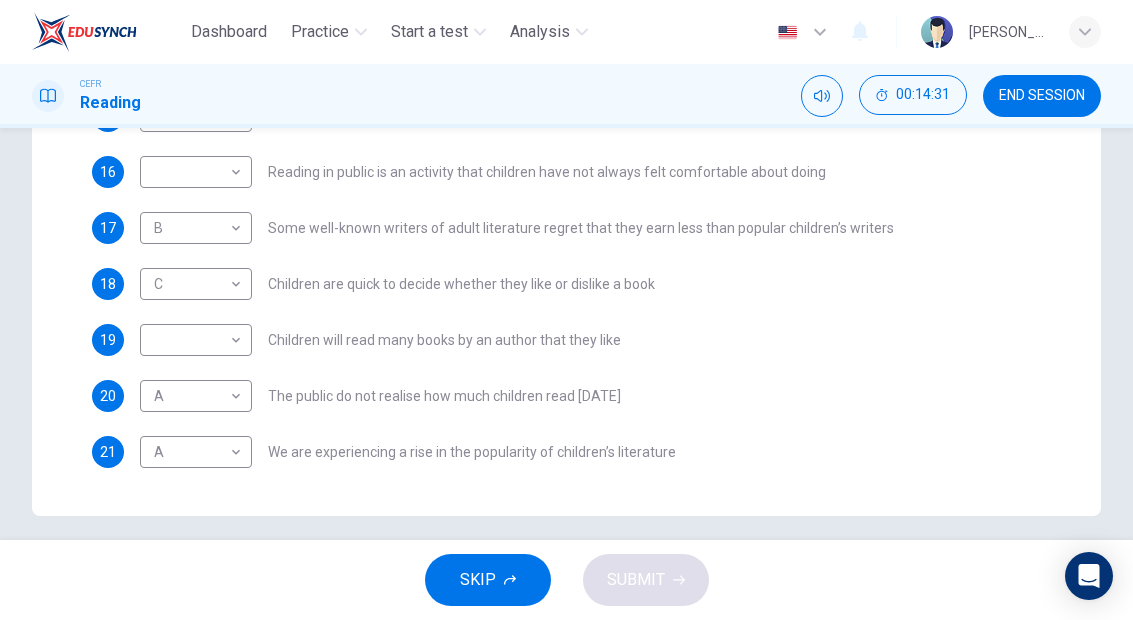 click on "Dashboard Practice Start a test Analysis English en ​ [PERSON_NAME] CEFR Reading 00:14:31 END SESSION Questions 15 - 21 Look at the following list of people A-E and the list of statements. Match each statement with one of the people listed. People A [PERSON_NAME] B [PERSON_NAME] C [PERSON_NAME] D [PERSON_NAME] E [PERSON_NAME] 15 ​ ​ Children take pleasure in giving books to each other 16 ​ ​ Reading in public is an activity that children have not always felt comfortable about doing 17 B B ​ Some well-known writers of adult literature regret that they earn less than popular children’s writers 18 C C ​ Children are quick to decide whether they like or dislike a book 19 ​ ​ Children will read many books by an author that they like 20 A A ​ The public do not realise how much children read [DATE] 21 A A ​ We are experiencing a rise in the popularity of children’s literature Twist in the Tale CLICK TO ZOOM Click to Zoom A B C D E F G H I J SKIP SUBMIT
Dashboard Practice" at bounding box center (566, 310) 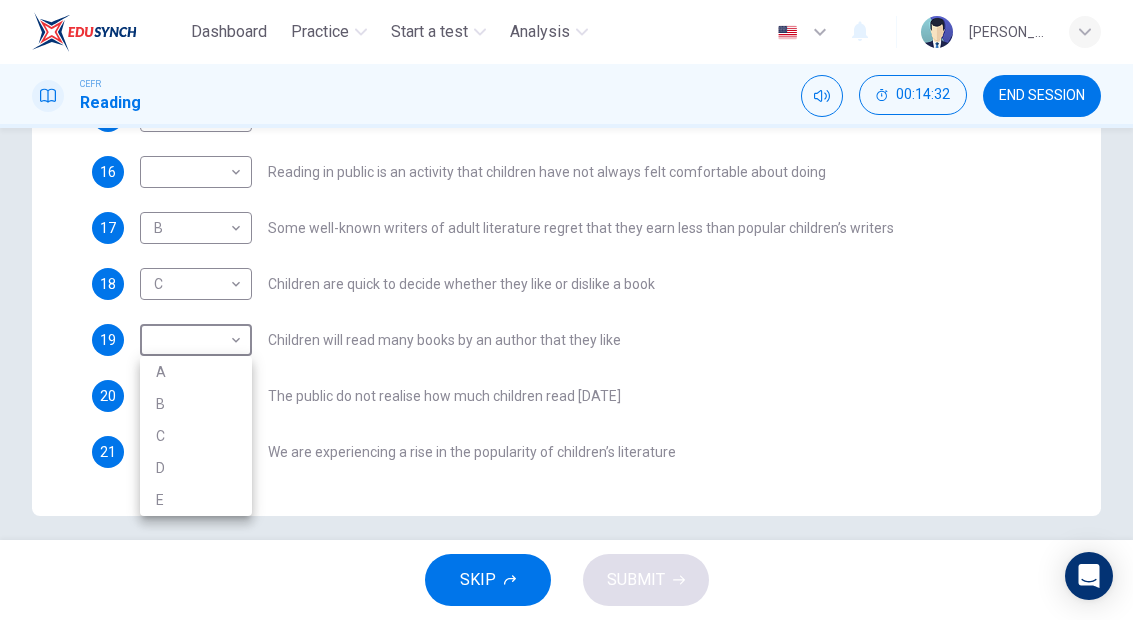 click on "D" at bounding box center [196, 468] 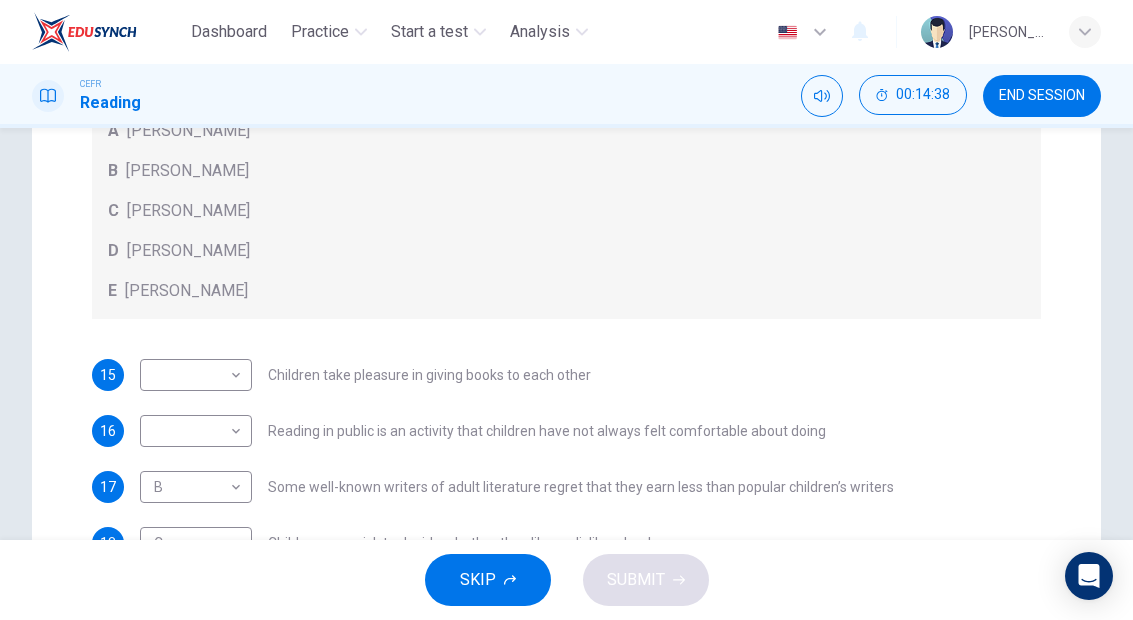 scroll, scrollTop: 356, scrollLeft: 0, axis: vertical 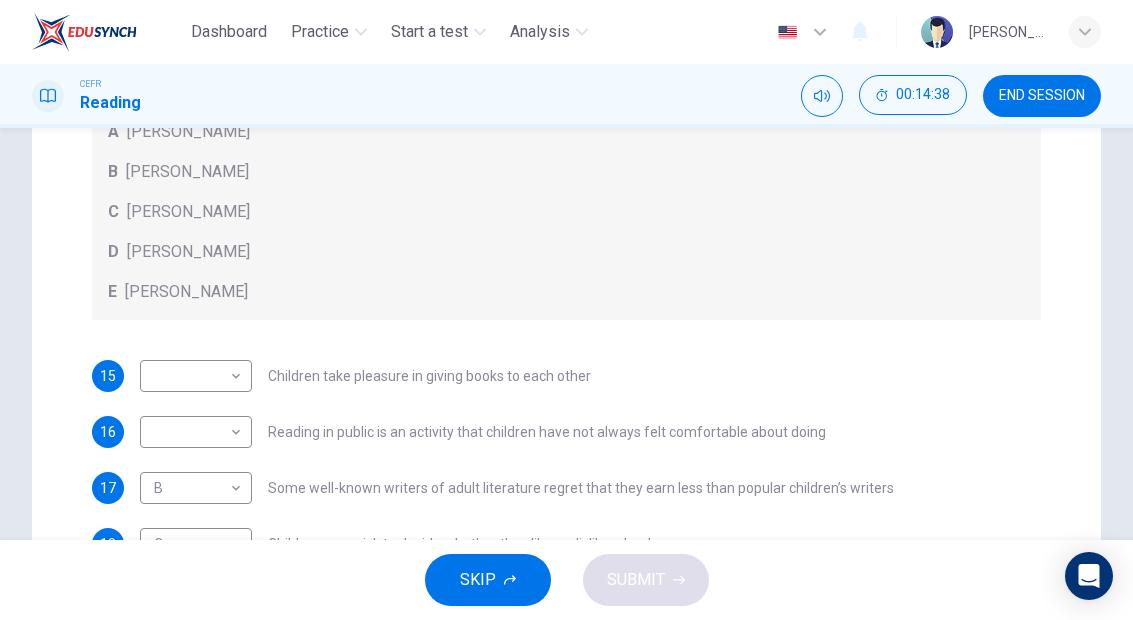 click on "Dashboard Practice Start a test Analysis English en ​ [PERSON_NAME] CEFR Reading 00:14:38 END SESSION Questions 15 - 21 Look at the following list of people A-E and the list of statements. Match each statement with one of the people listed. People A [PERSON_NAME] B [PERSON_NAME] C [PERSON_NAME] D [PERSON_NAME] E [PERSON_NAME] 15 ​ ​ Children take pleasure in giving books to each other 16 ​ ​ Reading in public is an activity that children have not always felt comfortable about doing 17 B B ​ Some well-known writers of adult literature regret that they earn less than popular children’s writers 18 C C ​ Children are quick to decide whether they like or dislike a book 19 D D ​ Children will read many books by an author that they like 20 A A ​ The public do not realise how much children read [DATE] 21 A A ​ We are experiencing a rise in the popularity of children’s literature Twist in the Tale CLICK TO ZOOM Click to Zoom A B C D E F G H I J SKIP SUBMIT
Dashboard Practice" at bounding box center [566, 310] 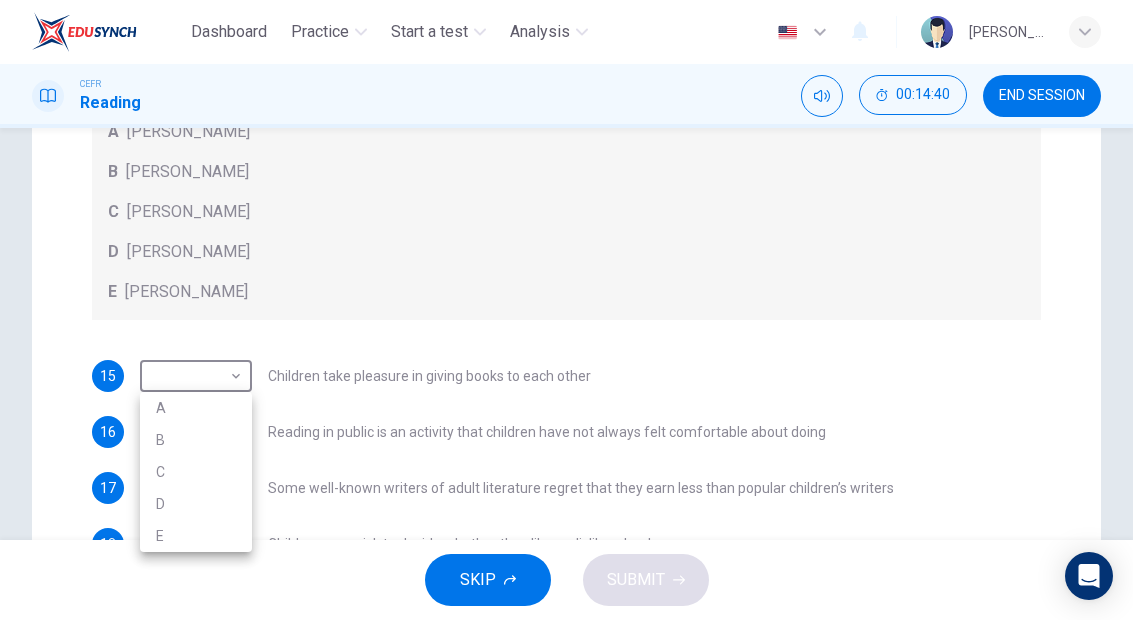 click on "D" at bounding box center (196, 504) 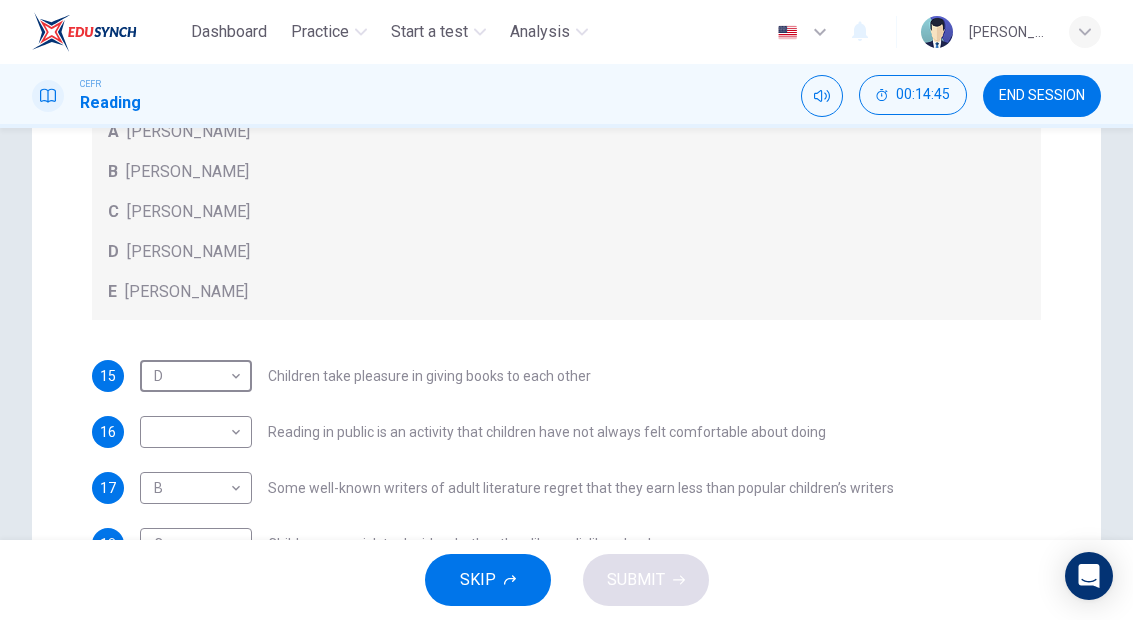 scroll, scrollTop: -3, scrollLeft: 0, axis: vertical 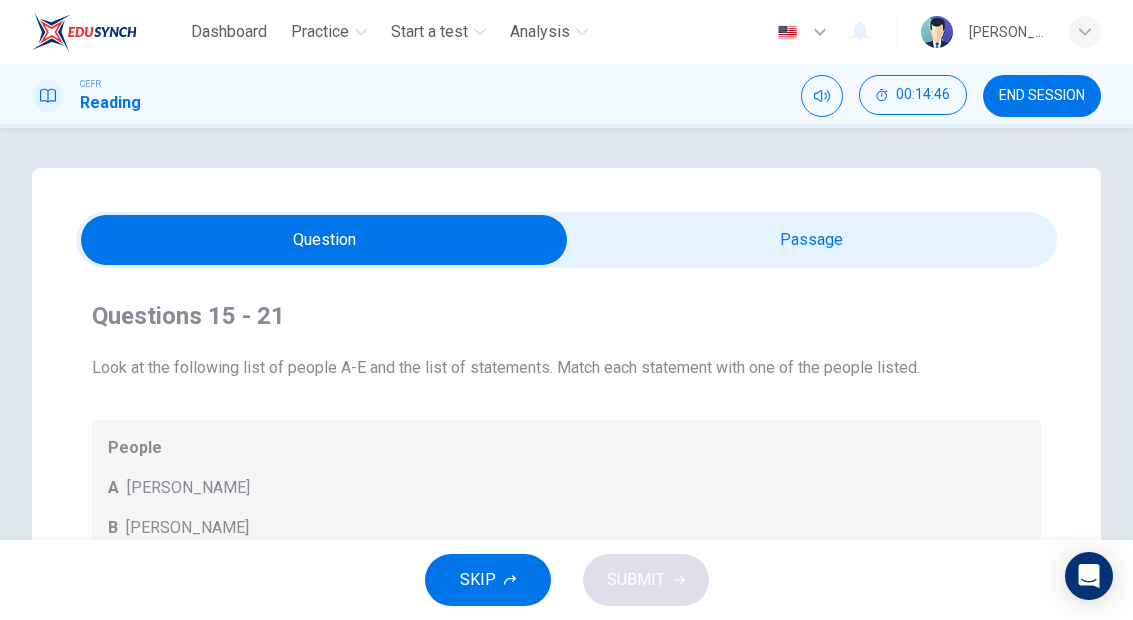 click at bounding box center [325, 240] 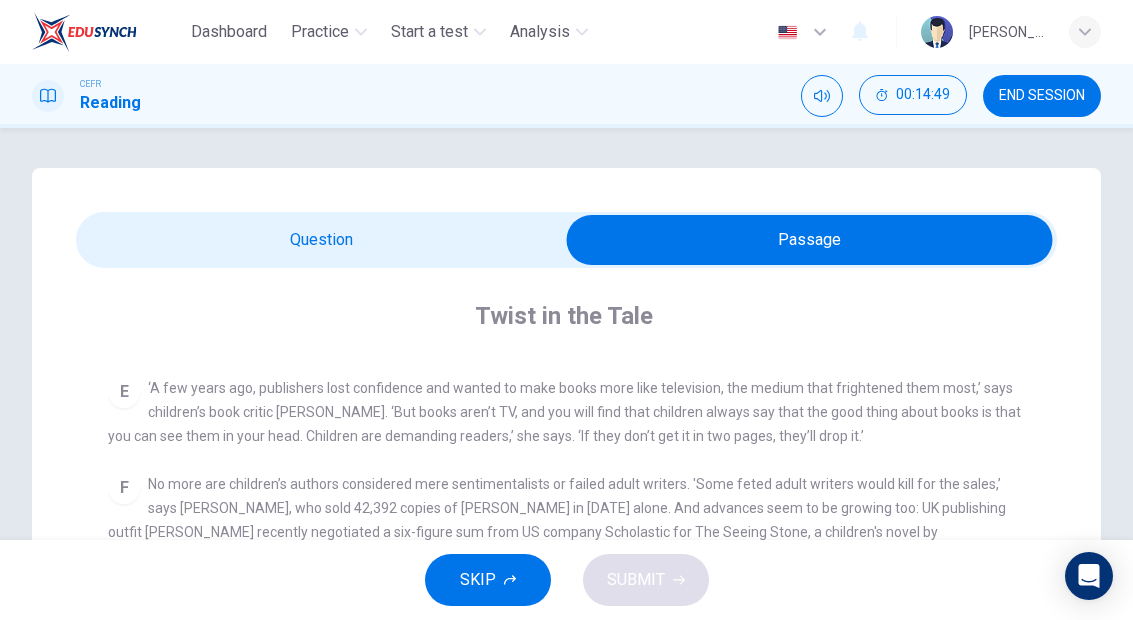 scroll, scrollTop: 838, scrollLeft: 0, axis: vertical 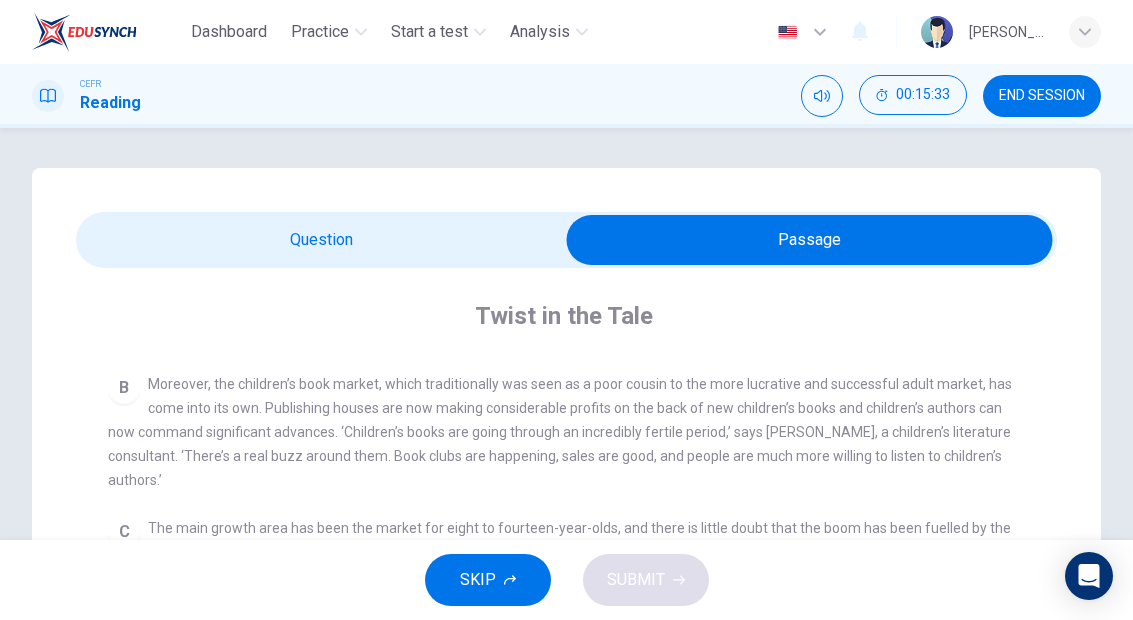 click at bounding box center [810, 240] 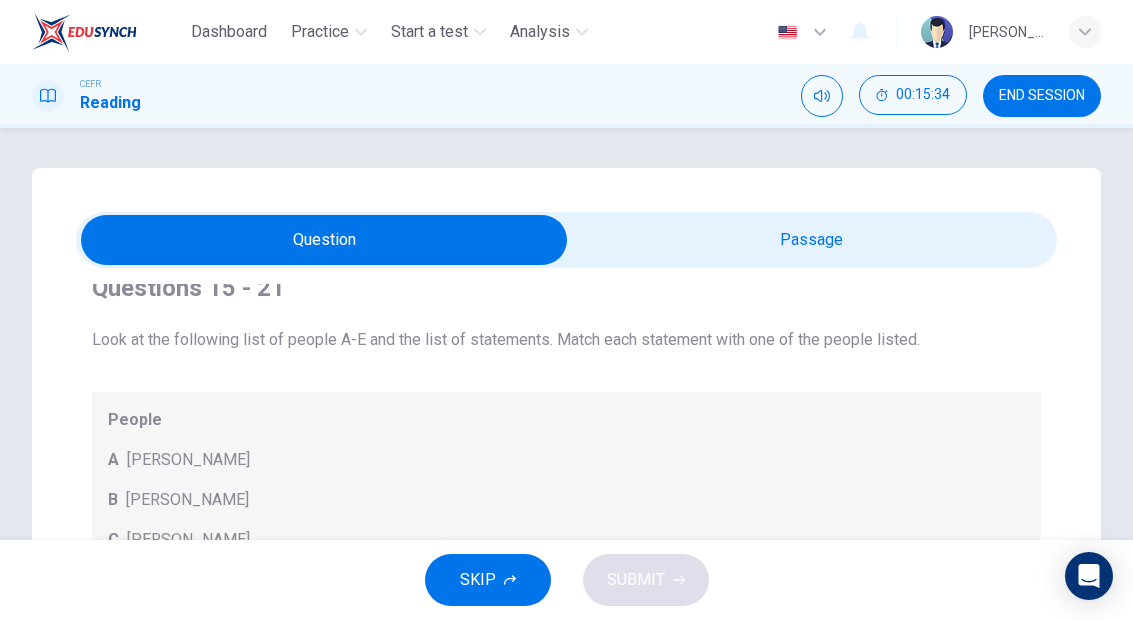 scroll, scrollTop: 30, scrollLeft: 0, axis: vertical 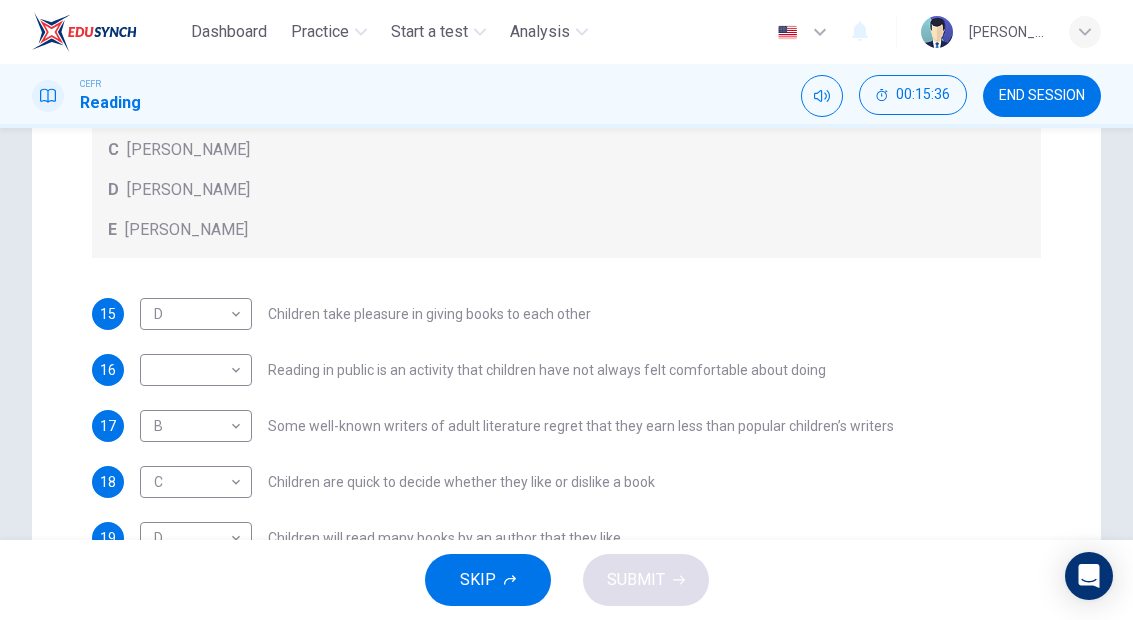 click on "Dashboard Practice Start a test Analysis English en ​ [PERSON_NAME] CEFR Reading 00:15:36 END SESSION Questions 15 - 21 Look at the following list of people A-E and the list of statements. Match each statement with one of the people listed. People A [PERSON_NAME] B [PERSON_NAME] C [PERSON_NAME] D [PERSON_NAME] E [PERSON_NAME] 15 D D ​ Children take pleasure in giving books to each other 16 ​ ​ Reading in public is an activity that children have not always felt comfortable about doing 17 B B ​ Some well-known writers of adult literature regret that they earn less than popular children’s writers 18 C C ​ Children are quick to decide whether they like or dislike a book 19 D D ​ Children will read many books by an author that they like 20 A A ​ The public do not realise how much children read [DATE] 21 A A ​ We are experiencing a rise in the popularity of children’s literature Twist in the Tale CLICK TO ZOOM Click to Zoom A B C D E F G H I J SKIP SUBMIT
Dashboard Practice" at bounding box center [566, 310] 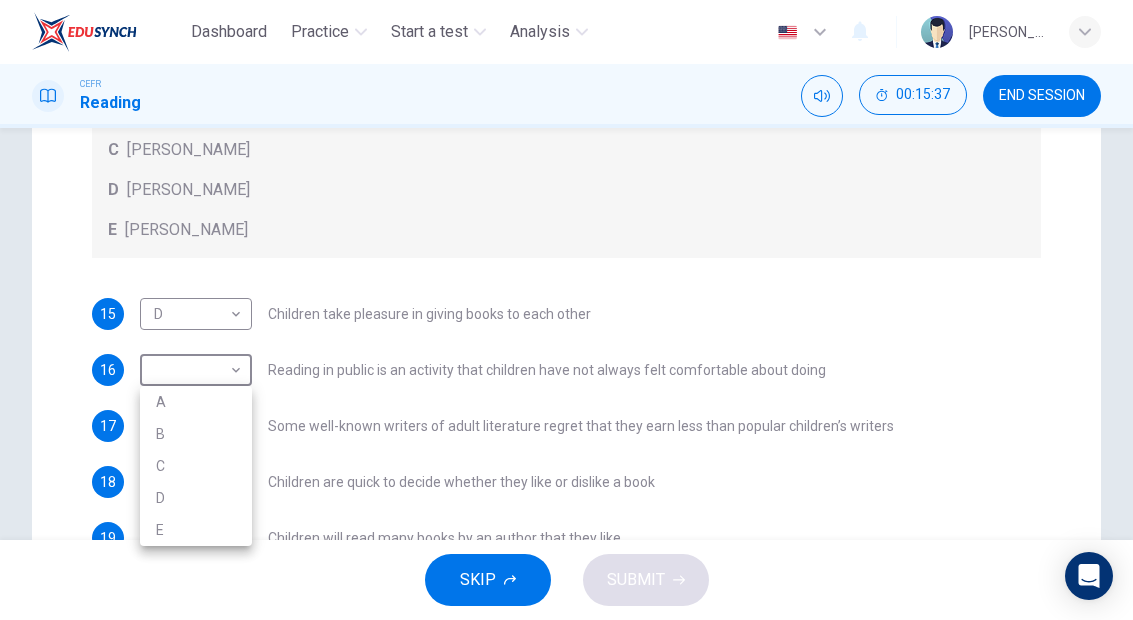 click on "A" at bounding box center (196, 402) 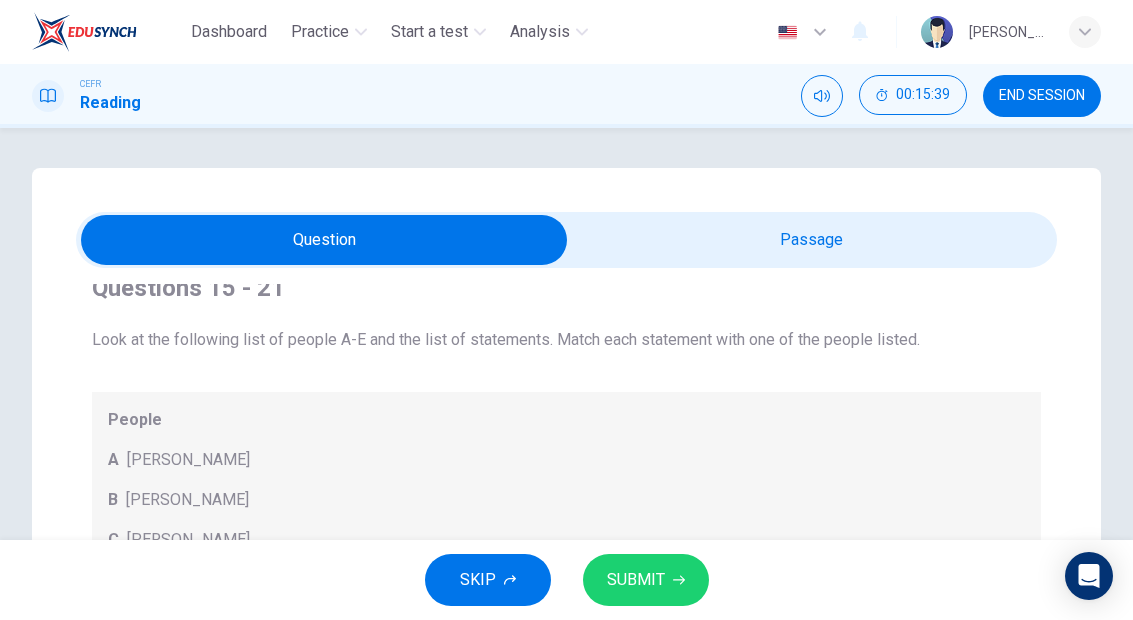 click at bounding box center [325, 240] 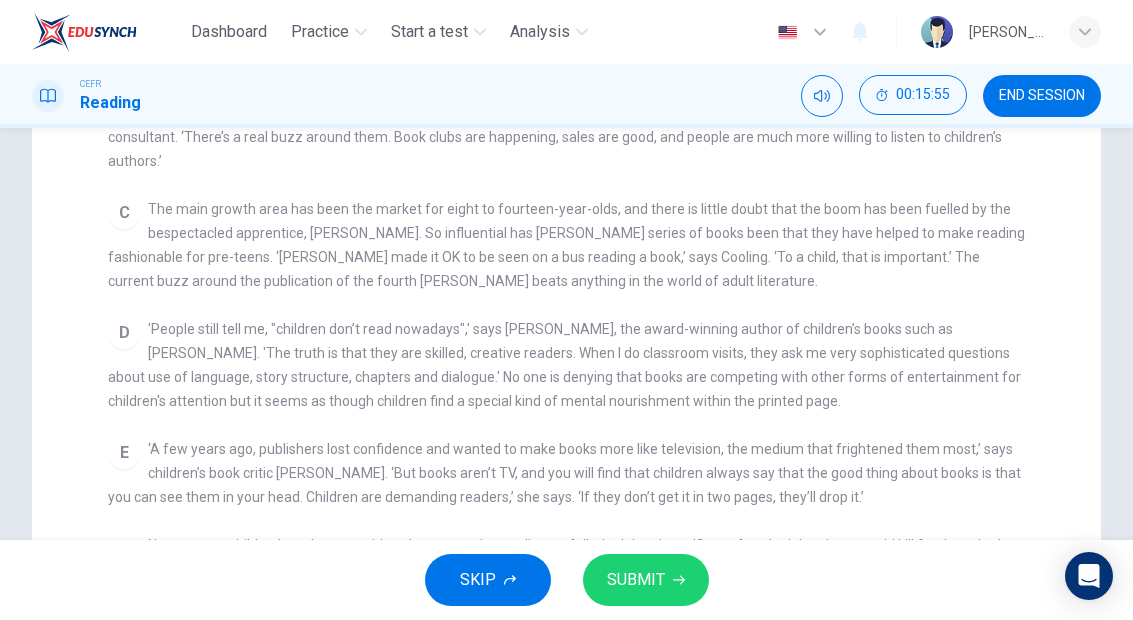 scroll, scrollTop: 458, scrollLeft: 0, axis: vertical 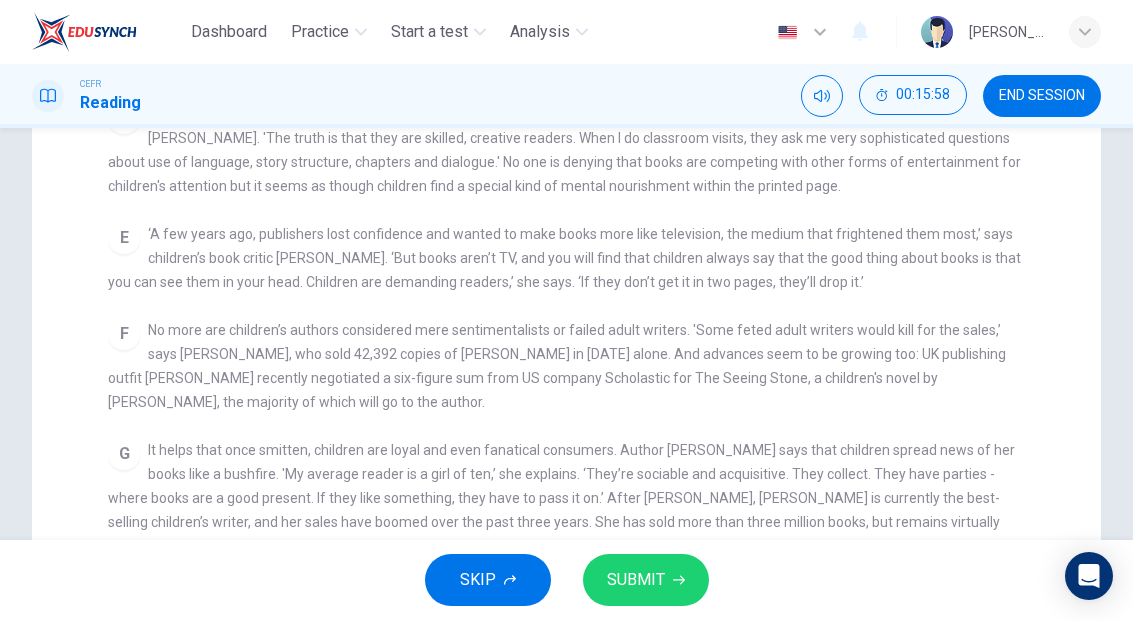 click on "F No more are children’s authors considered mere sentimentalists or failed adult writers. 'Some feted adult writers would kill for the sales,’ says [PERSON_NAME], who sold 42,392 copies of [PERSON_NAME] in [DATE] alone. And advances seem to be growing too: UK publishing outfit [PERSON_NAME] recently negotiated a six-figure sum from US company Scholastic for The Seeing Stone, a children's novel by [PERSON_NAME], the majority of which will go to the author." at bounding box center [567, 366] 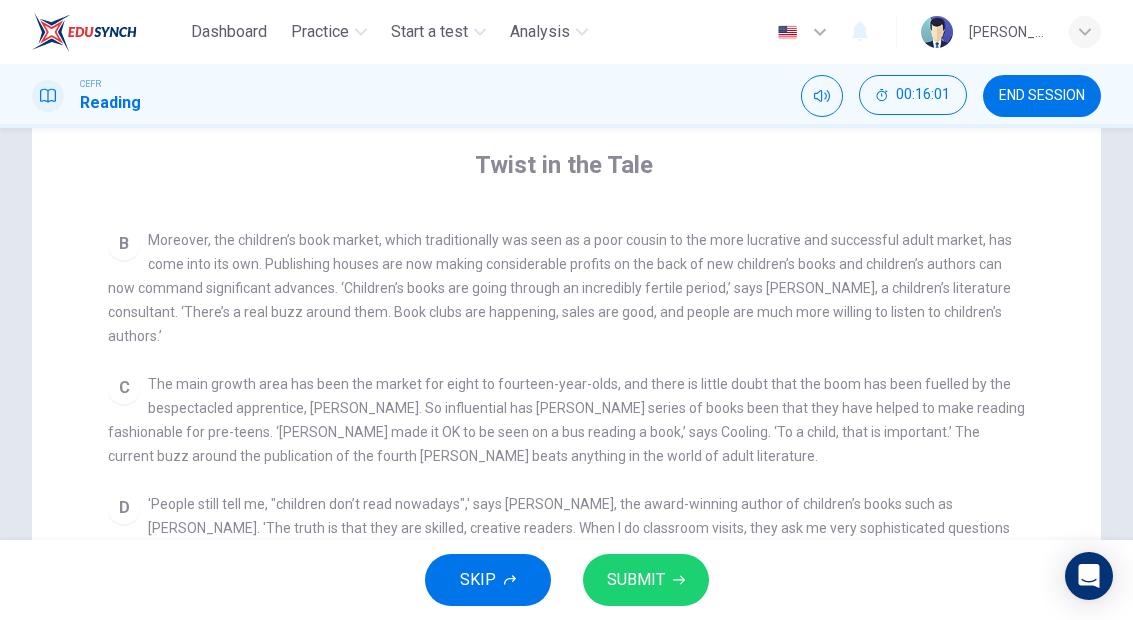 scroll, scrollTop: 149, scrollLeft: 0, axis: vertical 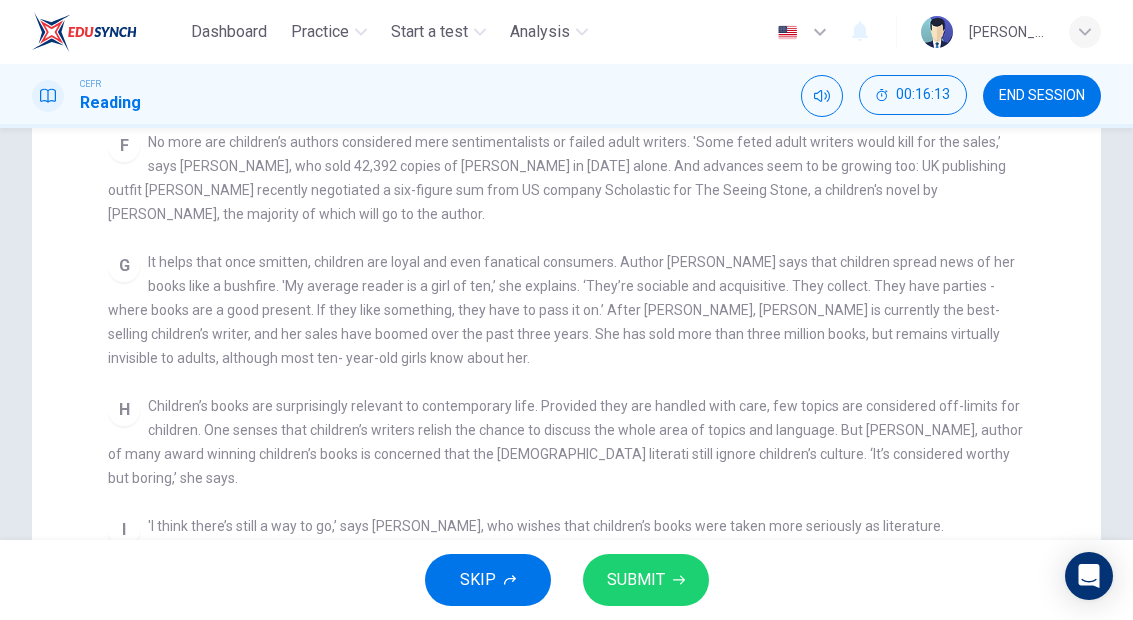 click on "SUBMIT" at bounding box center [646, 580] 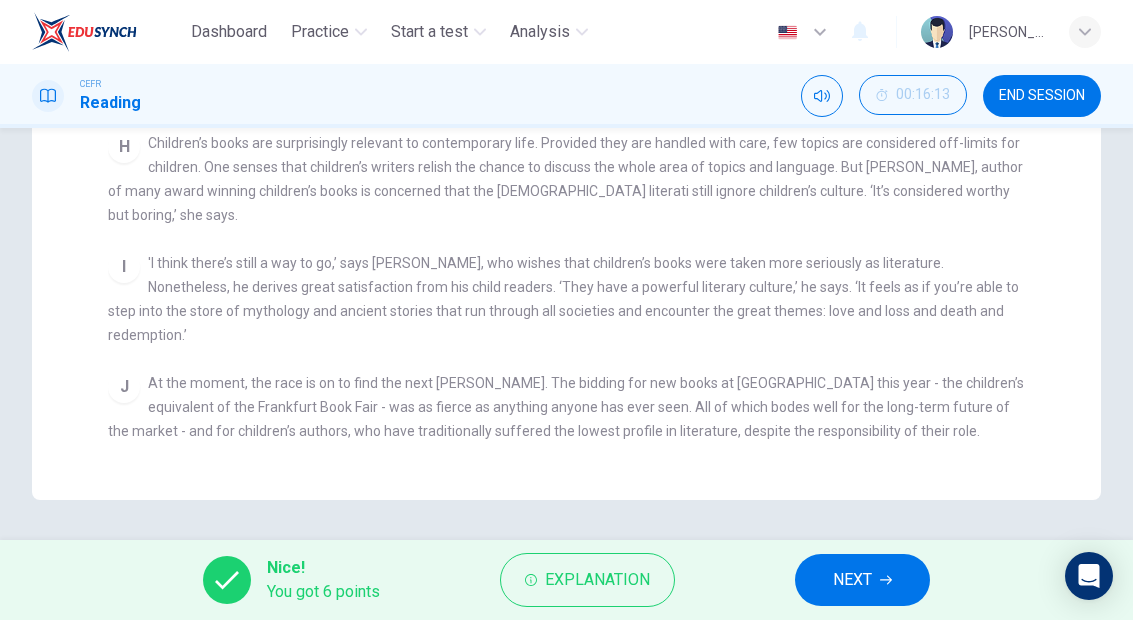 scroll, scrollTop: 616, scrollLeft: 0, axis: vertical 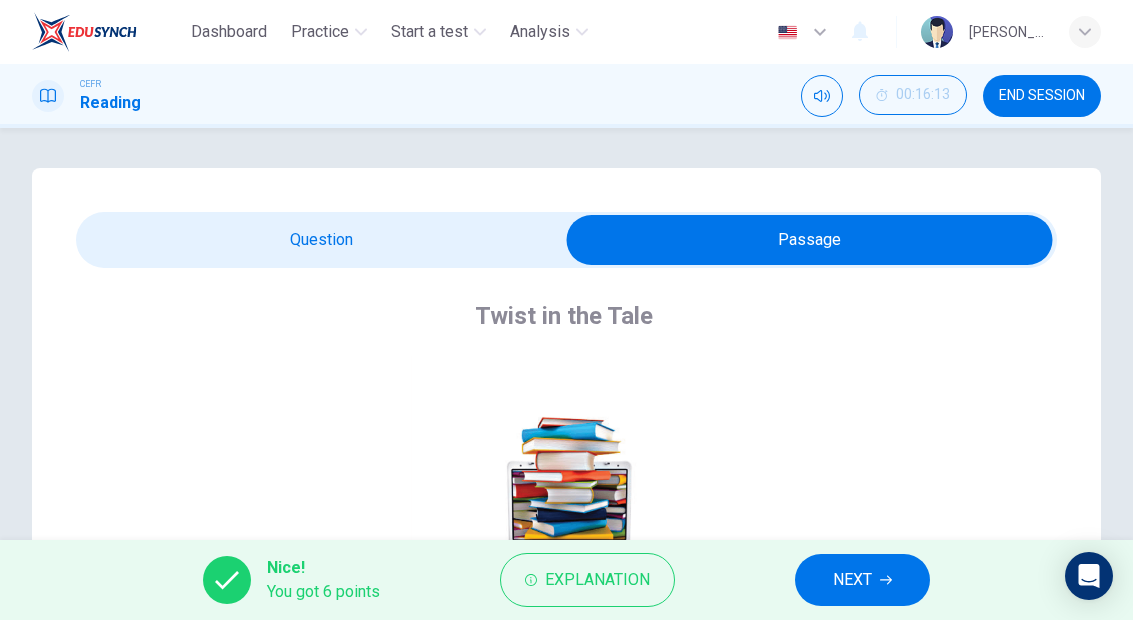 click at bounding box center [810, 240] 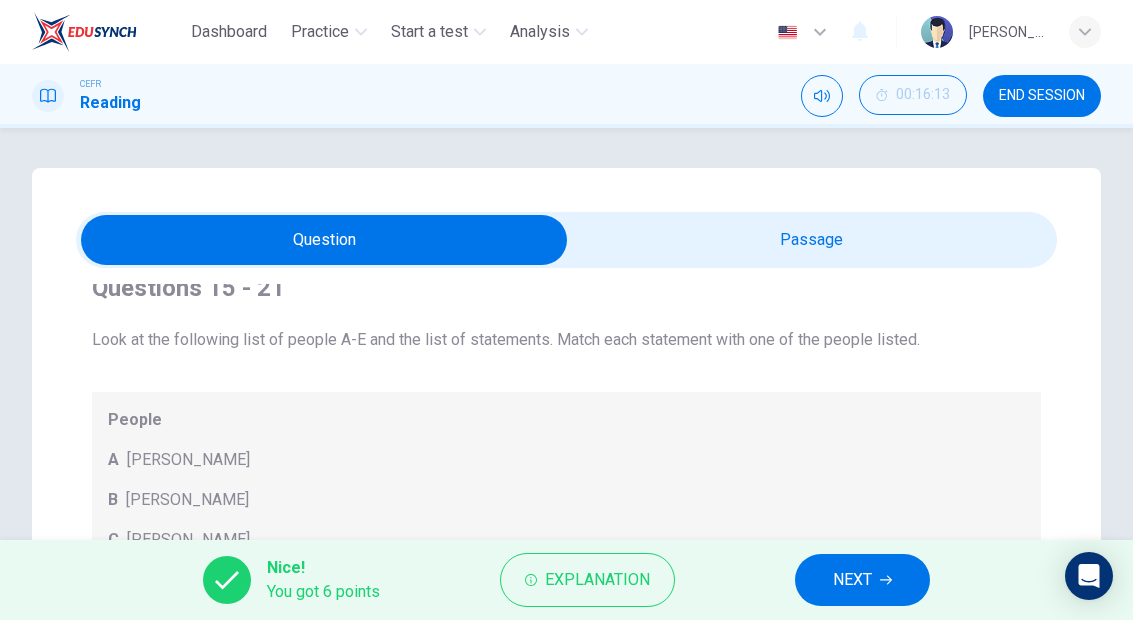 click on "Questions 15 - 21 Look at the following list of people A-E and the list of statements. Match each statement with one of the people listed. People A [PERSON_NAME] B [PERSON_NAME] C [PERSON_NAME] D [PERSON_NAME] E [PERSON_NAME] 15 D D ​ Children take pleasure in giving books to each other 16 A A ​ Reading in public is an activity that children have not always felt comfortable about doing 17 B B ​ Some well-known writers of adult literature regret that they earn less than popular children’s writers 18 C C ​ Children are quick to decide whether they like or dislike a book 19 D D ​ Children will read many books by an author that they like 20 A A ​ The public do not realise how much children read [DATE] 21 A A ​ We are experiencing a rise in the popularity of children’s literature" at bounding box center [566, 664] 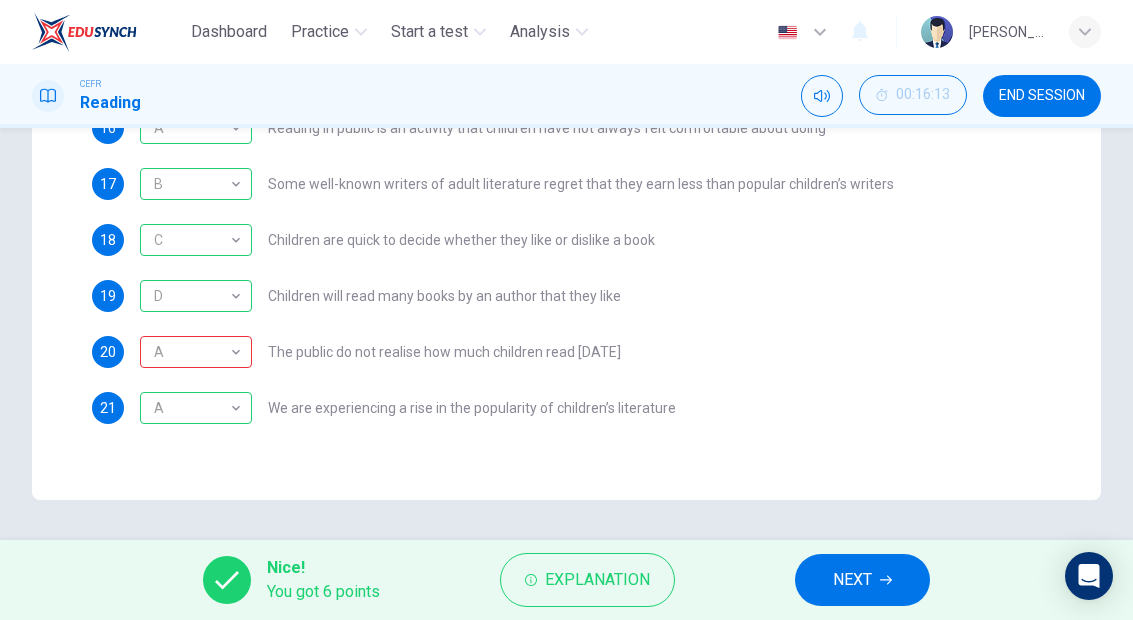 scroll, scrollTop: 632, scrollLeft: 0, axis: vertical 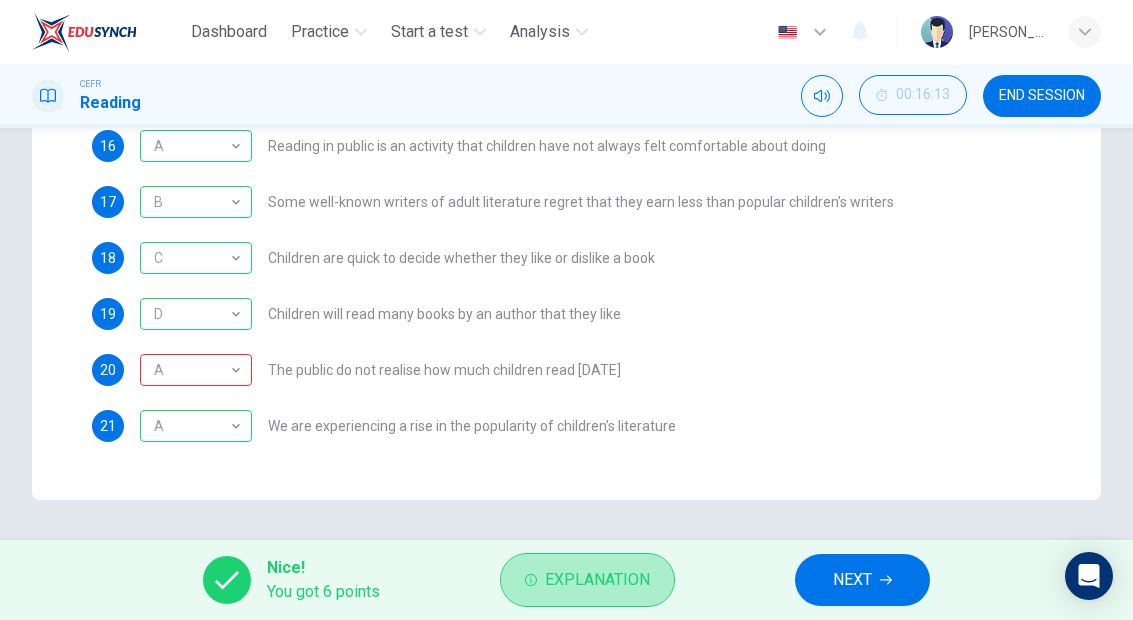 click on "Explanation" at bounding box center (587, 580) 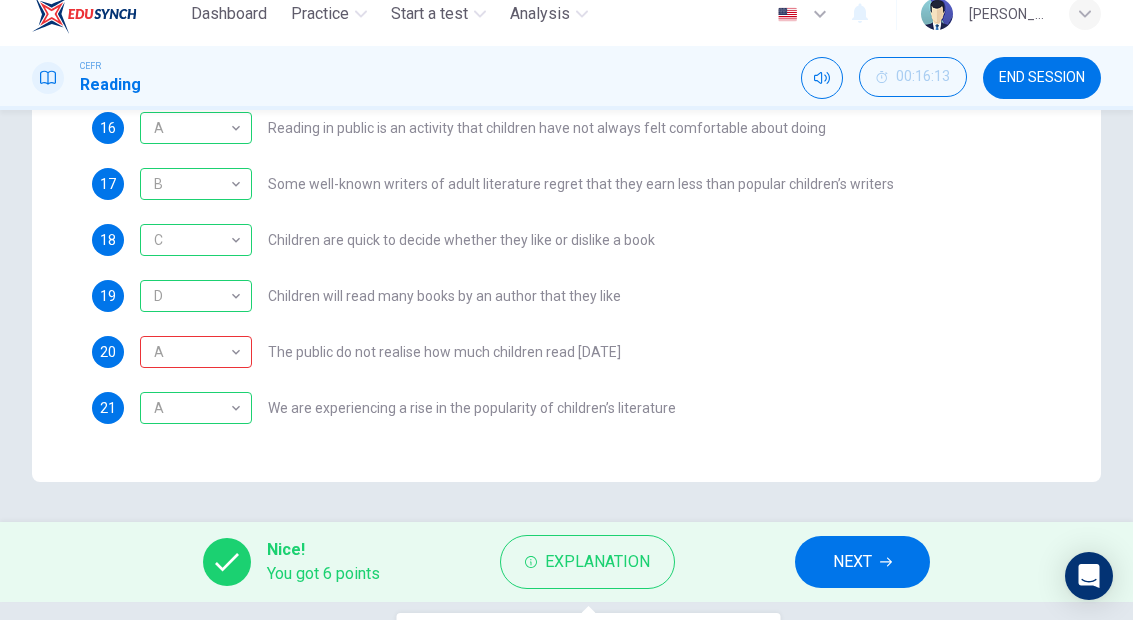 scroll, scrollTop: 0, scrollLeft: 0, axis: both 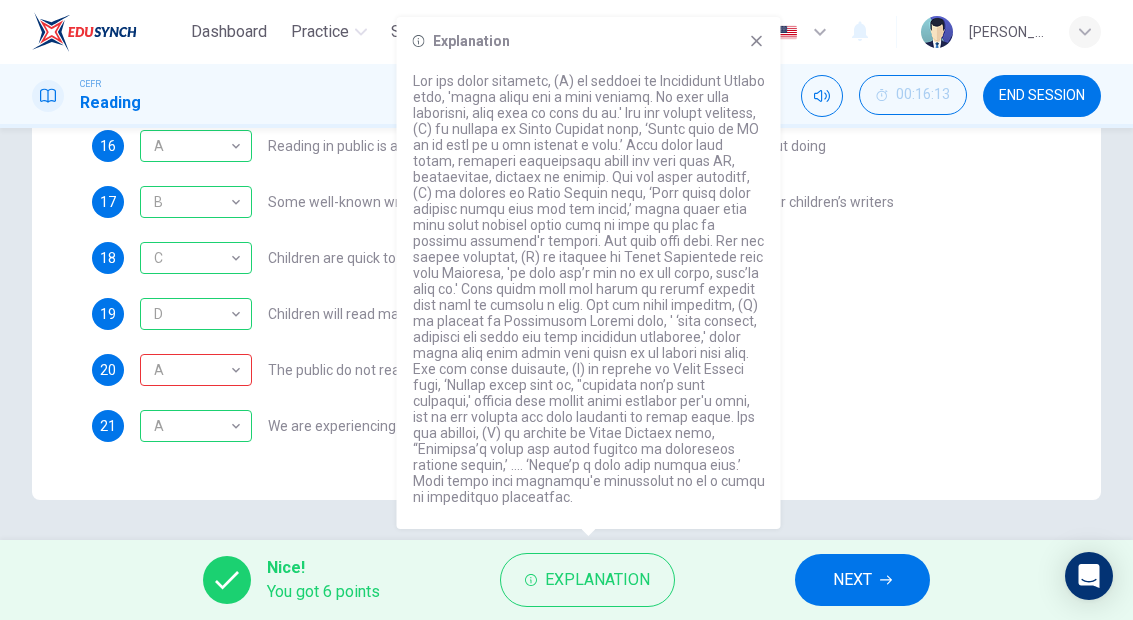 click on "Questions 15 - 21 Look at the following list of people A-E and the list of statements. Match each statement with one of the people listed. People A [PERSON_NAME] B [PERSON_NAME] C [PERSON_NAME] D [PERSON_NAME] E [PERSON_NAME] 15 D D ​ Children take pleasure in giving books to each other 16 A A ​ Reading in public is an activity that children have not always felt comfortable about doing 17 B B ​ Some well-known writers of adult literature regret that they earn less than popular children’s writers 18 C C ​ Children are quick to decide whether they like or dislike a book 19 D D ​ Children will read many books by an author that they like 20 A A ​ The public do not realise how much children read [DATE] 21 A A ​ We are experiencing a rise in the popularity of children’s literature Twist in the Tale CLICK TO ZOOM Click to Zoom A B C D E F G H I J" at bounding box center [566, 18] 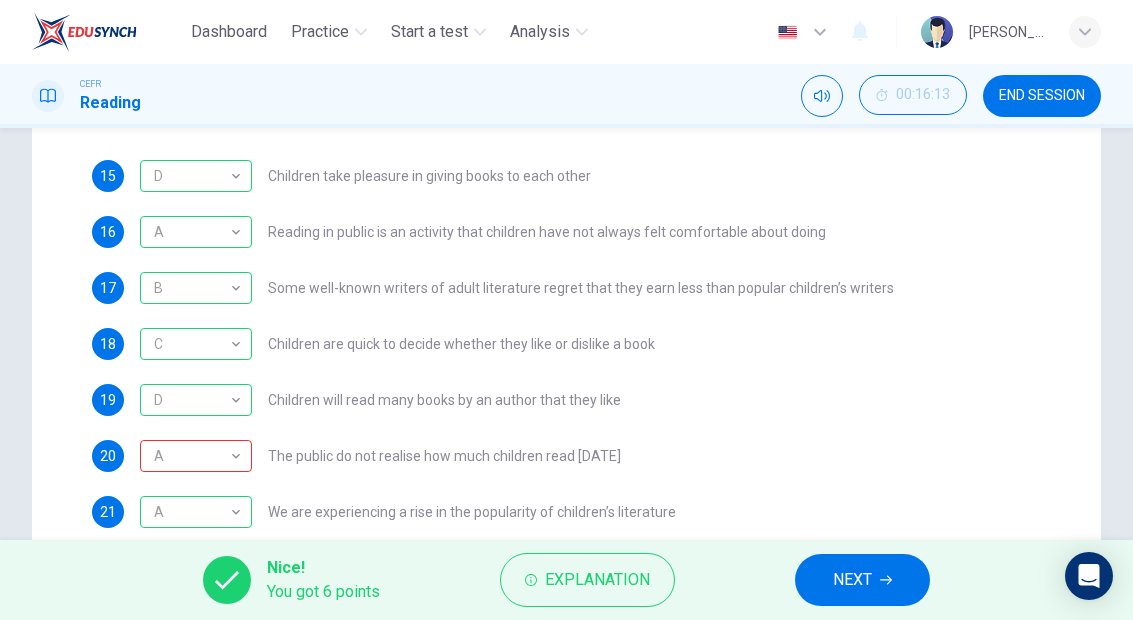 scroll, scrollTop: 569, scrollLeft: 0, axis: vertical 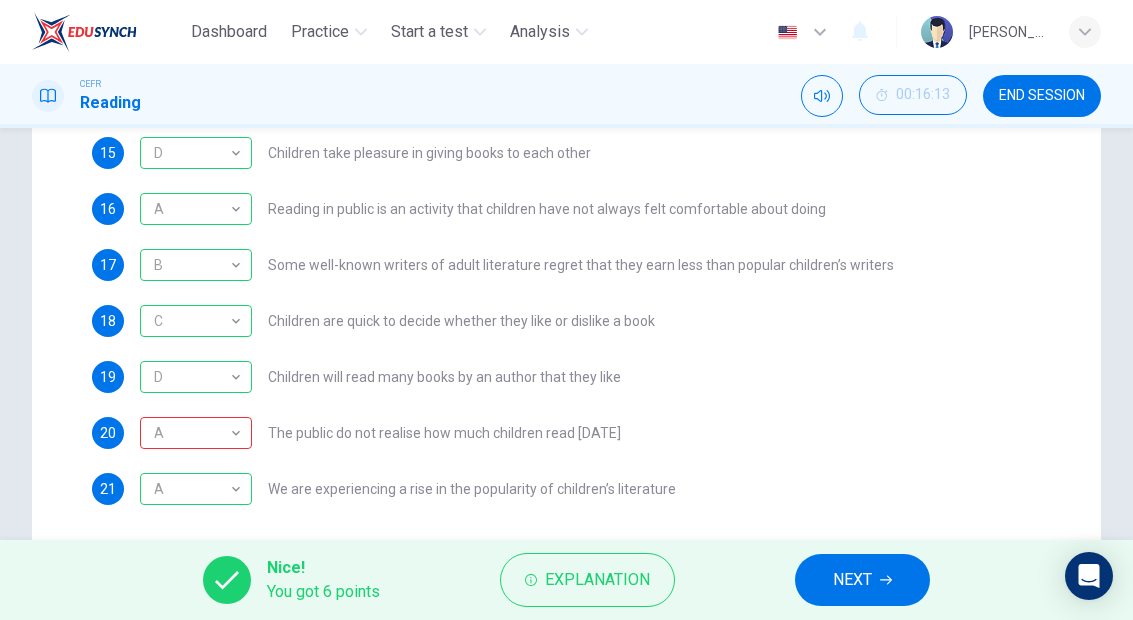click on "Explanation" at bounding box center [587, 580] 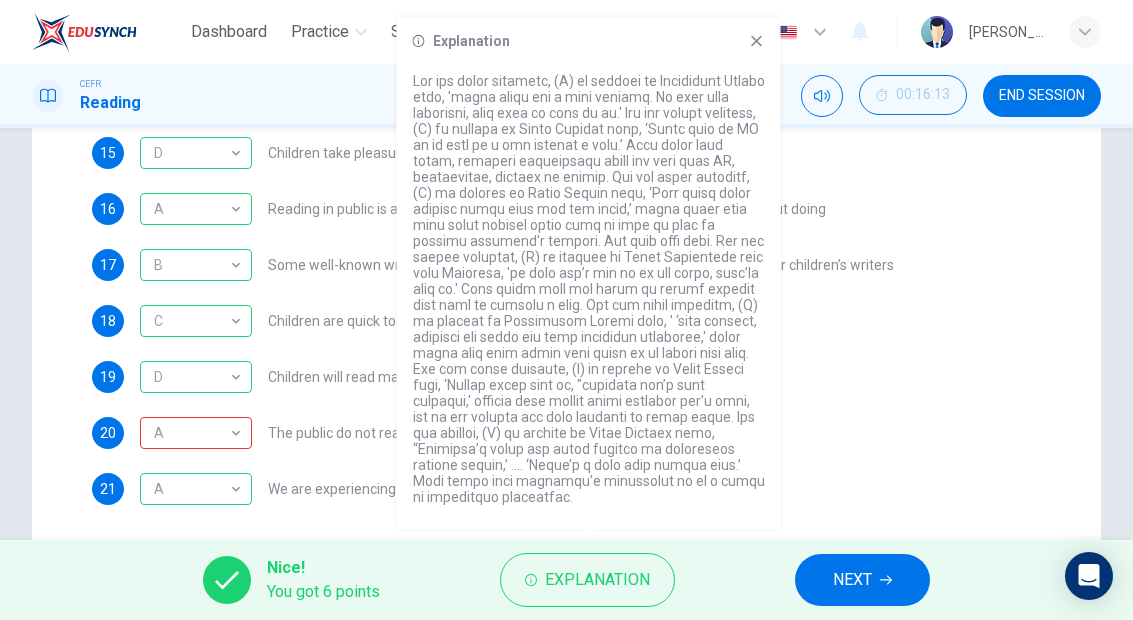 click on "Questions 15 - 21 Look at the following list of people A-E and the list of statements. Match each statement with one of the people listed. People A [PERSON_NAME] B [PERSON_NAME] C [PERSON_NAME] D [PERSON_NAME] E [PERSON_NAME] 15 D D ​ Children take pleasure in giving books to each other 16 A A ​ Reading in public is an activity that children have not always felt comfortable about doing 17 B B ​ Some well-known writers of adult literature regret that they earn less than popular children’s writers 18 C C ​ Children are quick to decide whether they like or dislike a book 19 D D ​ Children will read many books by an author that they like 20 A A ​ The public do not realise how much children read [DATE] 21 A A ​ We are experiencing a rise in the popularity of children’s literature Twist in the Tale CLICK TO ZOOM Click to Zoom A B C D E F G H I J" at bounding box center (566, 81) 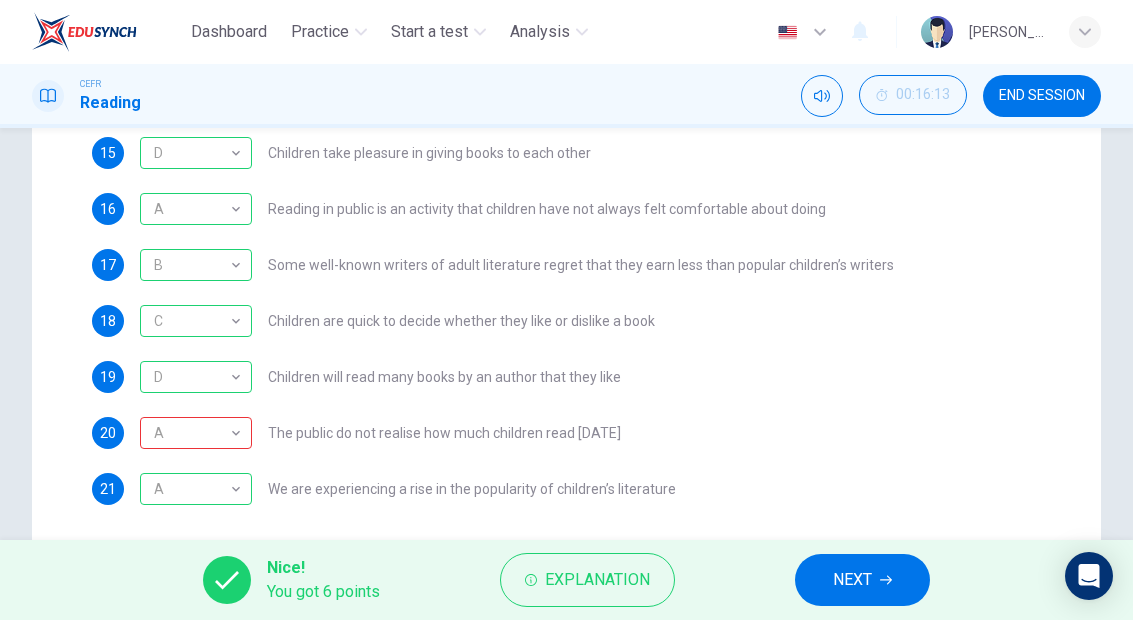 click on "NEXT" at bounding box center [852, 580] 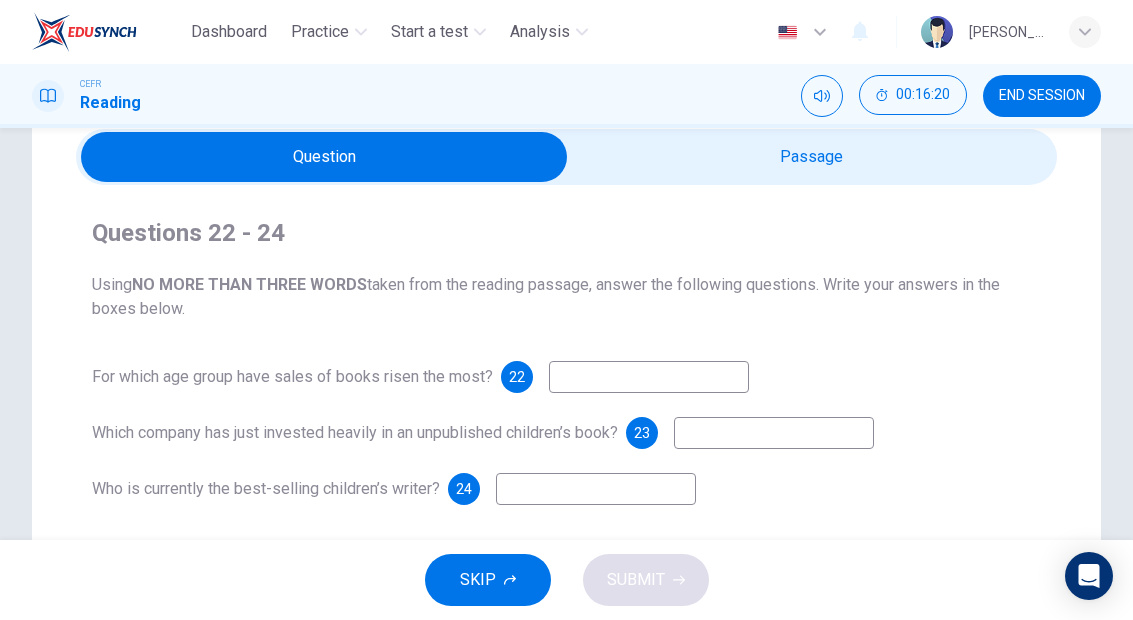scroll, scrollTop: 82, scrollLeft: 0, axis: vertical 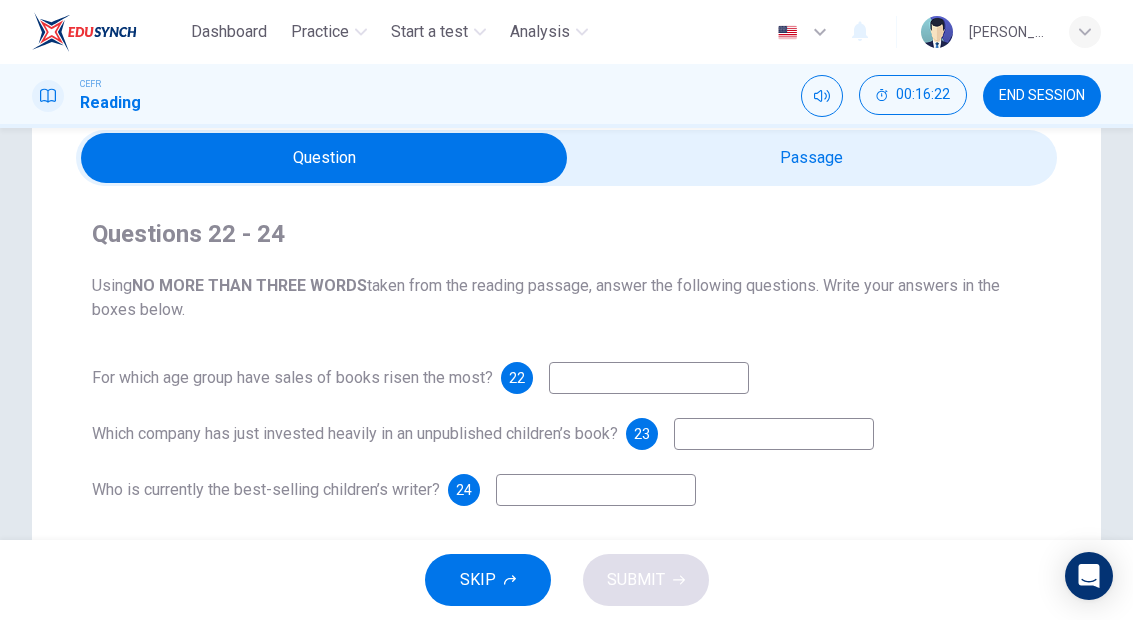 click at bounding box center (325, 158) 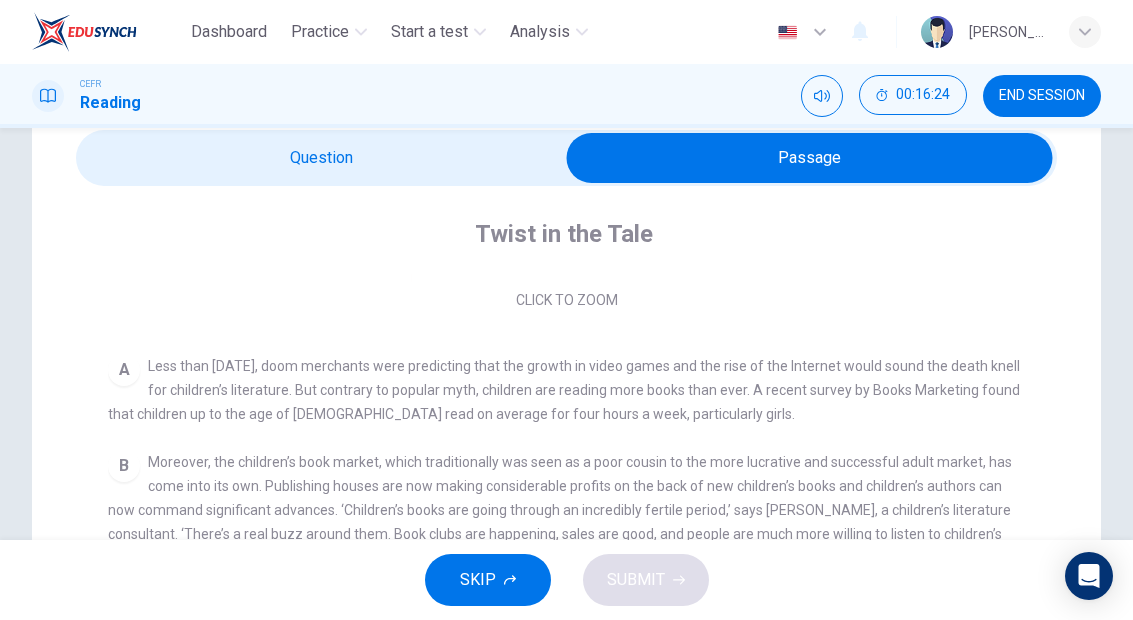 scroll, scrollTop: 304, scrollLeft: 0, axis: vertical 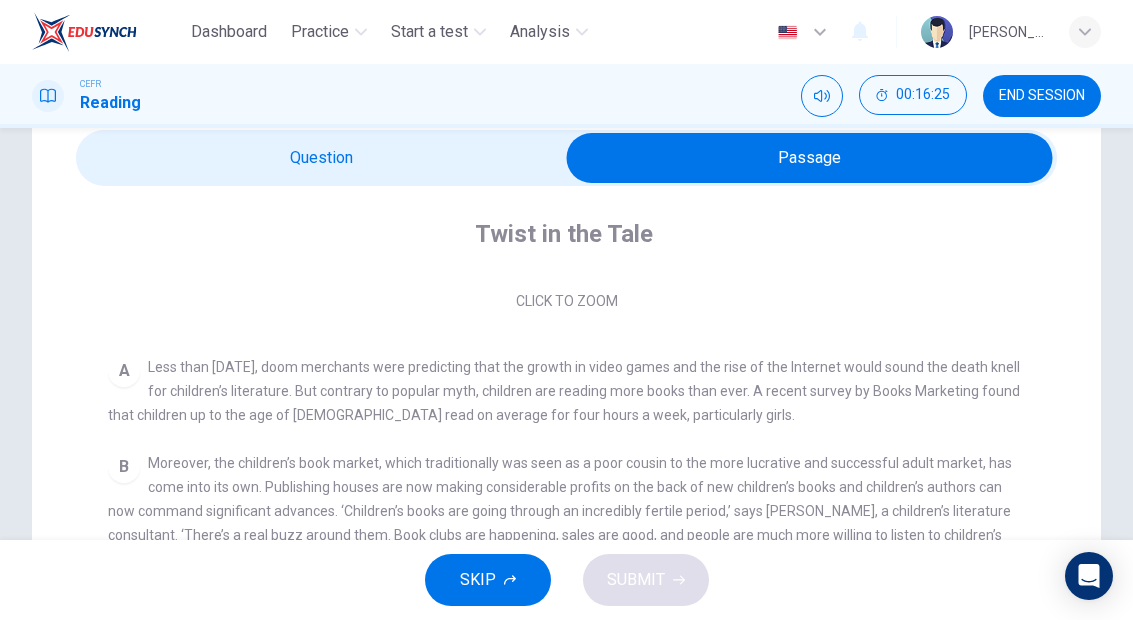 click at bounding box center (810, 158) 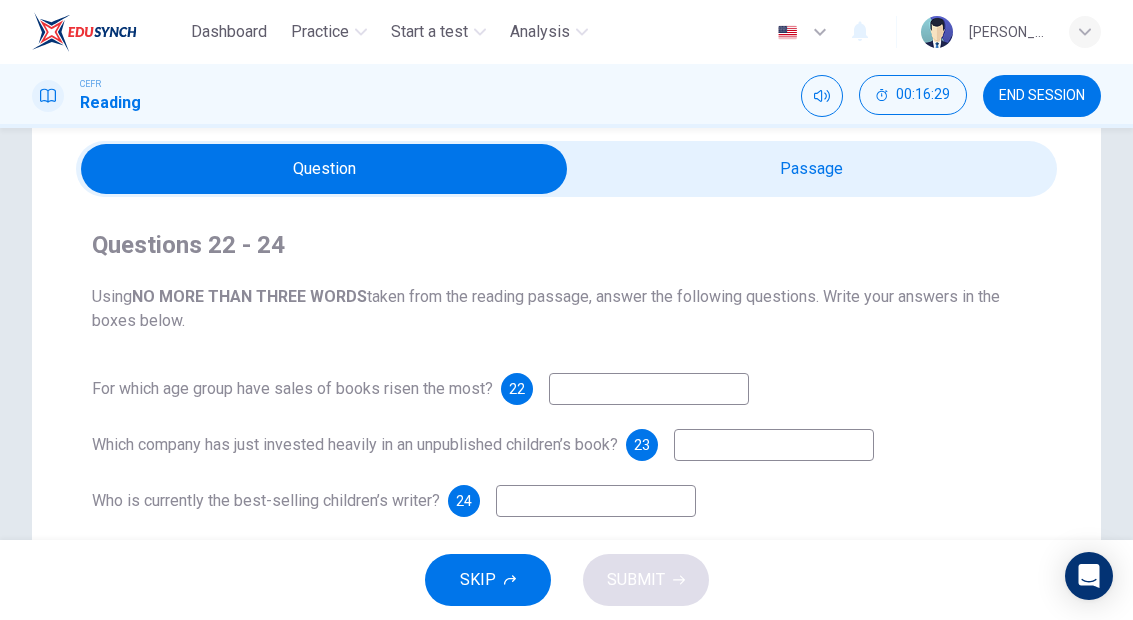 scroll, scrollTop: 64, scrollLeft: 0, axis: vertical 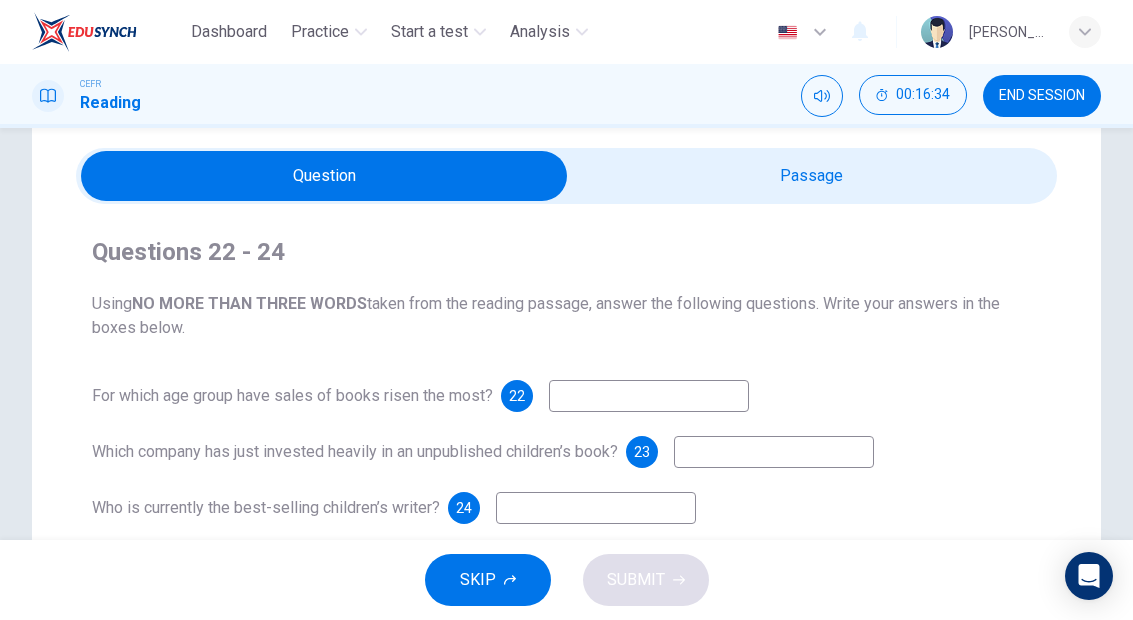 click at bounding box center (325, 176) 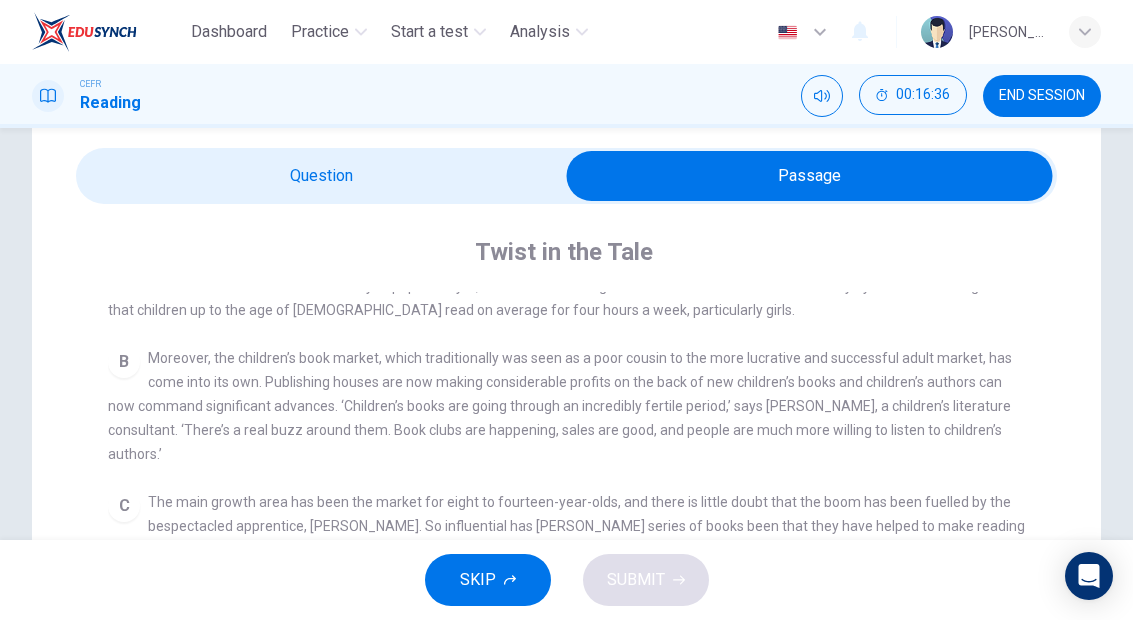 scroll, scrollTop: 393, scrollLeft: 0, axis: vertical 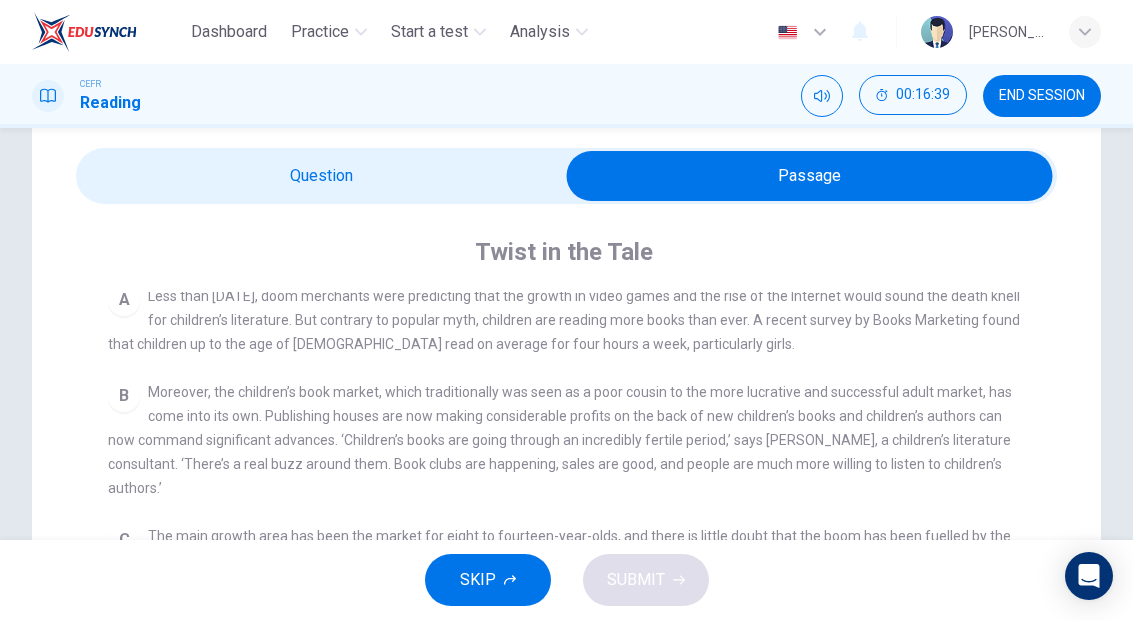 click at bounding box center [810, 176] 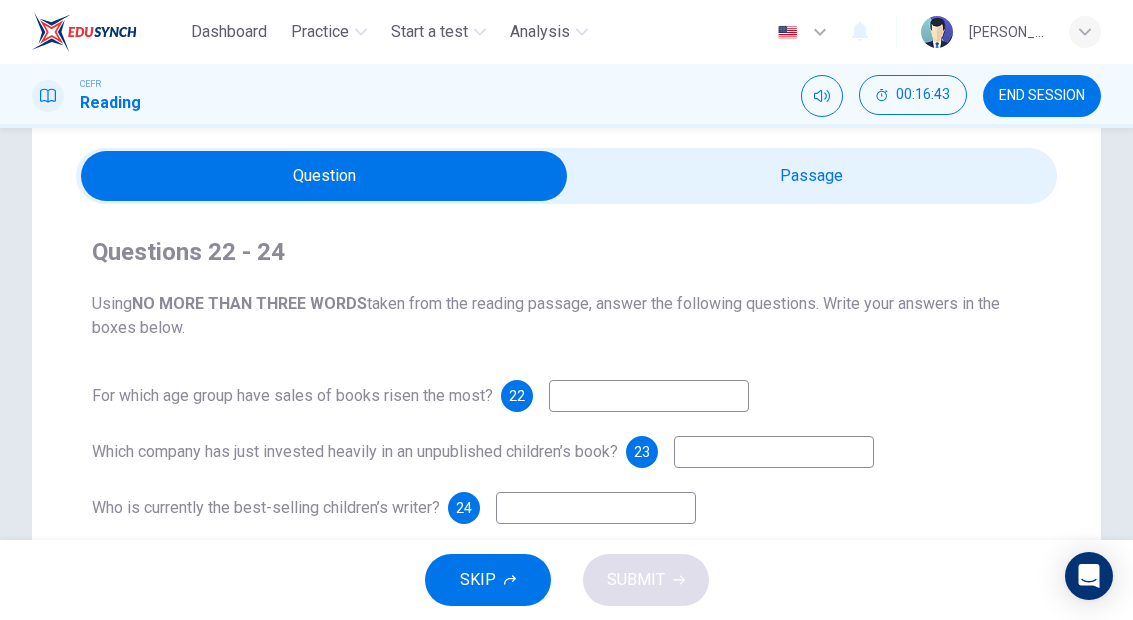 click at bounding box center [325, 176] 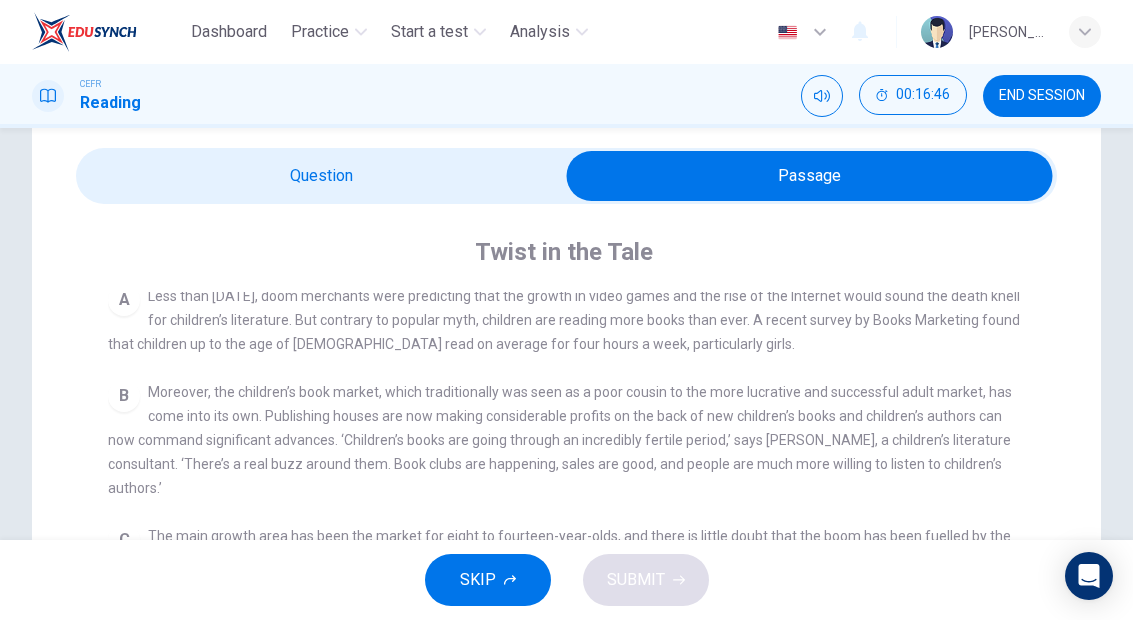 click at bounding box center [810, 176] 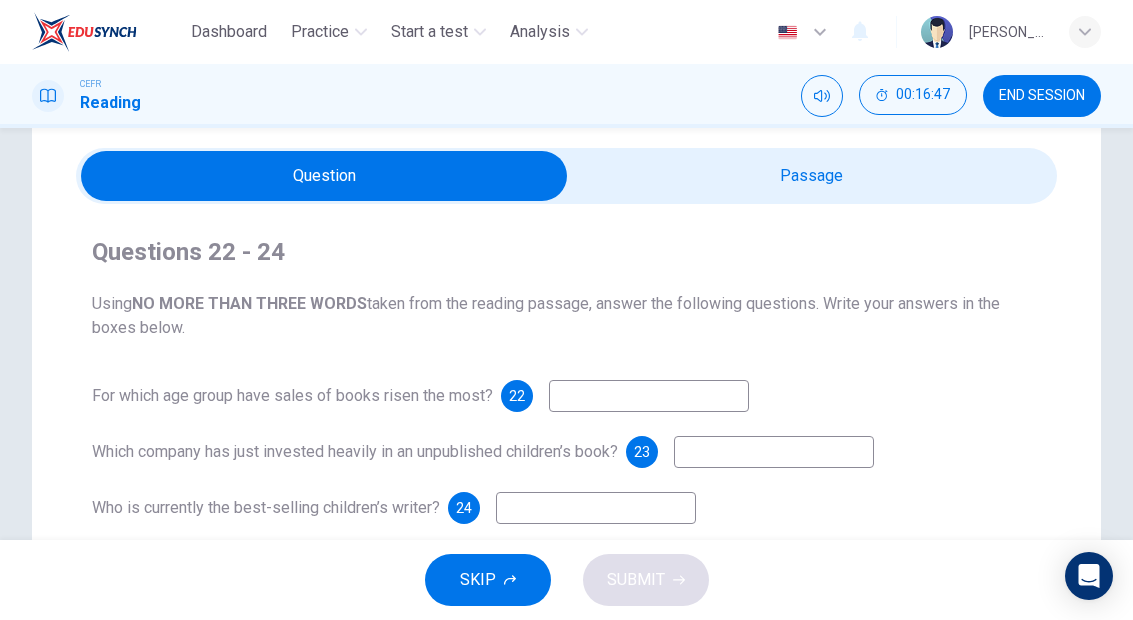 click at bounding box center [649, 396] 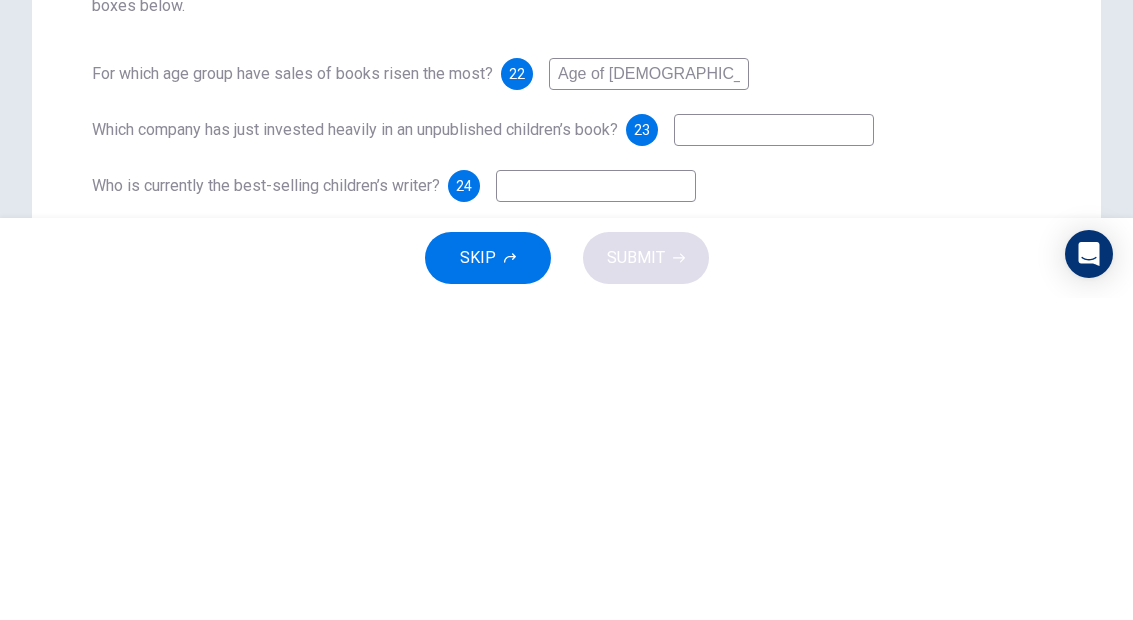 type on "Age of [DEMOGRAPHIC_DATA]" 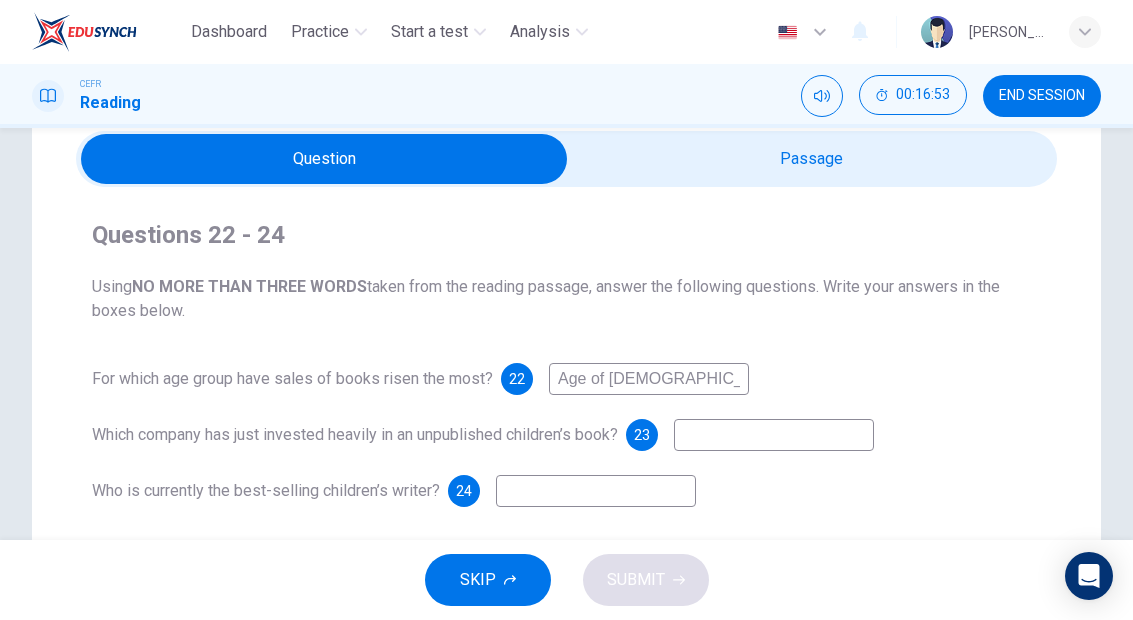 scroll, scrollTop: 72, scrollLeft: 0, axis: vertical 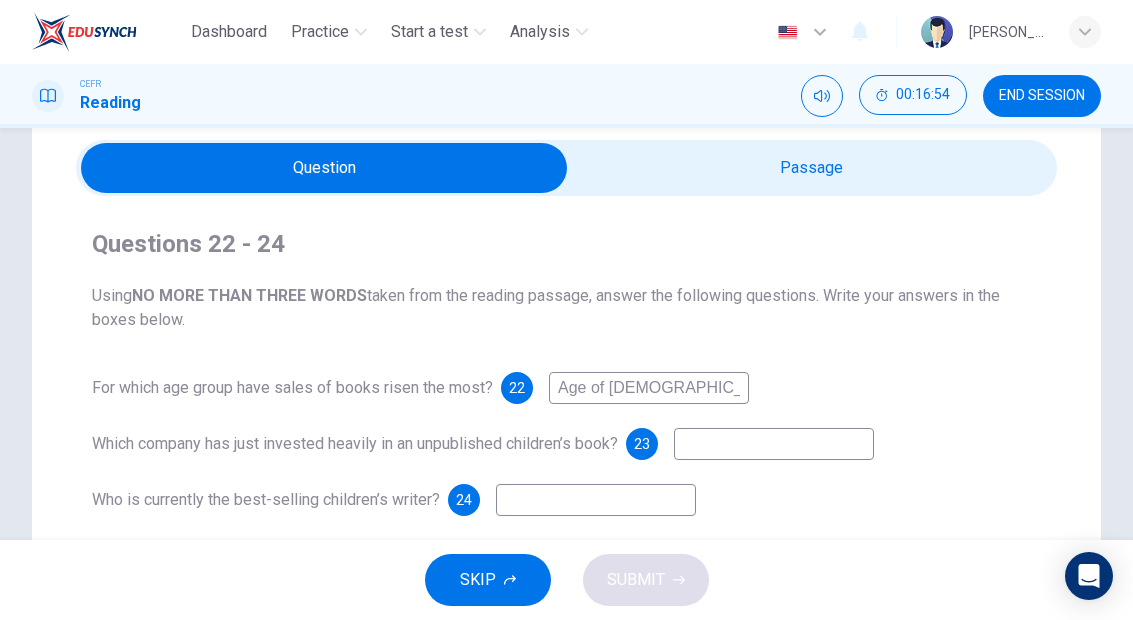 click at bounding box center (325, 168) 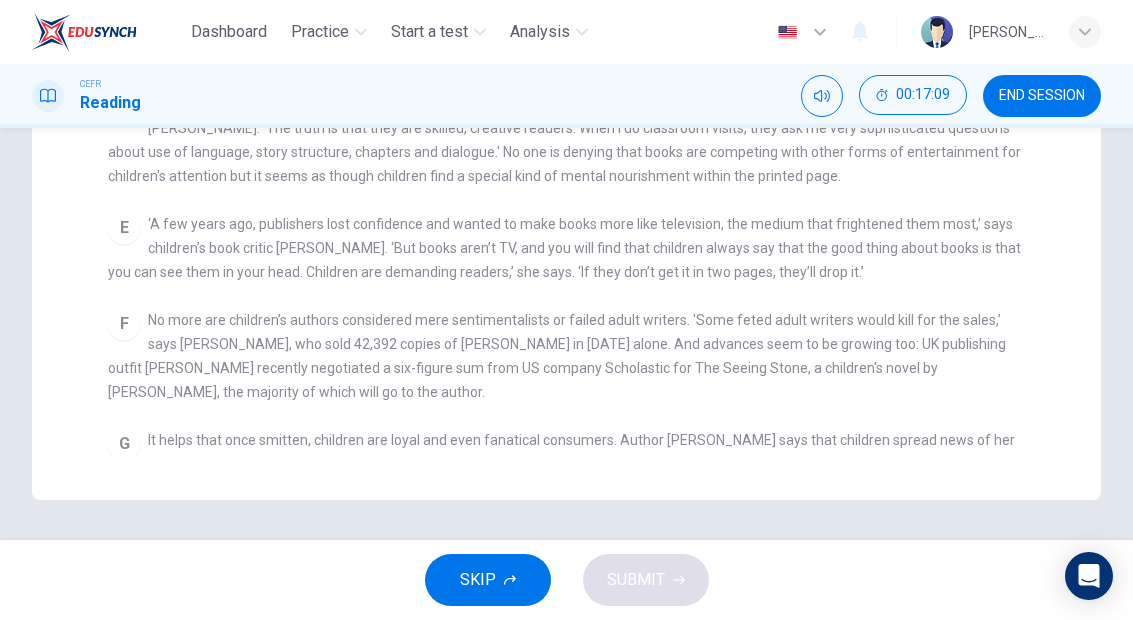 scroll, scrollTop: 616, scrollLeft: 0, axis: vertical 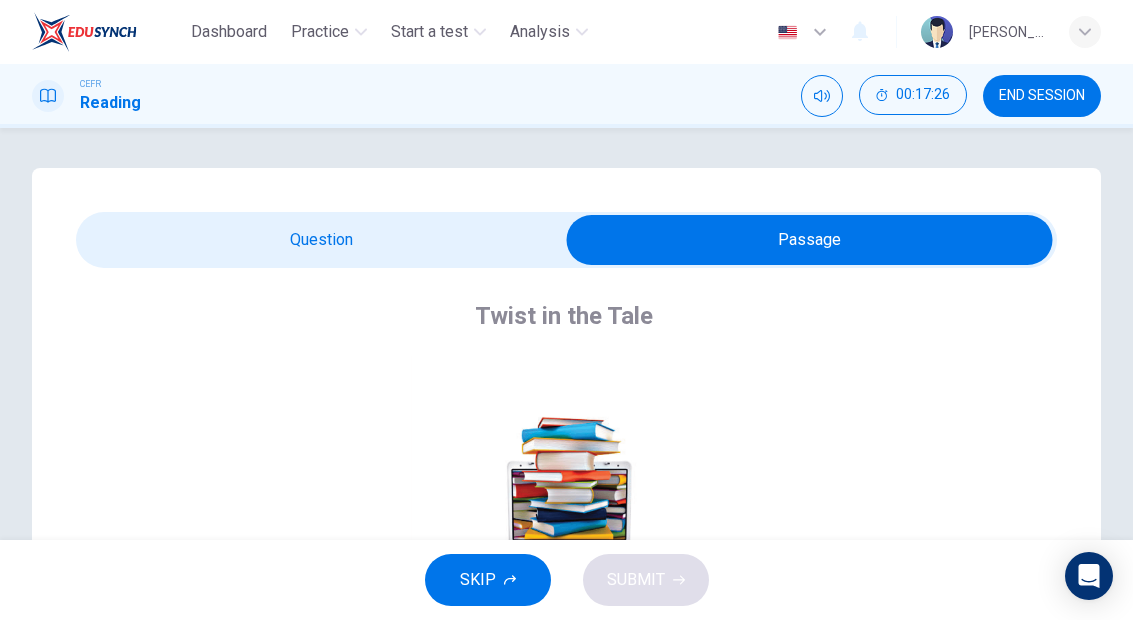 click at bounding box center (810, 240) 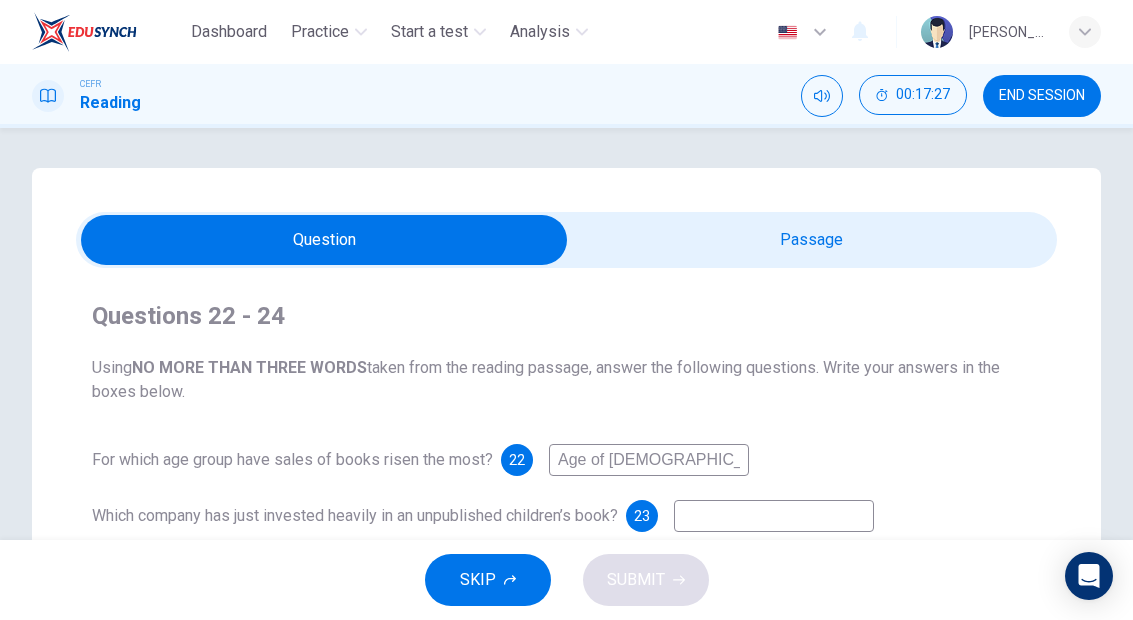 scroll, scrollTop: 60, scrollLeft: 0, axis: vertical 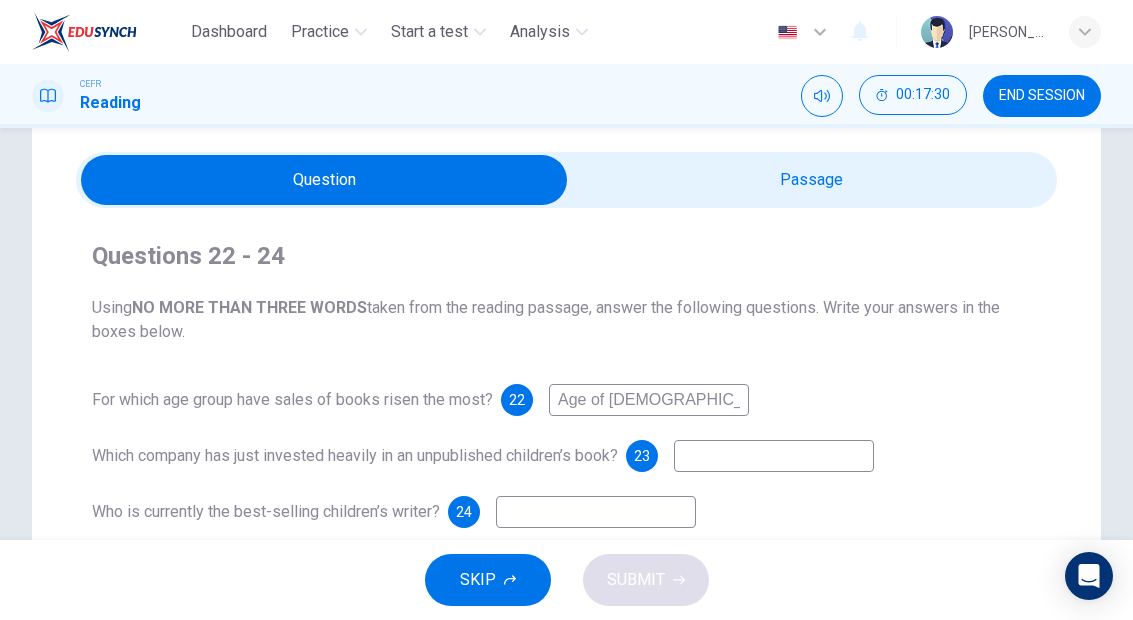 click at bounding box center (325, 180) 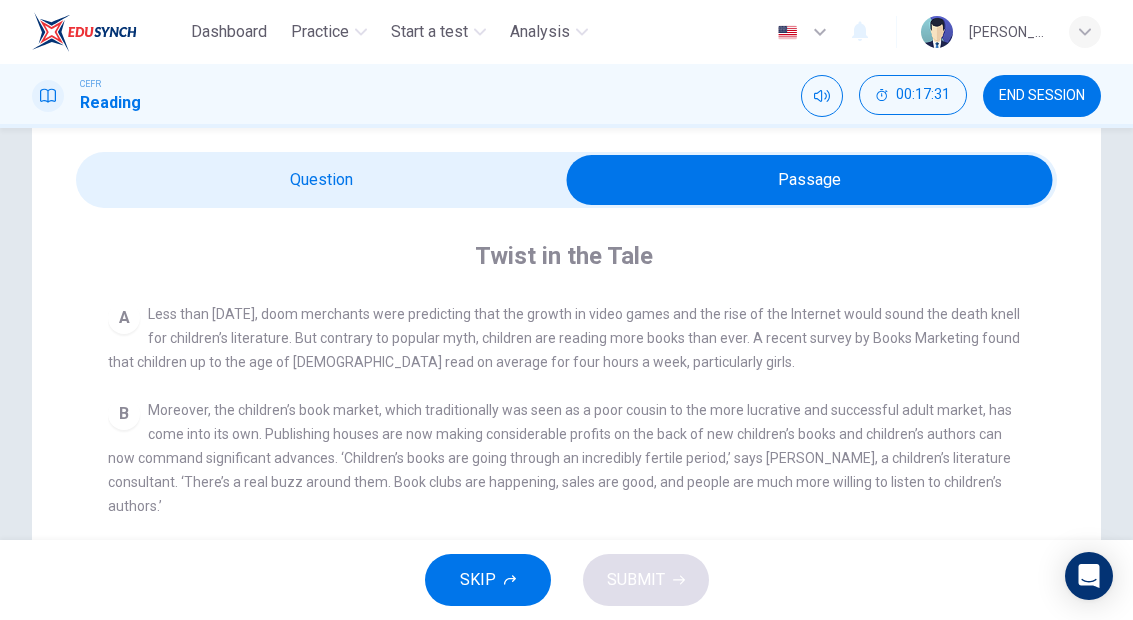 scroll, scrollTop: 563, scrollLeft: 0, axis: vertical 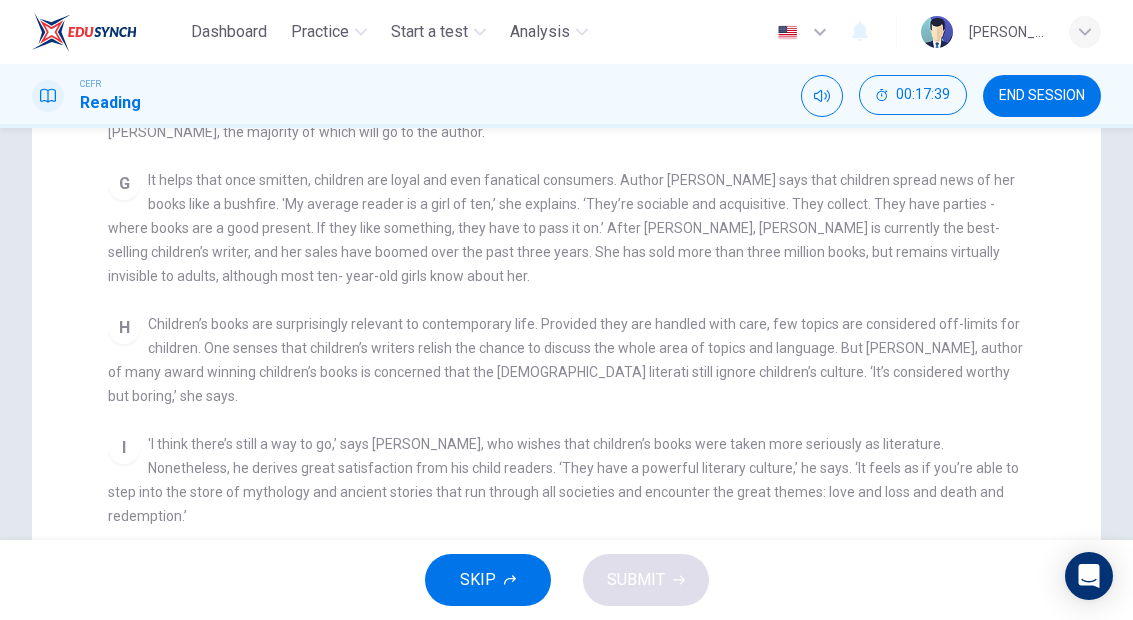 click on "H Children’s books are surprisingly relevant to contemporary life. Provided they are handled with care, few topics are considered off-limits for children. One senses that children’s writers relish the chance to discuss the whole area of topics and language. But [PERSON_NAME], author of many award winning children’s books is concerned that the [DEMOGRAPHIC_DATA] literati still ignore children’s culture. ‘It’s considered worthy but boring,’ she says." at bounding box center (567, 360) 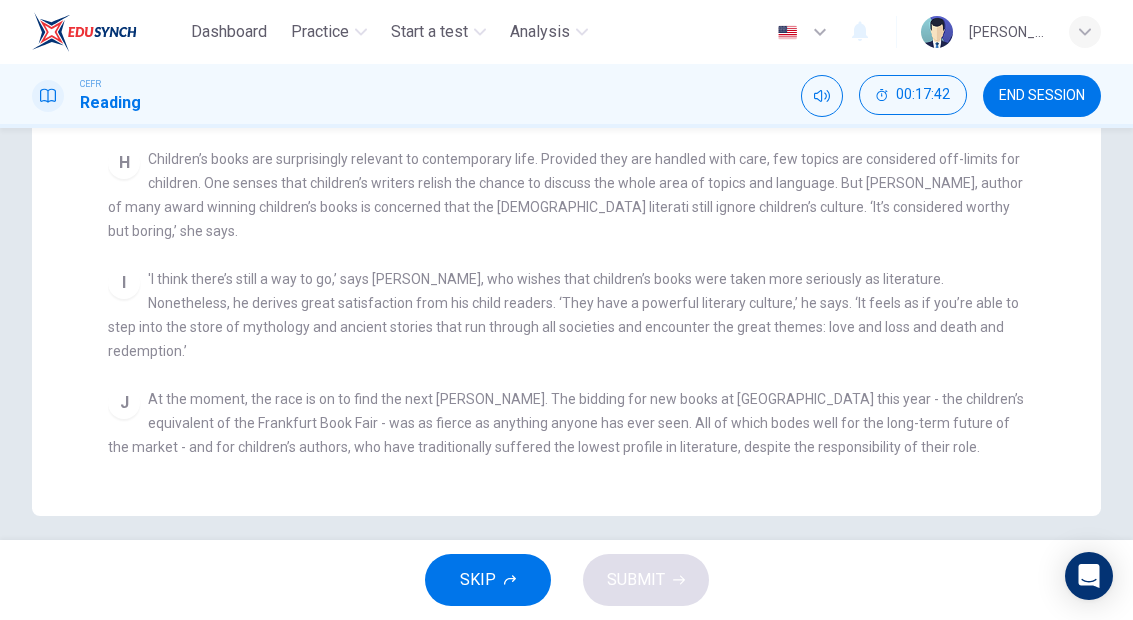 scroll, scrollTop: 599, scrollLeft: 0, axis: vertical 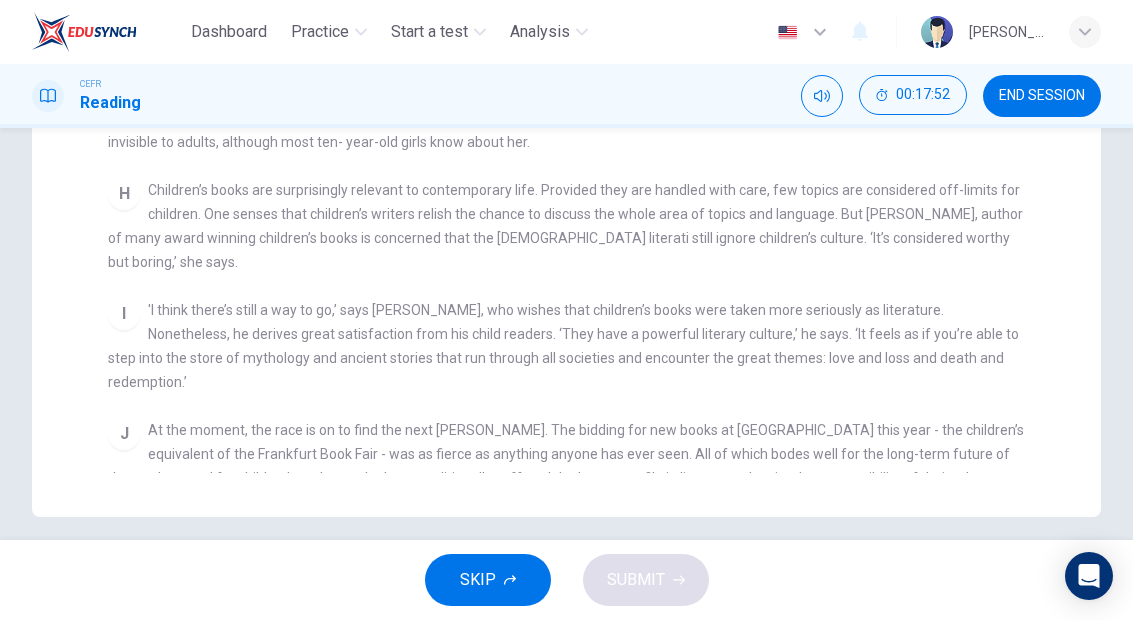 click on "CLICK TO ZOOM Click to Zoom A Less than [DATE], doom merchants were predicting that the growth in video games and the rise of the Internet would sound the death knell for children’s literature. But contrary to popular myth, children are reading more books than ever. A recent survey by Books Marketing found that children up to the age of [DEMOGRAPHIC_DATA] read on average for four hours a week, particularly girls. B Moreover, the children’s book market, which traditionally was seen as a poor cousin to the more lucrative and successful adult market, has come into its own. Publishing houses are now making considerable profits on the back of new children’s books and children’s authors can now command significant advances. ‘Children’s books are going through an incredibly fertile period,’ says [PERSON_NAME], a children’s literature consultant. ‘There’s a real buzz around them. Book clubs are happening, sales are good, and people are much more willing to listen to children’s authors.’ C D E F G H I" at bounding box center (580, 115) 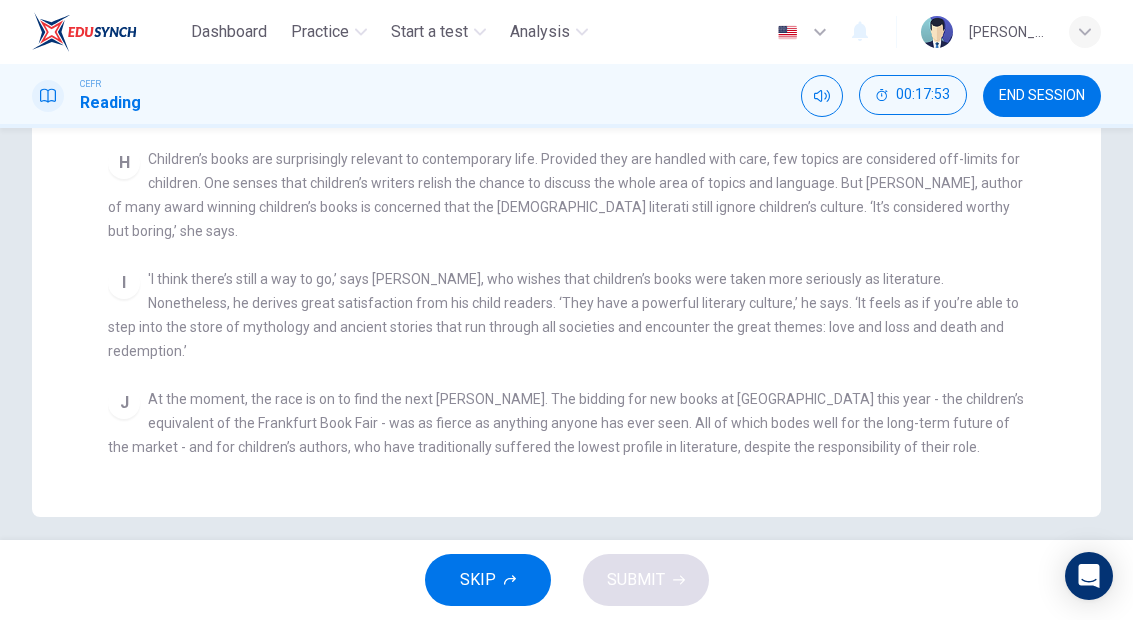 scroll, scrollTop: 834, scrollLeft: 0, axis: vertical 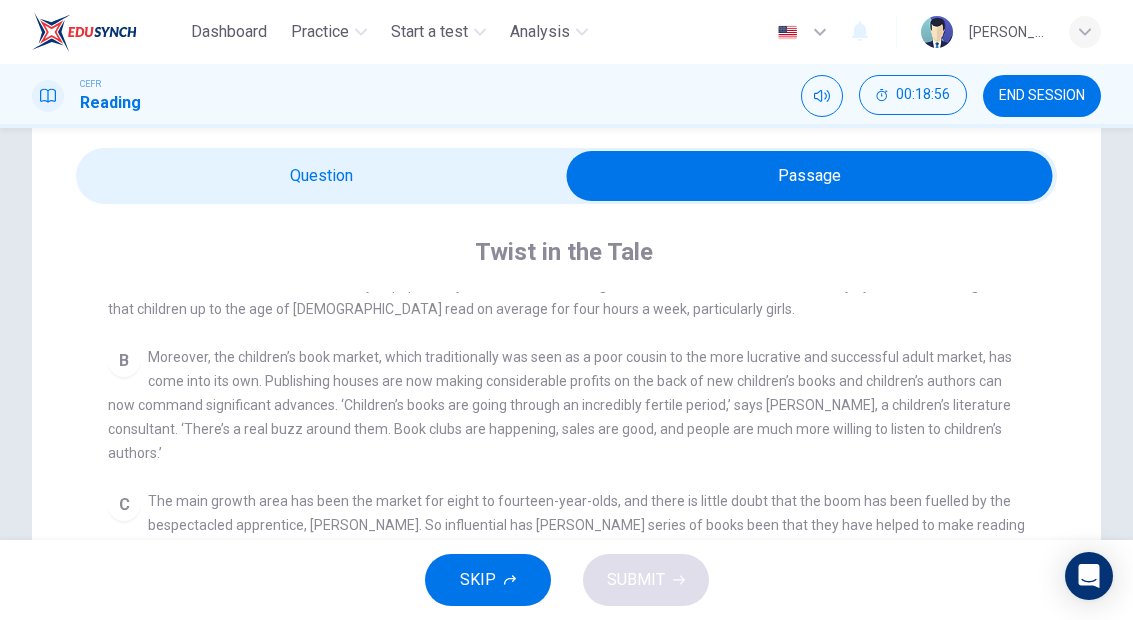 click at bounding box center [810, 176] 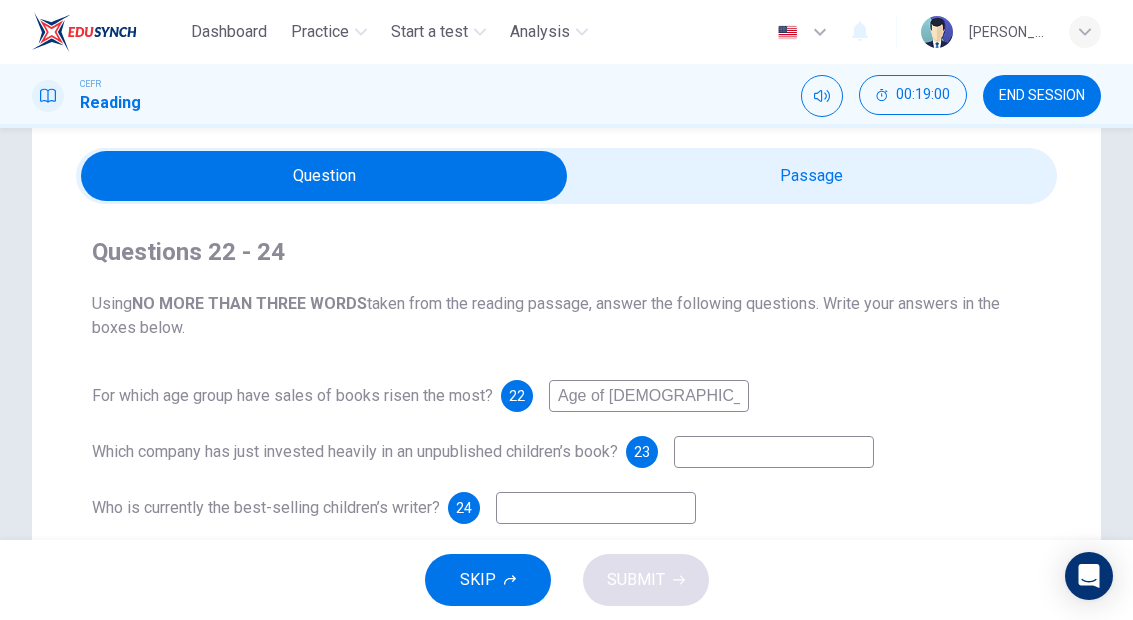 click at bounding box center (325, 176) 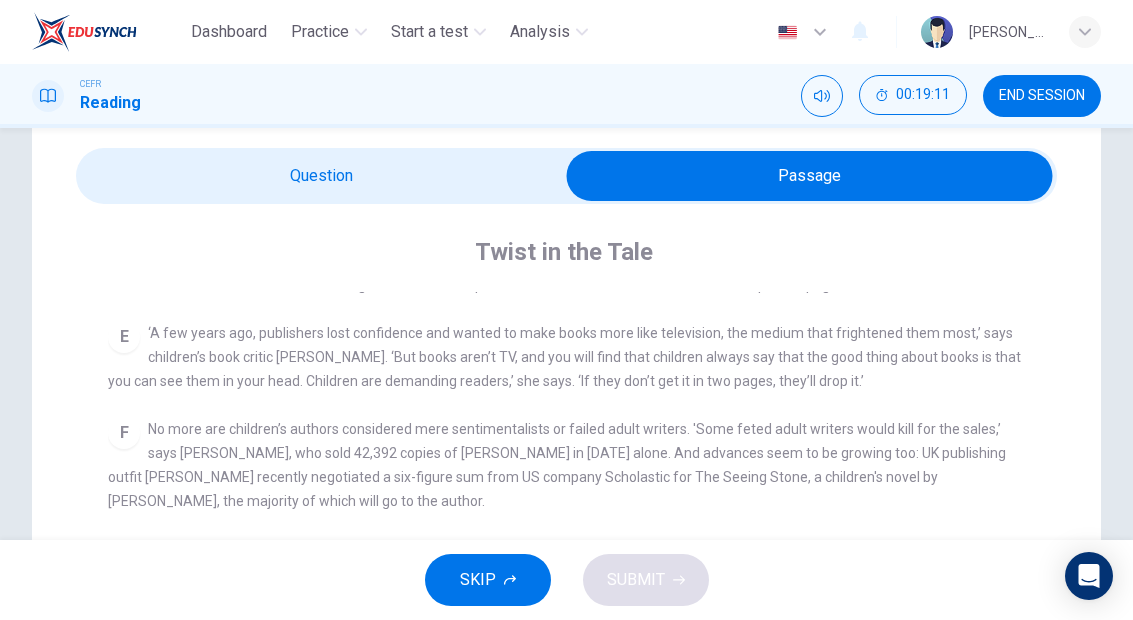 scroll, scrollTop: 834, scrollLeft: 0, axis: vertical 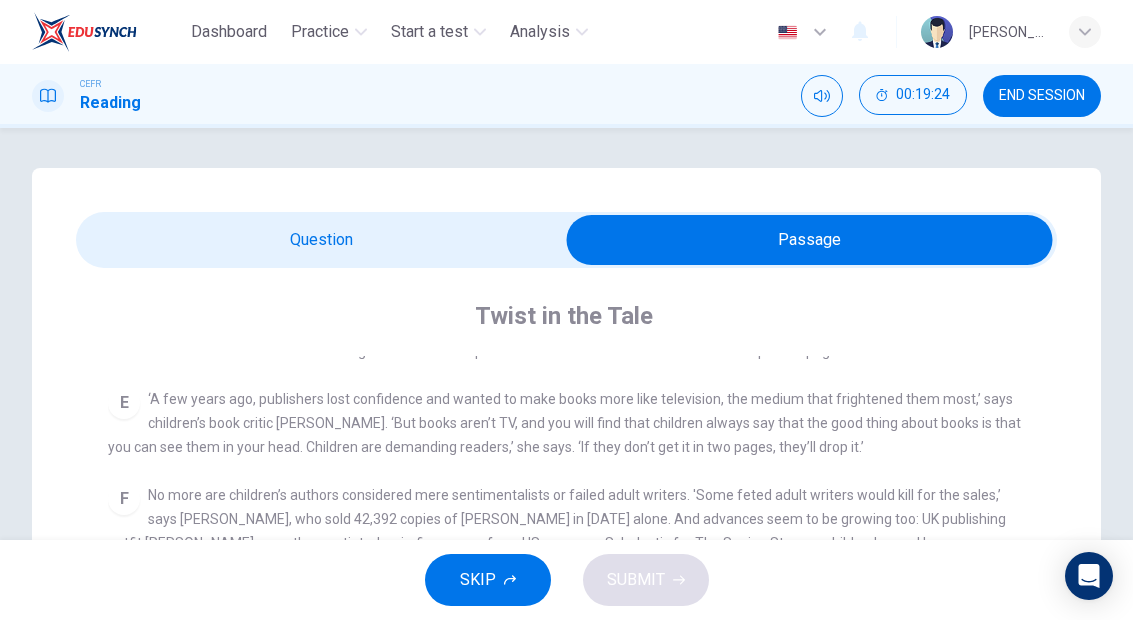 click at bounding box center [810, 240] 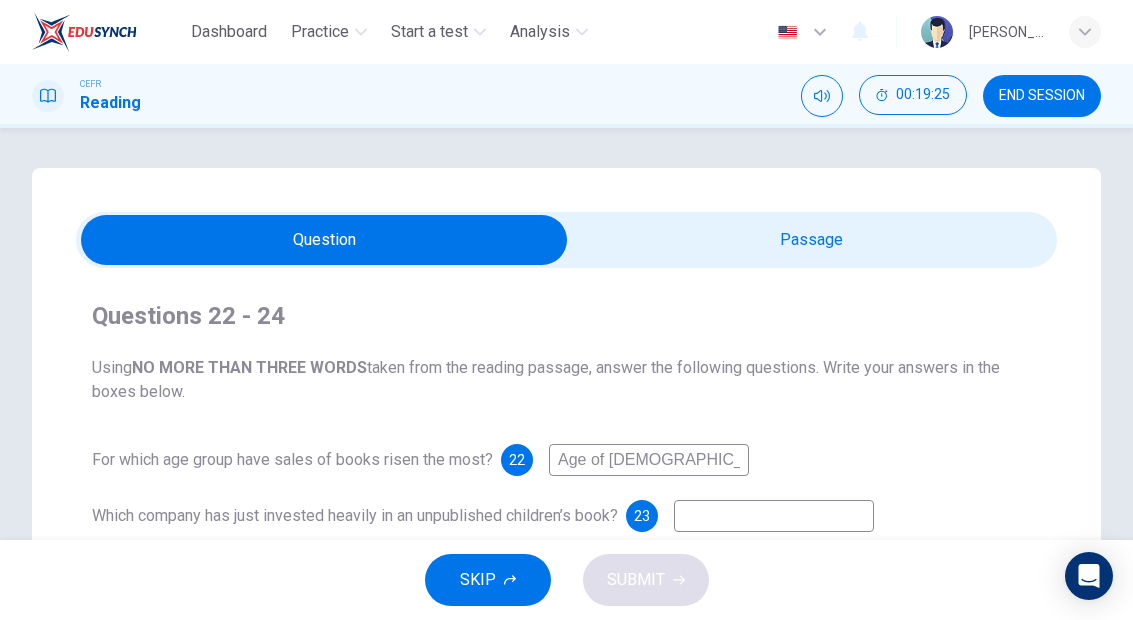 click at bounding box center [774, 516] 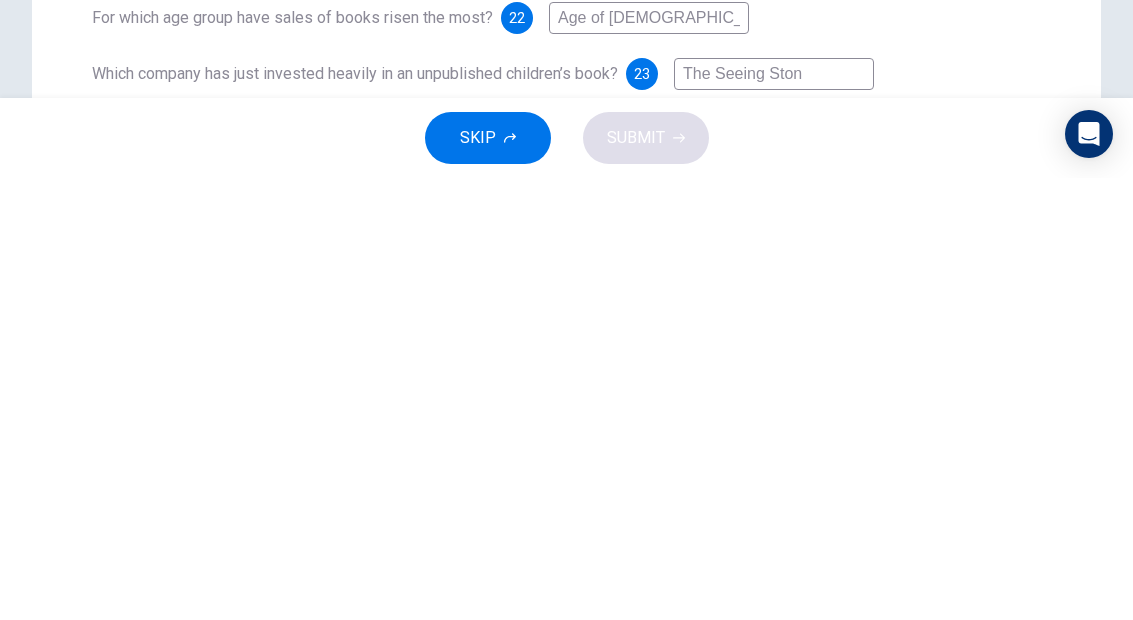 type on "The Seeing Stone" 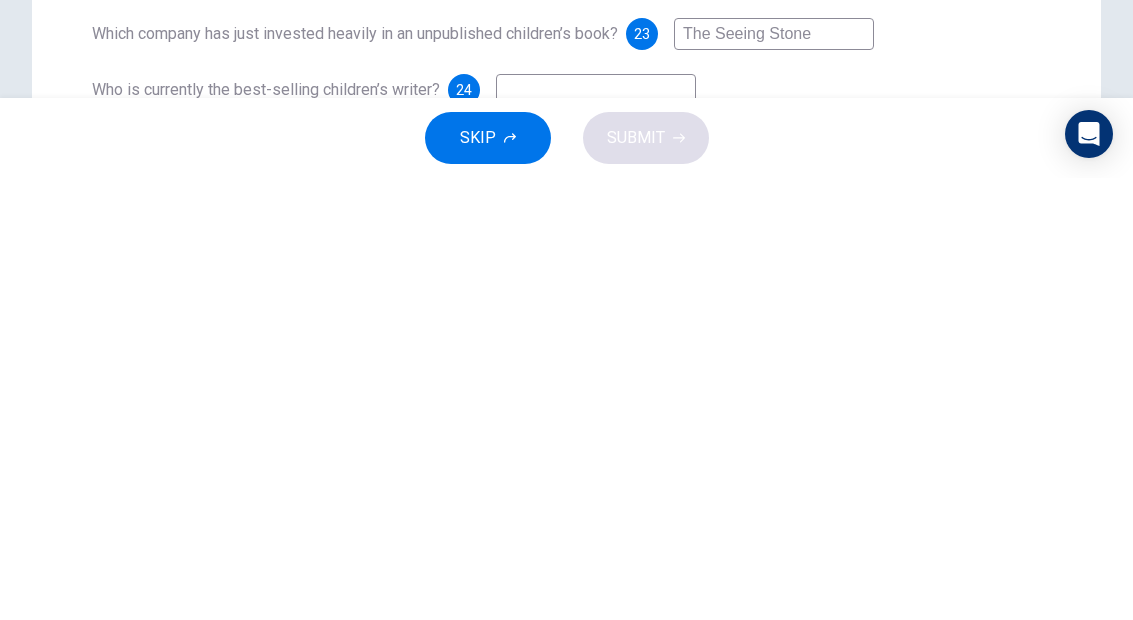 scroll, scrollTop: 61, scrollLeft: 0, axis: vertical 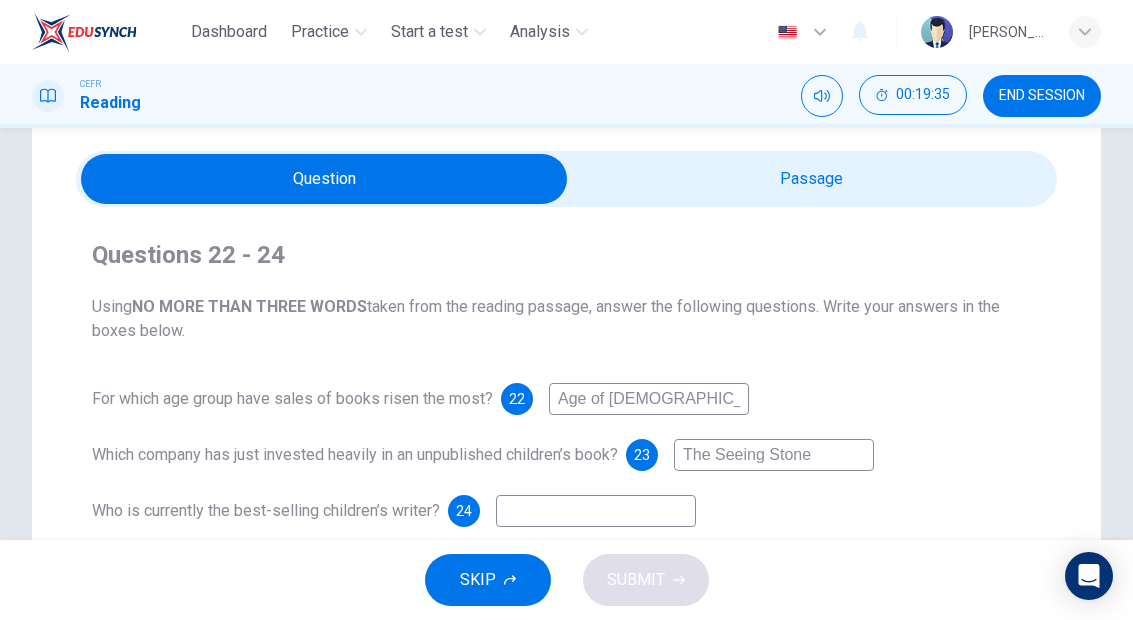 click at bounding box center [325, 179] 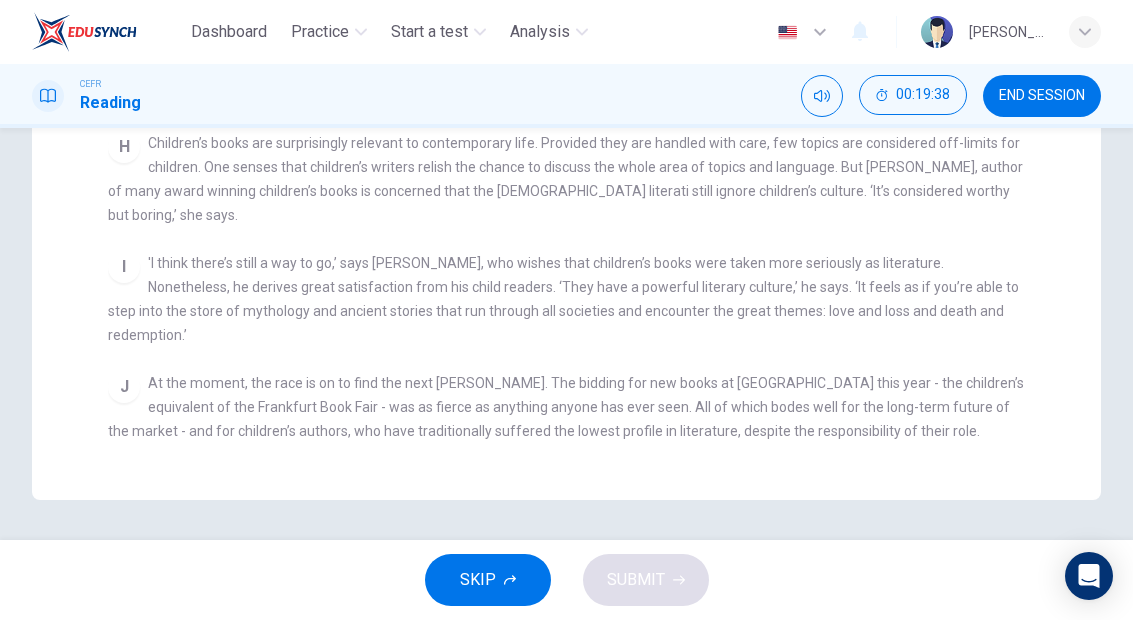 scroll, scrollTop: 616, scrollLeft: 0, axis: vertical 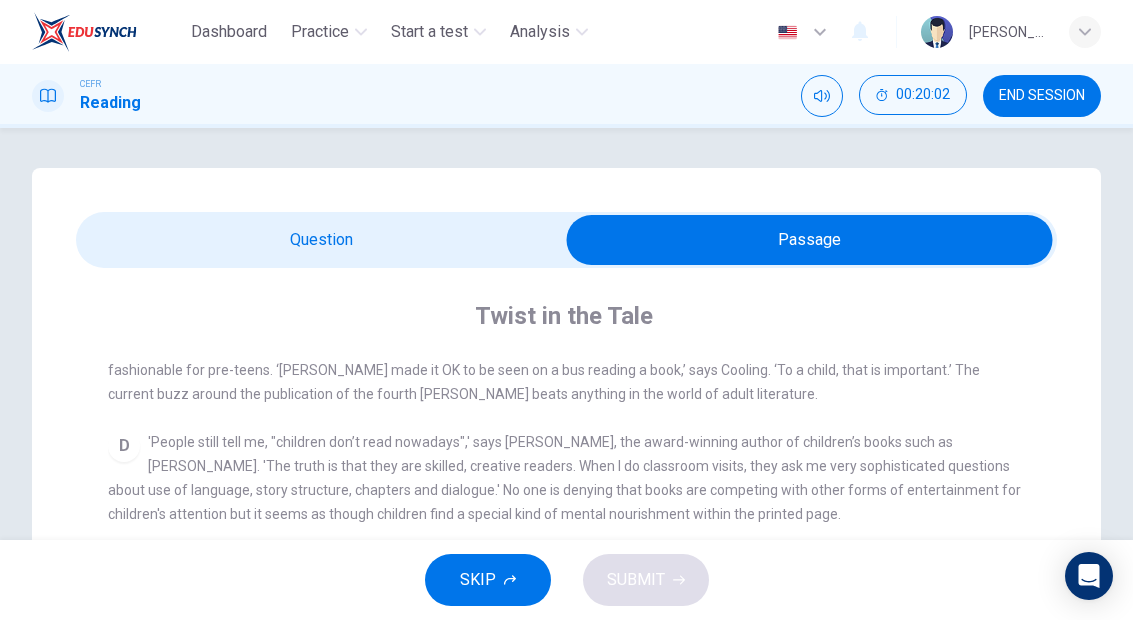 click on "C The main growth area has been the market for eight to fourteen-year-olds, and there is little doubt that the boom has been fuelled by the bespectacled apprentice, [PERSON_NAME]. So influential has [PERSON_NAME] series of books been that they have helped to make reading fashionable for pre-teens. ‘[PERSON_NAME] made it OK to be seen on a bus reading a book,’ says Cooling. ‘To a child, that is important.’ The current buzz around the publication of the fourth [PERSON_NAME]
beats anything in the world of adult literature." at bounding box center [567, 358] 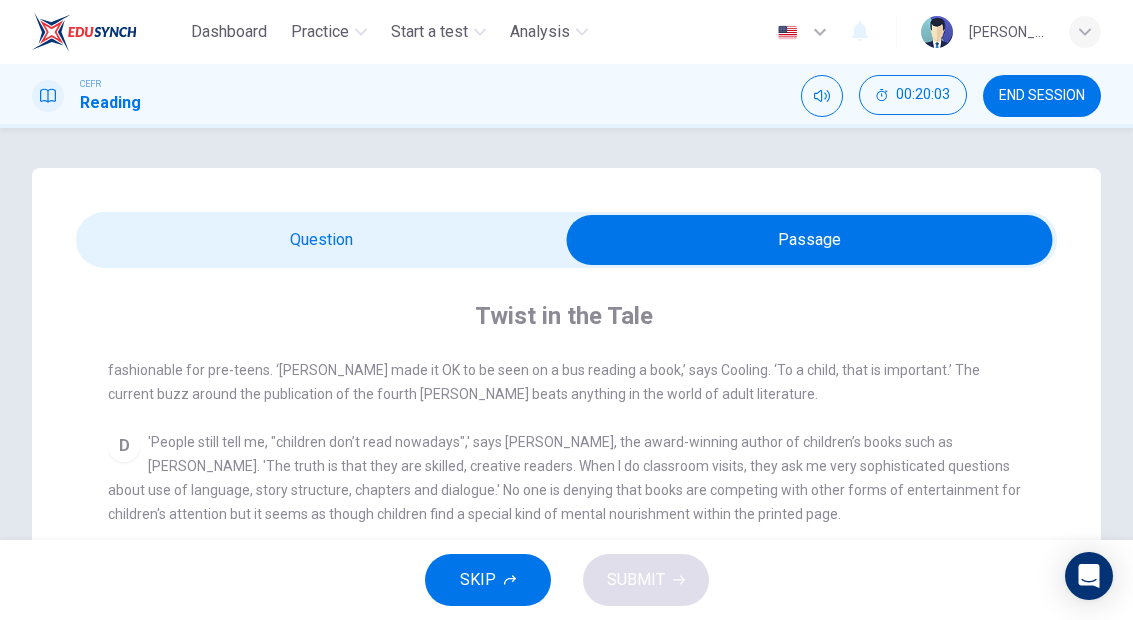 scroll, scrollTop: 0, scrollLeft: 0, axis: both 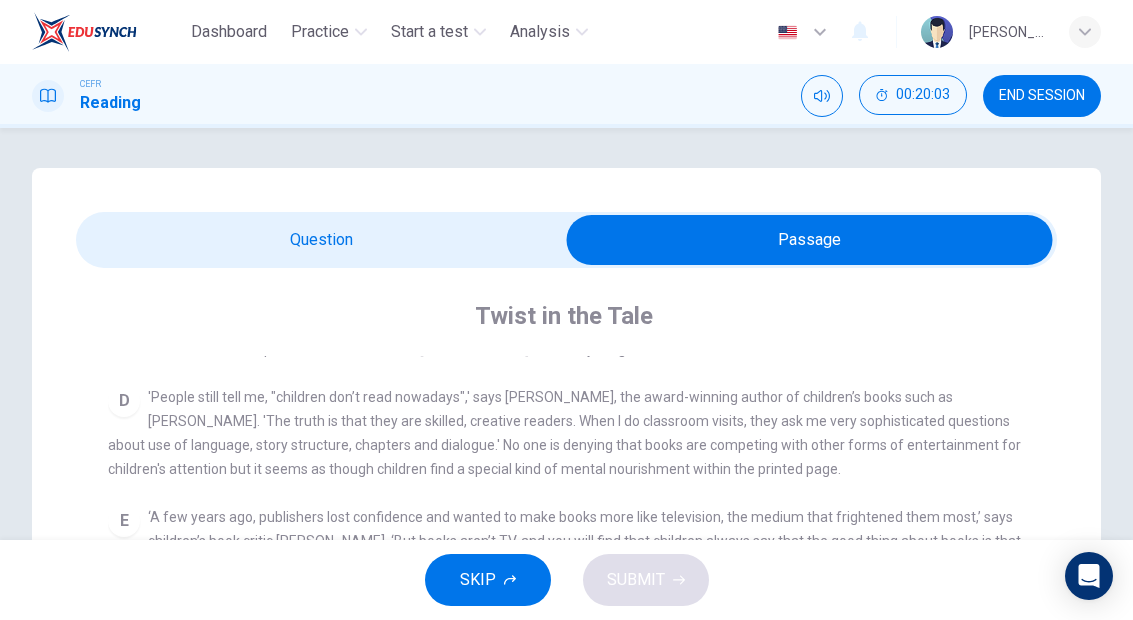 click at bounding box center [810, 240] 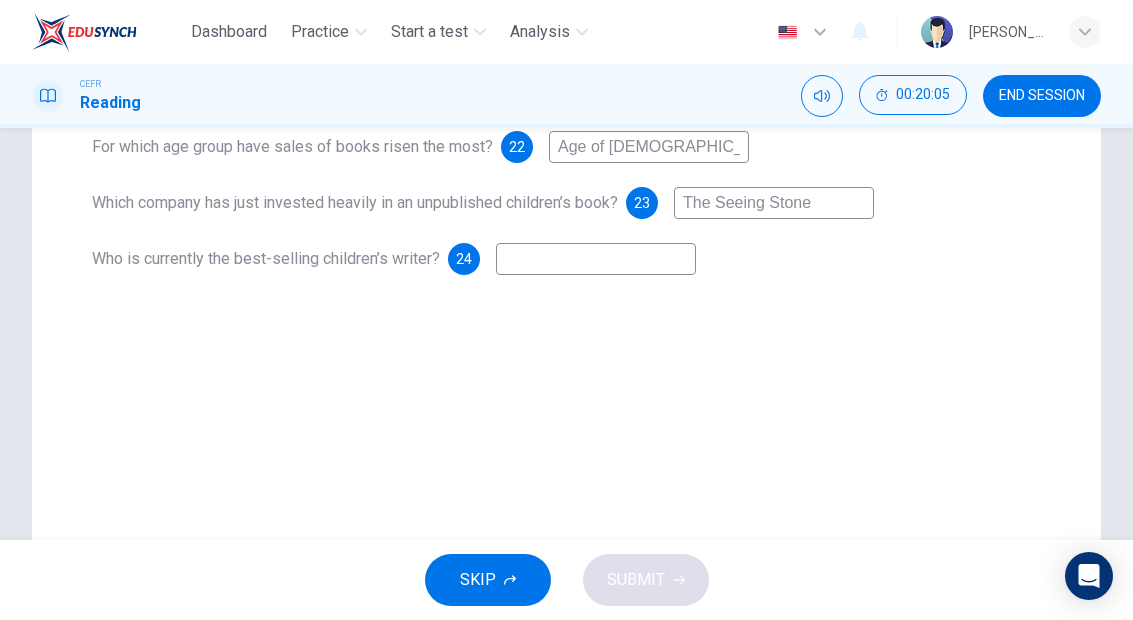 scroll, scrollTop: 323, scrollLeft: 0, axis: vertical 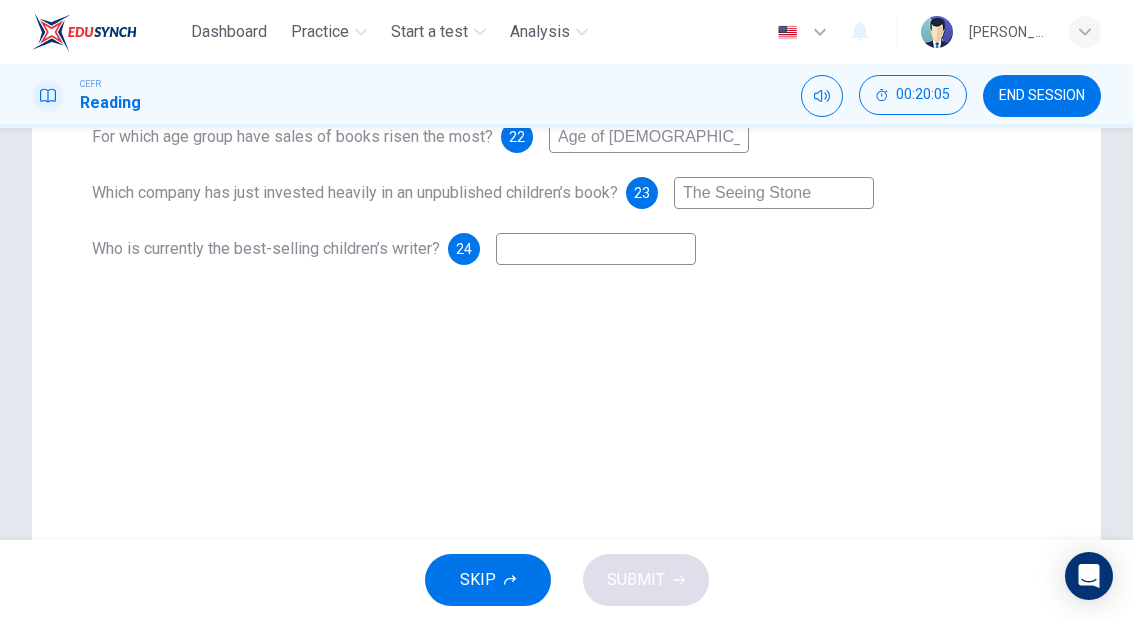 click at bounding box center (596, 249) 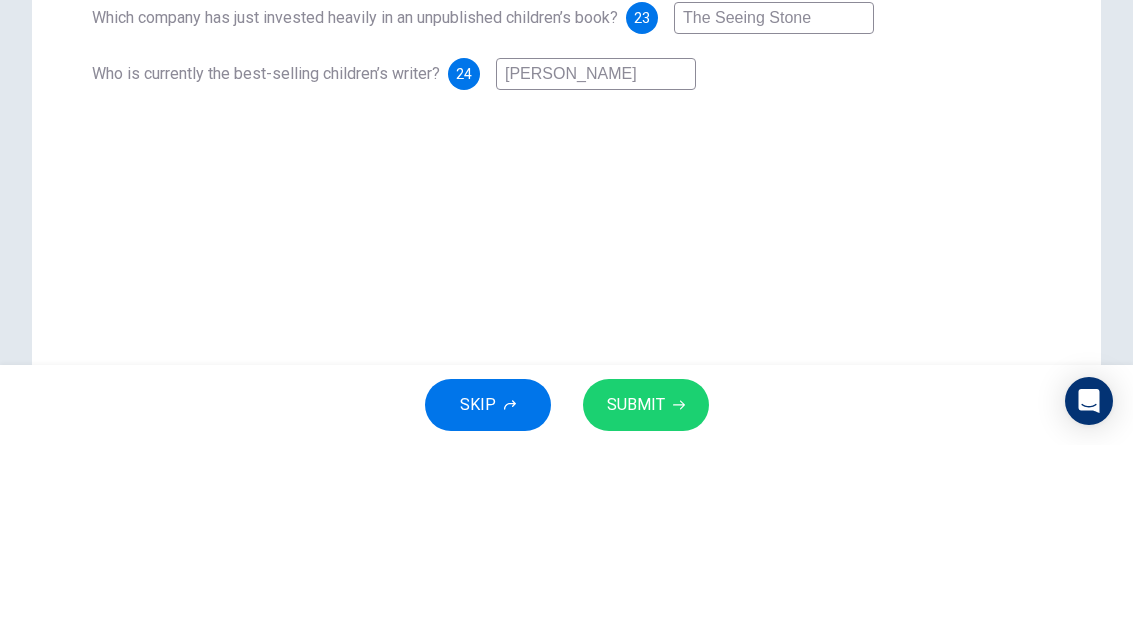 type on "[PERSON_NAME]" 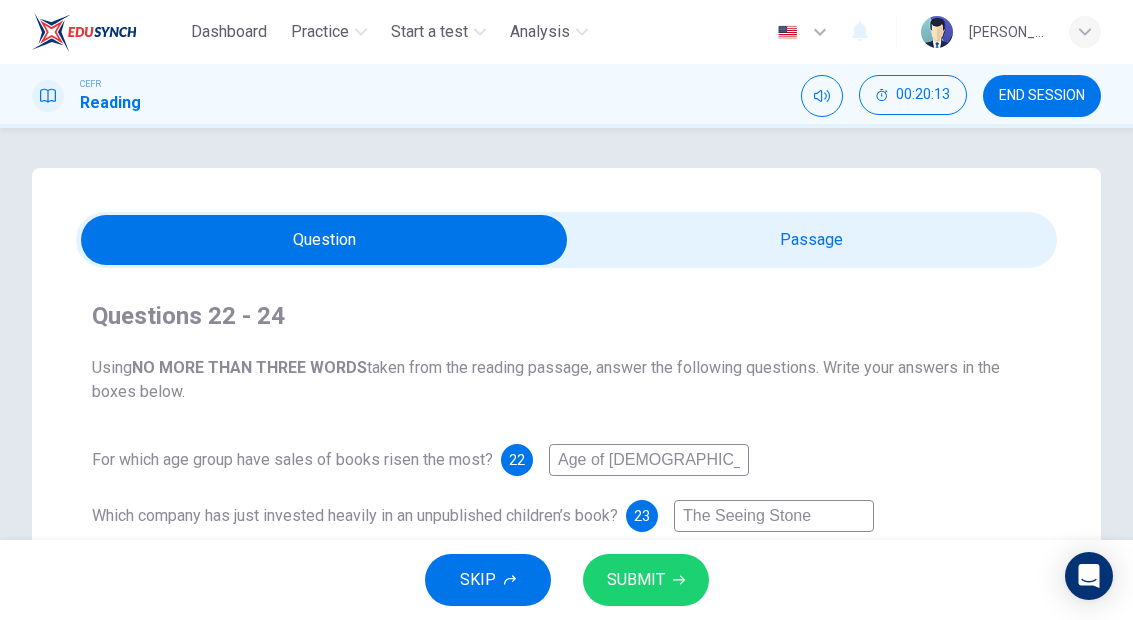 scroll, scrollTop: 0, scrollLeft: 0, axis: both 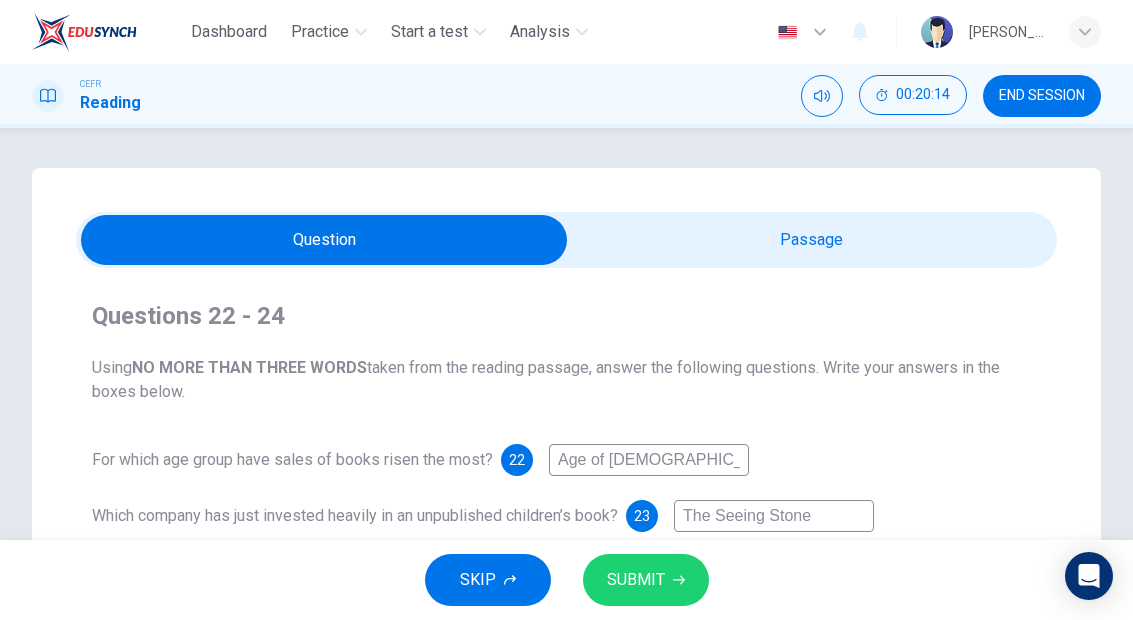 click at bounding box center [325, 240] 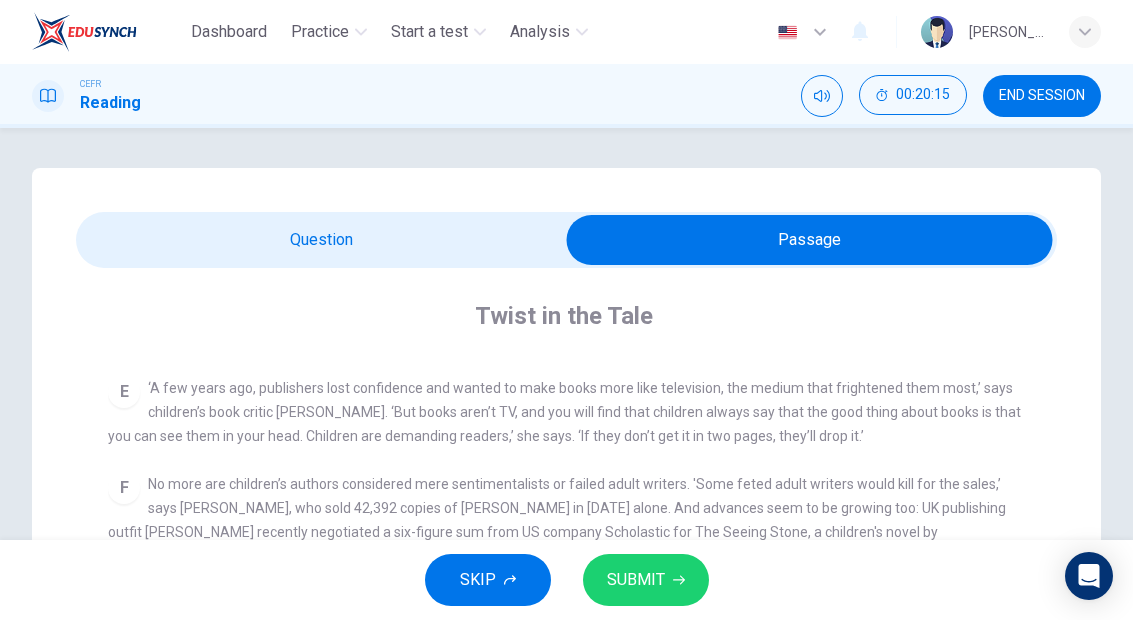scroll, scrollTop: 839, scrollLeft: 0, axis: vertical 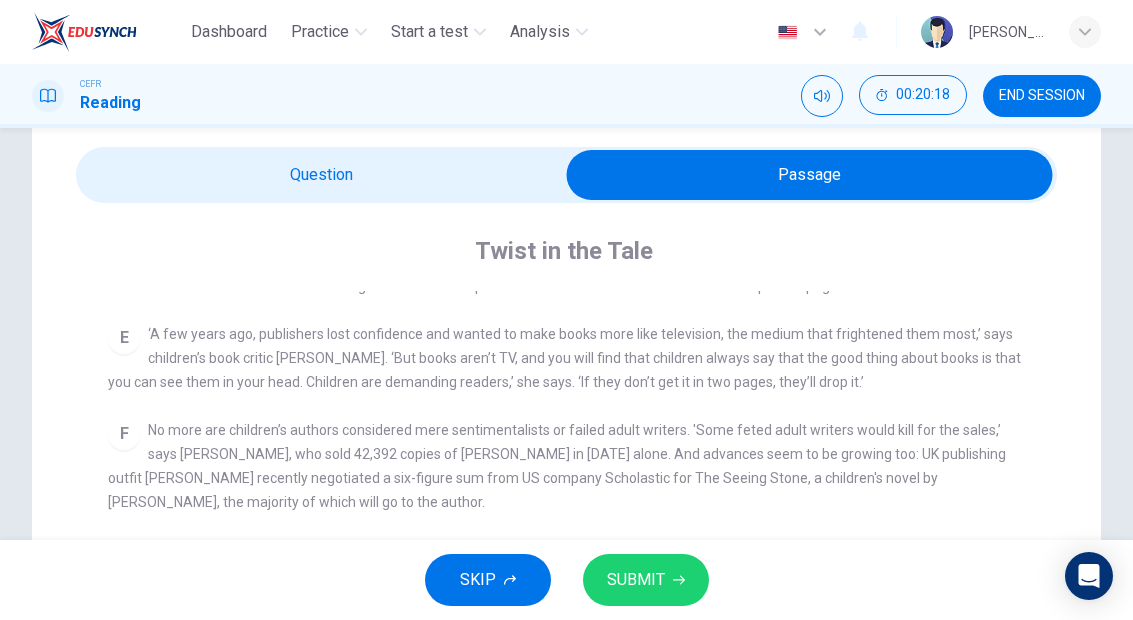 click at bounding box center (810, 175) 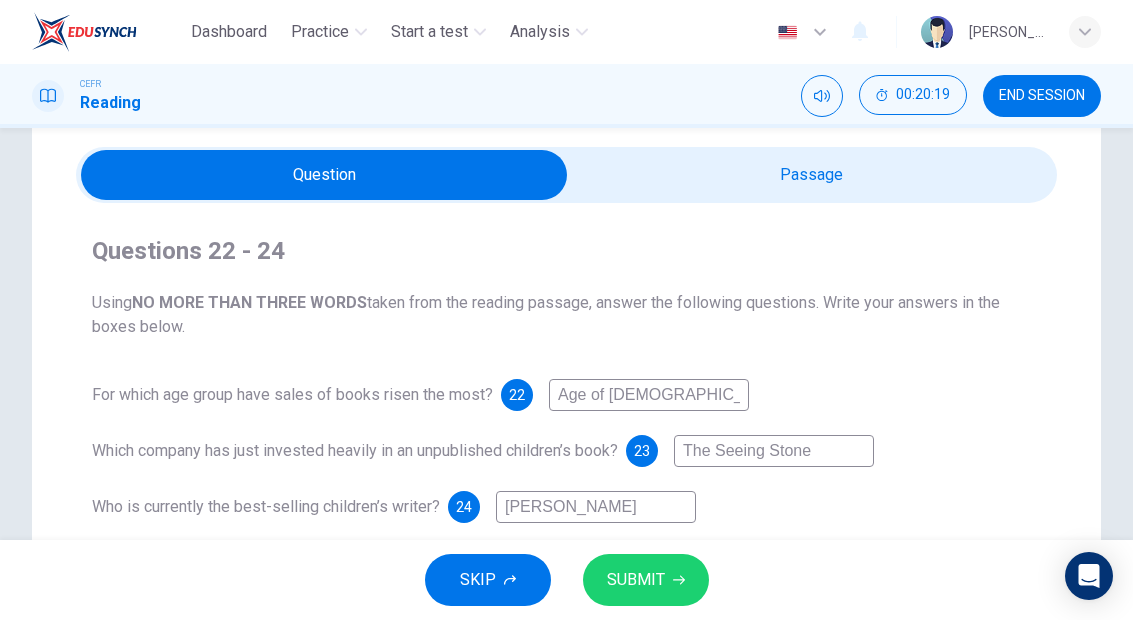 click on "SUBMIT" at bounding box center [636, 580] 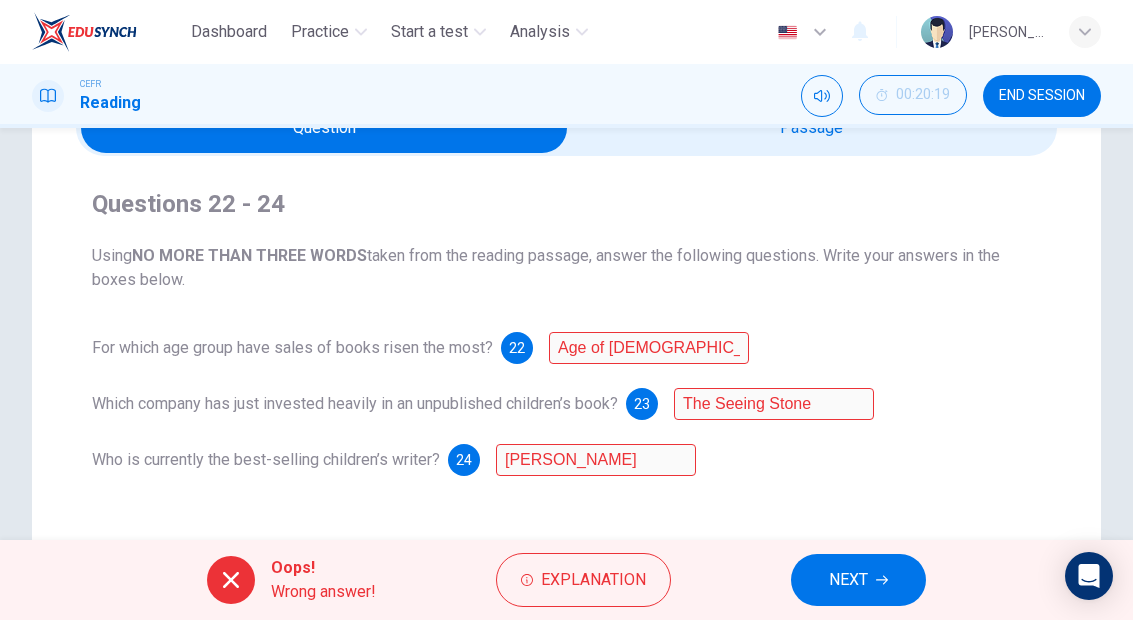scroll, scrollTop: 115, scrollLeft: 0, axis: vertical 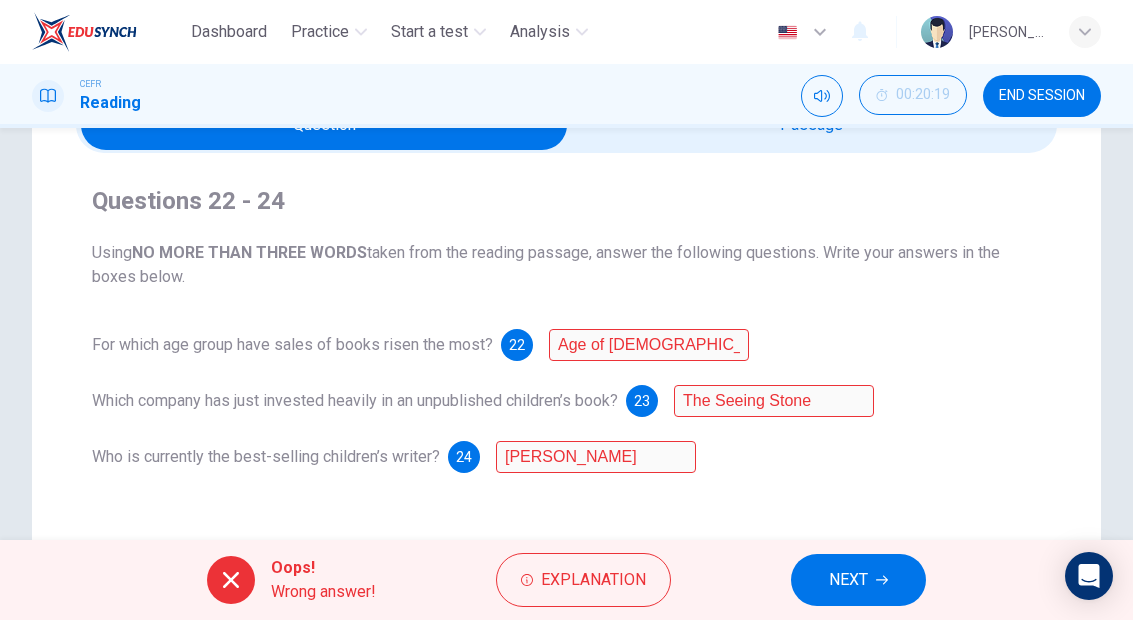 click on "Explanation" at bounding box center [583, 580] 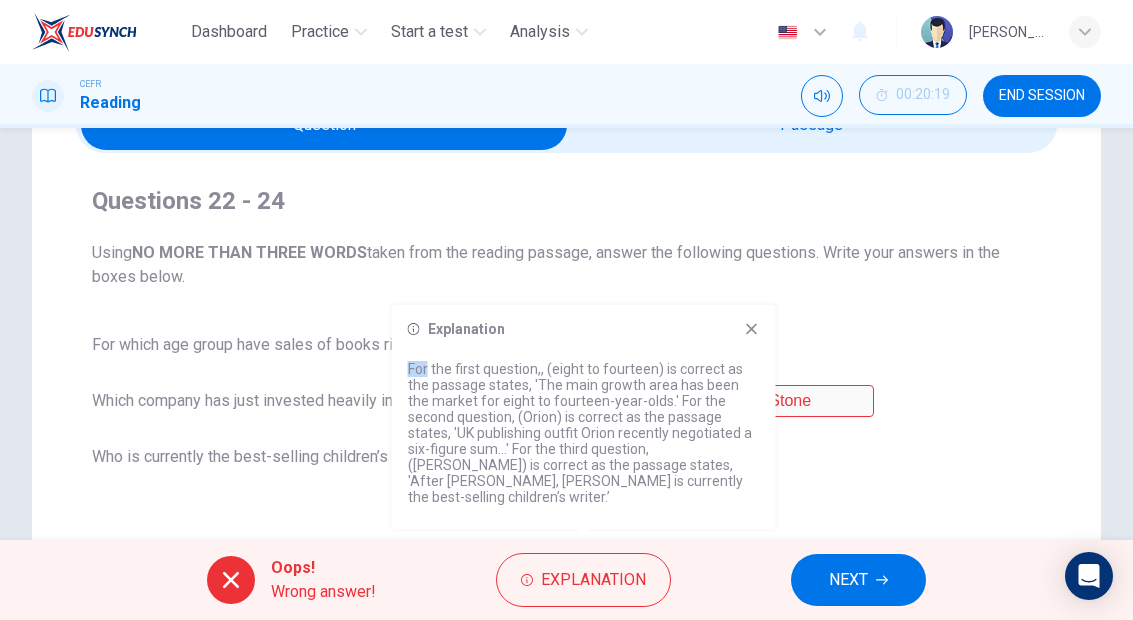 click on "Who is currently the best-selling children’s writer?" at bounding box center [266, 456] 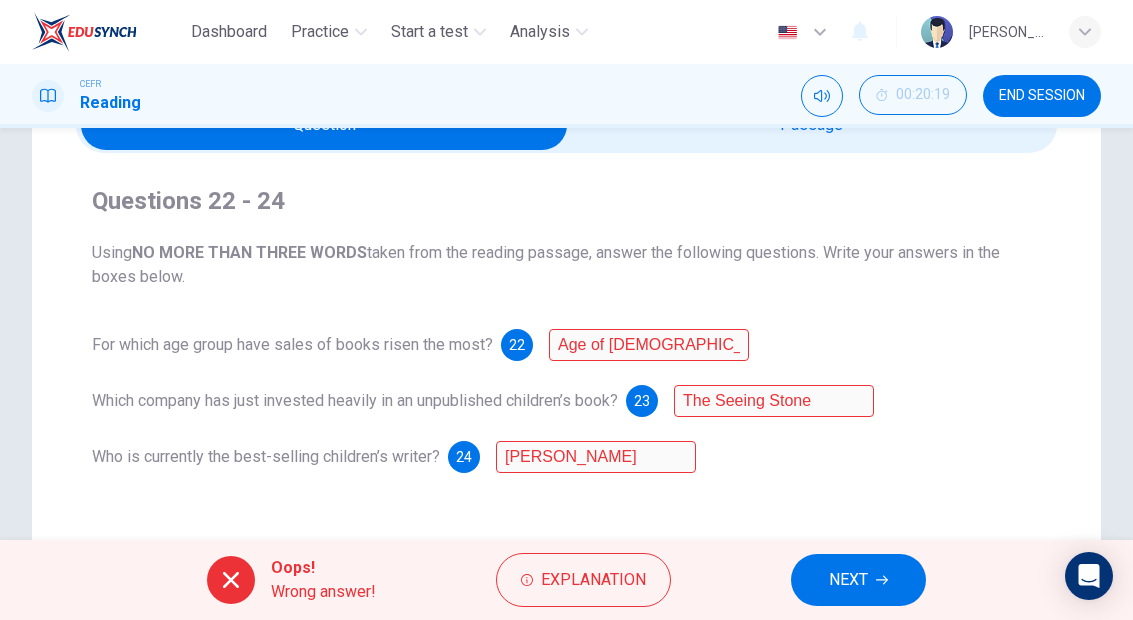 click on "NEXT" at bounding box center [848, 580] 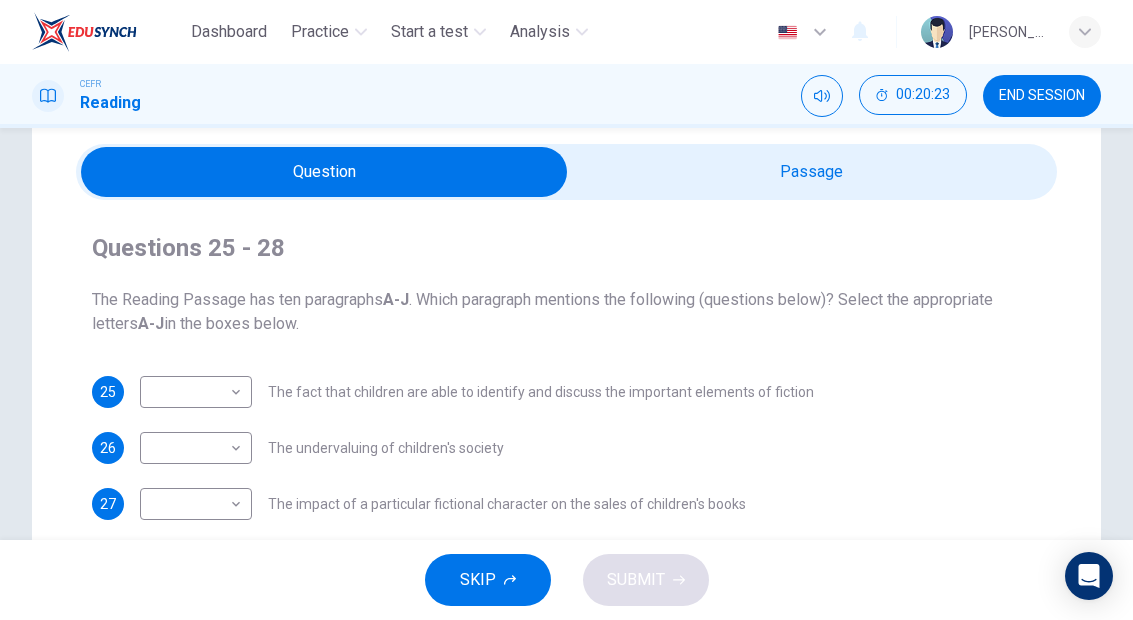 scroll, scrollTop: 70, scrollLeft: 0, axis: vertical 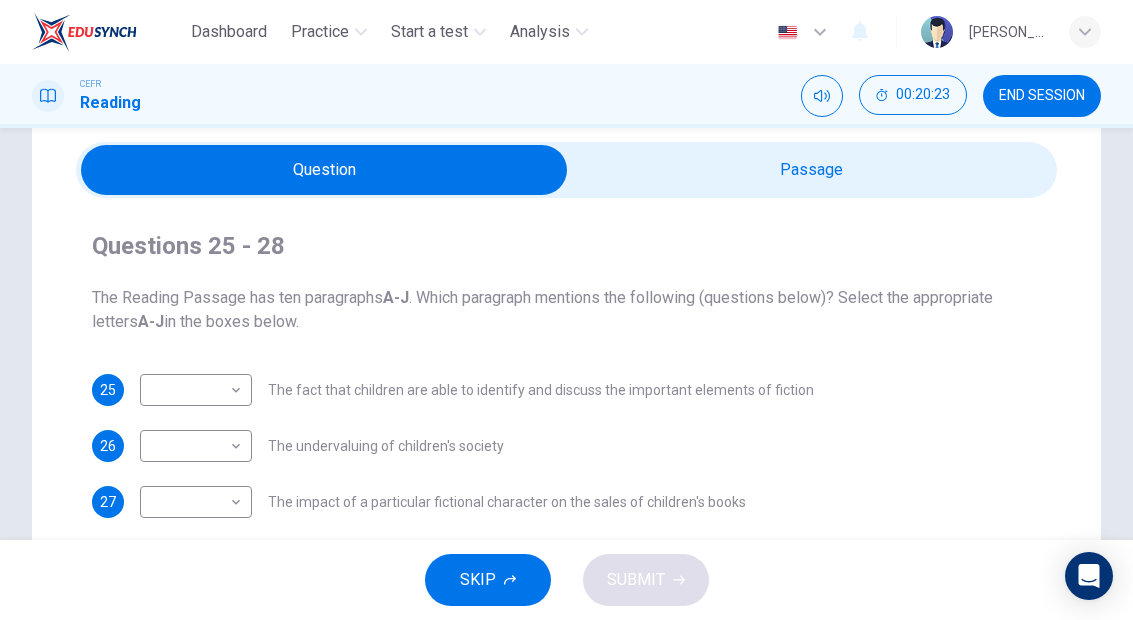 click at bounding box center (325, 170) 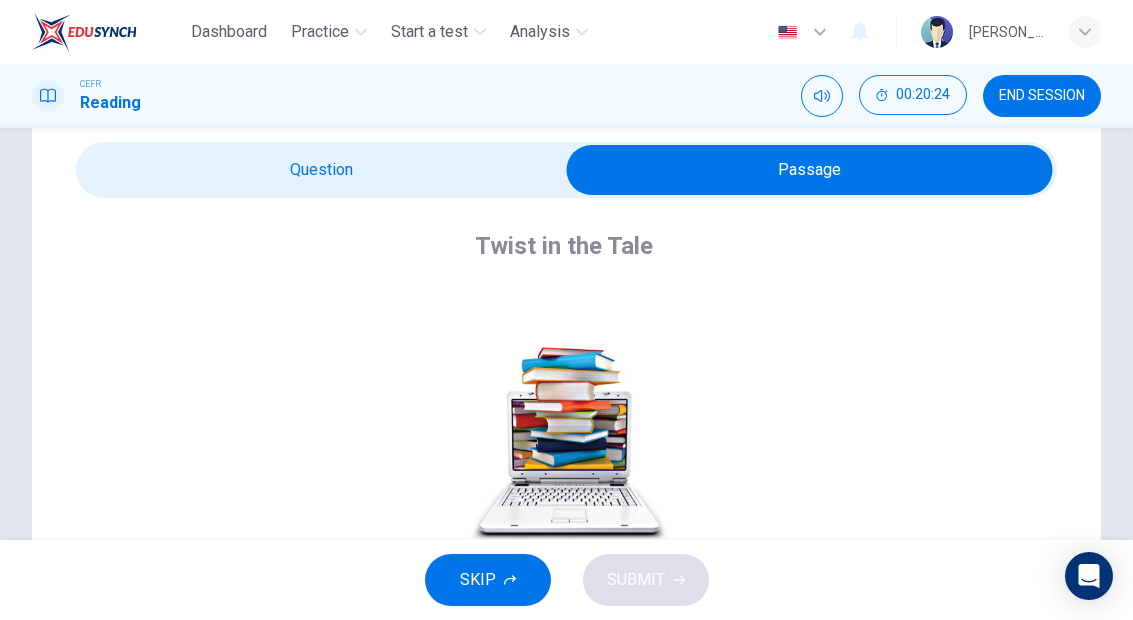 click at bounding box center (810, 170) 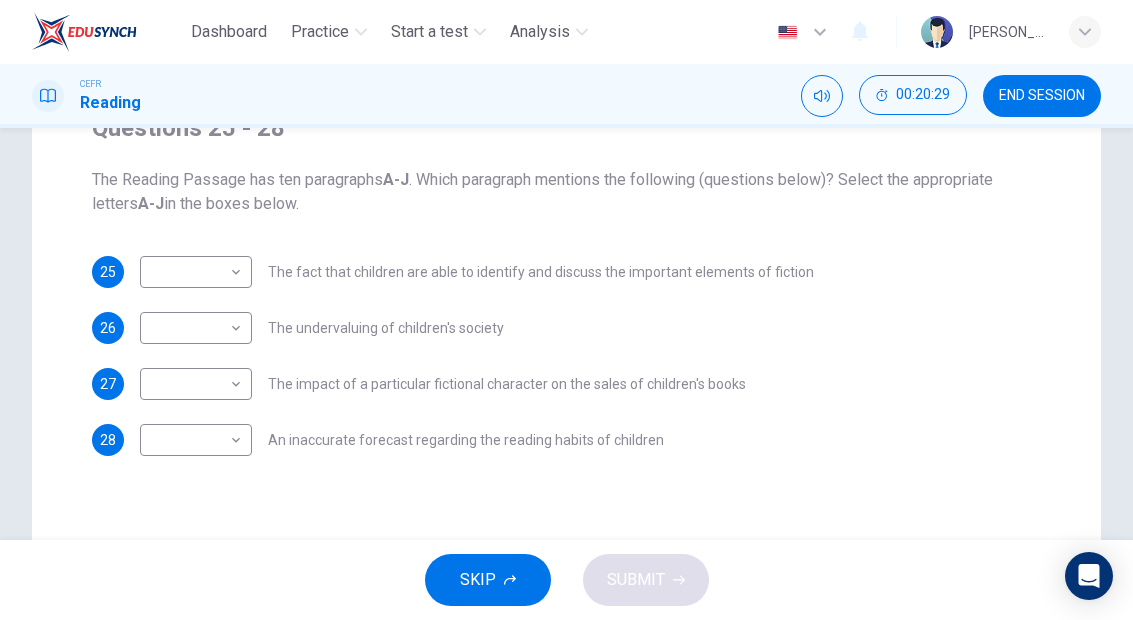 scroll, scrollTop: 204, scrollLeft: 0, axis: vertical 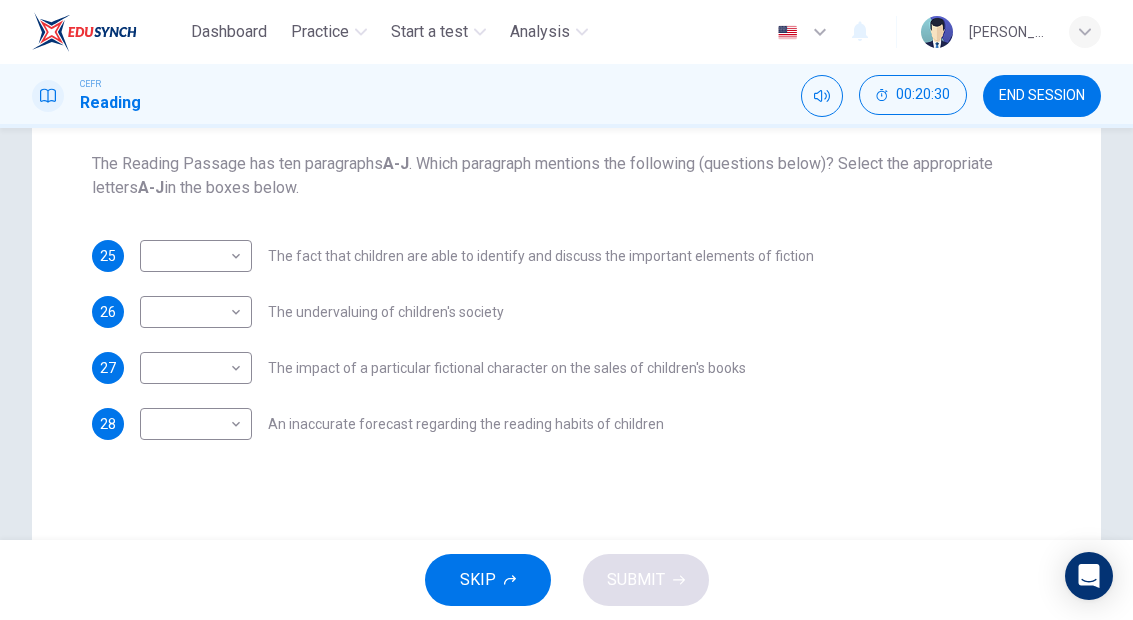 click on "Dashboard Practice Start a test Analysis English en ​ [PERSON_NAME] CEFR Reading 00:20:30 END SESSION Questions 25 - 28 The Reading Passage has ten paragraphs  A-J .
Which paragraph mentions the following (questions below)?
Select the appropriate letters  A-J  in the boxes below. 25 ​ ​ The fact that children are able to identify and discuss the important elements of fiction 26 ​ ​ The undervaluing of children's society 27 ​ ​ The impact of a particular fictional character on the sales of children's books 28 ​ ​ An inaccurate forecast regarding the reading habits of children Twist in the Tale CLICK TO ZOOM Click to Zoom A B C D E F G H I J SKIP SUBMIT EduSynch - Online Language Proficiency Testing
Dashboard Practice Start a test Analysis Notifications © Copyright  2025" at bounding box center (566, 310) 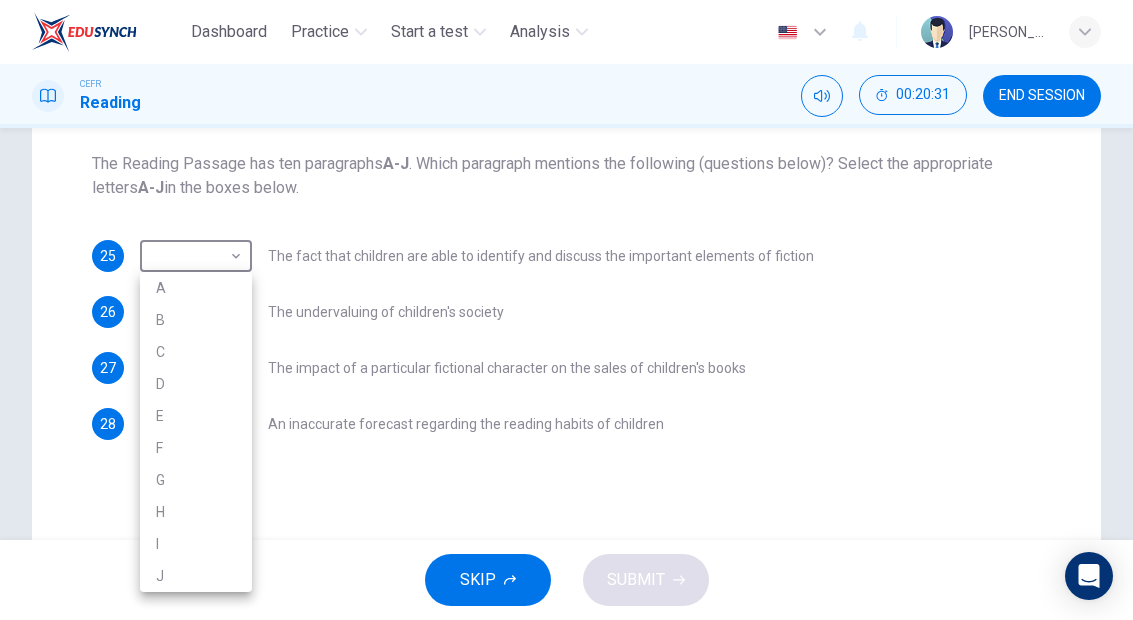 click at bounding box center [566, 310] 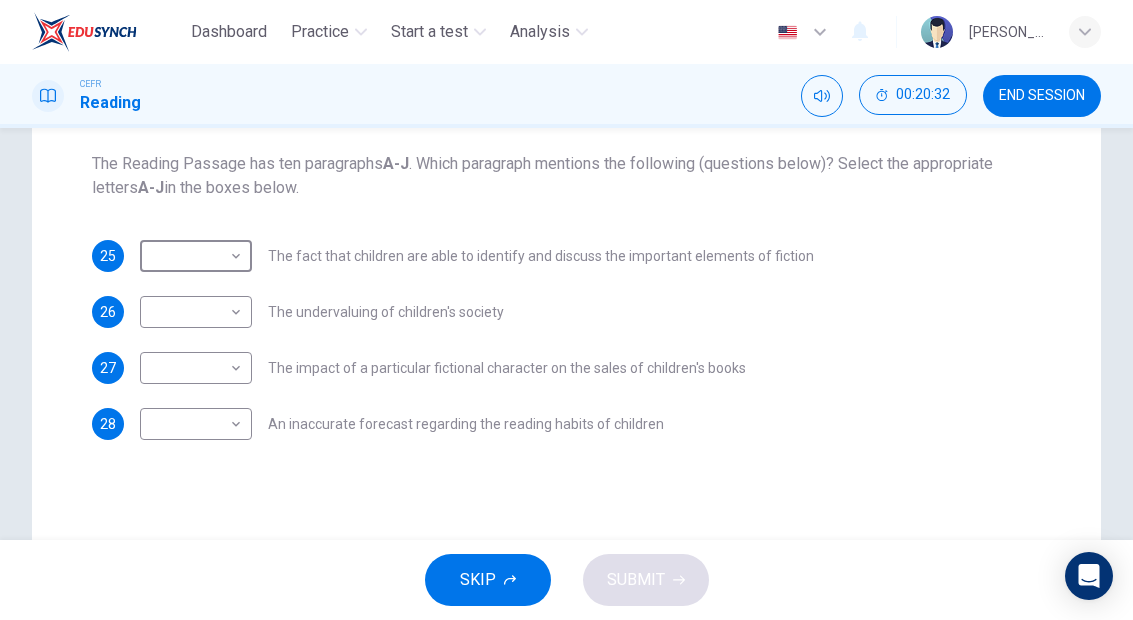 click on "Dashboard Practice Start a test Analysis English en ​ [PERSON_NAME] CEFR Reading 00:20:32 END SESSION Questions 25 - 28 The Reading Passage has ten paragraphs  A-J .
Which paragraph mentions the following (questions below)?
Select the appropriate letters  A-J  in the boxes below. 25 ​ ​ The fact that children are able to identify and discuss the important elements of fiction 26 ​ ​ The undervaluing of children's society 27 ​ ​ The impact of a particular fictional character on the sales of children's books 28 ​ ​ An inaccurate forecast regarding the reading habits of children Twist in the Tale CLICK TO ZOOM Click to Zoom A B C D E F G H I J SKIP SUBMIT EduSynch - Online Language Proficiency Testing
Dashboard Practice Start a test Analysis Notifications © Copyright  2025" at bounding box center [566, 310] 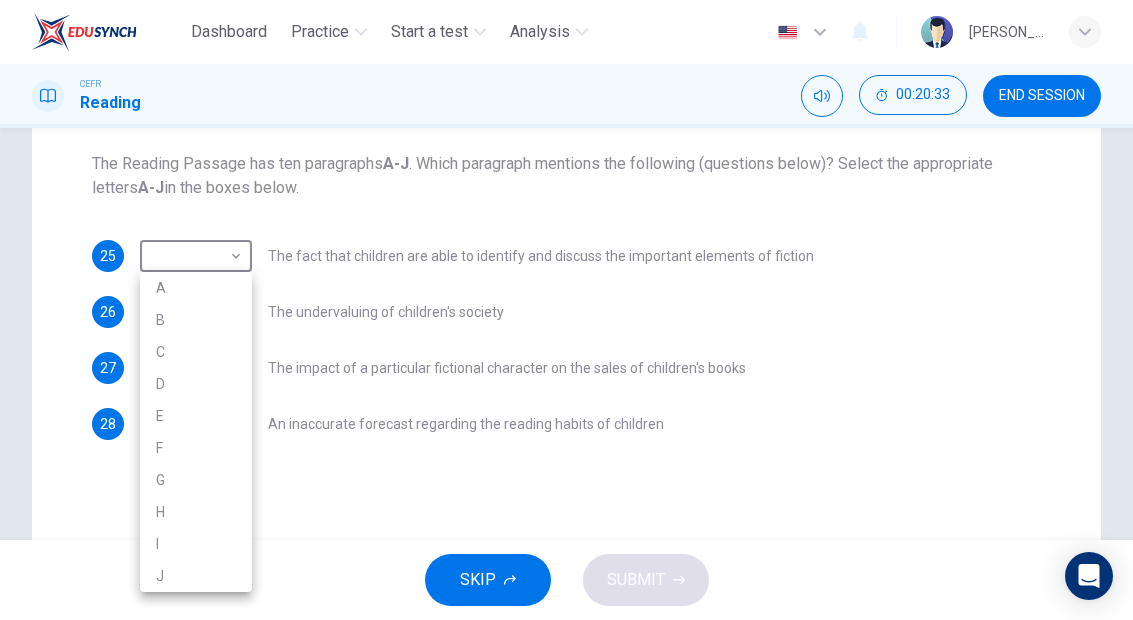 click at bounding box center [566, 310] 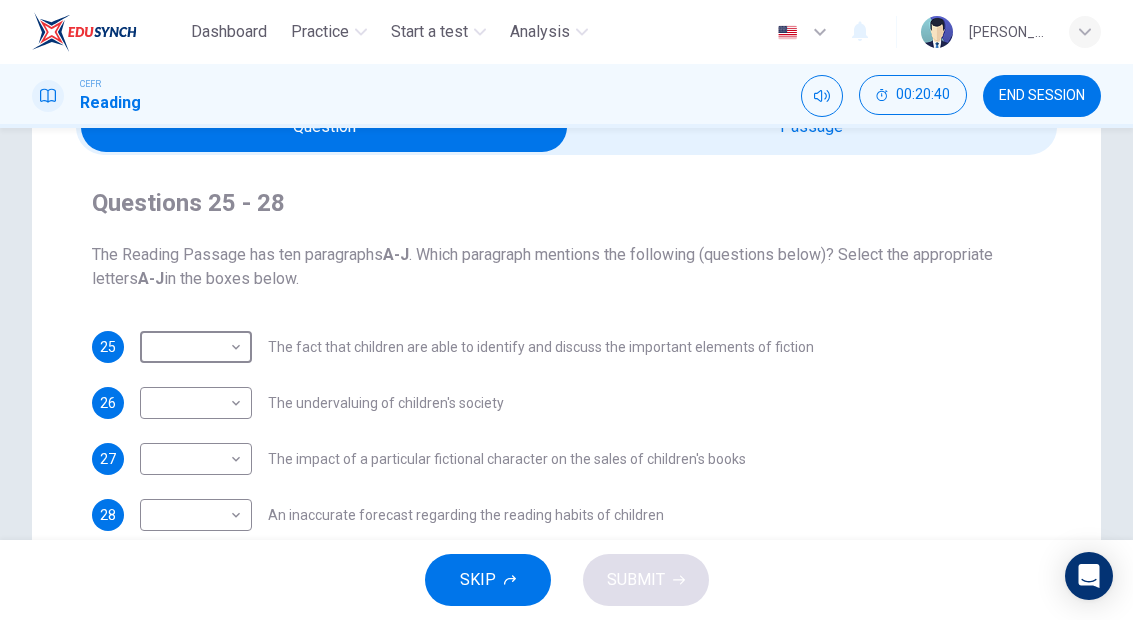 scroll, scrollTop: 74, scrollLeft: 0, axis: vertical 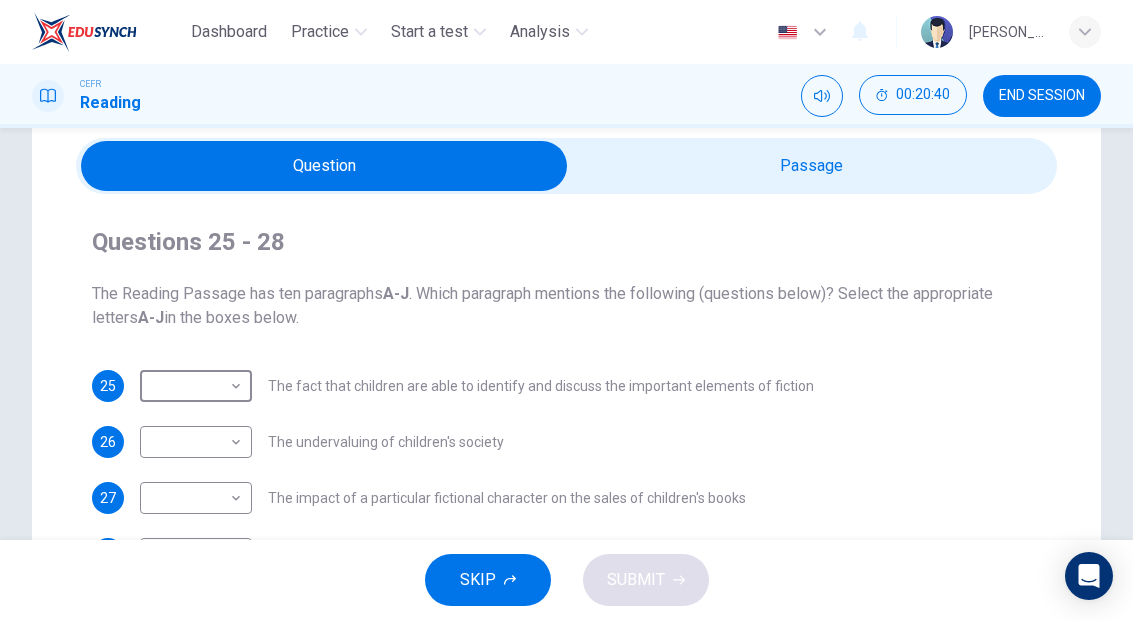 click at bounding box center (325, 166) 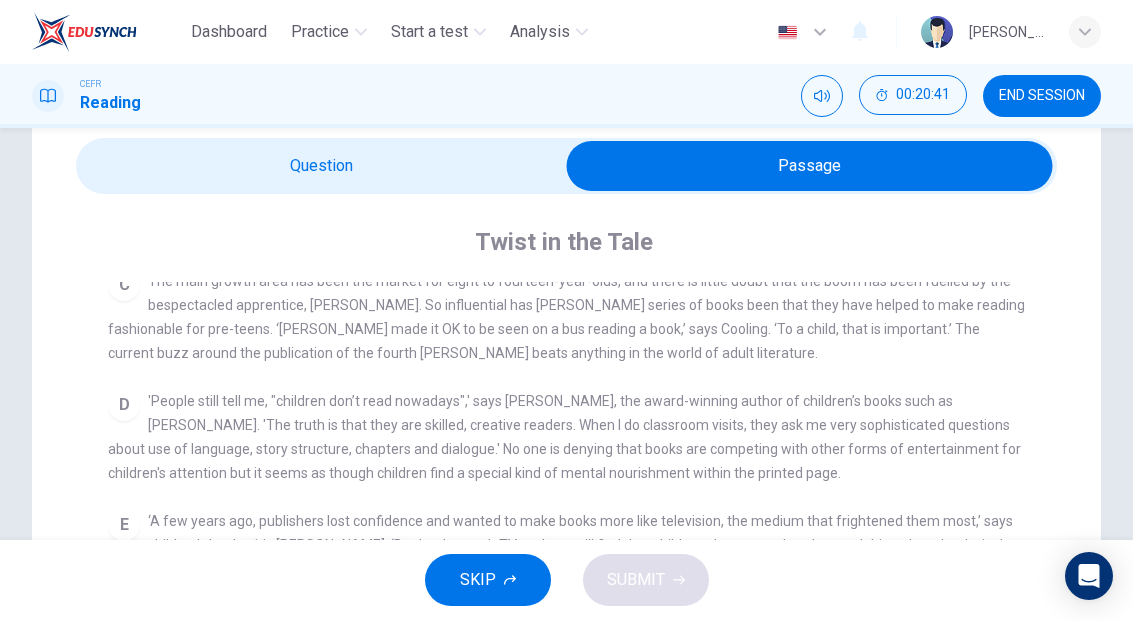 scroll, scrollTop: 682, scrollLeft: 0, axis: vertical 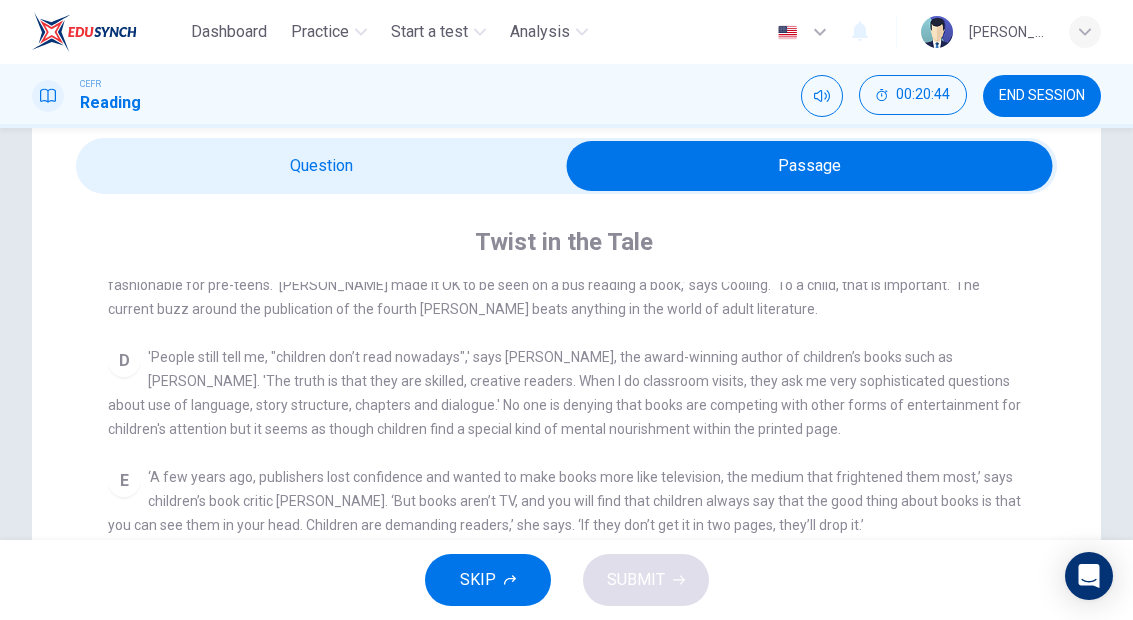 click at bounding box center (810, 166) 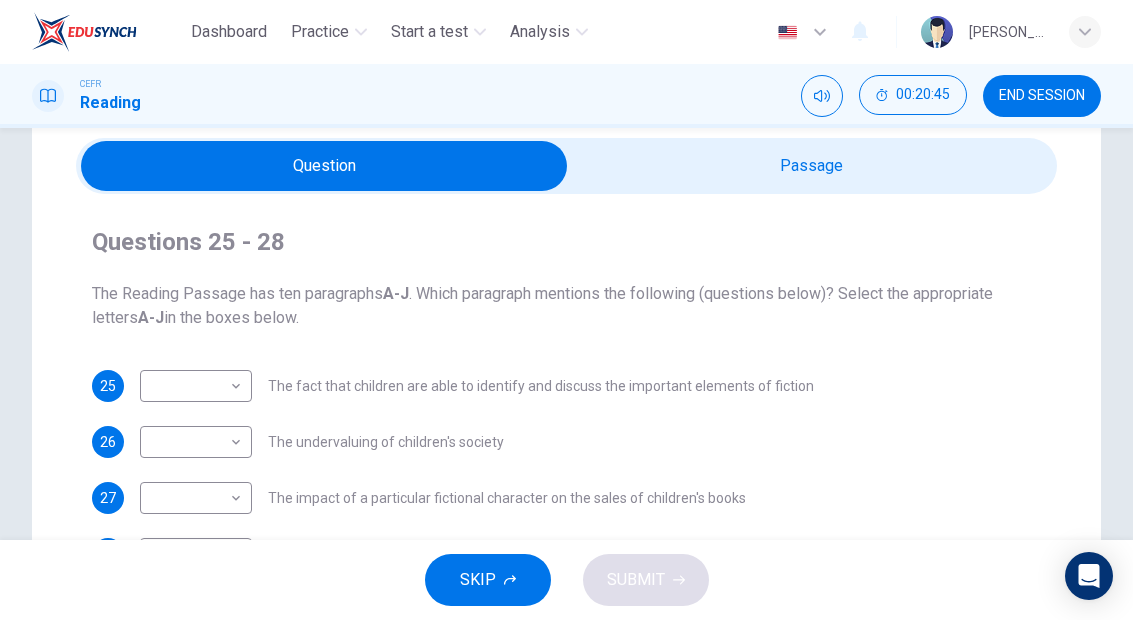 click on "Dashboard Practice Start a test Analysis English en ​ [PERSON_NAME] CEFR Reading 00:20:45 END SESSION Questions 25 - 28 The Reading Passage has ten paragraphs  A-J .
Which paragraph mentions the following (questions below)?
Select the appropriate letters  A-J  in the boxes below. 25 ​ ​ The fact that children are able to identify and discuss the important elements of fiction 26 ​ ​ The undervaluing of children's society 27 ​ ​ The impact of a particular fictional character on the sales of children's books 28 ​ ​ An inaccurate forecast regarding the reading habits of children Twist in the Tale CLICK TO ZOOM Click to Zoom A B C D E F G H I J SKIP SUBMIT EduSynch - Online Language Proficiency Testing
Dashboard Practice Start a test Analysis Notifications © Copyright  2025" at bounding box center [566, 310] 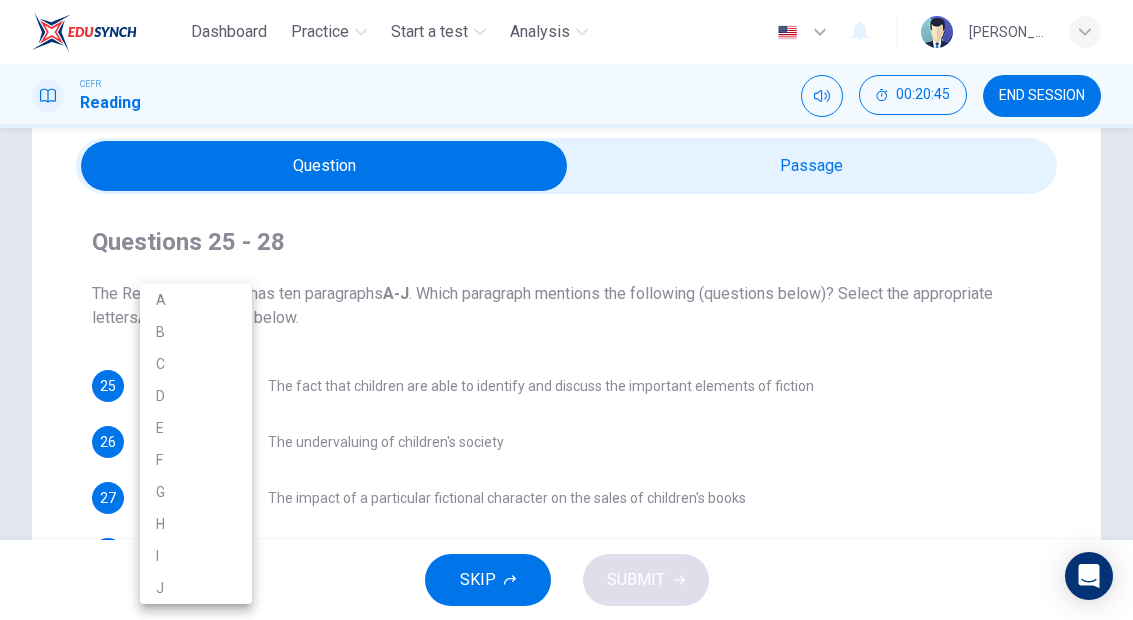 click on "D" at bounding box center (196, 396) 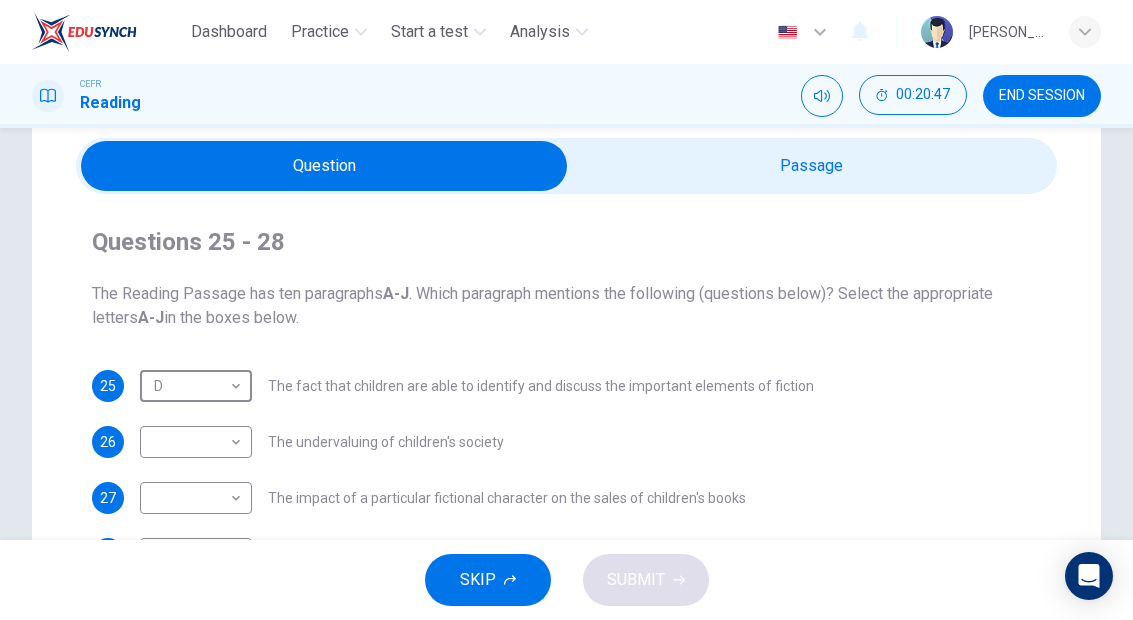 click at bounding box center (325, 166) 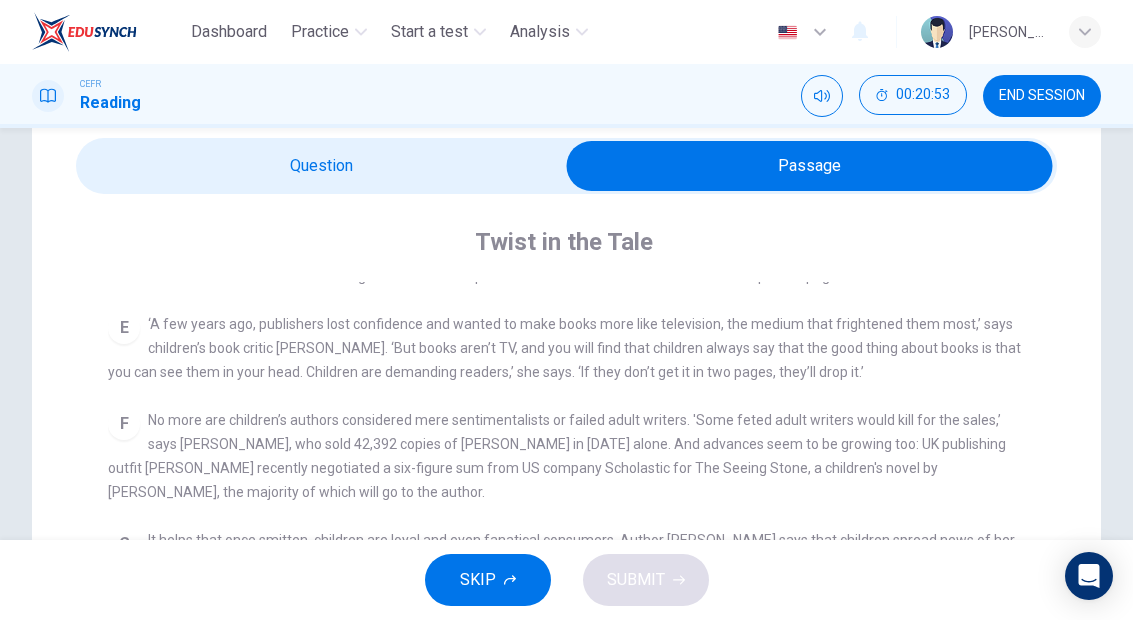 scroll, scrollTop: 834, scrollLeft: 0, axis: vertical 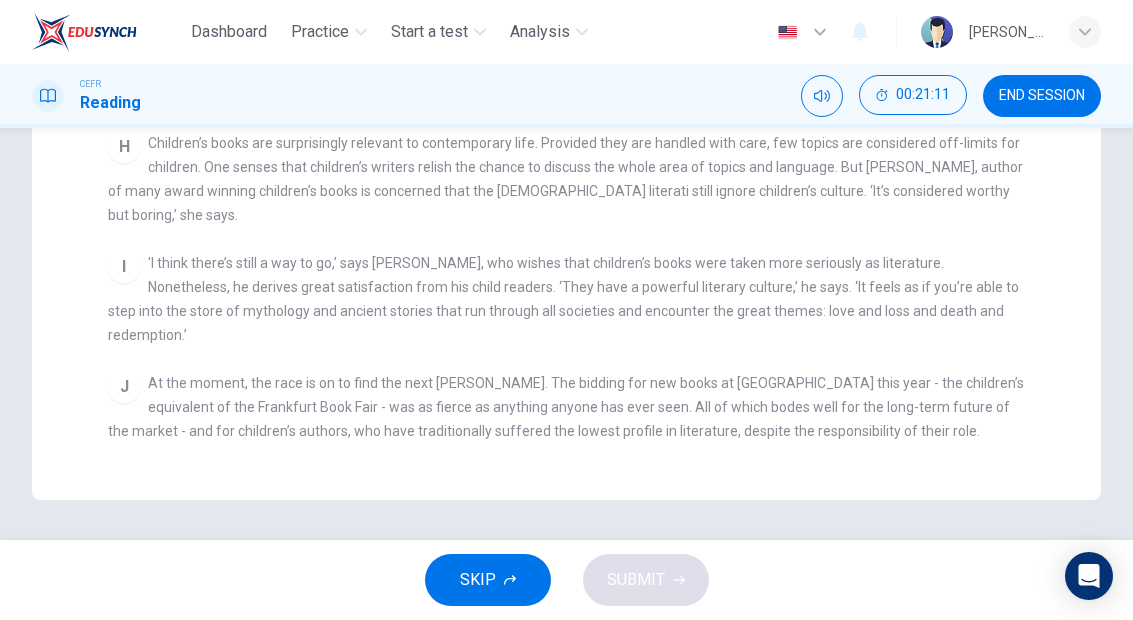 click on "CLICK TO ZOOM Click to Zoom A Less than [DATE], doom merchants were predicting that the growth in video games and the rise of the Internet would sound the death knell for children’s literature. But contrary to popular myth, children are reading more books than ever. A recent survey by Books Marketing found that children up to the age of [DEMOGRAPHIC_DATA] read on average for four hours a week, particularly girls. B Moreover, the children’s book market, which traditionally was seen as a poor cousin to the more lucrative and successful adult market, has come into its own. Publishing houses are now making considerable profits on the back of new children’s books and children’s authors can now command significant advances. ‘Children’s books are going through an incredibly fertile period,’ says [PERSON_NAME], a children’s literature consultant. ‘There’s a real buzz around them. Book clubs are happening, sales are good, and people are much more willing to listen to children’s authors.’ C D E F G H I" at bounding box center [580, 98] 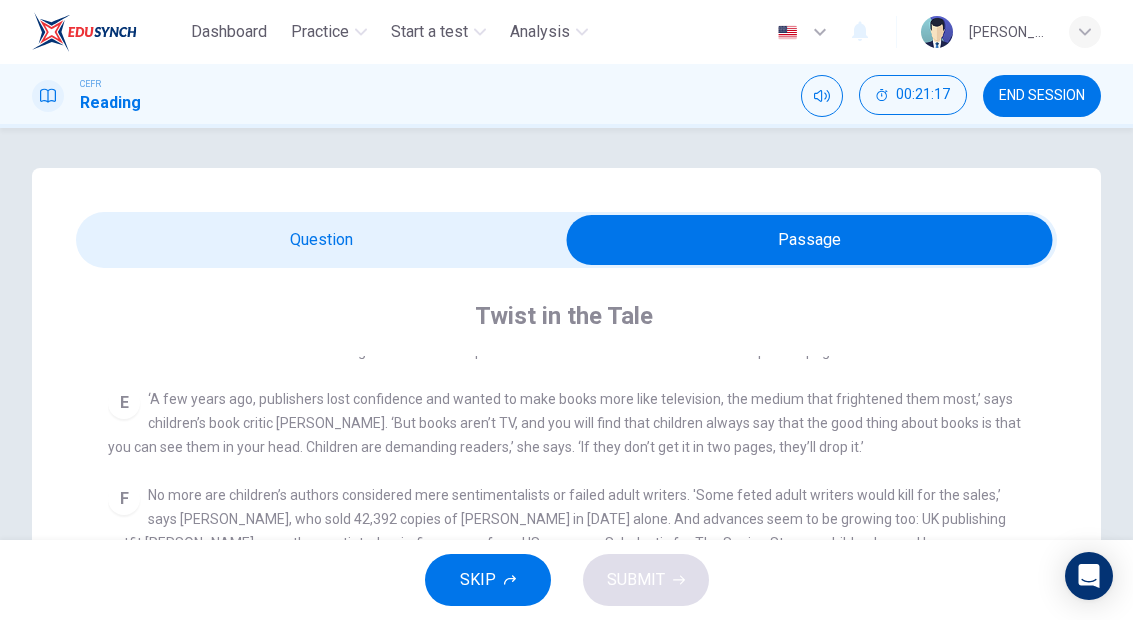 scroll, scrollTop: -1, scrollLeft: 0, axis: vertical 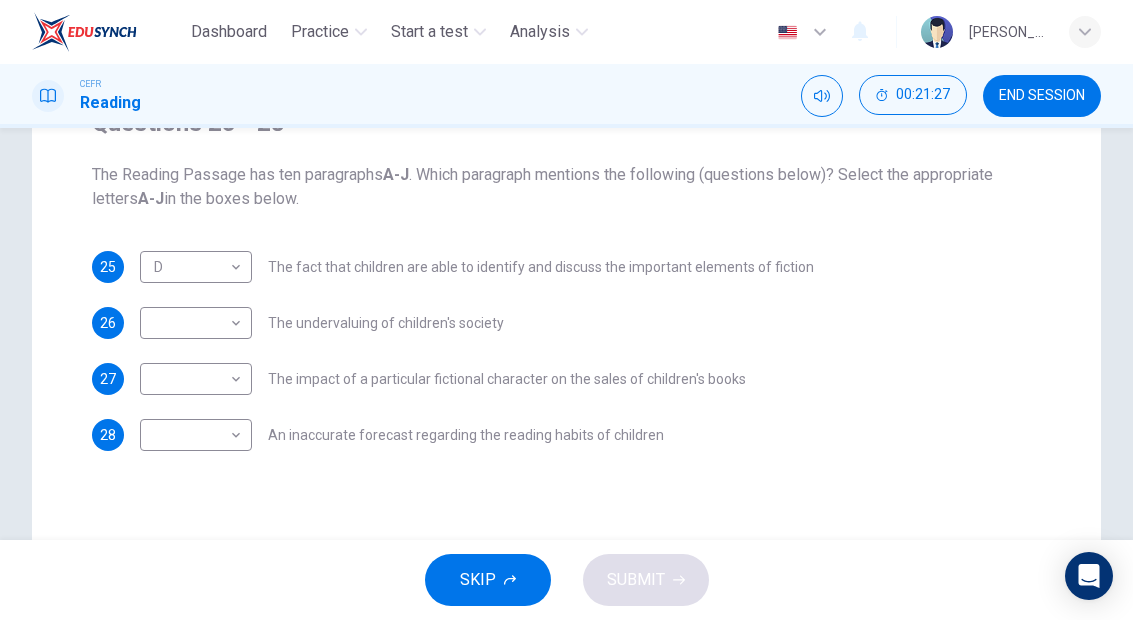 click on "Dashboard Practice Start a test Analysis English en ​ [PERSON_NAME] CEFR Reading 00:21:27 END SESSION Questions 25 - 28 The Reading Passage has ten paragraphs  A-J .
Which paragraph mentions the following (questions below)?
Select the appropriate letters  A-J  in the boxes below. 25 D D ​ The fact that children are able to identify and discuss the important elements of fiction 26 ​ ​ The undervaluing of children's society 27 ​ ​ The impact of a particular fictional character on the sales of children's books 28 ​ ​ An inaccurate forecast regarding the reading habits of children Twist in the Tale CLICK TO ZOOM Click to Zoom A B C D E F G H I J SKIP SUBMIT EduSynch - Online Language Proficiency Testing
Dashboard Practice Start a test Analysis Notifications © Copyright  2025" at bounding box center (566, 310) 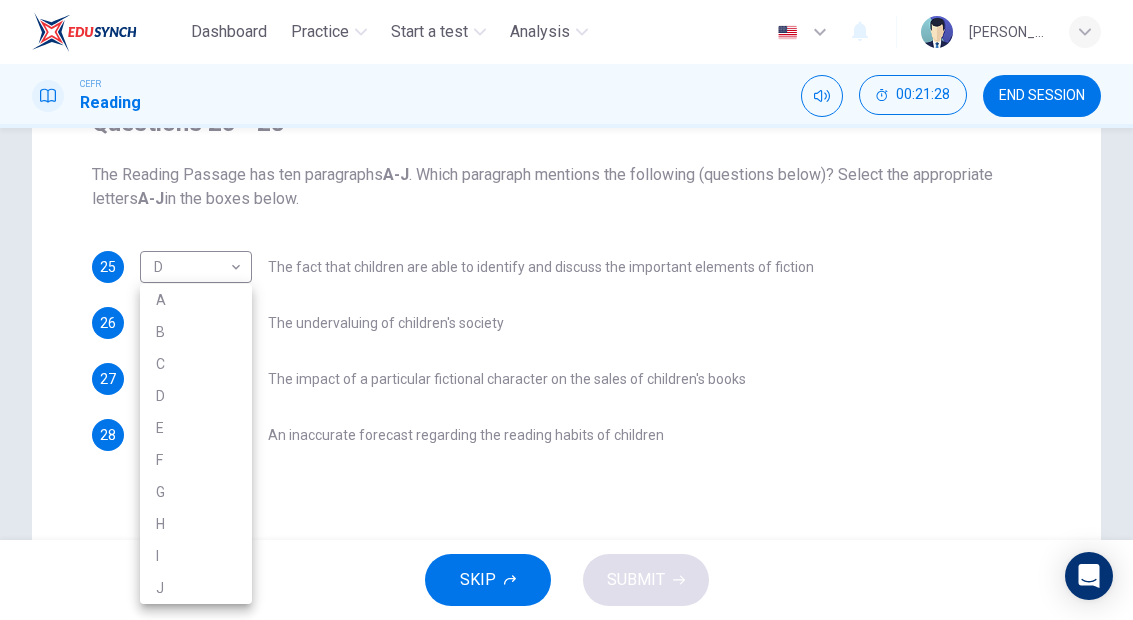 click at bounding box center [566, 310] 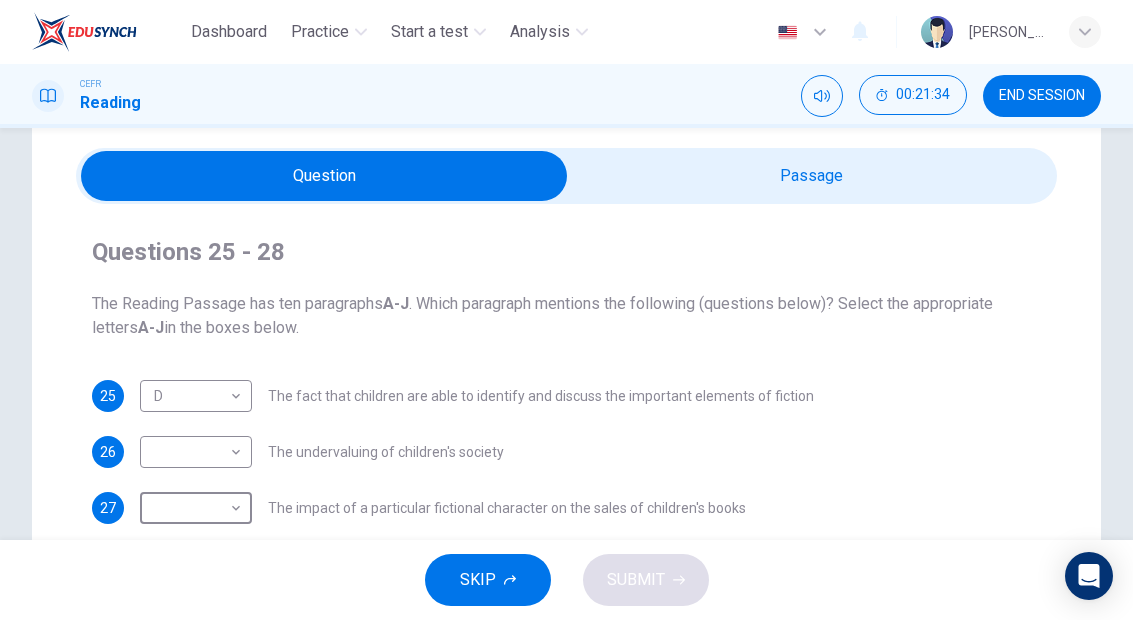 scroll, scrollTop: 49, scrollLeft: 0, axis: vertical 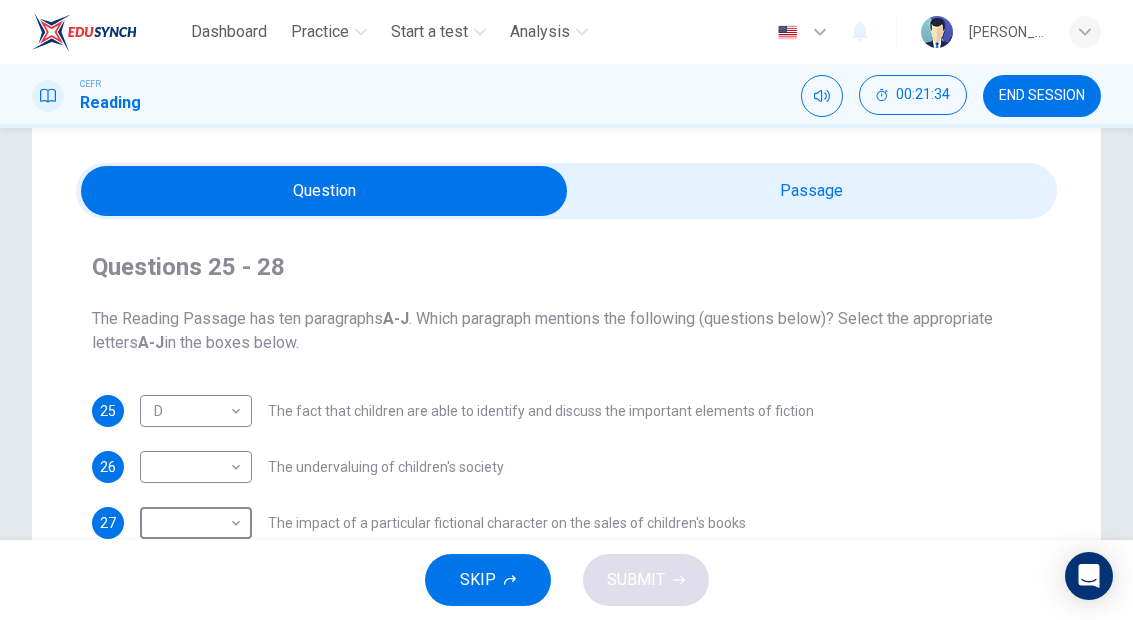 click at bounding box center [325, 191] 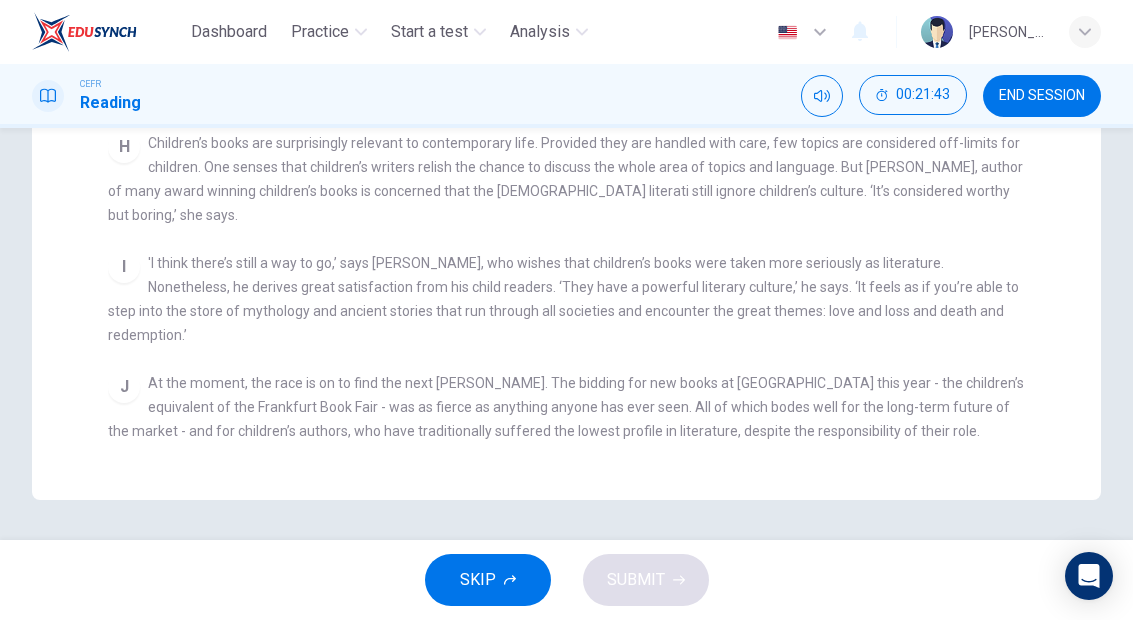scroll, scrollTop: 616, scrollLeft: 0, axis: vertical 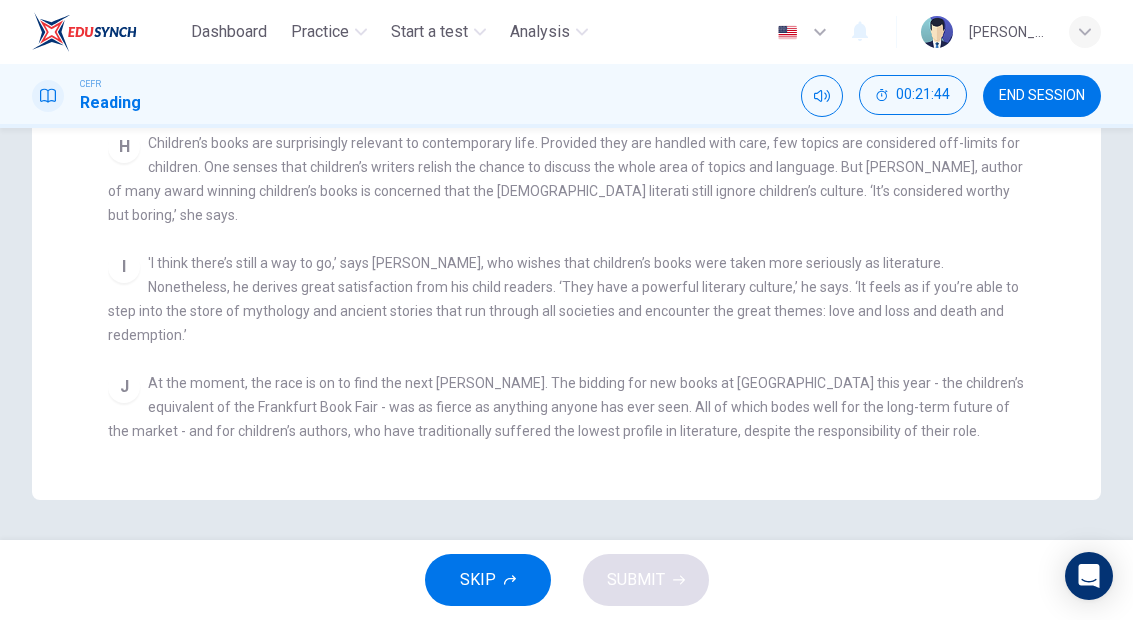 click on "CLICK TO ZOOM Click to Zoom A Less than [DATE], doom merchants were predicting that the growth in video games and the rise of the Internet would sound the death knell for children’s literature. But contrary to popular myth, children are reading more books than ever. A recent survey by Books Marketing found that children up to the age of [DEMOGRAPHIC_DATA] read on average for four hours a week, particularly girls. B Moreover, the children’s book market, which traditionally was seen as a poor cousin to the more lucrative and successful adult market, has come into its own. Publishing houses are now making considerable profits on the back of new children’s books and children’s authors can now command significant advances. ‘Children’s books are going through an incredibly fertile period,’ says [PERSON_NAME], a children’s literature consultant. ‘There’s a real buzz around them. Book clubs are happening, sales are good, and people are much more willing to listen to children’s authors.’ C D E F G H I" at bounding box center (580, 98) 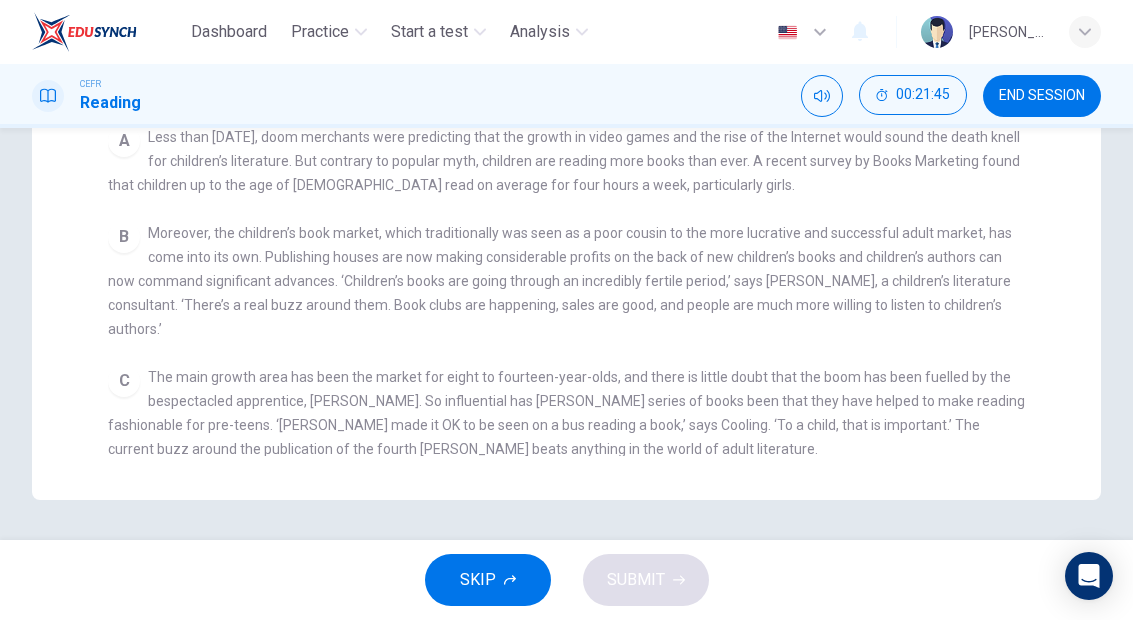 scroll, scrollTop: -8, scrollLeft: 0, axis: vertical 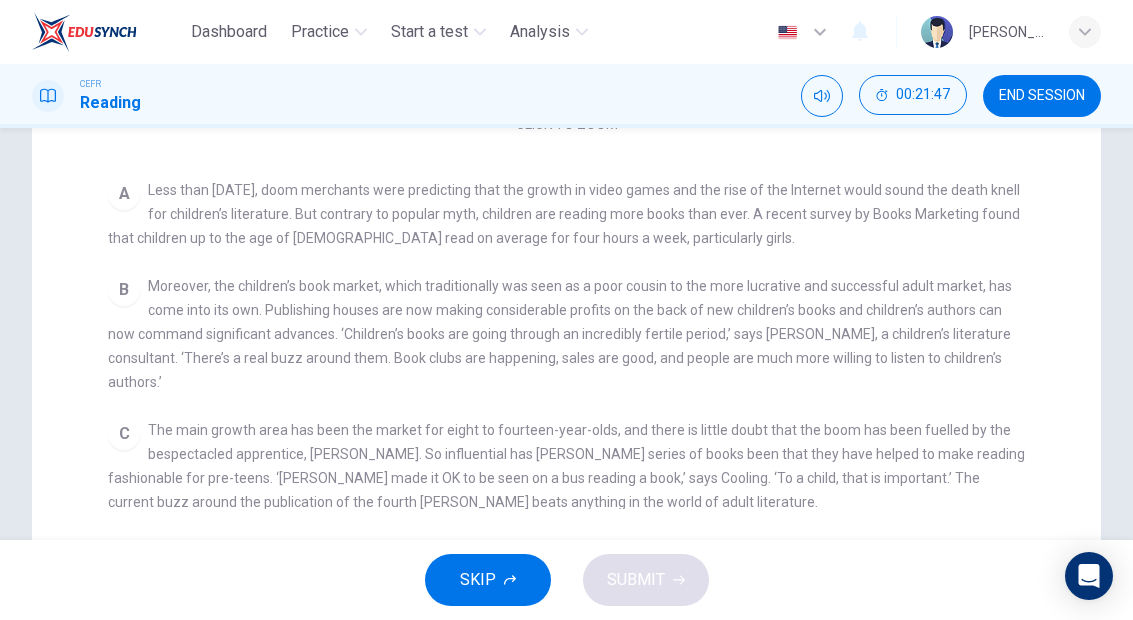 click on "Moreover, the children’s book market, which traditionally was seen as a poor cousin to the more lucrative and successful adult market, has come into its own. Publishing houses are now making considerable profits on the back of new children’s books and children’s authors can now command significant advances. ‘Children’s books are going through an incredibly fertile period,’ says [PERSON_NAME], a children’s literature consultant. ‘There’s a real buzz around them. Book clubs are happening, sales are good, and people are much more willing to listen to children’s authors.’" at bounding box center (560, 334) 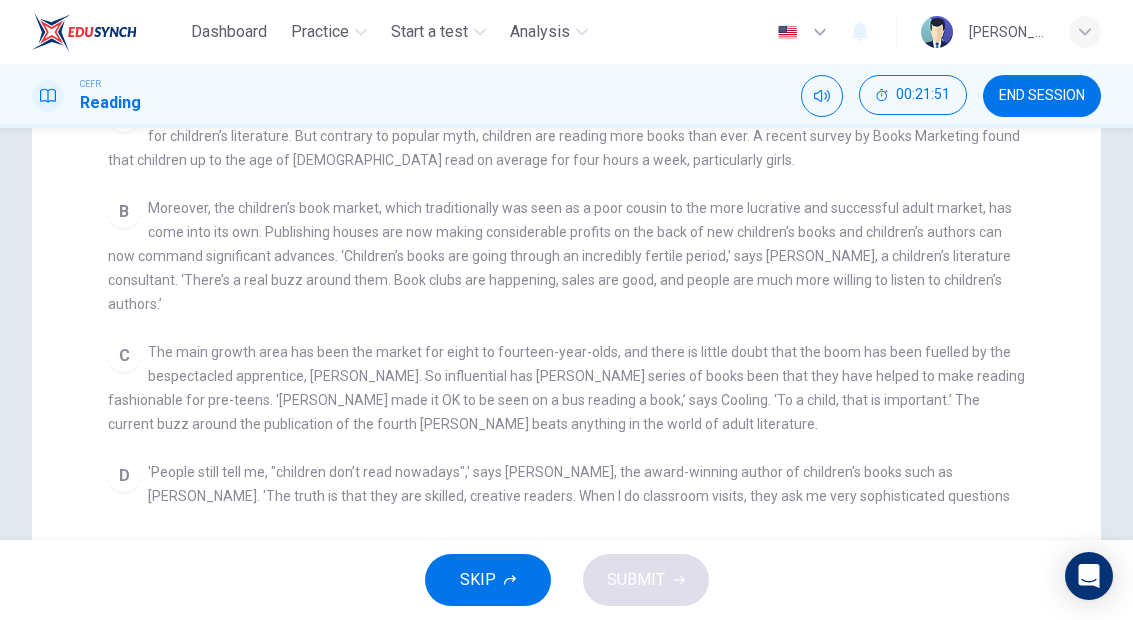 scroll, scrollTop: 80, scrollLeft: 0, axis: vertical 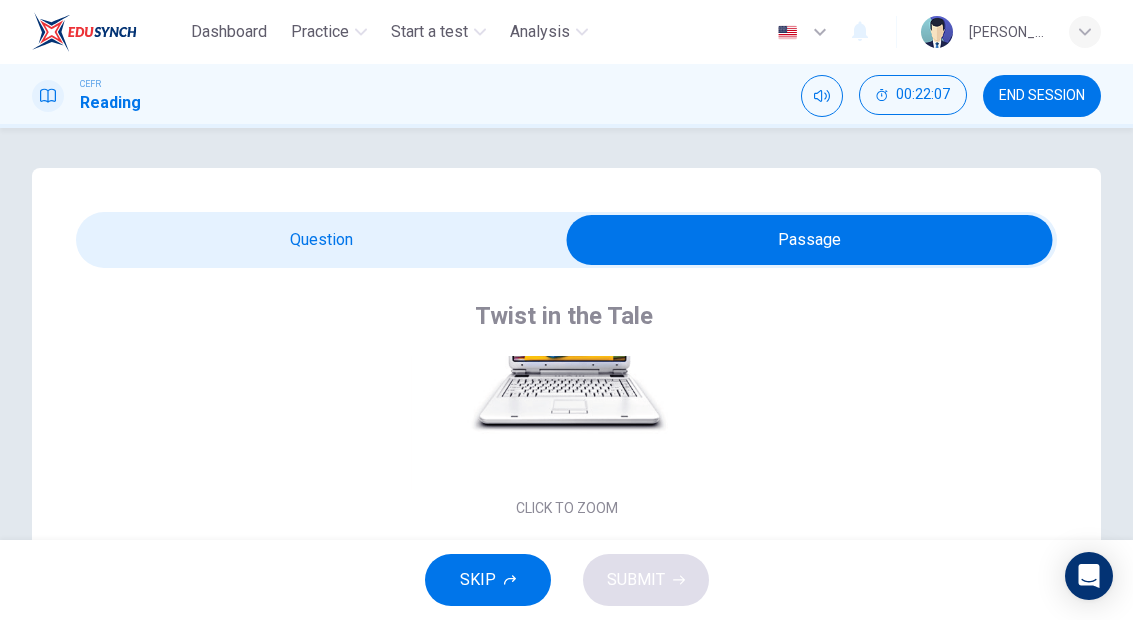 click at bounding box center (810, 240) 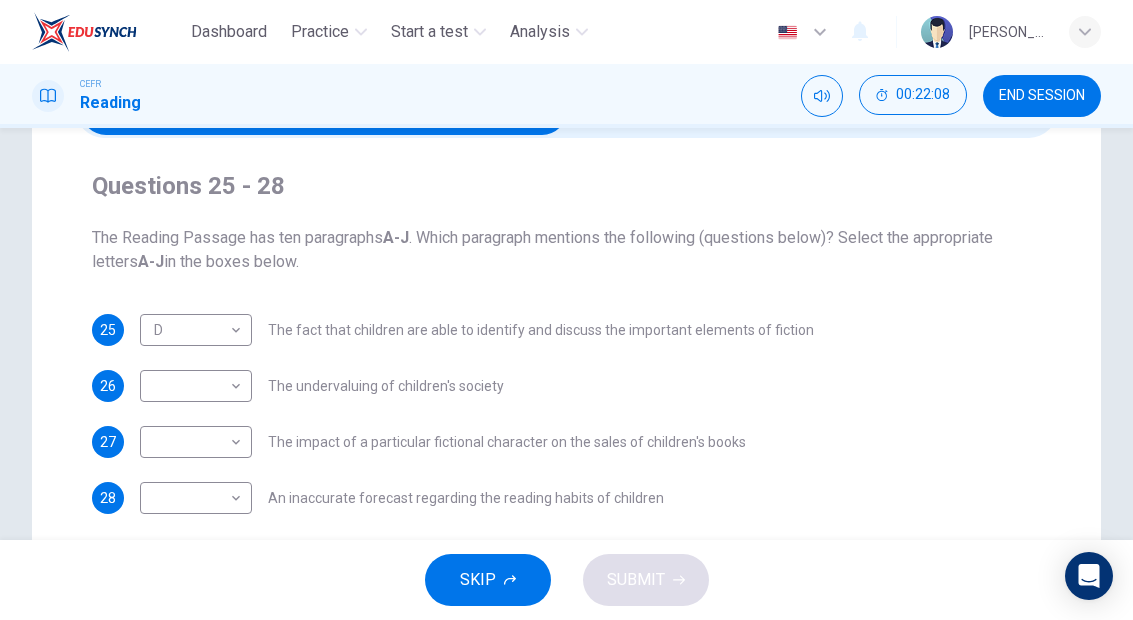scroll, scrollTop: 136, scrollLeft: 0, axis: vertical 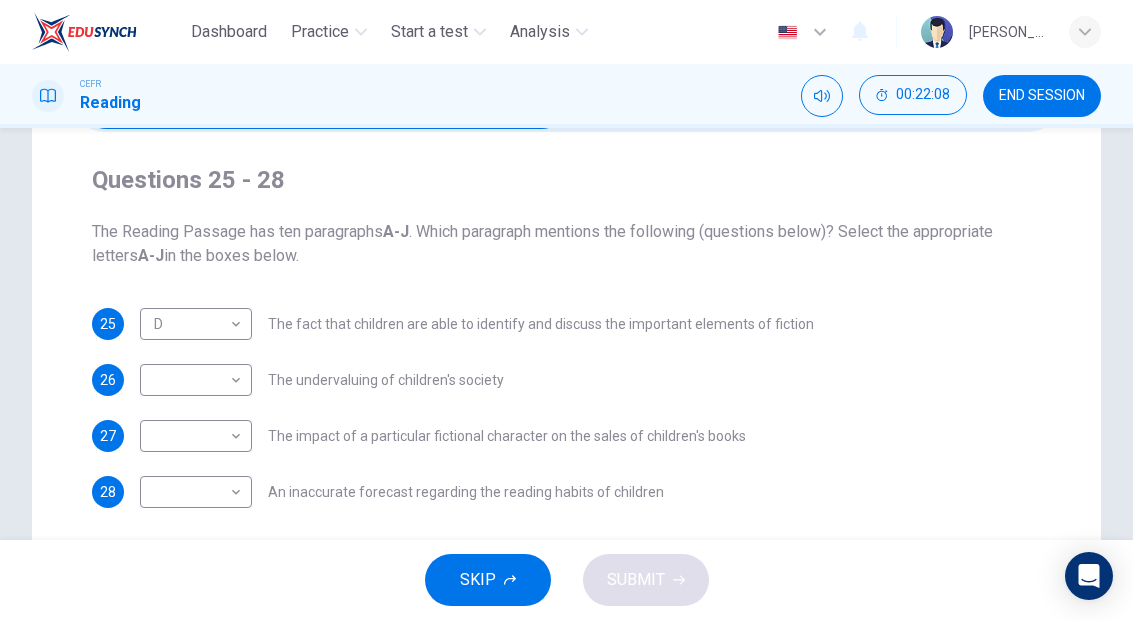 click on "Dashboard Practice Start a test Analysis English en ​ [PERSON_NAME] CEFR Reading 00:22:08 END SESSION Questions 25 - 28 The Reading Passage has ten paragraphs  A-J .
Which paragraph mentions the following (questions below)?
Select the appropriate letters  A-J  in the boxes below. 25 D D ​ The fact that children are able to identify and discuss the important elements of fiction 26 ​ ​ The undervaluing of children's society 27 ​ ​ The impact of a particular fictional character on the sales of children's books 28 ​ ​ An inaccurate forecast regarding the reading habits of children Twist in the Tale CLICK TO ZOOM Click to Zoom A B C D E F G H I J SKIP SUBMIT EduSynch - Online Language Proficiency Testing
Dashboard Practice Start a test Analysis Notifications © Copyright  2025" at bounding box center (566, 310) 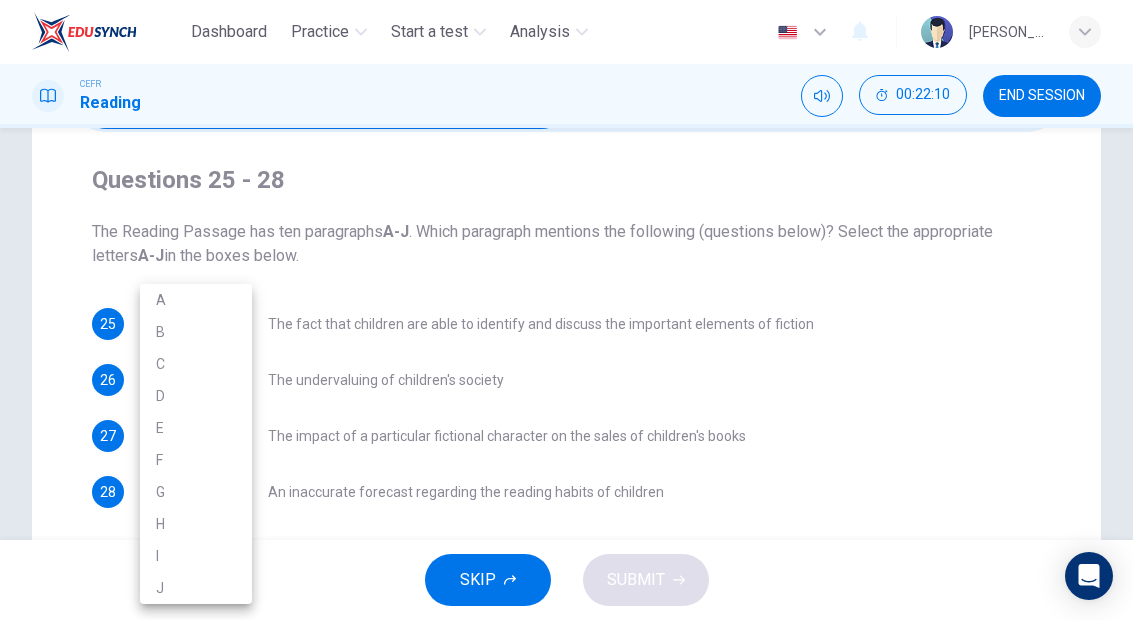 click on "B" at bounding box center (196, 332) 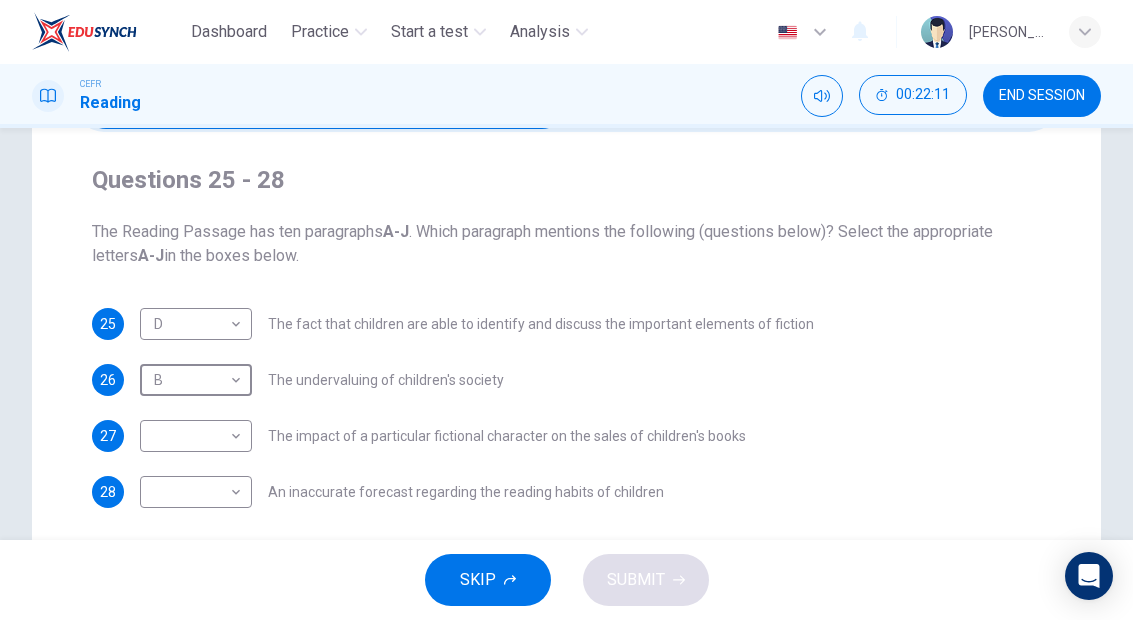 click on "Dashboard Practice Start a test Analysis English en ​ [PERSON_NAME] CEFR Reading 00:22:11 END SESSION Questions 25 - 28 The Reading Passage has ten paragraphs  A-J .
Which paragraph mentions the following (questions below)?
Select the appropriate letters  A-J  in the boxes below. 25 D D ​ The fact that children are able to identify and discuss the important elements of fiction 26 B B ​ The undervaluing of children's society 27 ​ ​ The impact of a particular fictional character on the sales of children's books 28 ​ ​ An inaccurate forecast regarding the reading habits of children Twist in the Tale CLICK TO ZOOM Click to Zoom A B C D E F G H I J SKIP SUBMIT EduSynch - Online Language Proficiency Testing
Dashboard Practice Start a test Analysis Notifications © Copyright  2025" at bounding box center [566, 310] 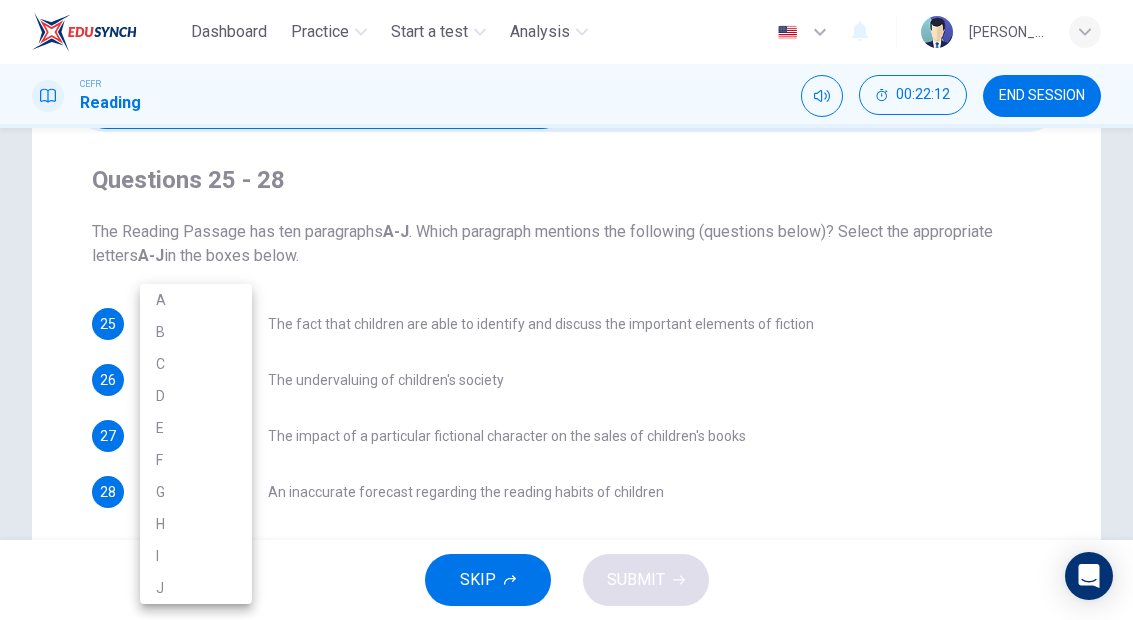 click on "C" at bounding box center (196, 364) 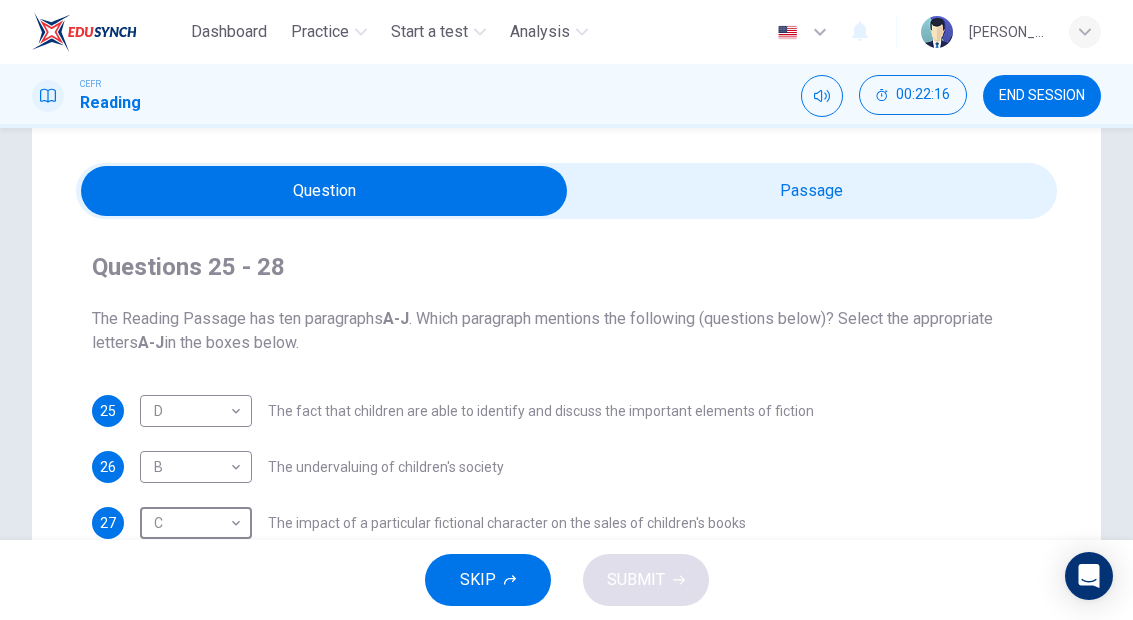 scroll, scrollTop: 44, scrollLeft: 0, axis: vertical 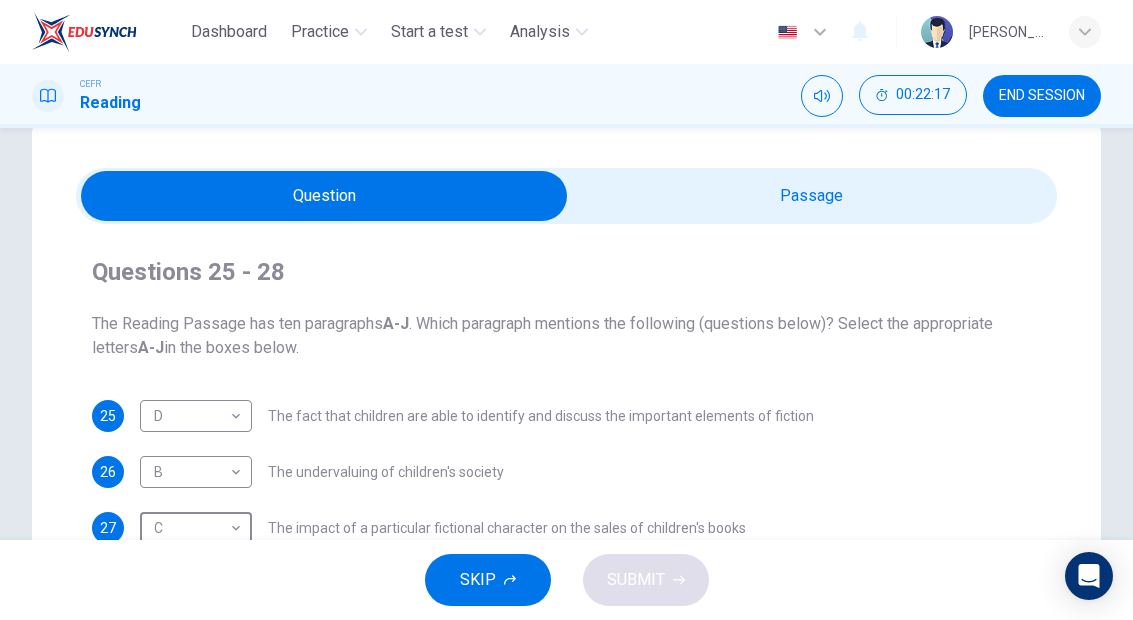 click at bounding box center (325, 196) 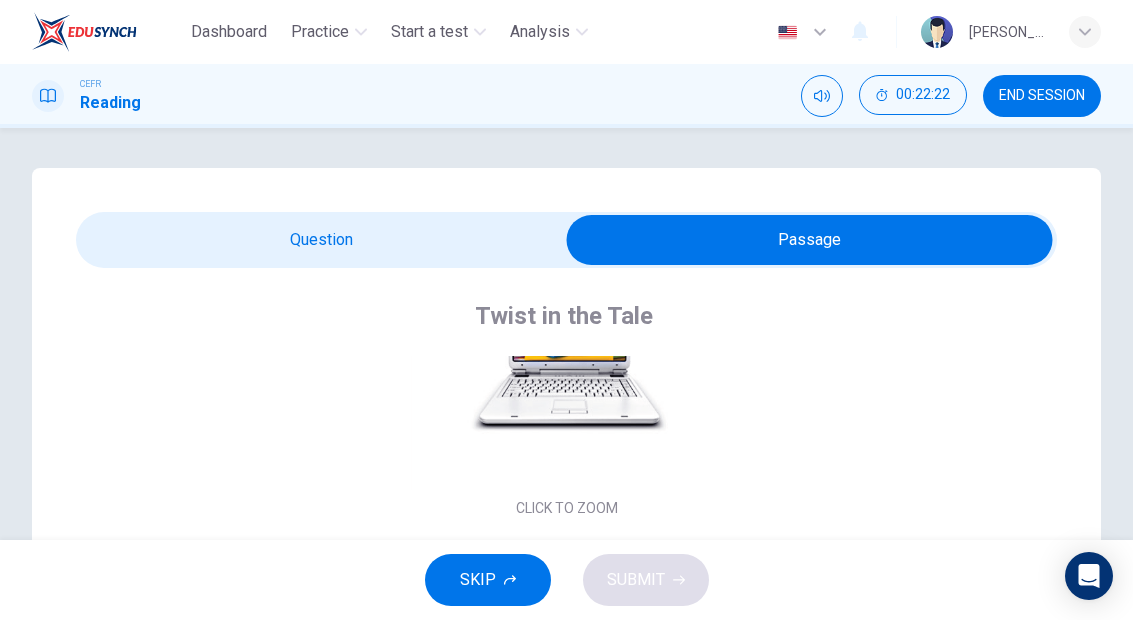 scroll, scrollTop: 0, scrollLeft: 0, axis: both 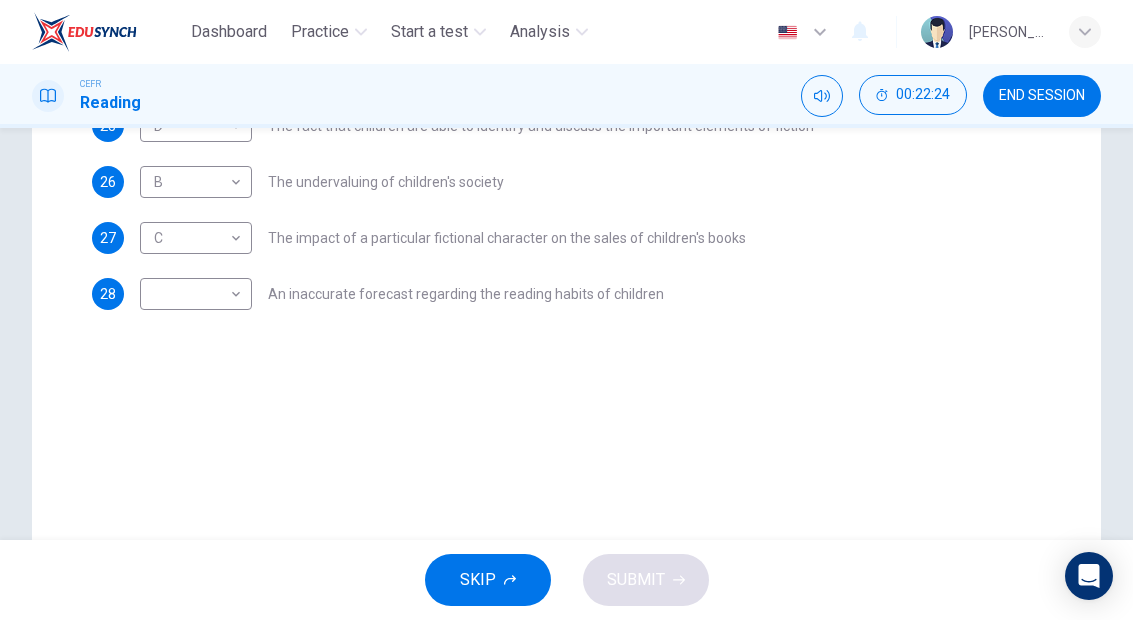 click on "Dashboard Practice Start a test Analysis English en ​ [PERSON_NAME] CEFR Reading 00:22:24 END SESSION Questions 25 - 28 The Reading Passage has ten paragraphs  A-J .
Which paragraph mentions the following (questions below)?
Select the appropriate letters  A-J  in the boxes below. 25 D D ​ The fact that children are able to identify and discuss the important elements of fiction 26 B B ​ The undervaluing of children's society 27 C C ​ The impact of a particular fictional character on the sales of children's books 28 ​ ​ An inaccurate forecast regarding the reading habits of children Twist in the Tale CLICK TO ZOOM Click to Zoom A B C D E F G H I J SKIP SUBMIT EduSynch - Online Language Proficiency Testing
Dashboard Practice Start a test Analysis Notifications © Copyright  2025" at bounding box center [566, 310] 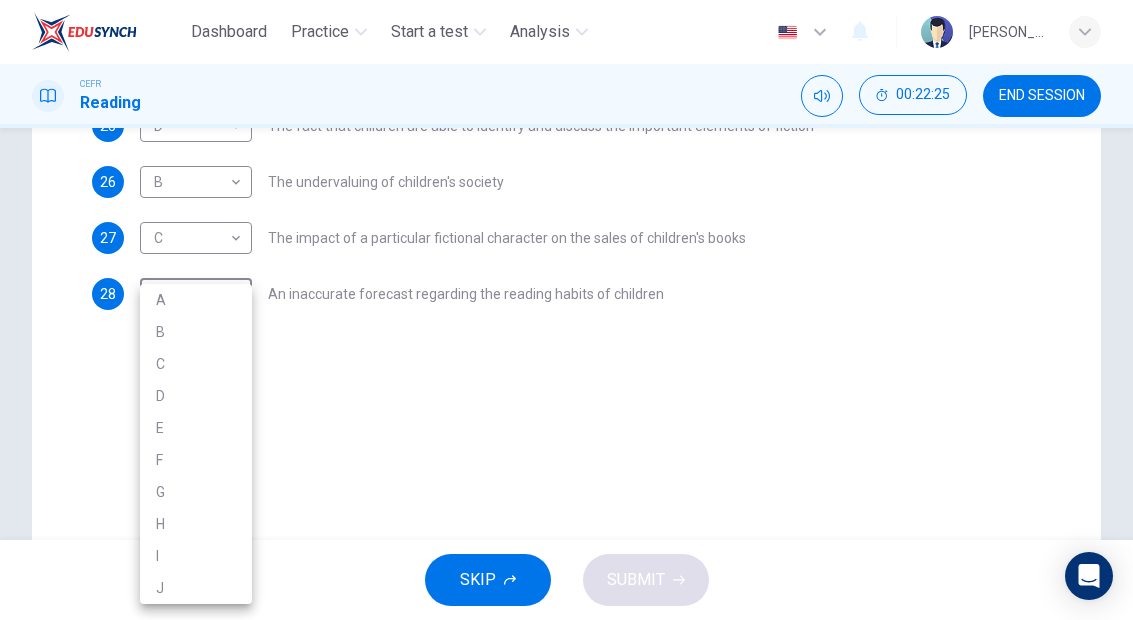 click on "A" at bounding box center [196, 300] 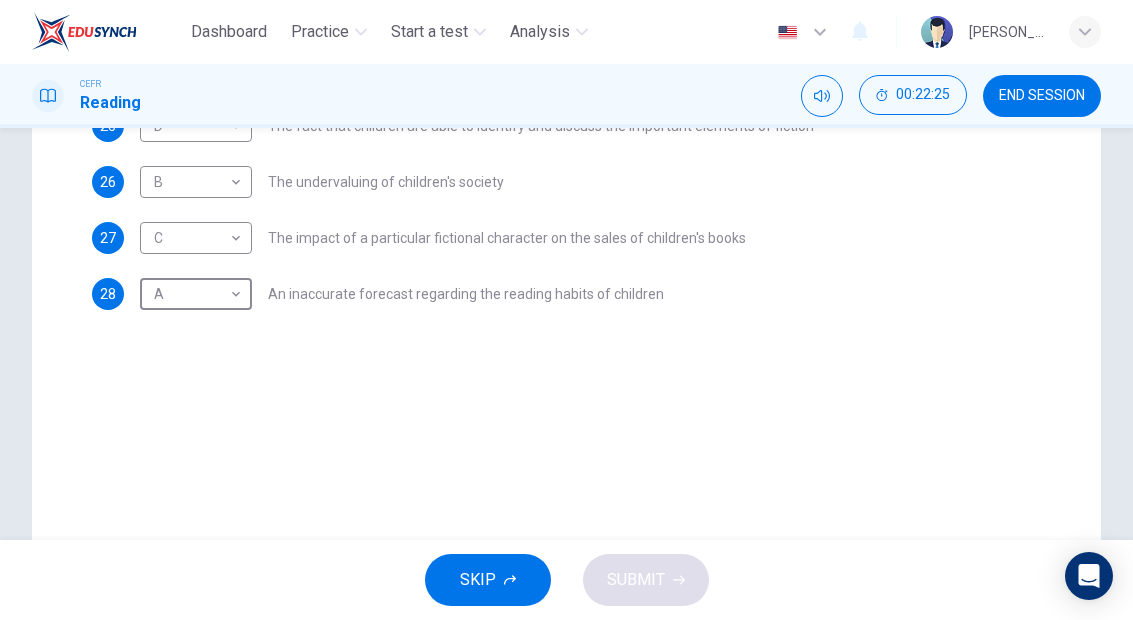 type on "A" 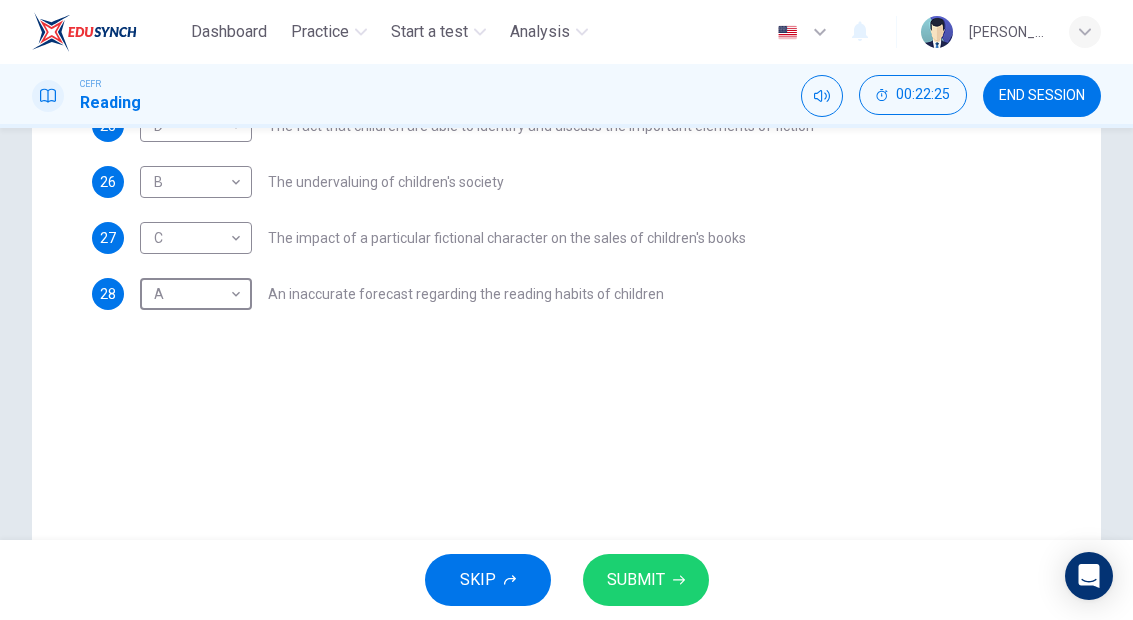 click on "SUBMIT" at bounding box center [646, 580] 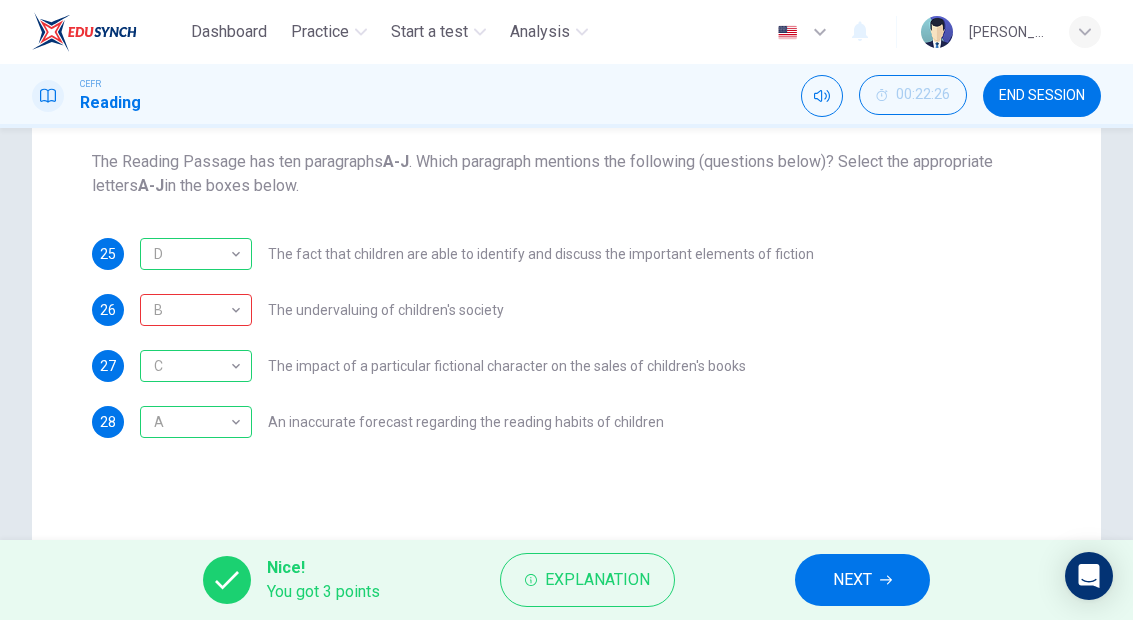 scroll, scrollTop: 227, scrollLeft: 0, axis: vertical 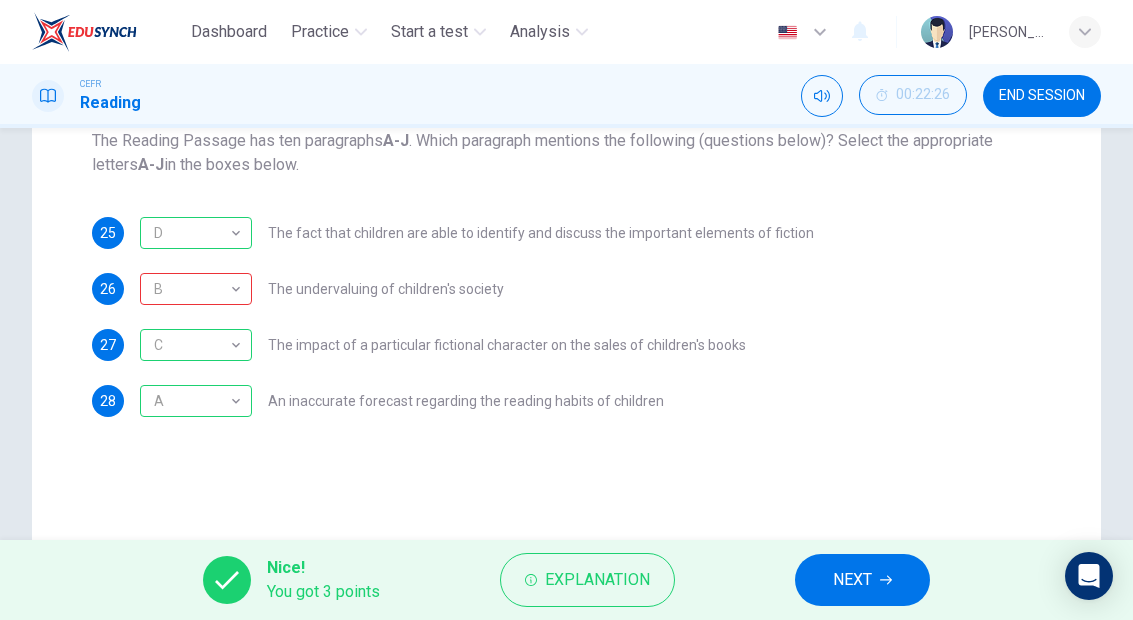 click on "Explanation" at bounding box center (597, 580) 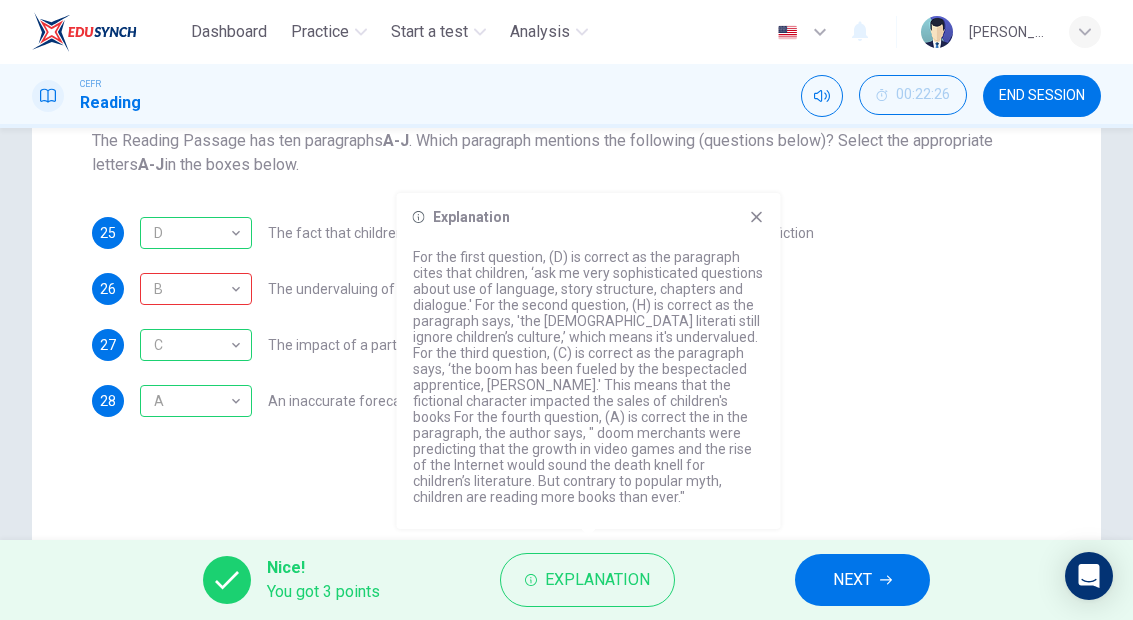 click on "Questions 25 - 28 The Reading Passage has ten paragraphs  A-J .
Which paragraph mentions the following (questions below)?
Select the appropriate letters  A-J  in the boxes below. 25 D D ​ The fact that children are able to identify and discuss the important elements of fiction 26 B B ​ The undervaluing of children's society 27 C C ​ The impact of a particular fictional character on the sales of children's books 28 A A ​ An inaccurate forecast regarding the reading habits of children Twist in the Tale CLICK TO ZOOM Click to Zoom A Less than [DATE], doom merchants were predicting that the growth in video games and the rise of the Internet would sound the death knell for children’s literature. But contrary to popular myth, children are reading more books than ever. A recent survey by Books Marketing found that children up to the age of [DEMOGRAPHIC_DATA] read on average for four hours a week, particularly girls. B C D E F G H I J" at bounding box center [566, 343] 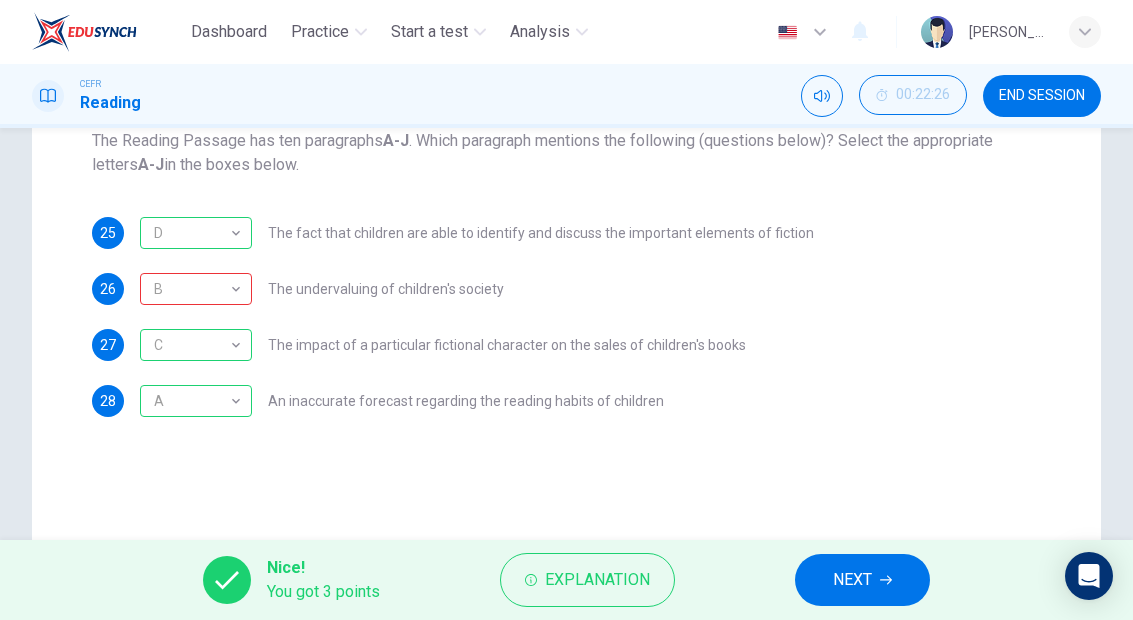 click on "NEXT" at bounding box center [852, 580] 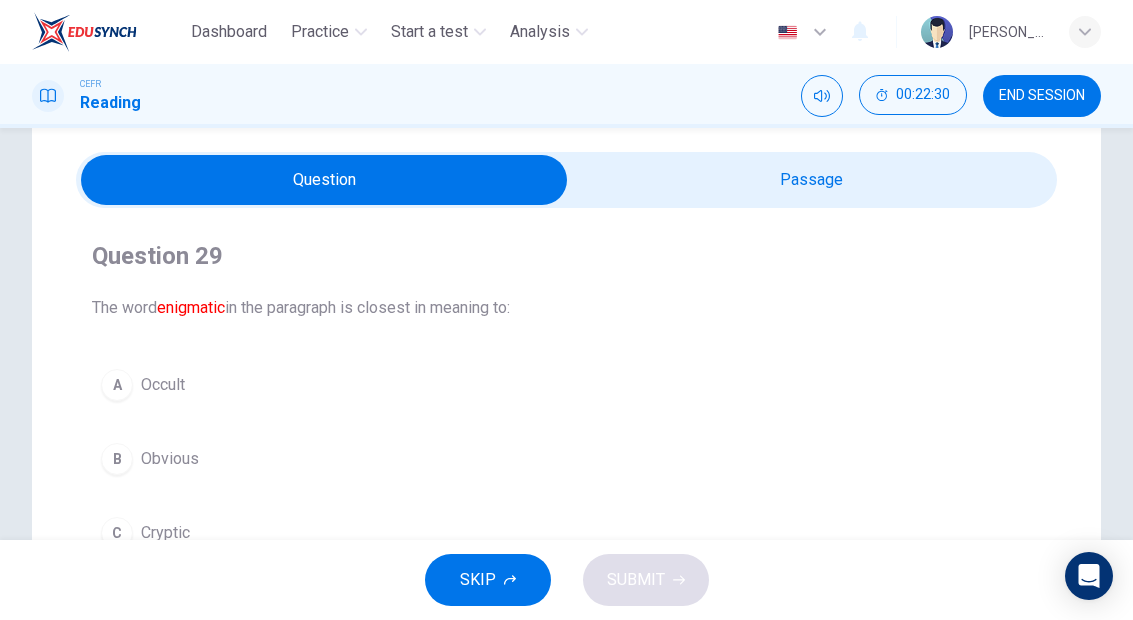 scroll, scrollTop: 28, scrollLeft: 0, axis: vertical 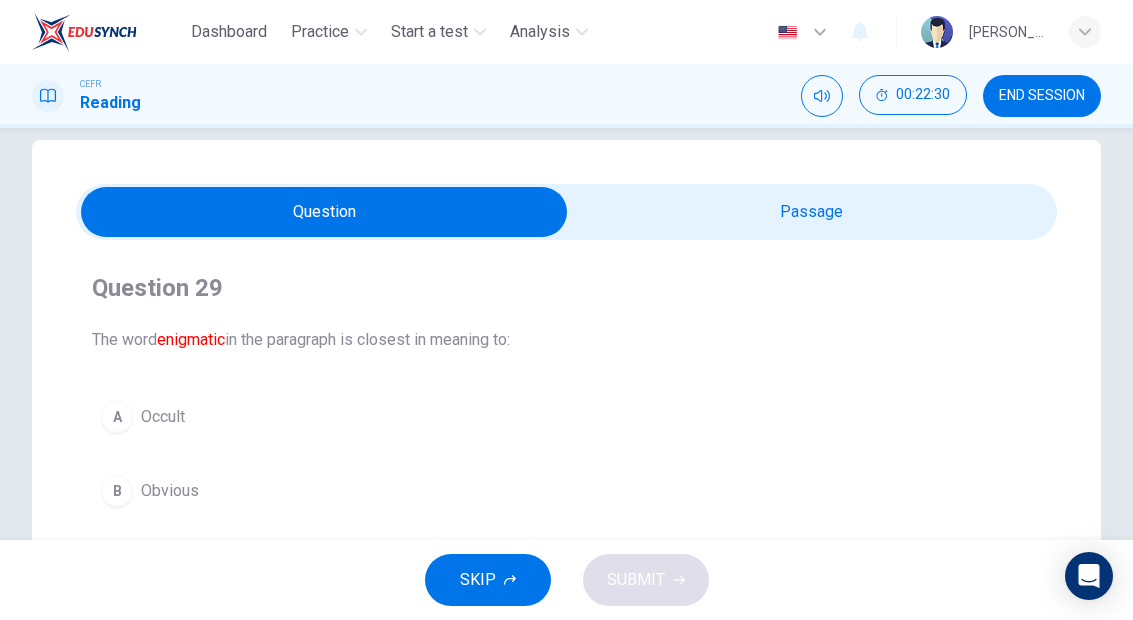 click at bounding box center (325, 212) 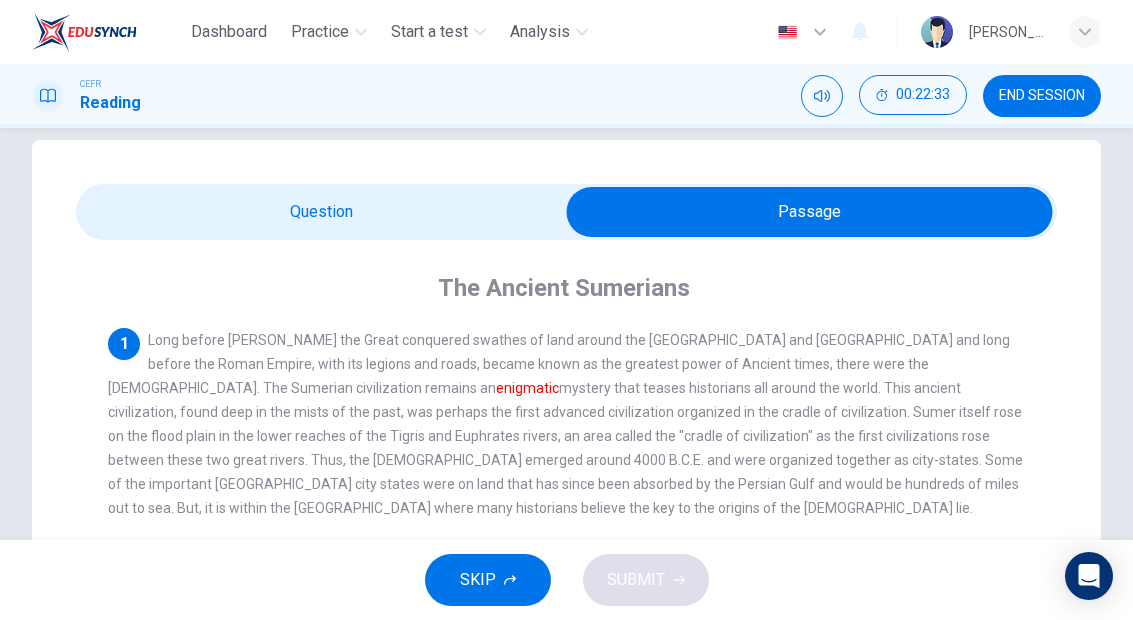 scroll, scrollTop: -3, scrollLeft: 0, axis: vertical 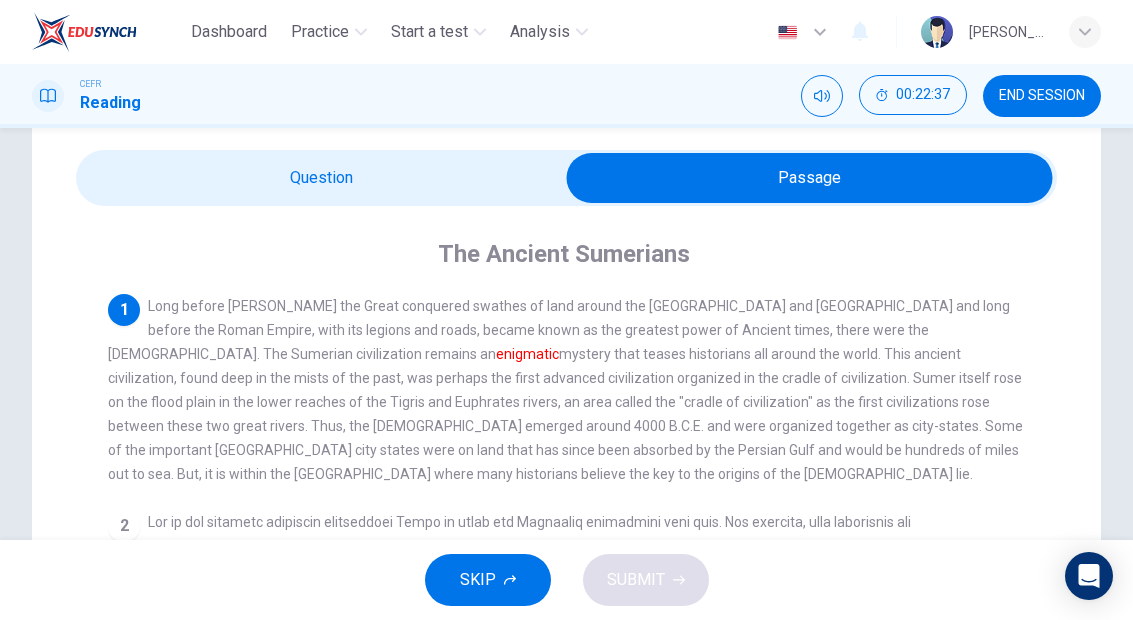 click on "Question 29 The word  enigmatic  in the paragraph is closest in meaning to: A Occult B Obvious C Cryptic D Explicit The Ancient Sumerians 1 Long before [PERSON_NAME] the Great conquered swathes of land around the [GEOGRAPHIC_DATA] and [GEOGRAPHIC_DATA] and long before the Roman Empire, with its legions and roads, became known as the greatest power of Ancient times, there were the [DEMOGRAPHIC_DATA]. The Sumerian civilization remains an  enigmatic 2 3 4 5" at bounding box center [566, 580] 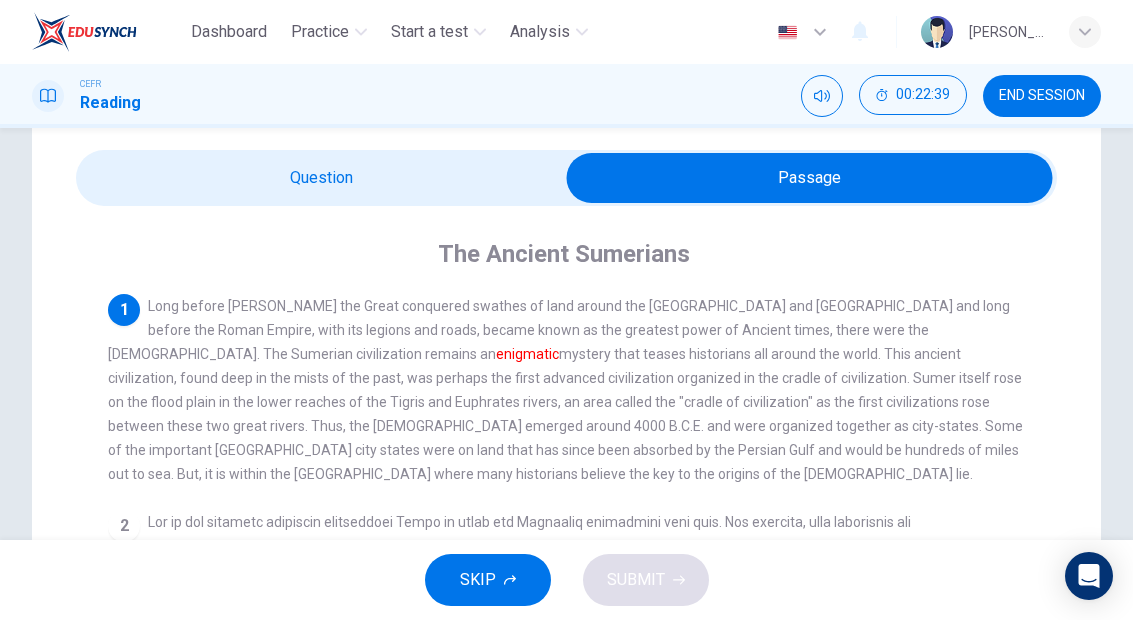 click at bounding box center [810, 178] 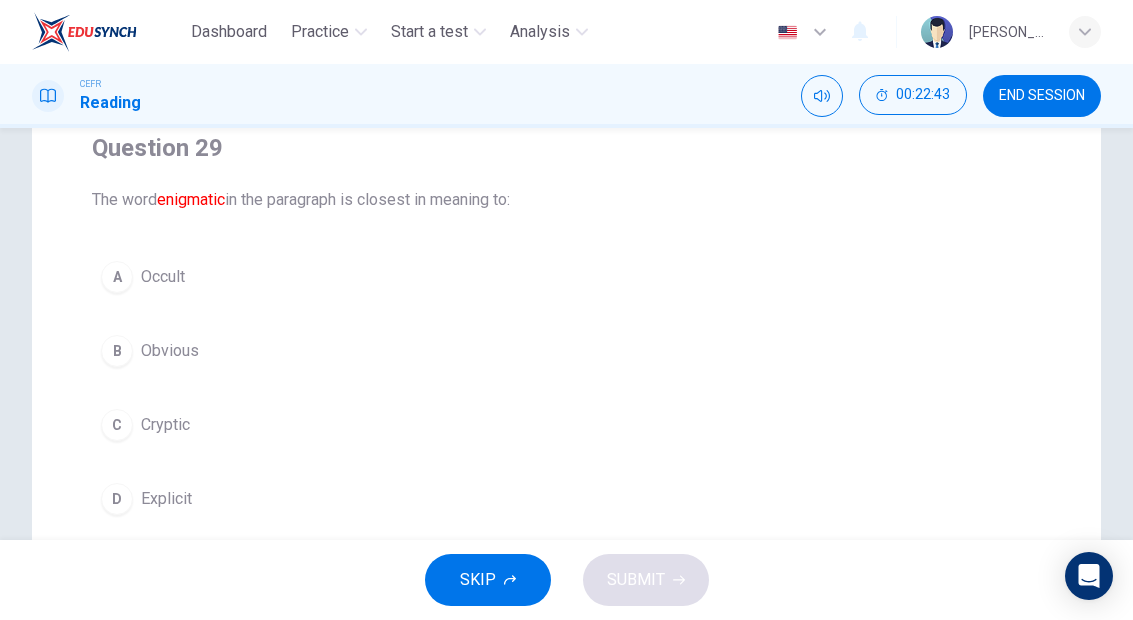 scroll, scrollTop: 186, scrollLeft: 0, axis: vertical 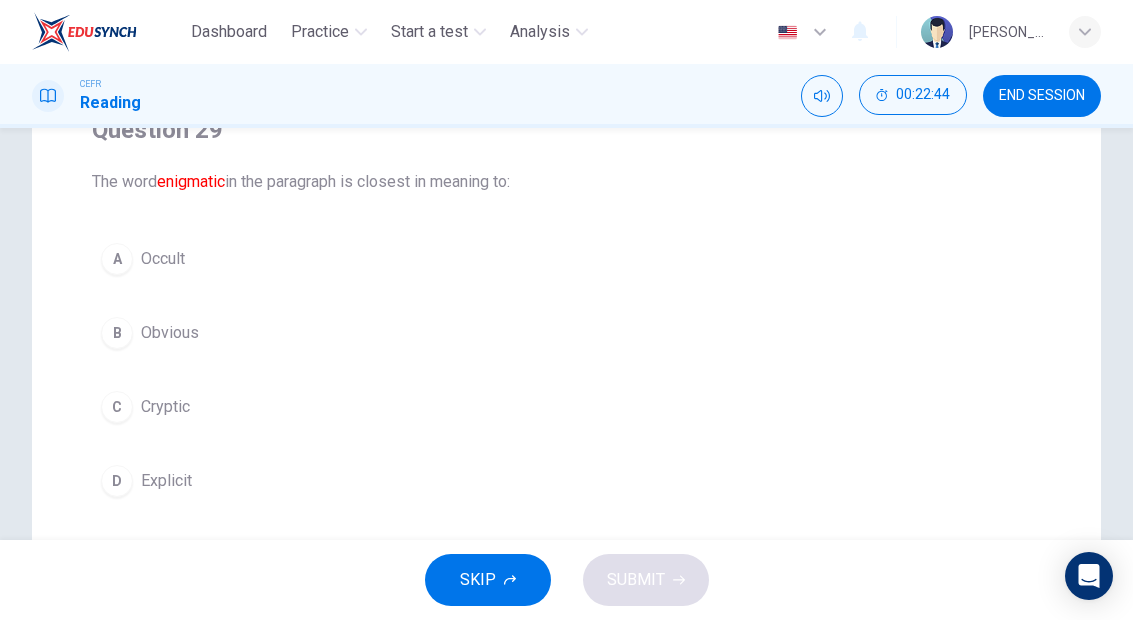 click on "D Explicit" at bounding box center (566, 481) 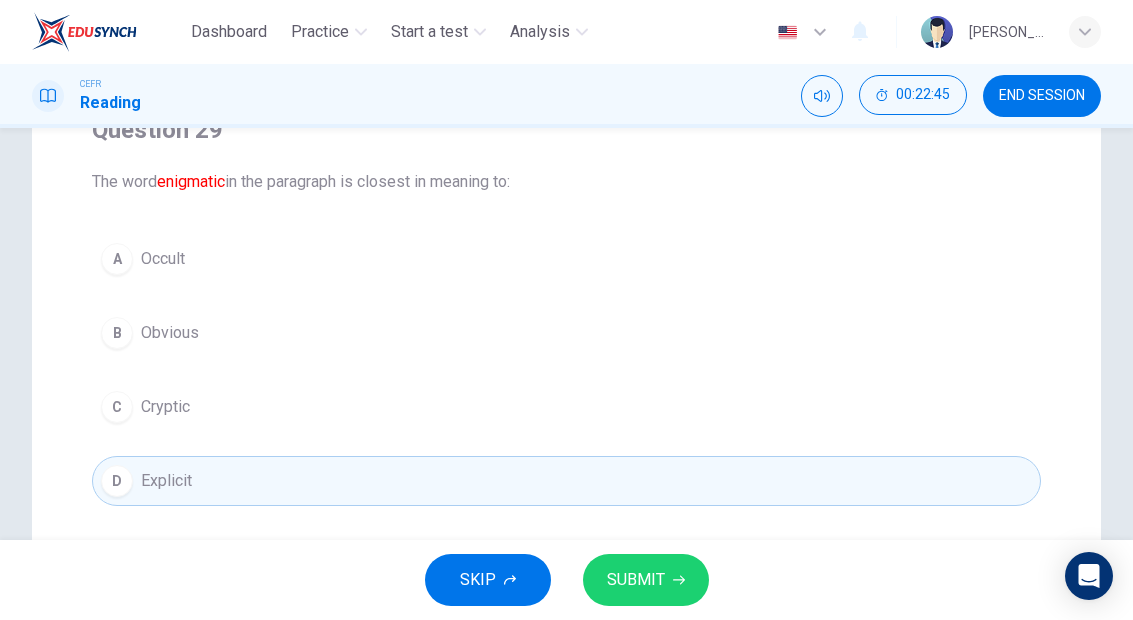 click on "SUBMIT" at bounding box center [636, 580] 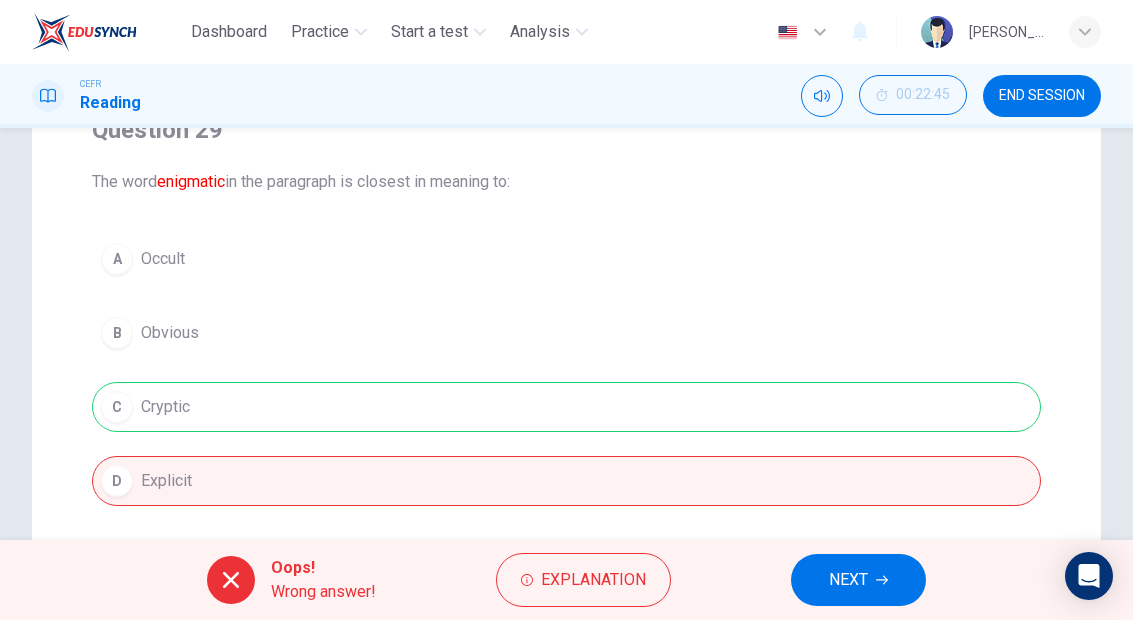 click on "Explanation" at bounding box center [593, 580] 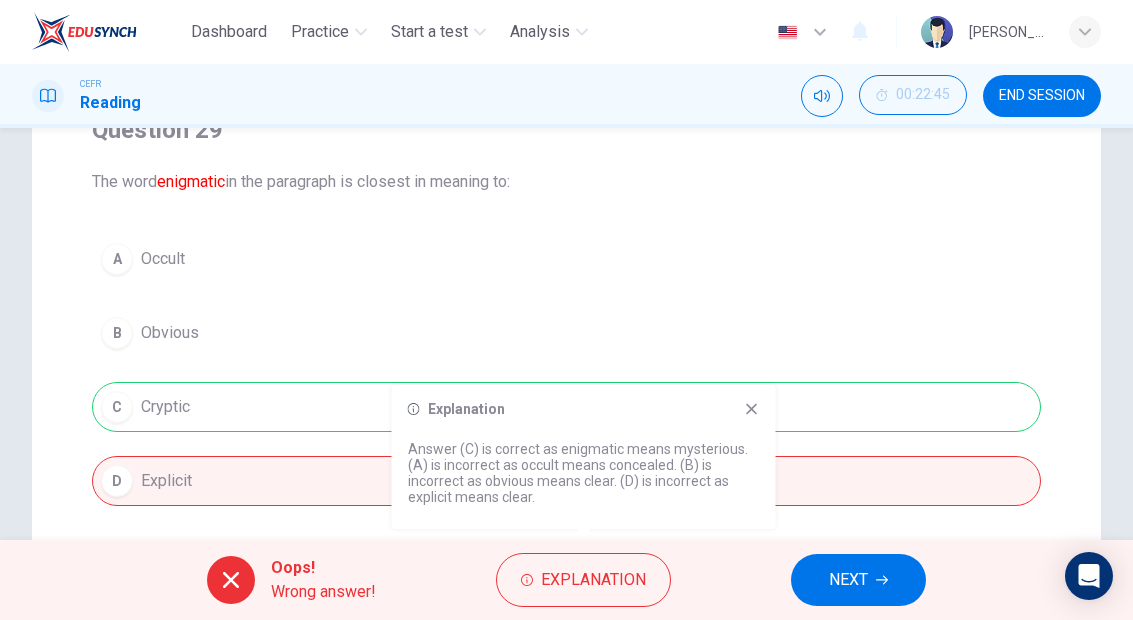 click on "NEXT" at bounding box center (848, 580) 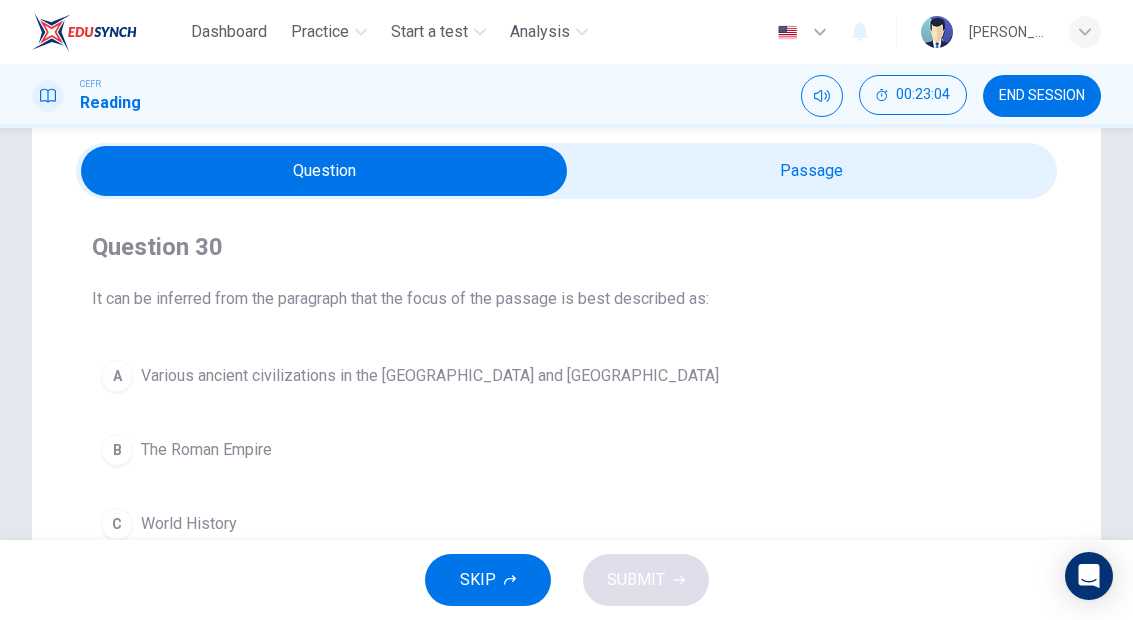 scroll, scrollTop: 45, scrollLeft: 0, axis: vertical 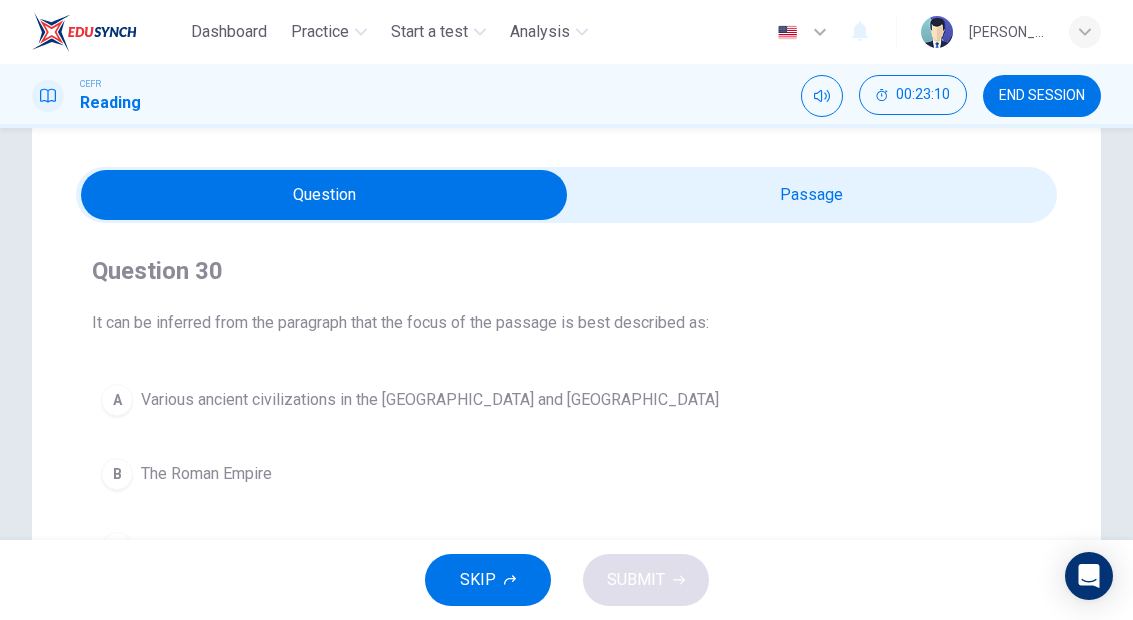 click at bounding box center [325, 195] 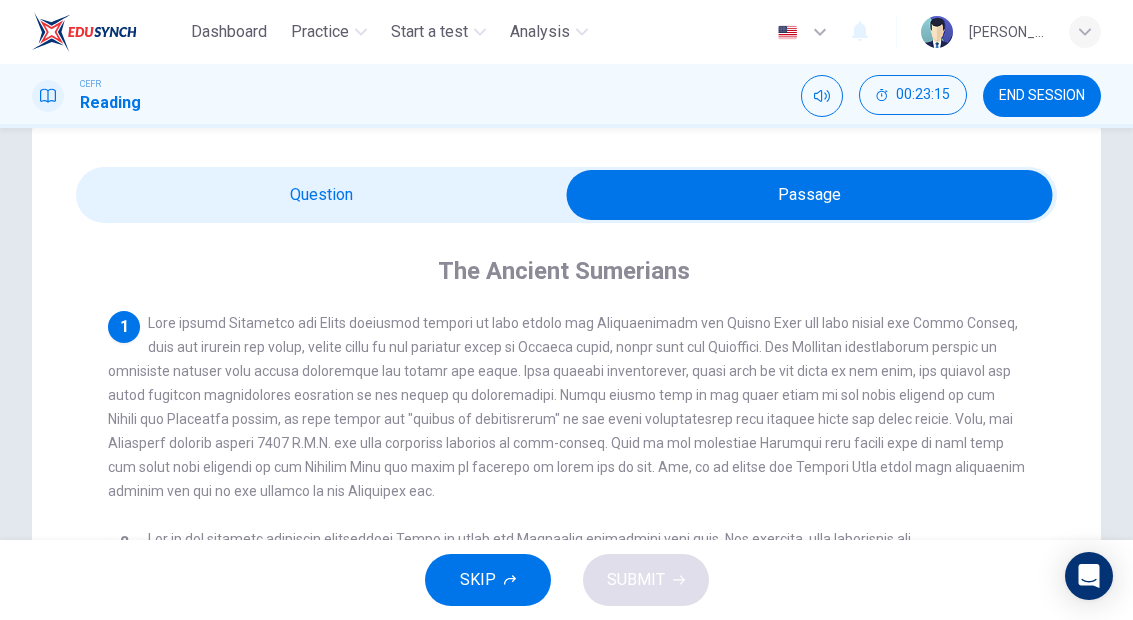 click at bounding box center [810, 195] 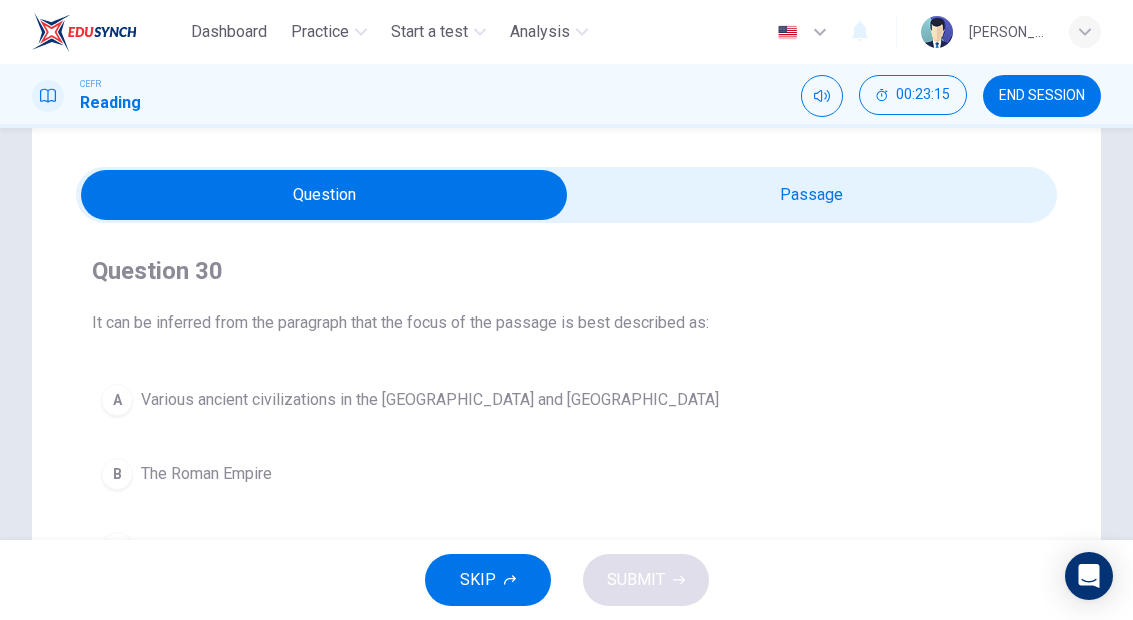 click at bounding box center [325, 195] 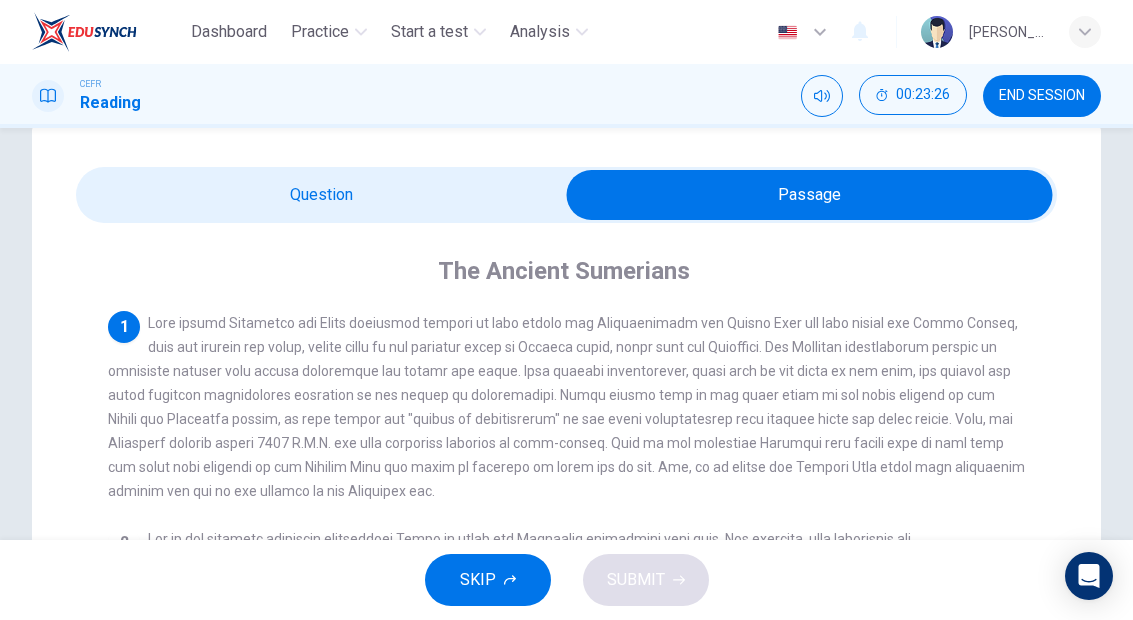 click at bounding box center [810, 195] 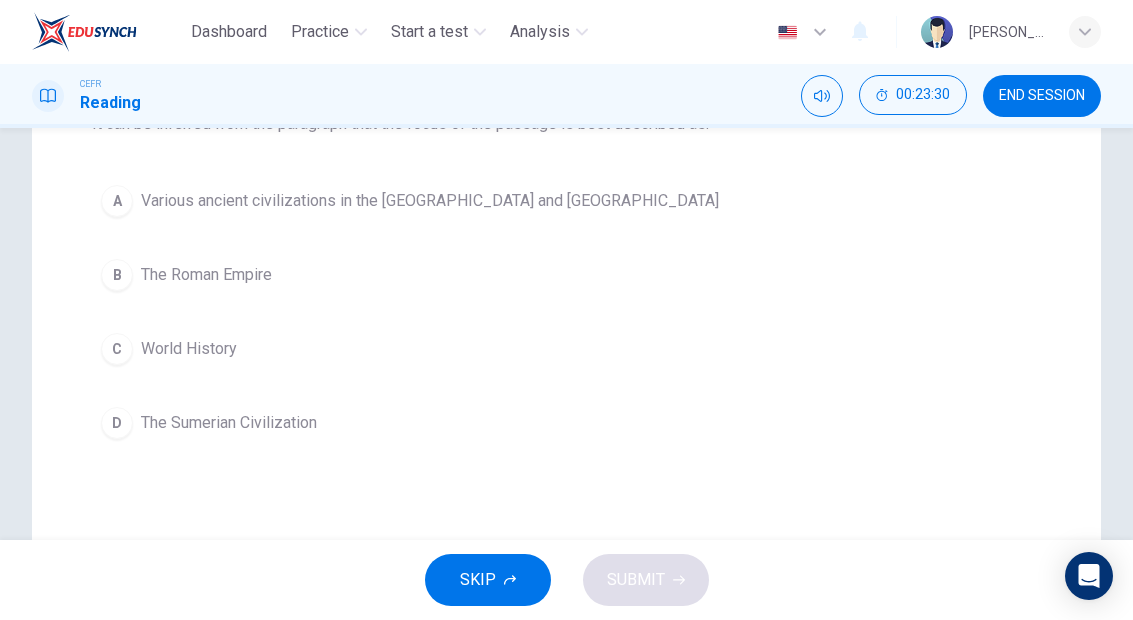 scroll, scrollTop: 252, scrollLeft: 0, axis: vertical 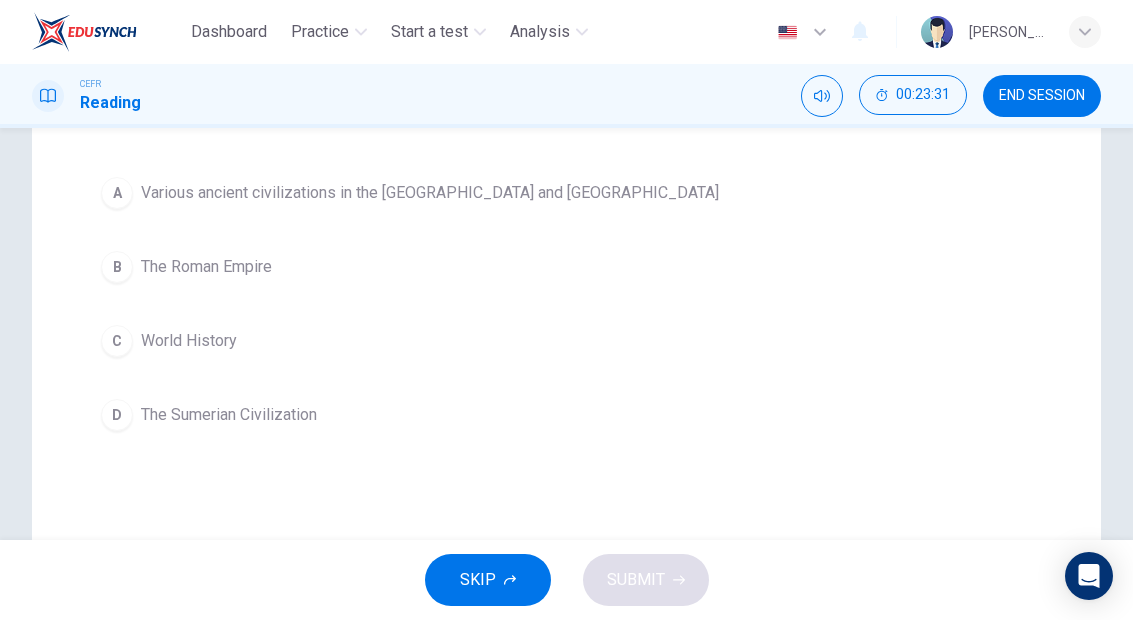 click on "D" at bounding box center (117, 415) 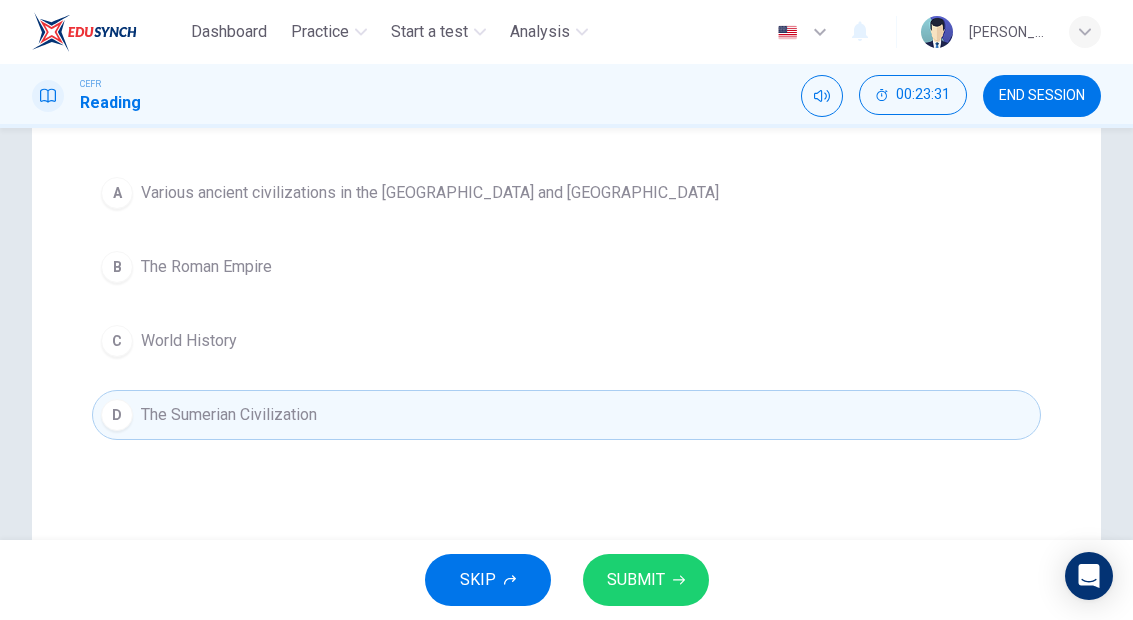 click on "SUBMIT" at bounding box center (636, 580) 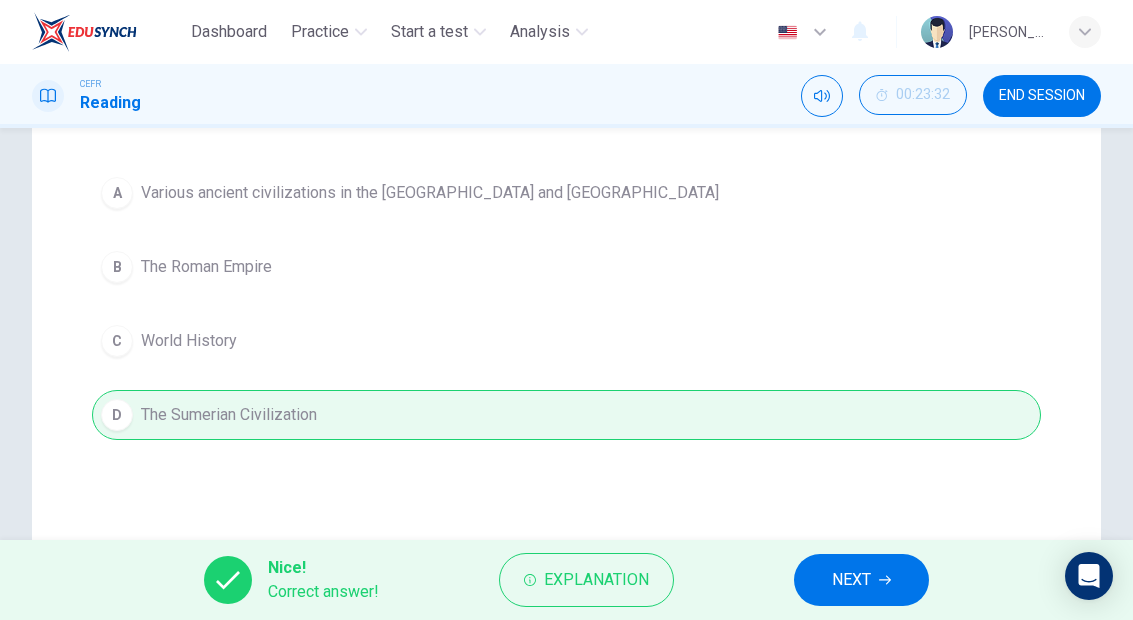 click on "NEXT" at bounding box center (851, 580) 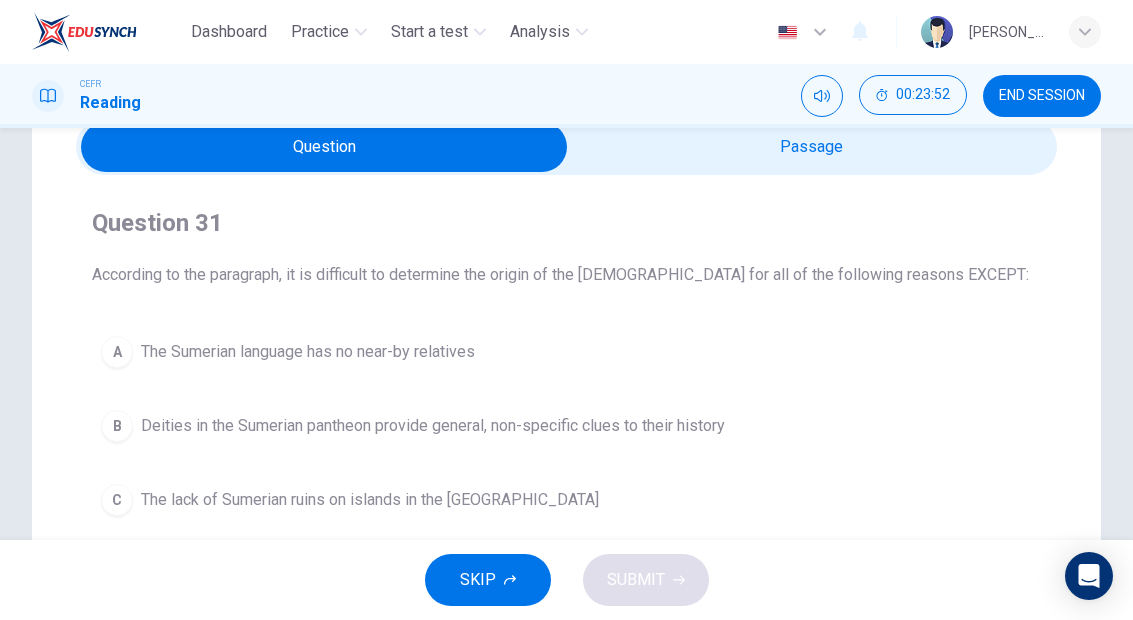 scroll, scrollTop: 70, scrollLeft: 0, axis: vertical 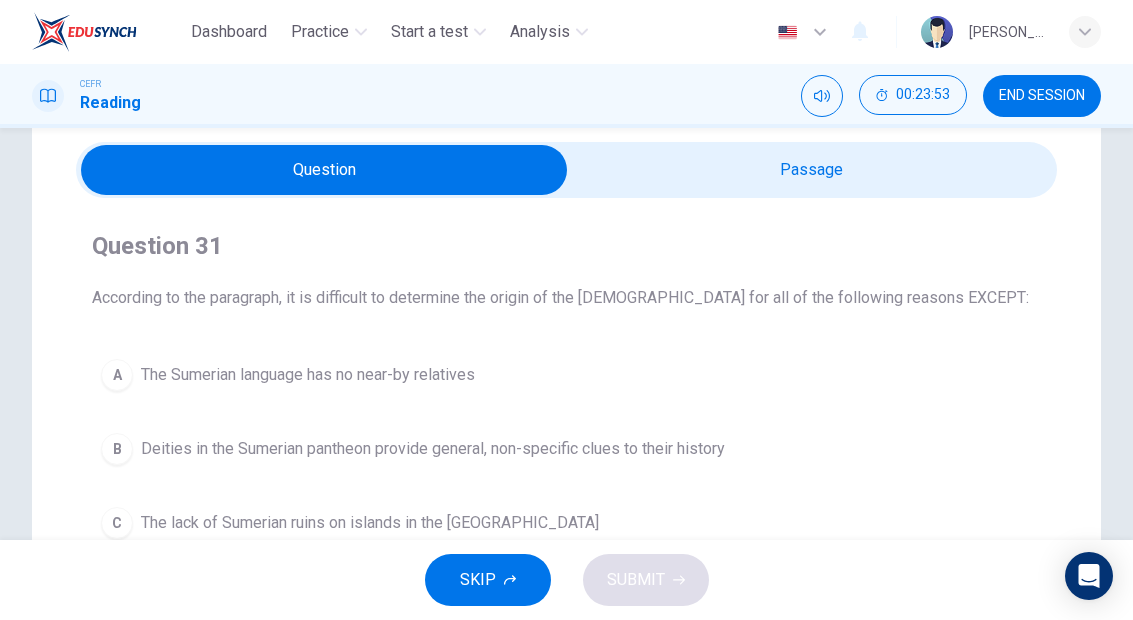 click at bounding box center [325, 170] 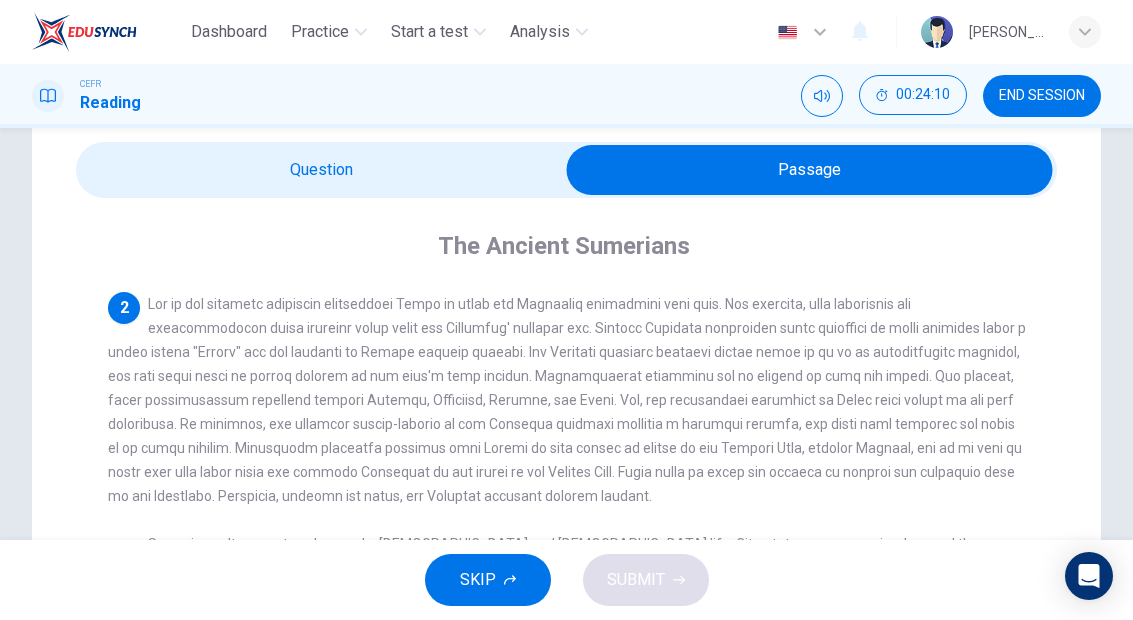 scroll, scrollTop: 217, scrollLeft: 0, axis: vertical 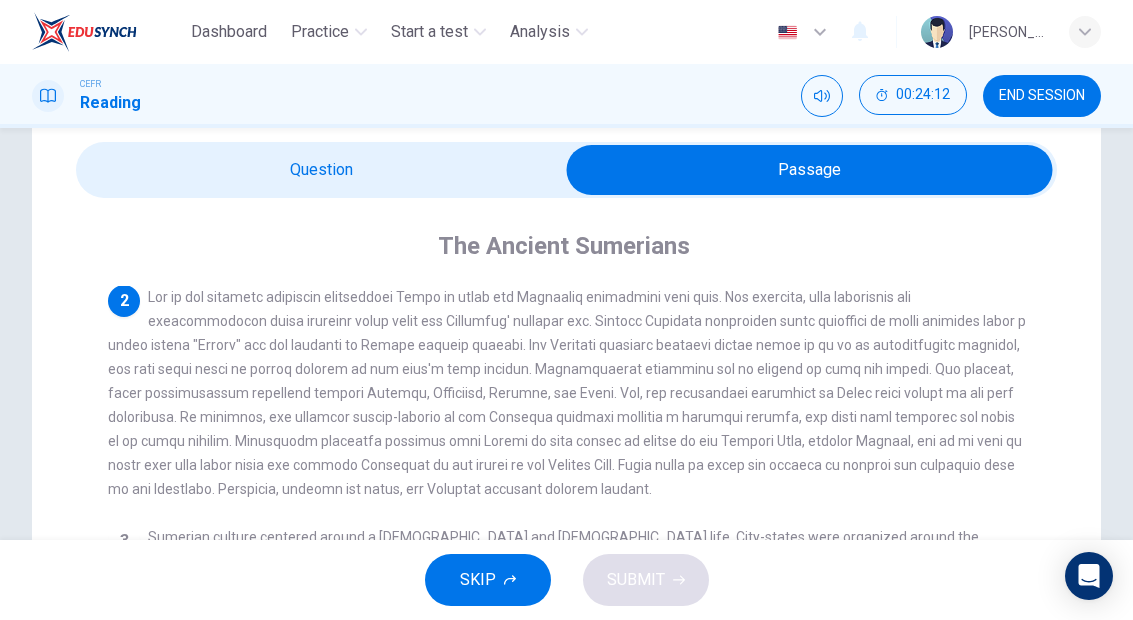 click at bounding box center [810, 170] 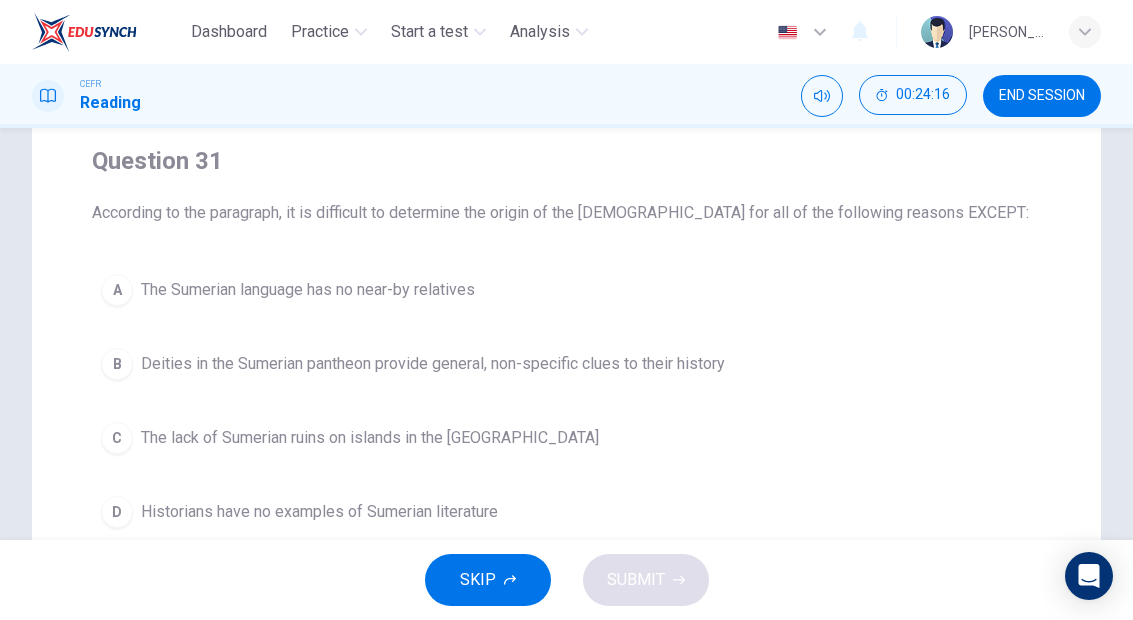 click on "00:24:16" at bounding box center [923, 95] 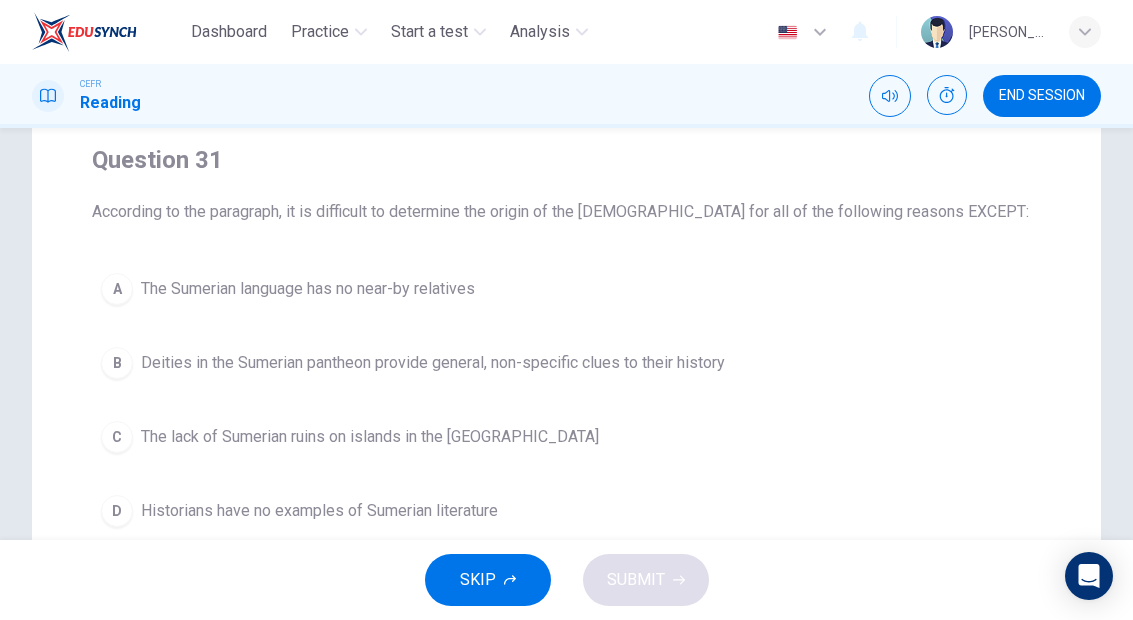 click 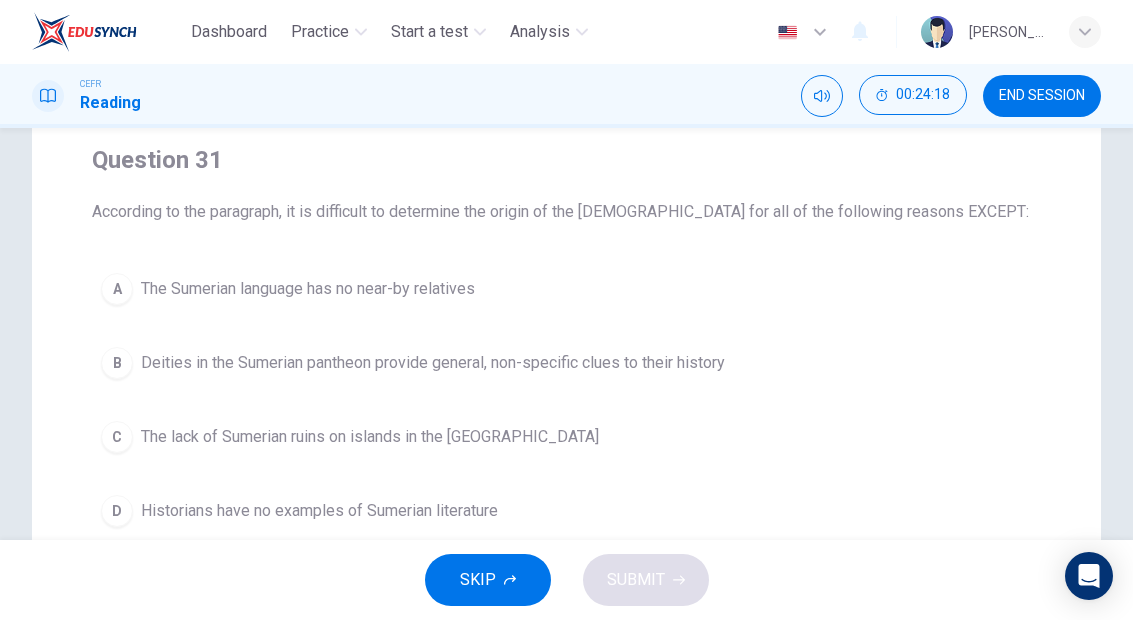 click on "00:24:18" at bounding box center [923, 95] 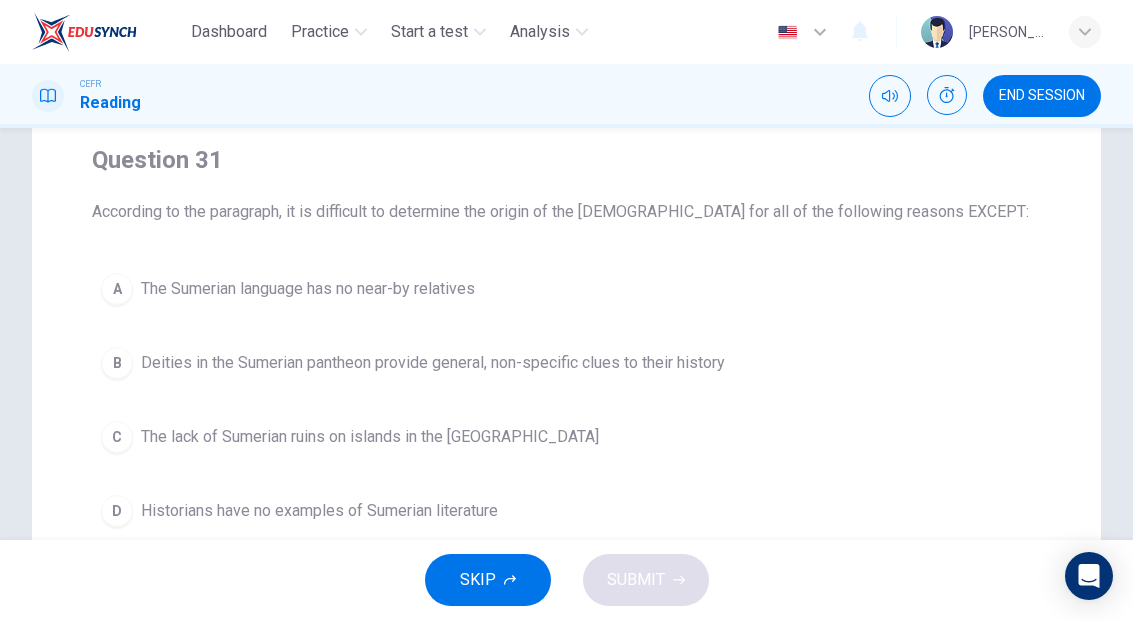 click 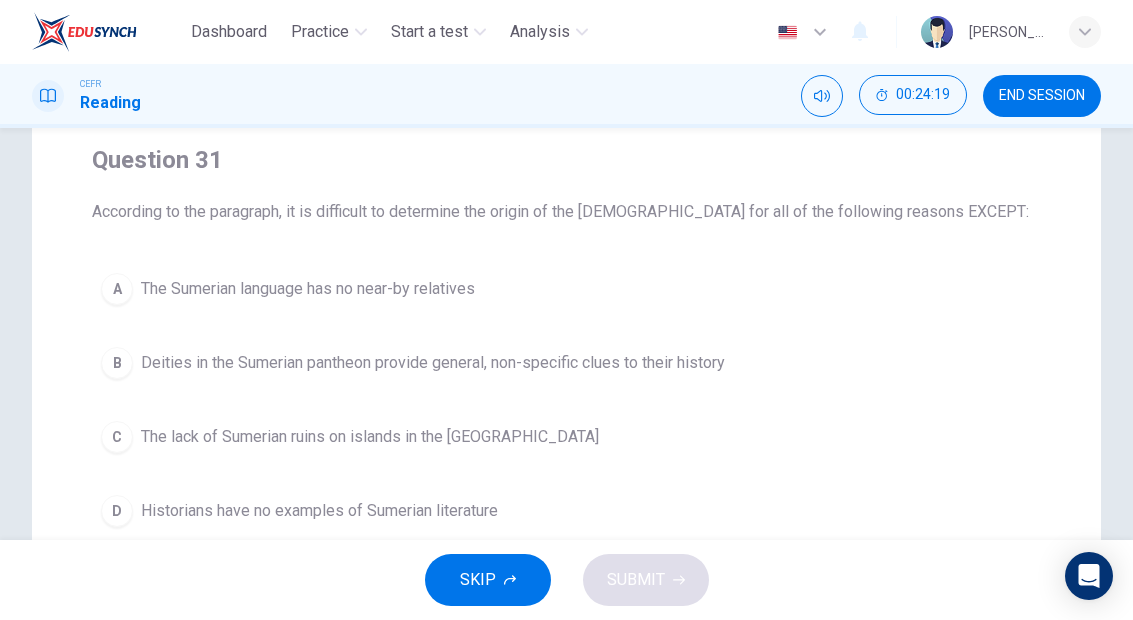 click on "00:24:19" at bounding box center (923, 95) 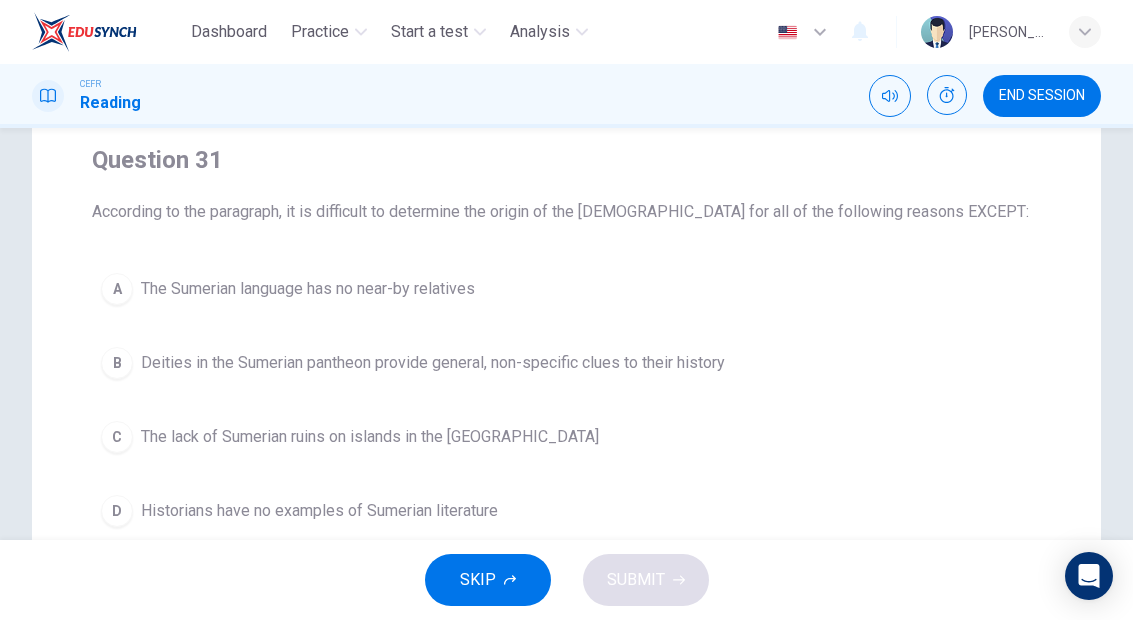 click at bounding box center (890, 96) 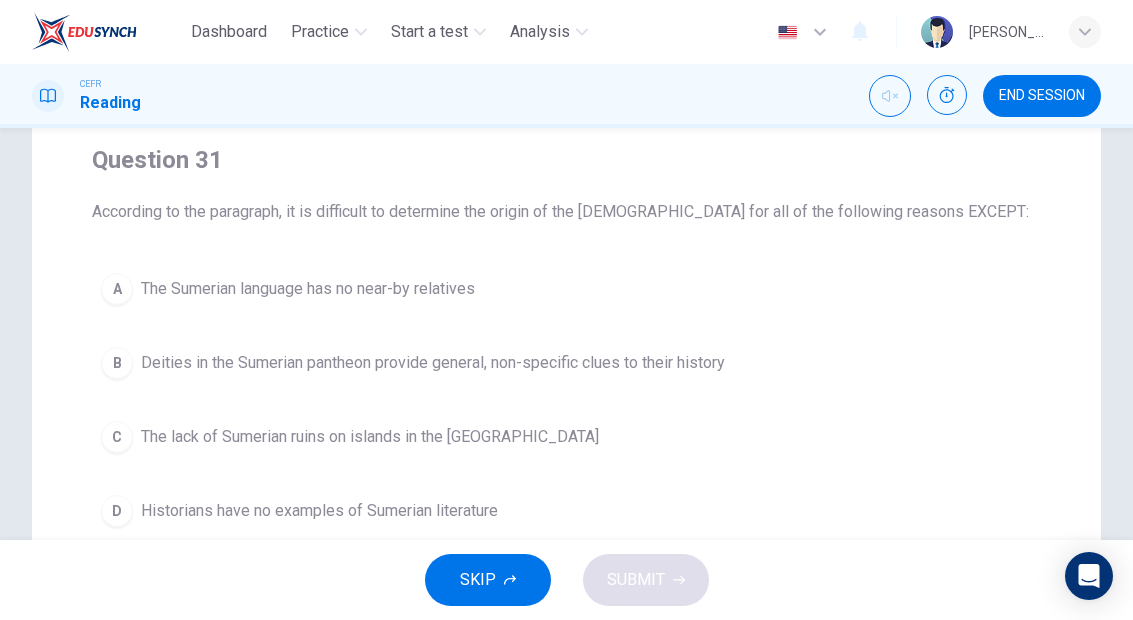 click at bounding box center (890, 96) 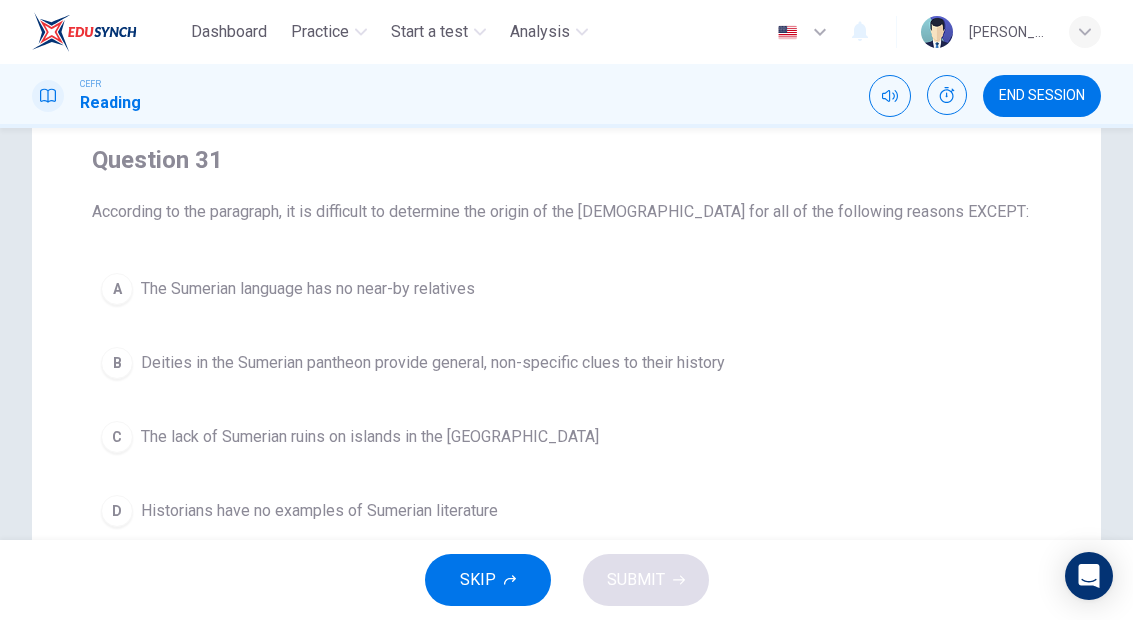 click on "END SESSION" at bounding box center [1042, 96] 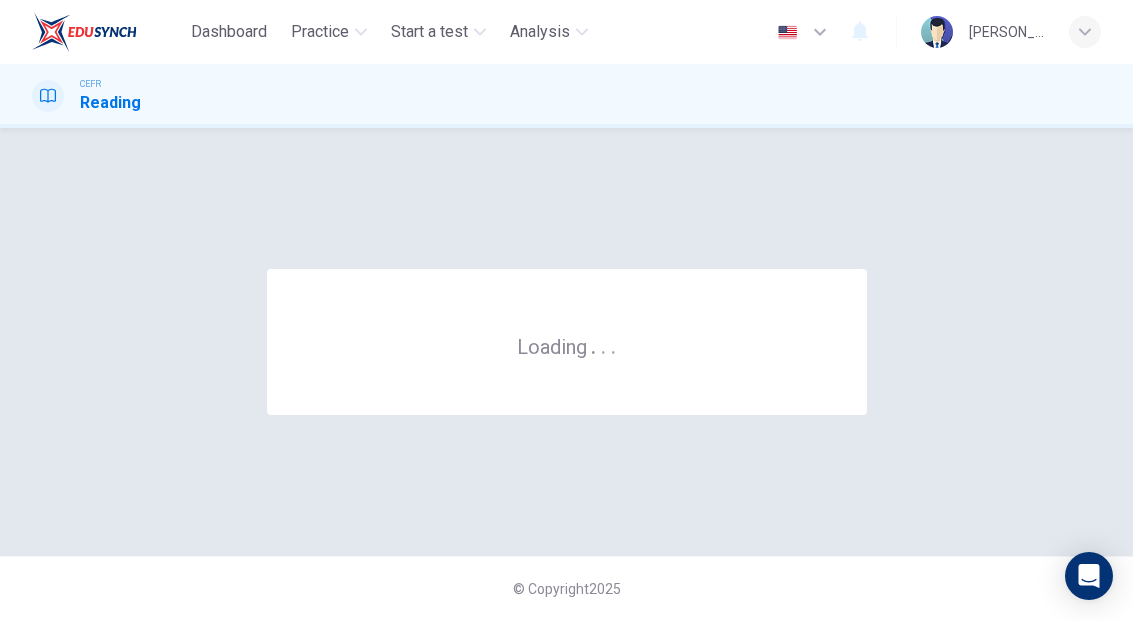 scroll, scrollTop: 0, scrollLeft: 0, axis: both 